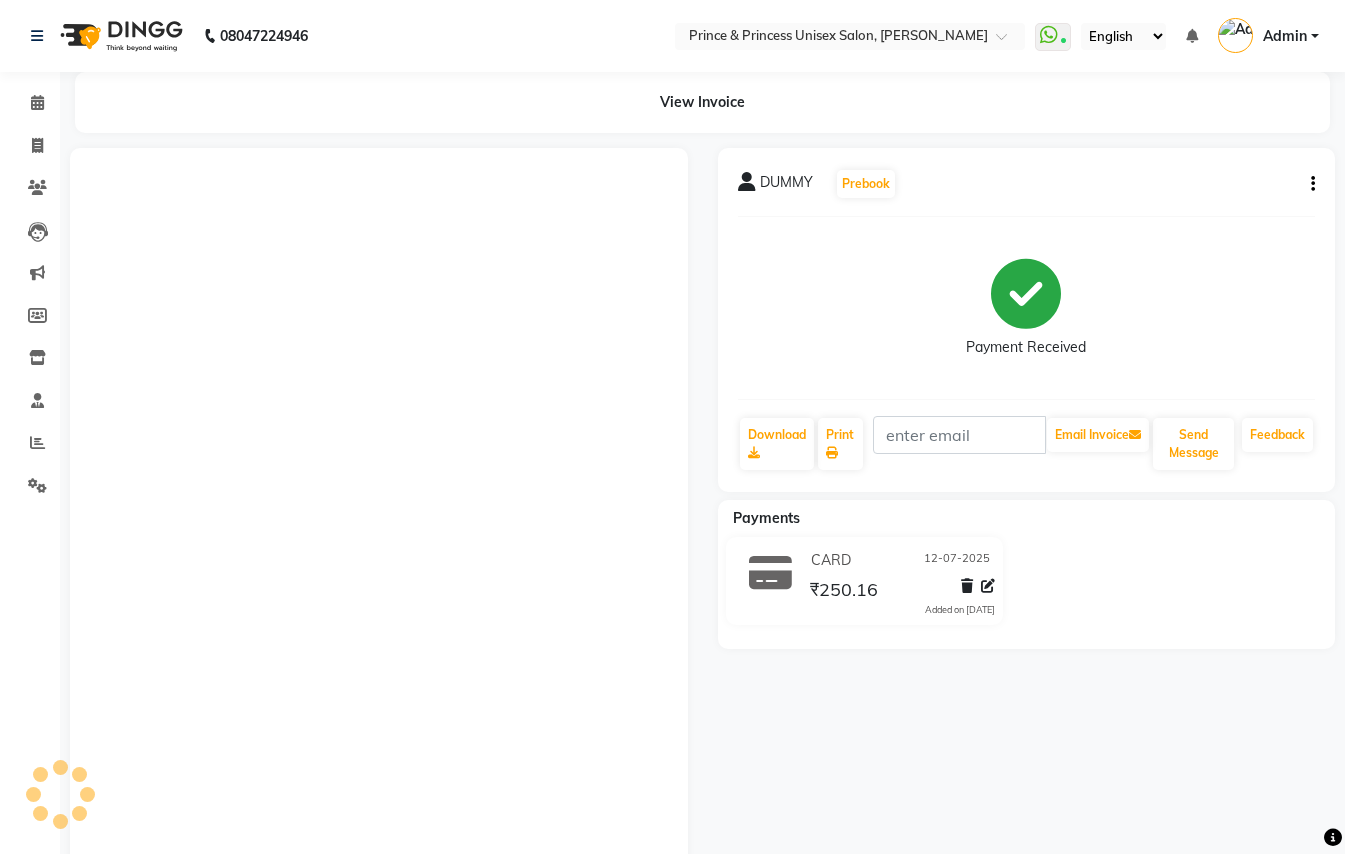 scroll, scrollTop: 0, scrollLeft: 0, axis: both 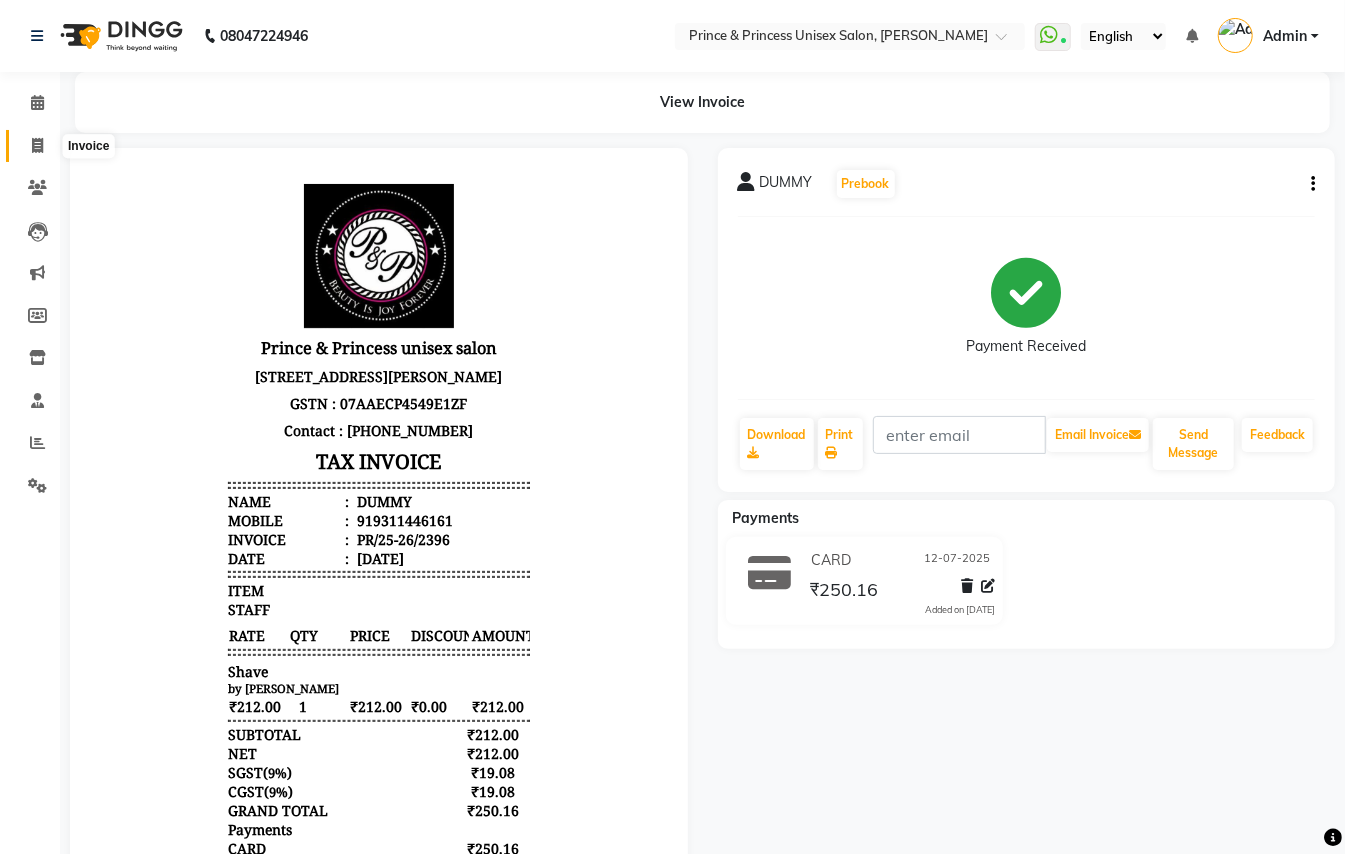 click 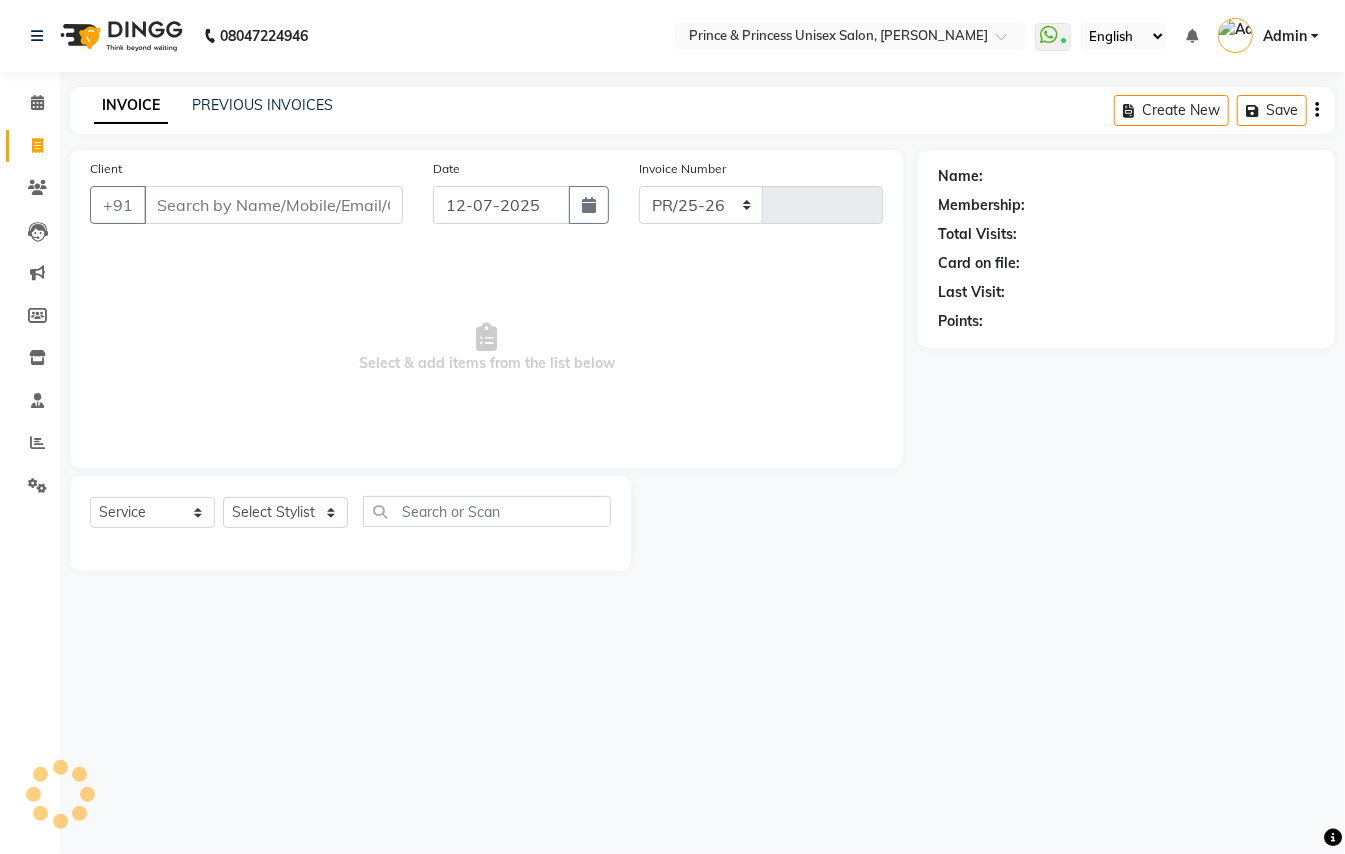 select on "3760" 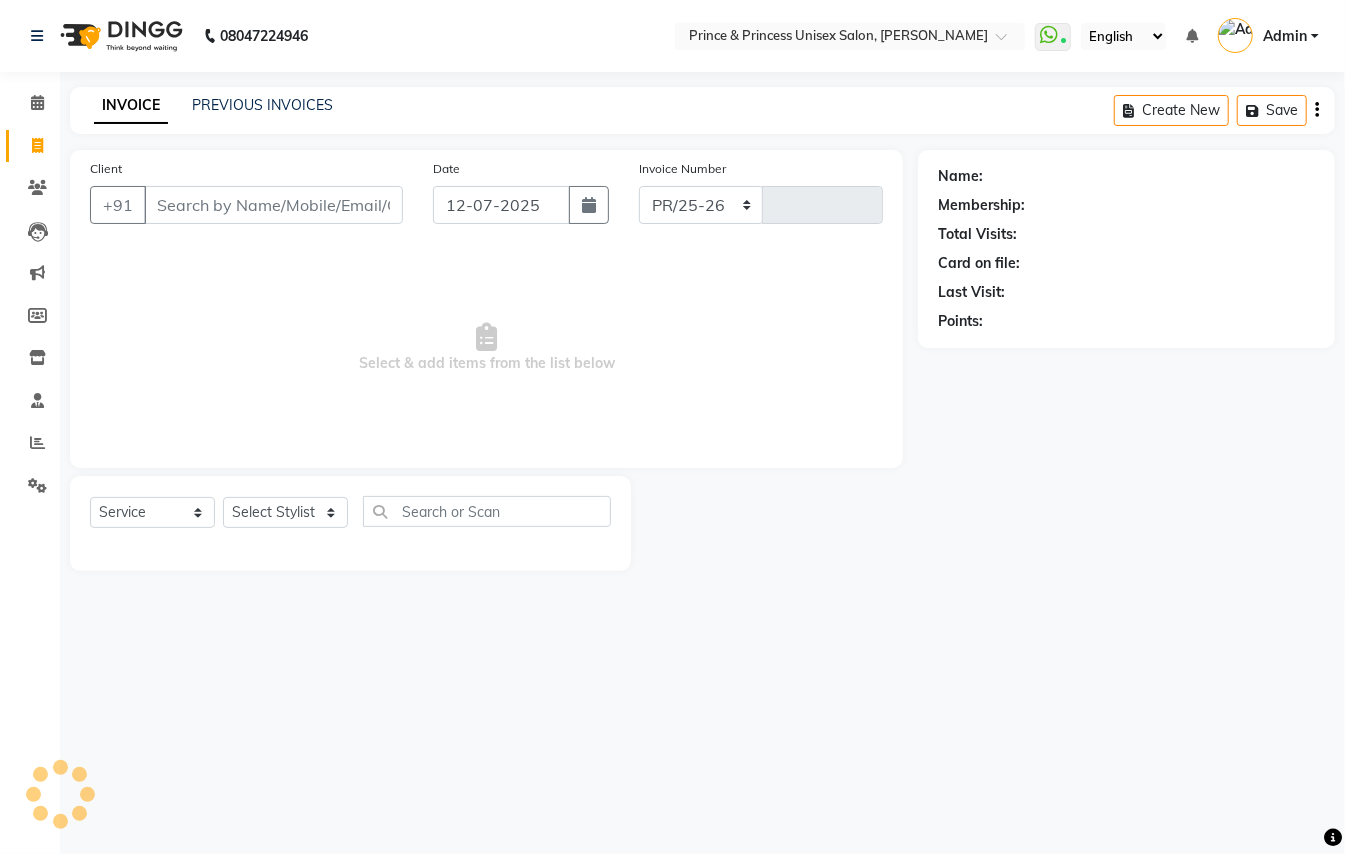 type on "2397" 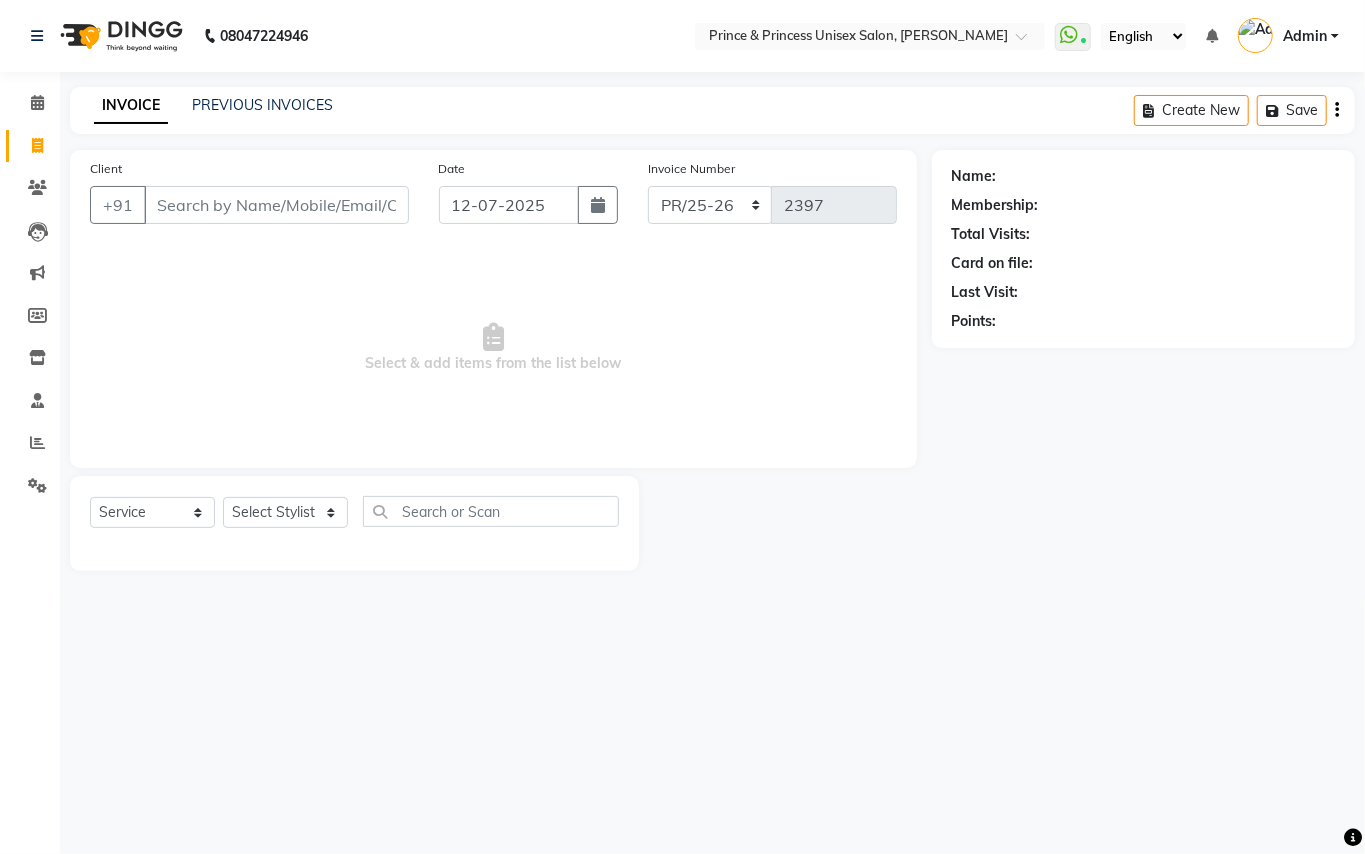click on "Client" at bounding box center [276, 205] 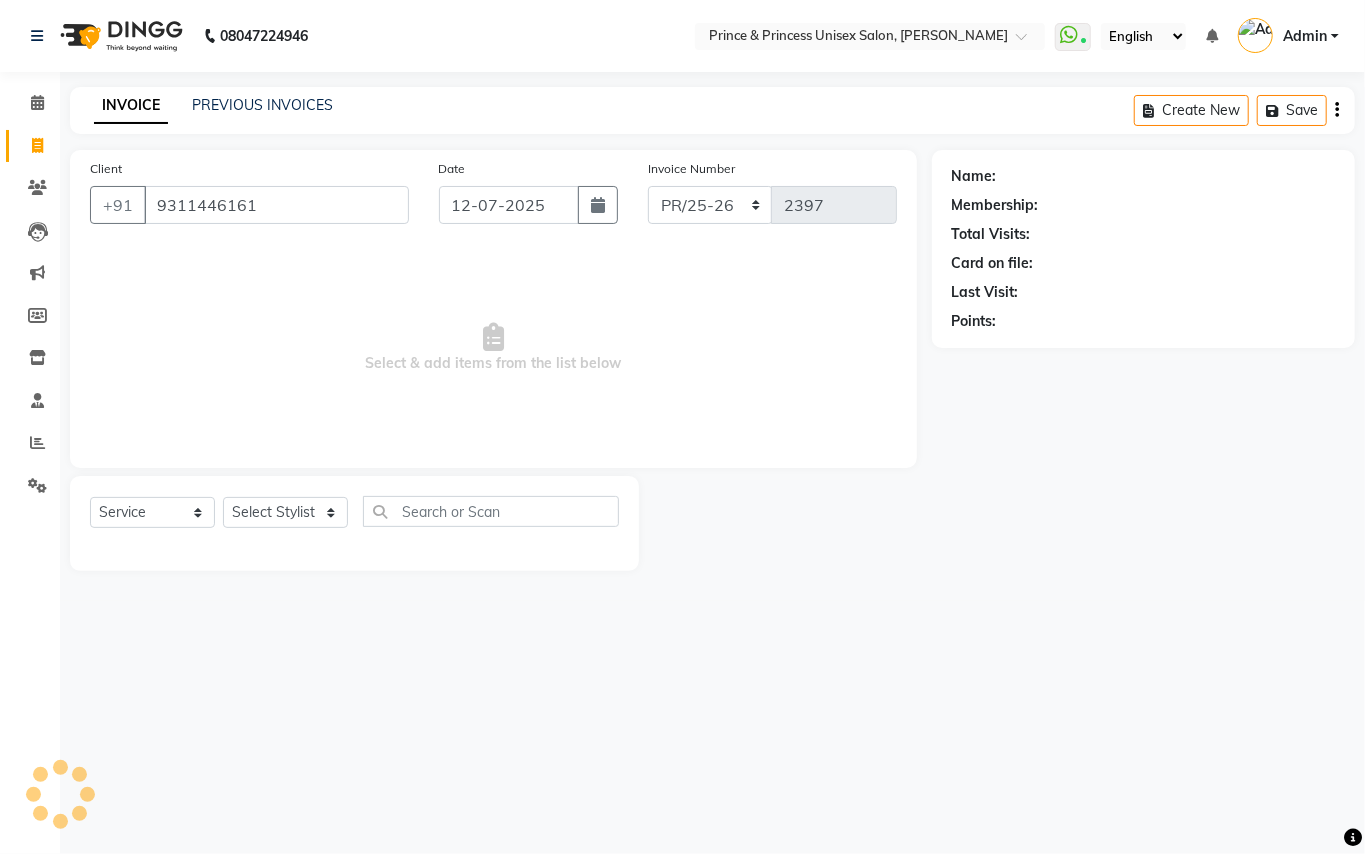 type on "9311446161" 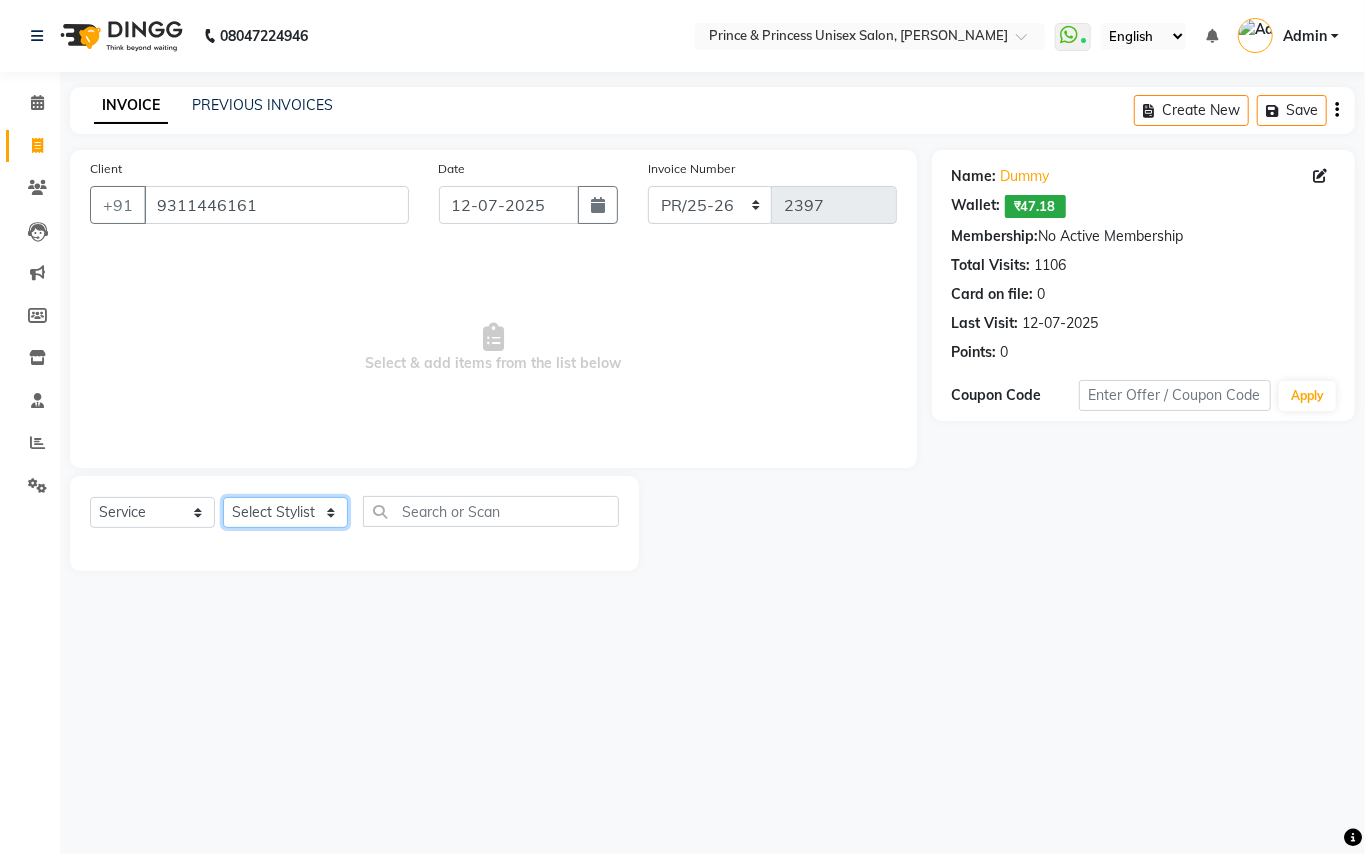 click on "Select Stylist ABHISHEK [PERSON_NAME] NEW [PERSON_NAME] CHANDAN [PERSON_NAME] MEENAKSHI [PERSON_NAME] RAHUL SANDEEP [PERSON_NAME] XYZ" 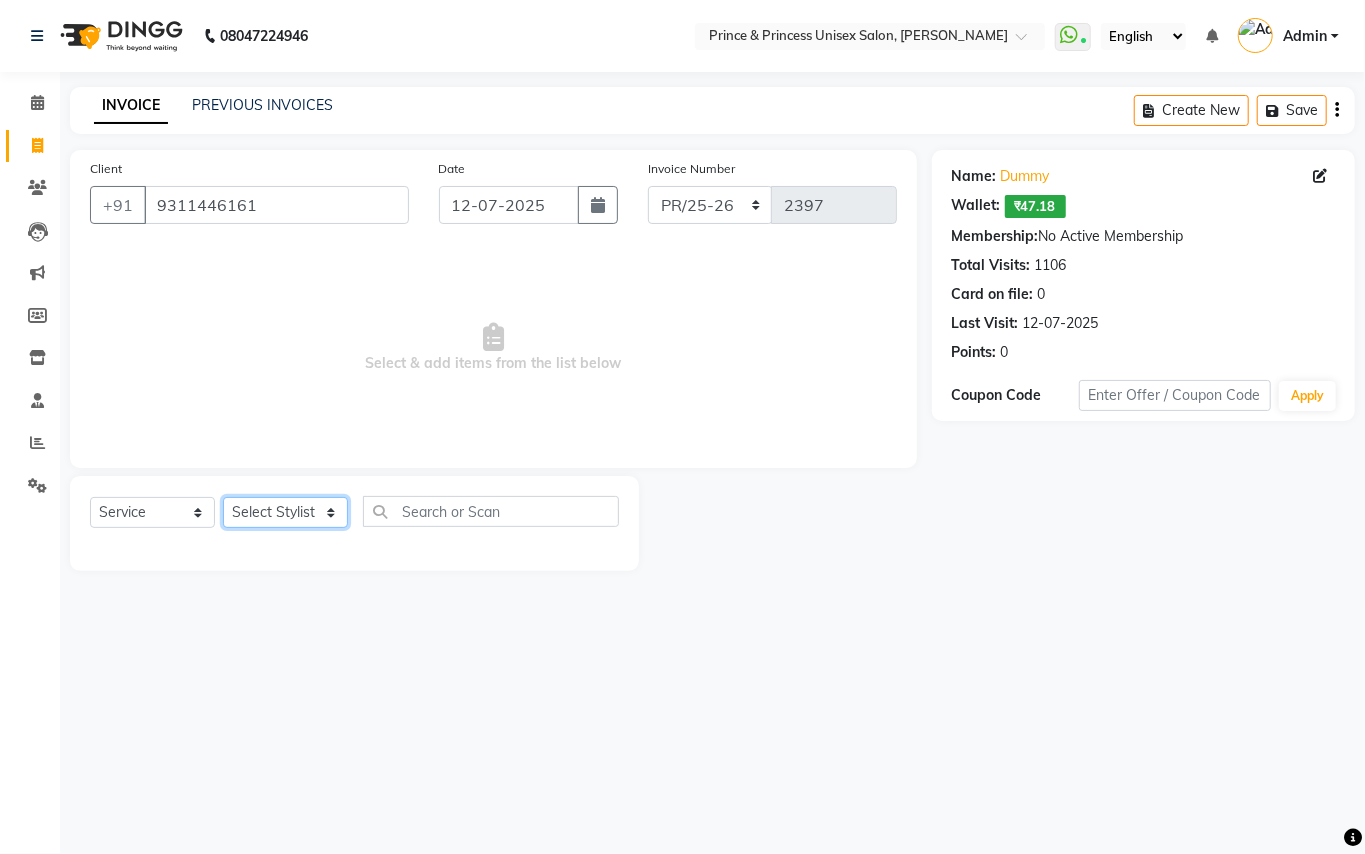 select on "37313" 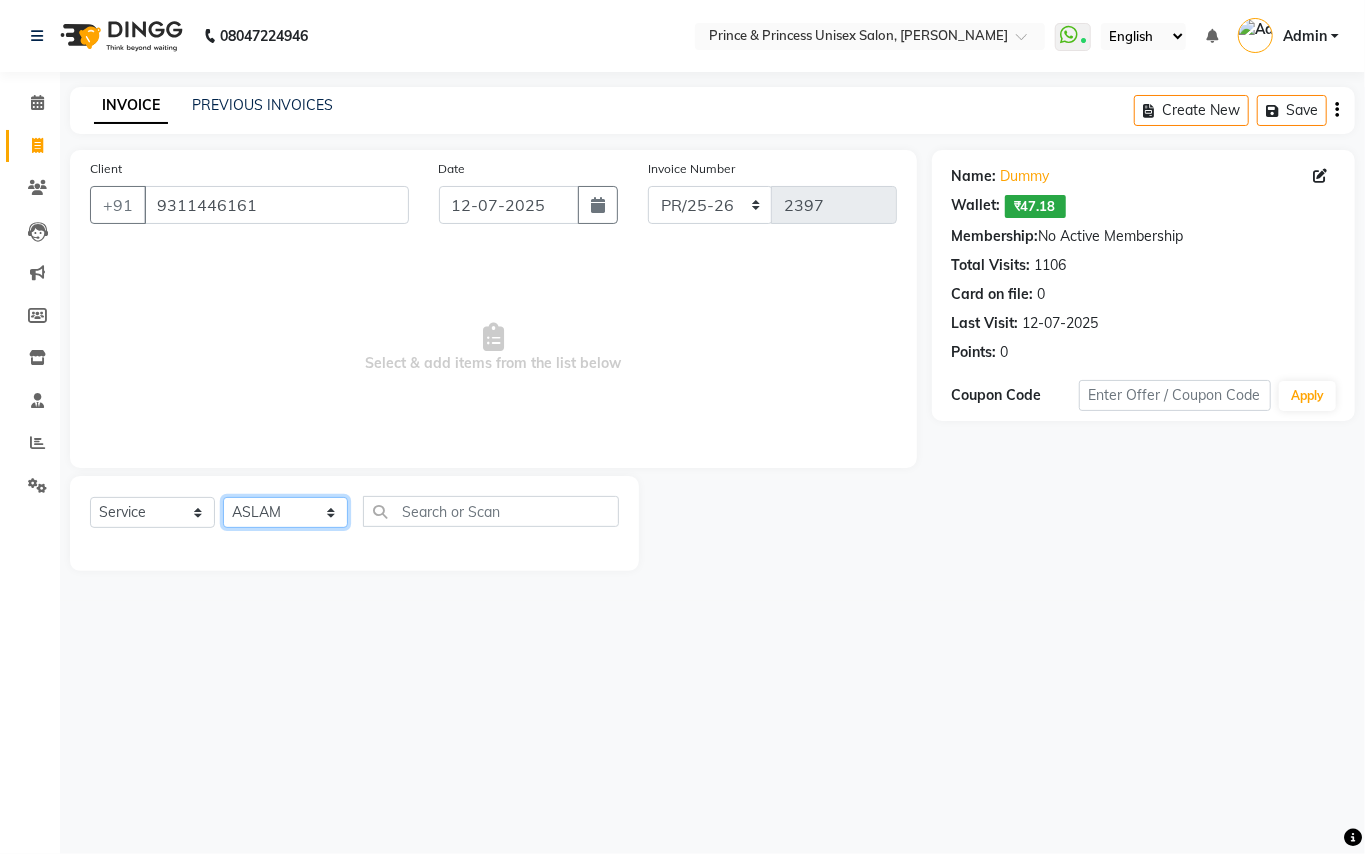 drag, startPoint x: 270, startPoint y: 508, endPoint x: 421, endPoint y: 508, distance: 151 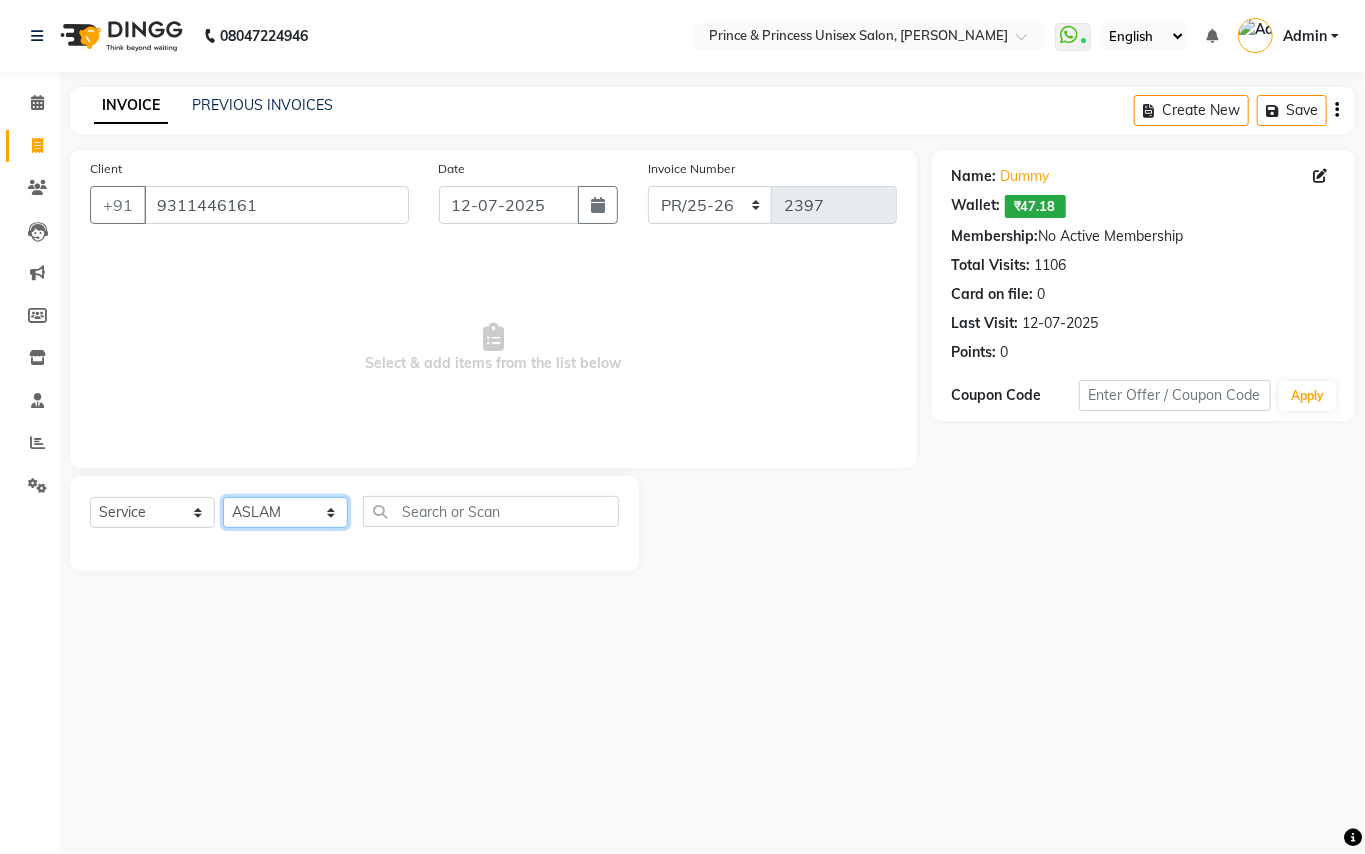 click on "Select Stylist ABHISHEK [PERSON_NAME] NEW [PERSON_NAME] CHANDAN [PERSON_NAME] MEENAKSHI [PERSON_NAME] RAHUL SANDEEP [PERSON_NAME] XYZ" 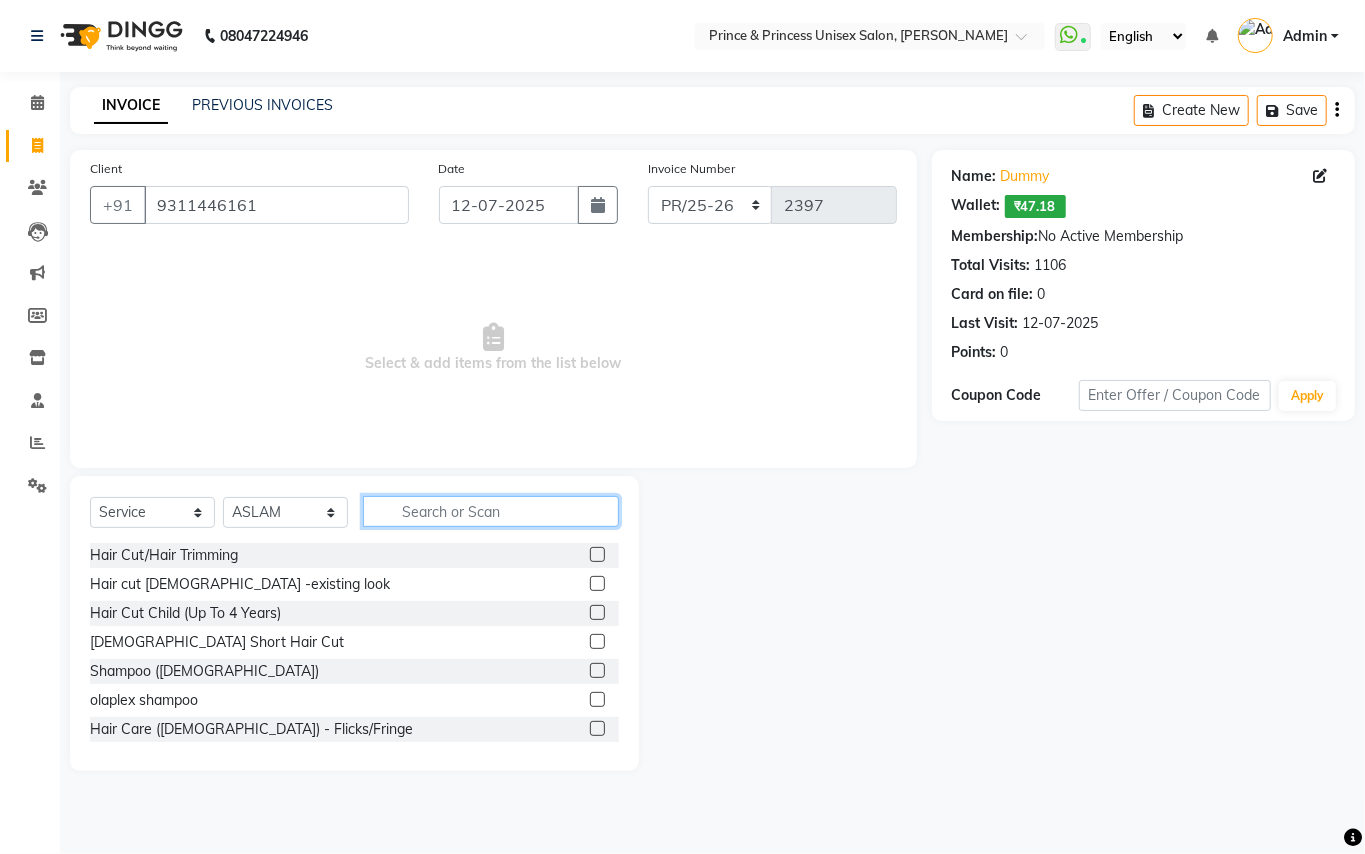 click 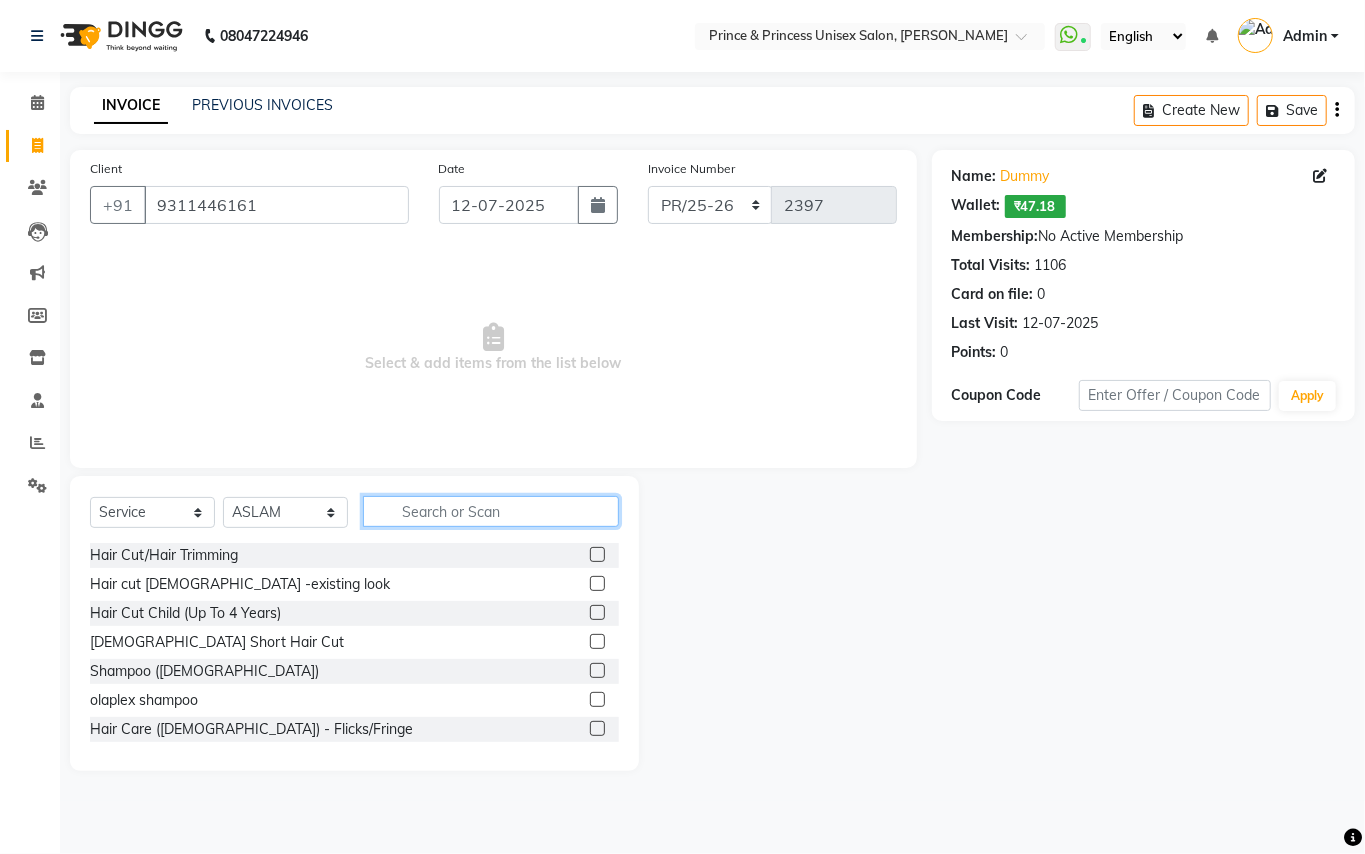 click 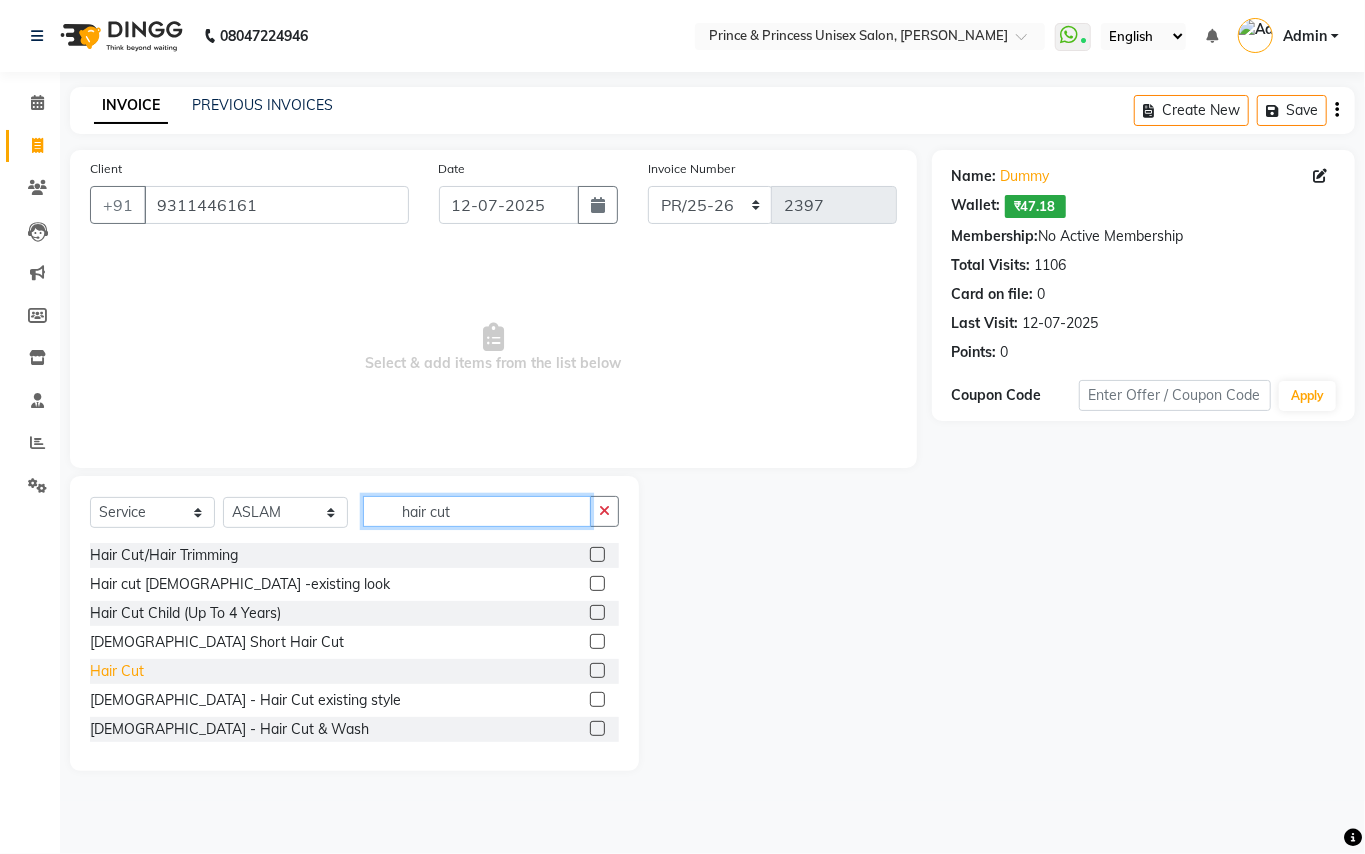 type on "hair cut" 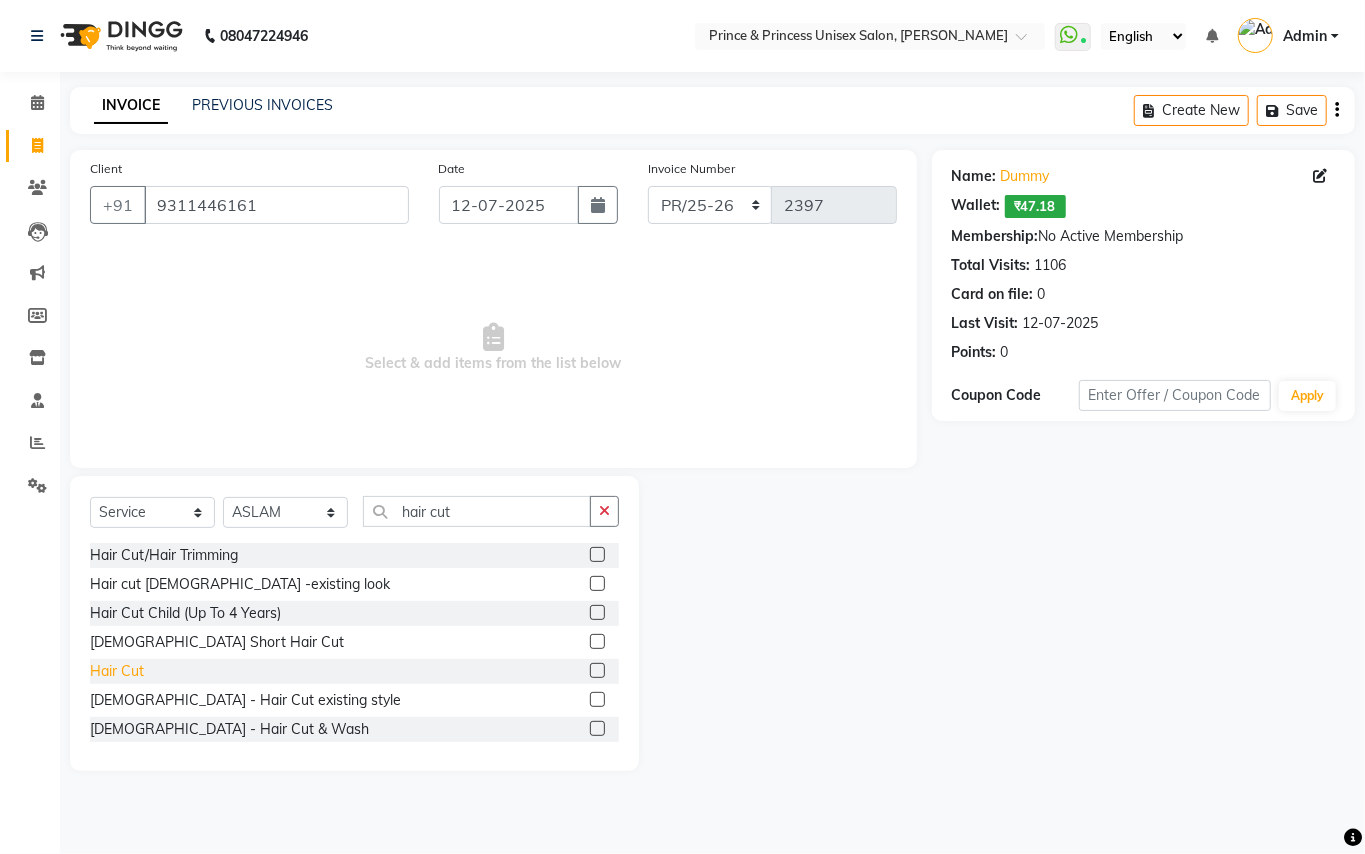 click on "Hair Cut" 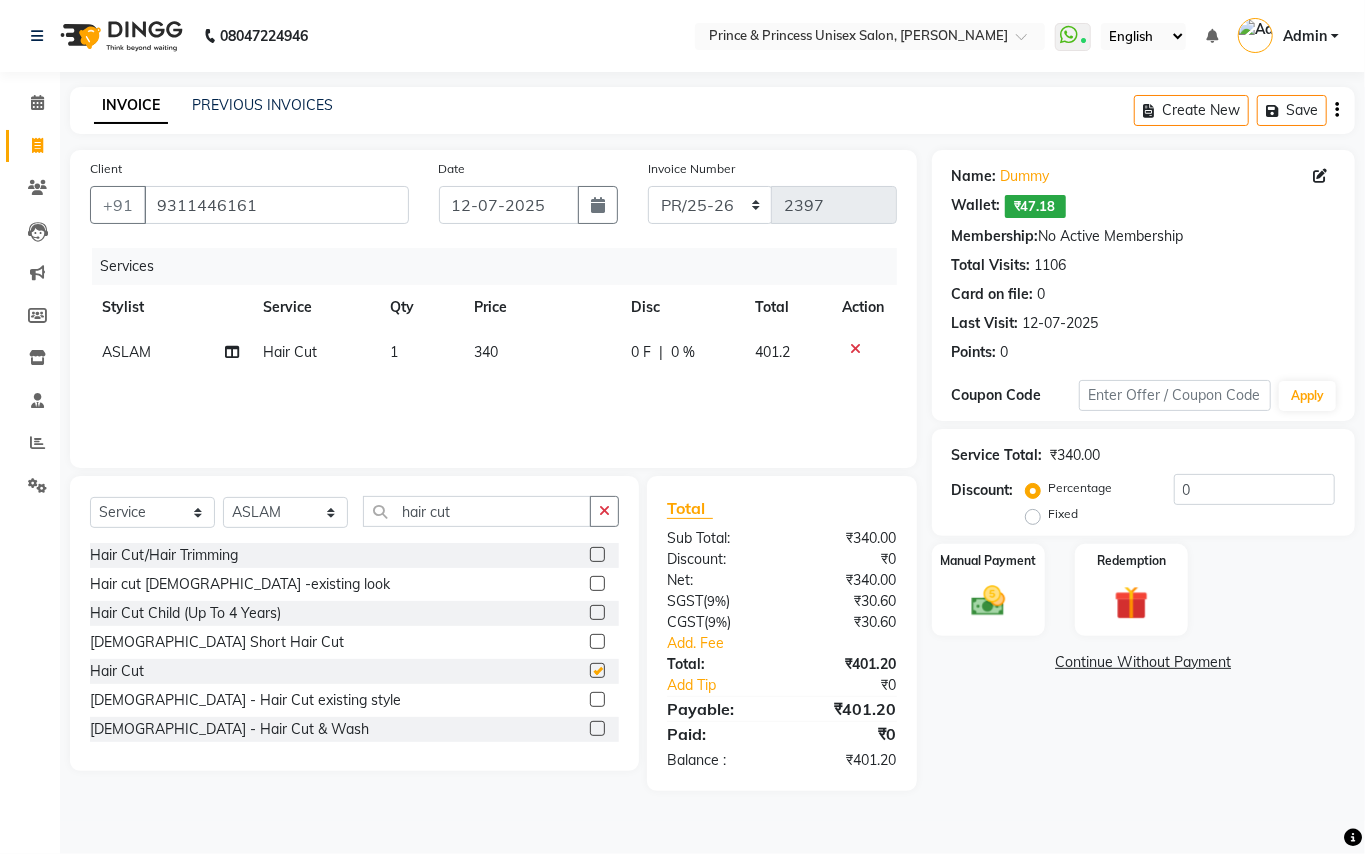 checkbox on "false" 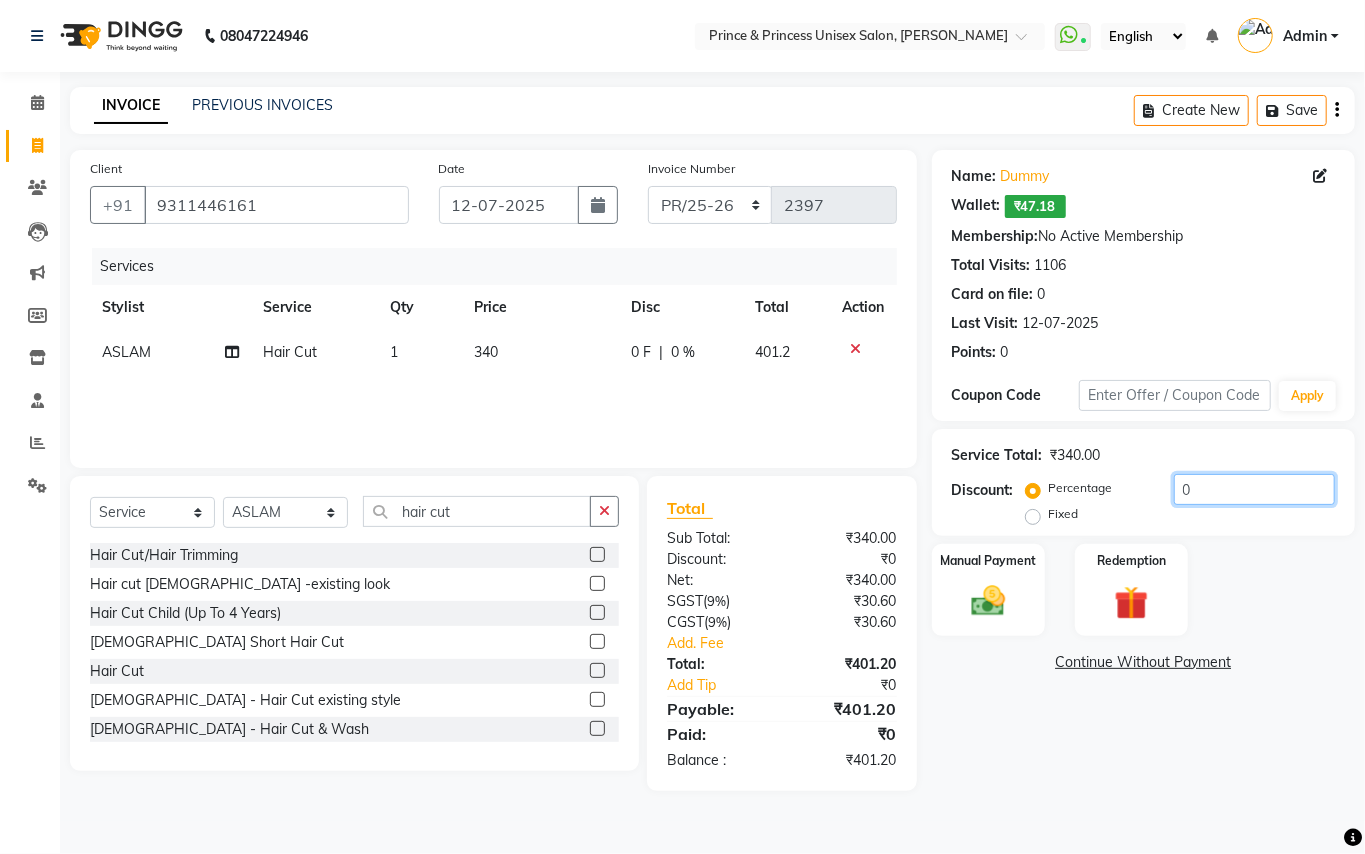 click on "0" 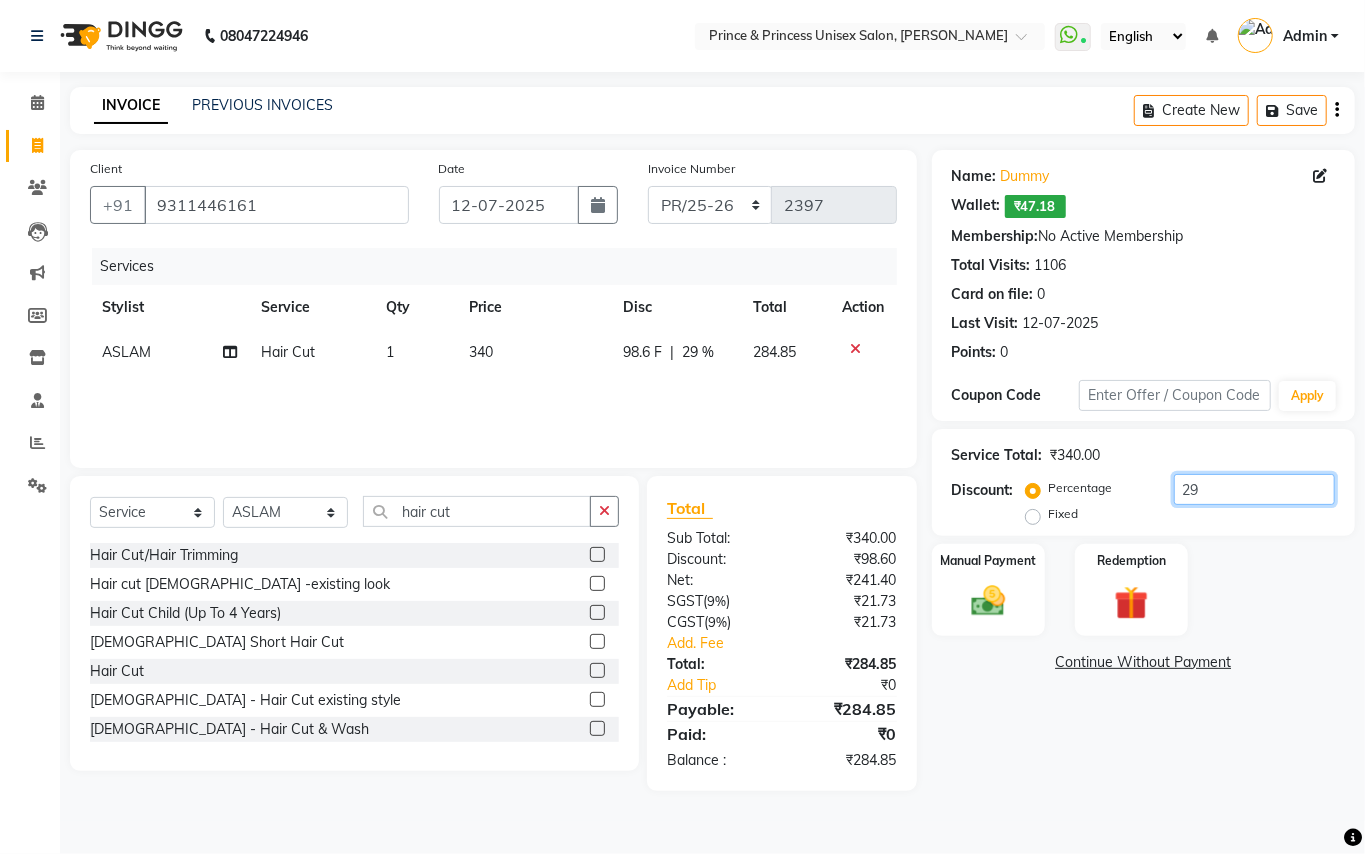type on "29" 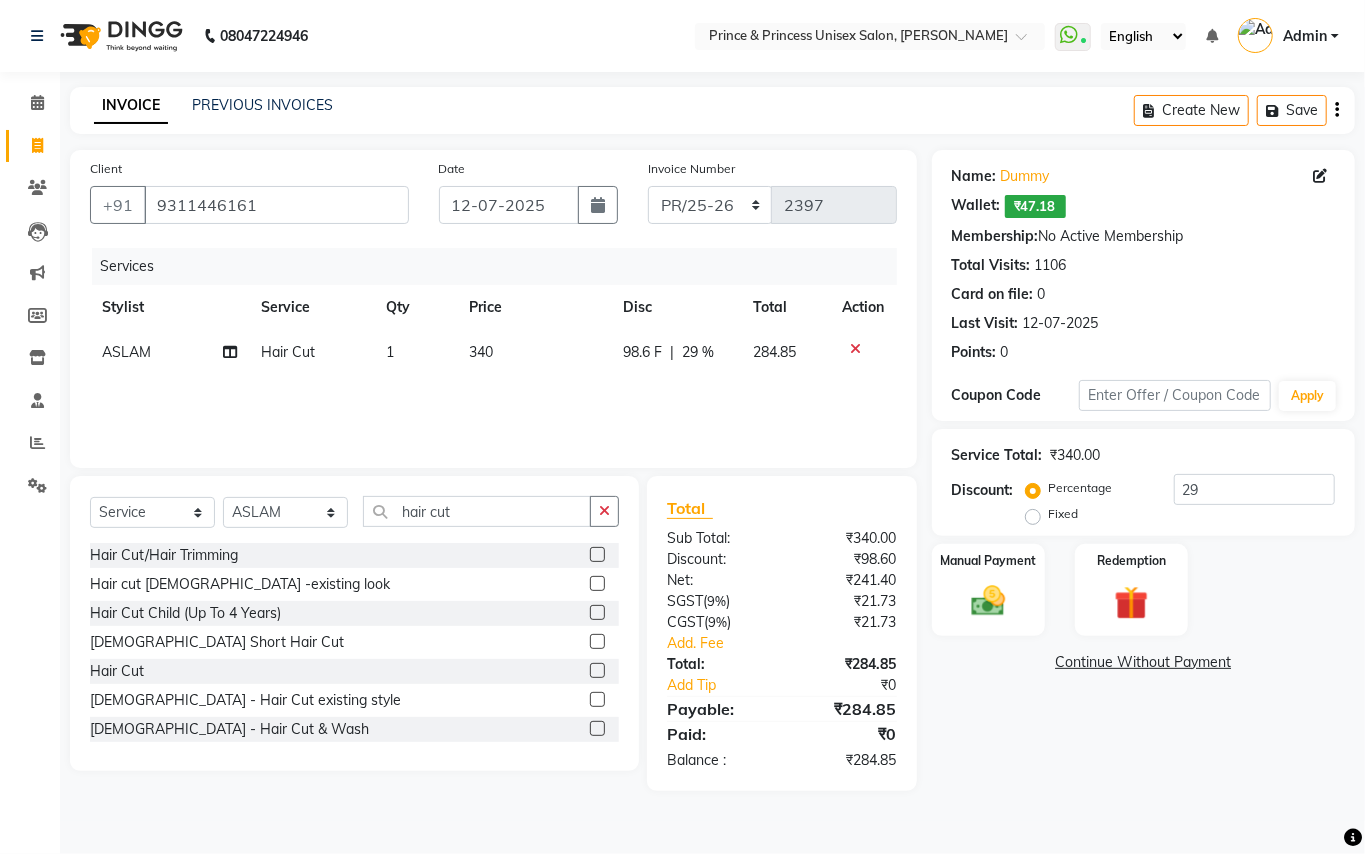 click on "Name: Dummy   Wallet:   ₹47.18  Membership:  No Active Membership  Total Visits:  1106 Card on file:  0 Last Visit:   12-07-2025 Points:   0  Coupon Code Apply Service Total:  ₹340.00  Discount:  Percentage   Fixed  29 Manual Payment Redemption  Continue Without Payment" 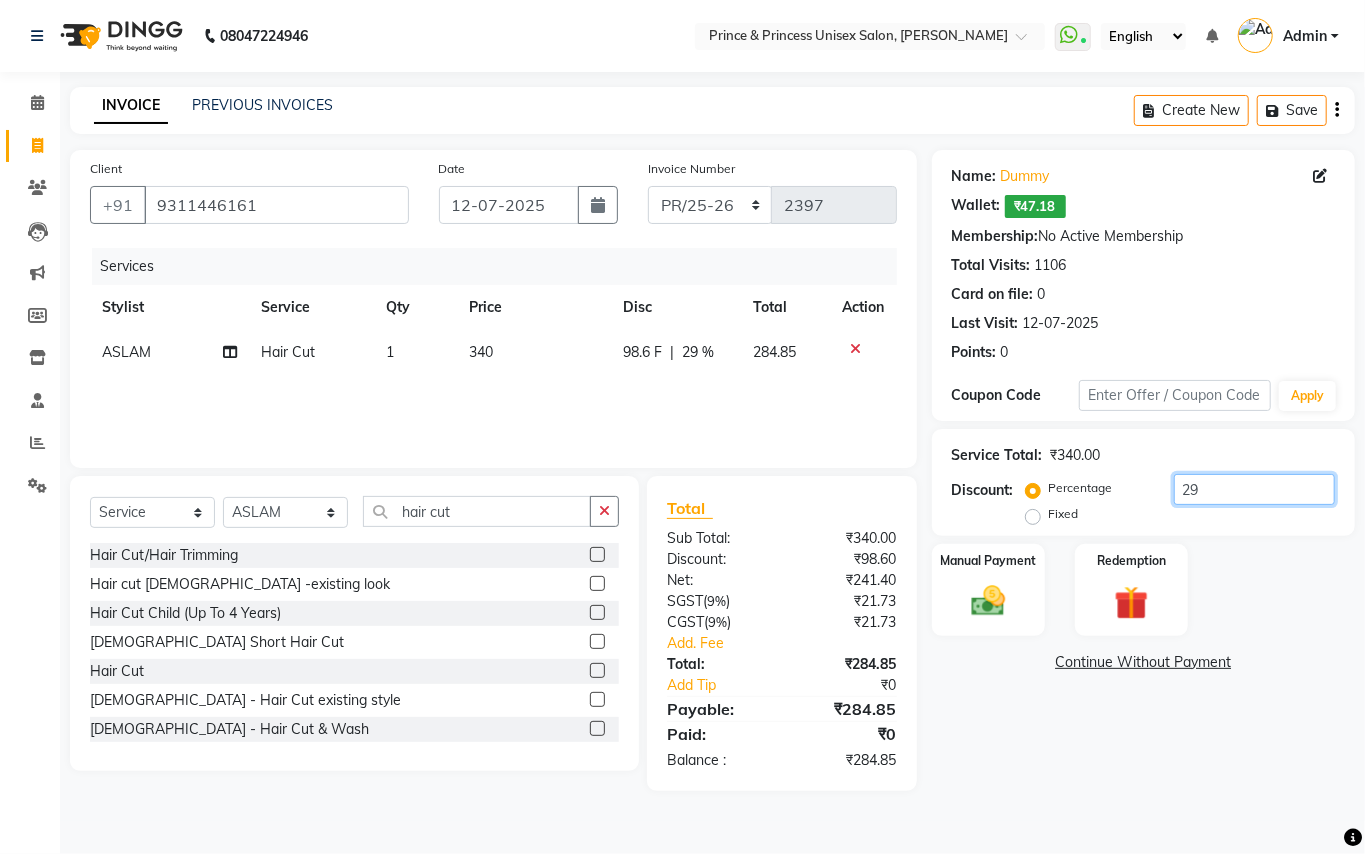 click on "Name: Dummy   Wallet:   ₹47.18  Membership:  No Active Membership  Total Visits:  1106 Card on file:  0 Last Visit:   12-07-2025 Points:   0  Coupon Code Apply Service Total:  ₹340.00  Discount:  Percentage   Fixed  29 Manual Payment Redemption  Continue Without Payment" 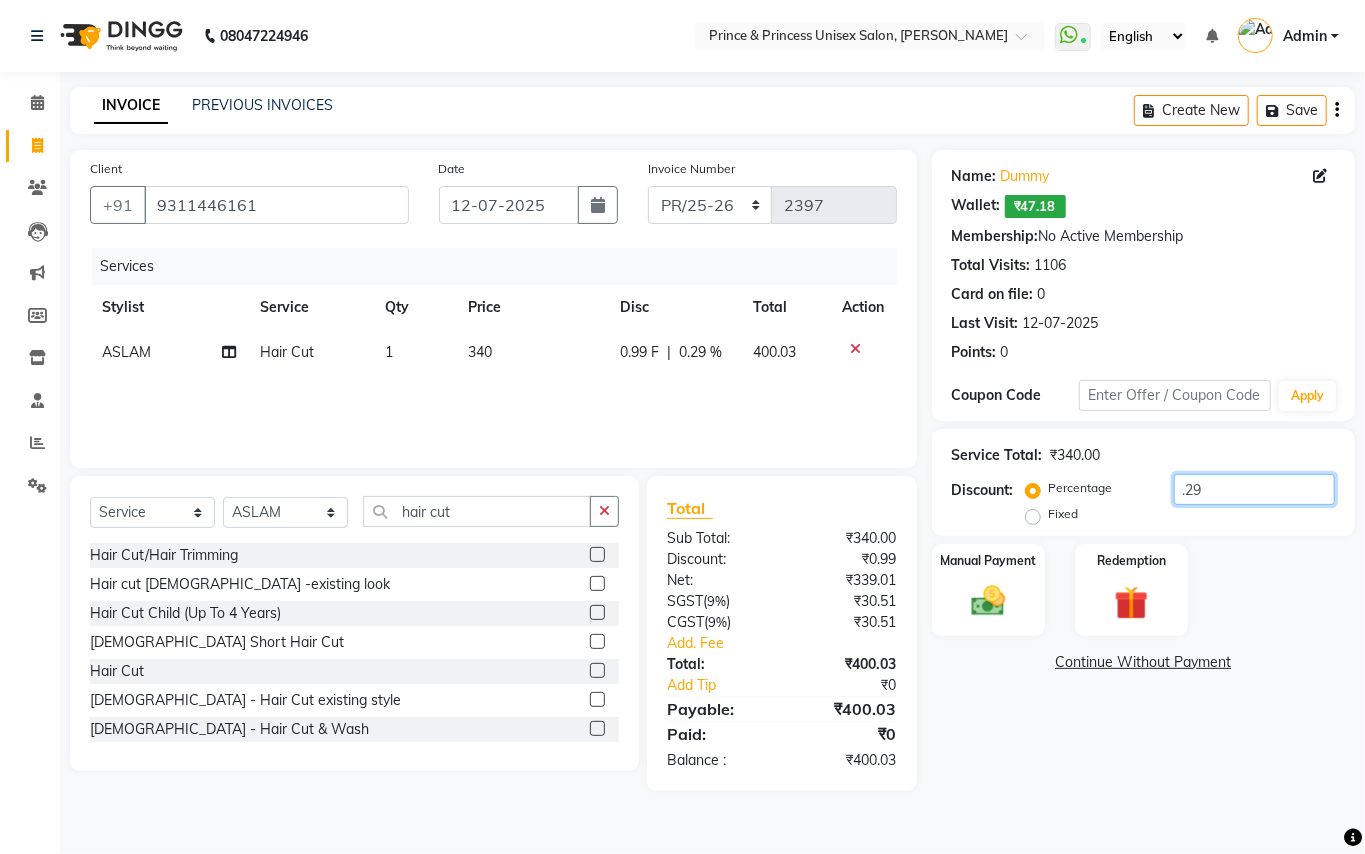 type on ".29" 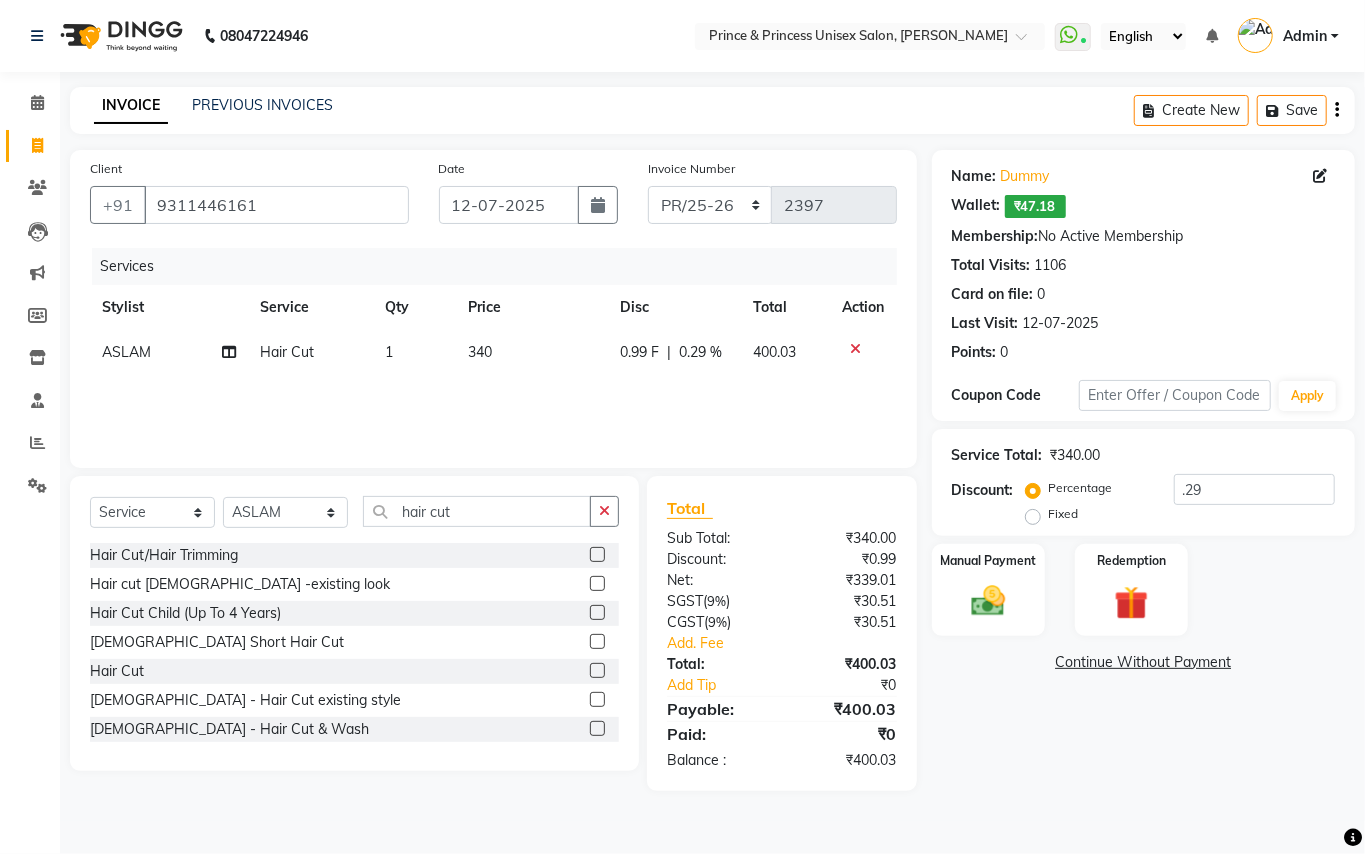 click on "Name: Dummy   Wallet:   ₹47.18  Membership:  No Active Membership  Total Visits:  1106 Card on file:  0 Last Visit:   12-07-2025 Points:   0  Coupon Code Apply Service Total:  ₹340.00  Discount:  Percentage   Fixed  .29 Manual Payment Redemption  Continue Without Payment" 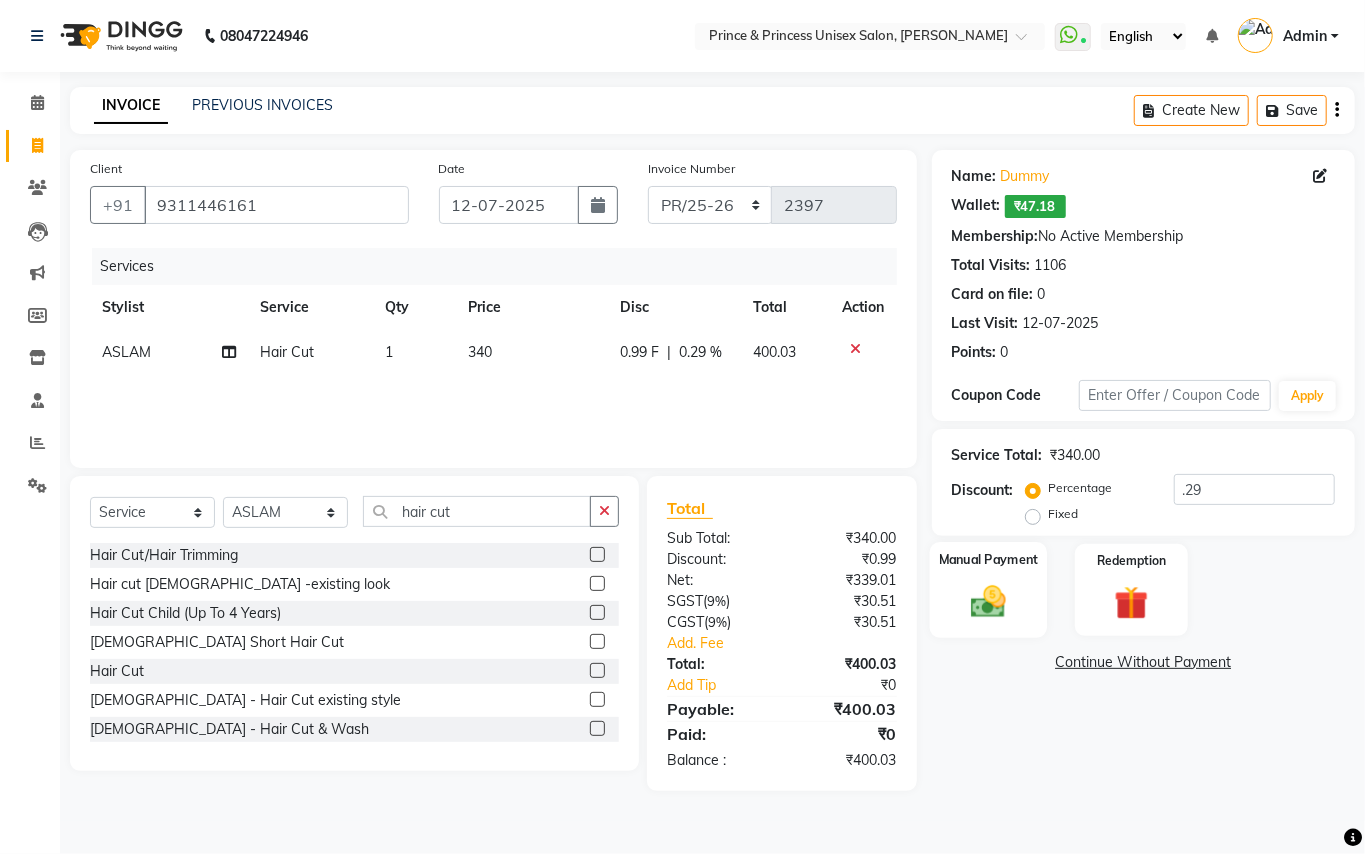 click 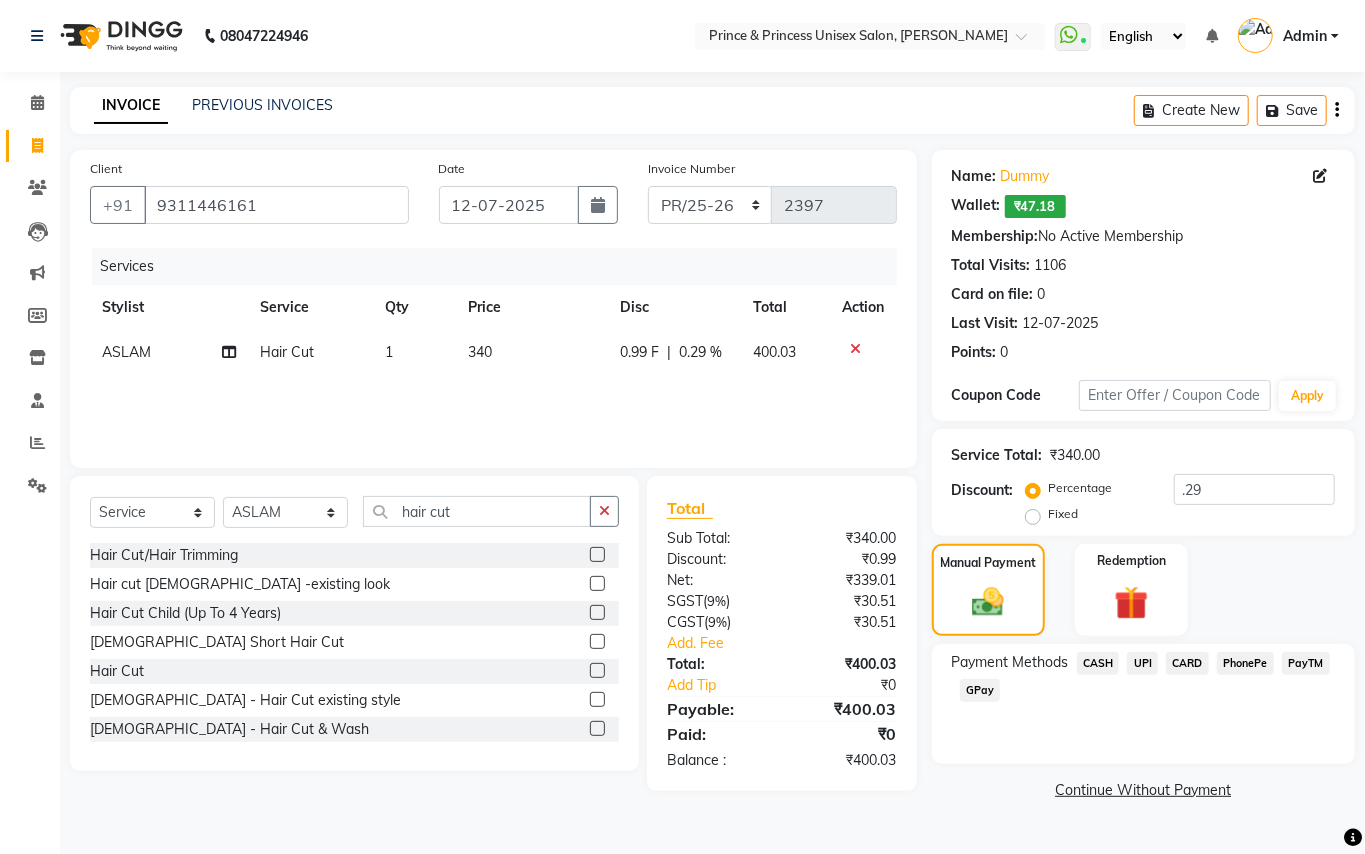click on "CASH" 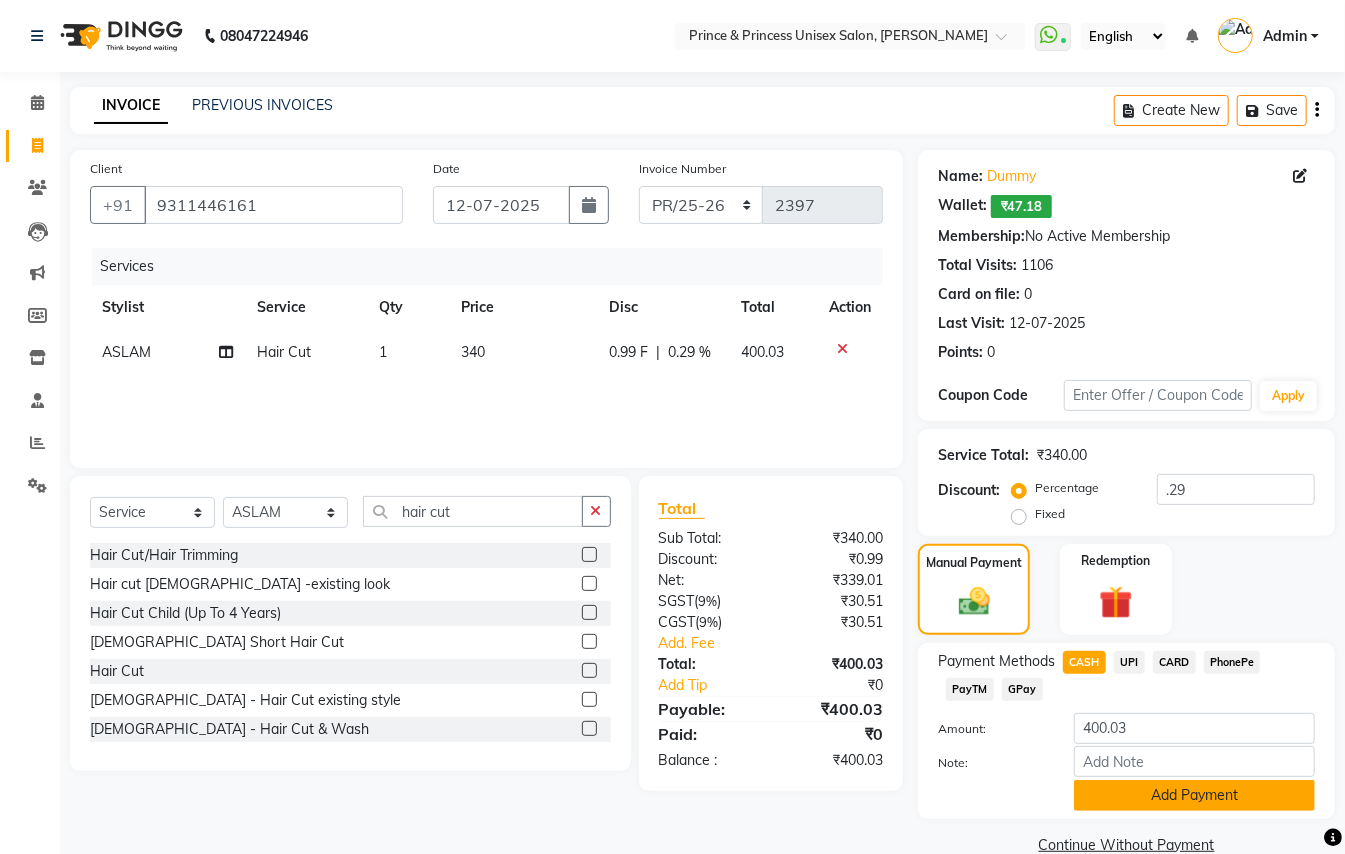click on "Add Payment" 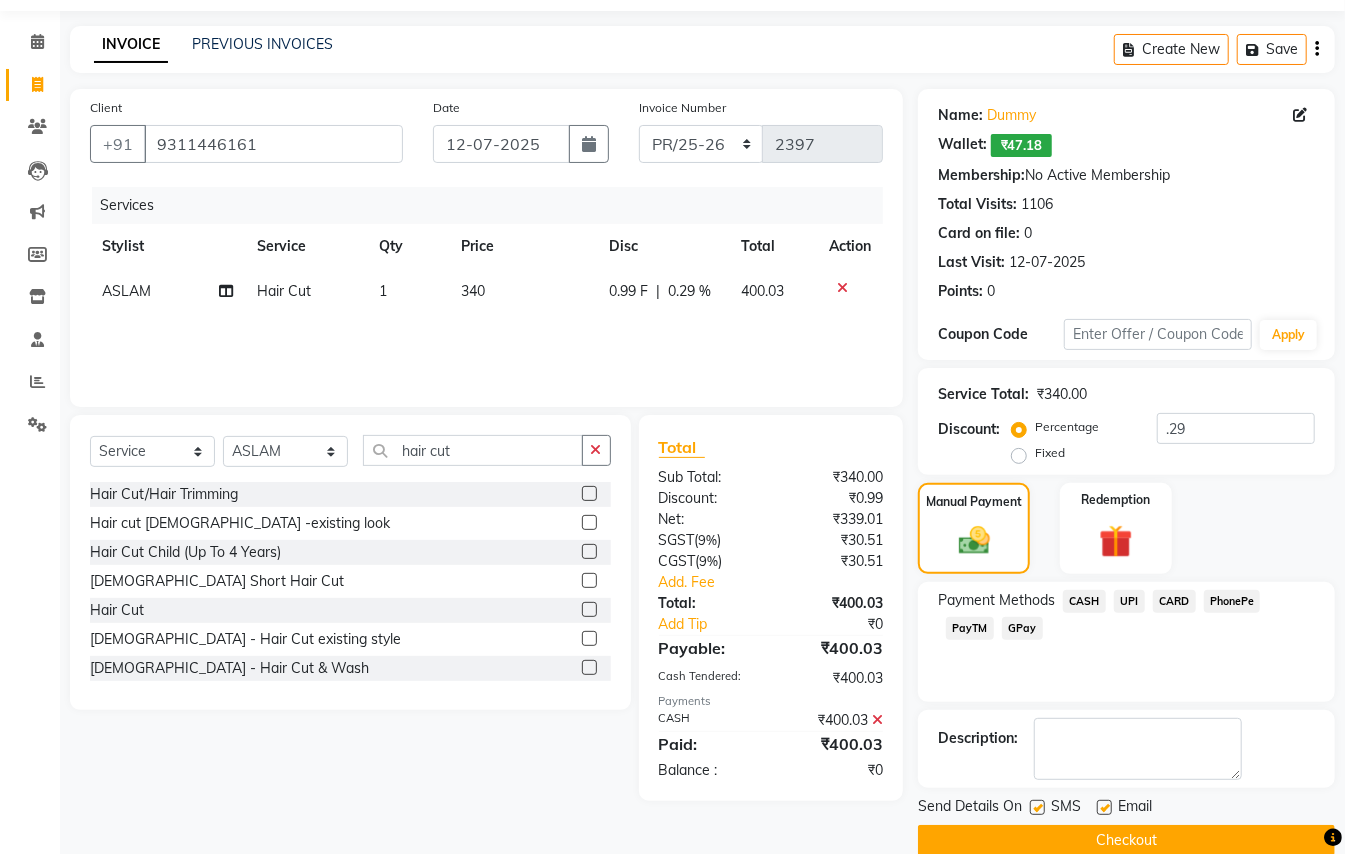 scroll, scrollTop: 94, scrollLeft: 0, axis: vertical 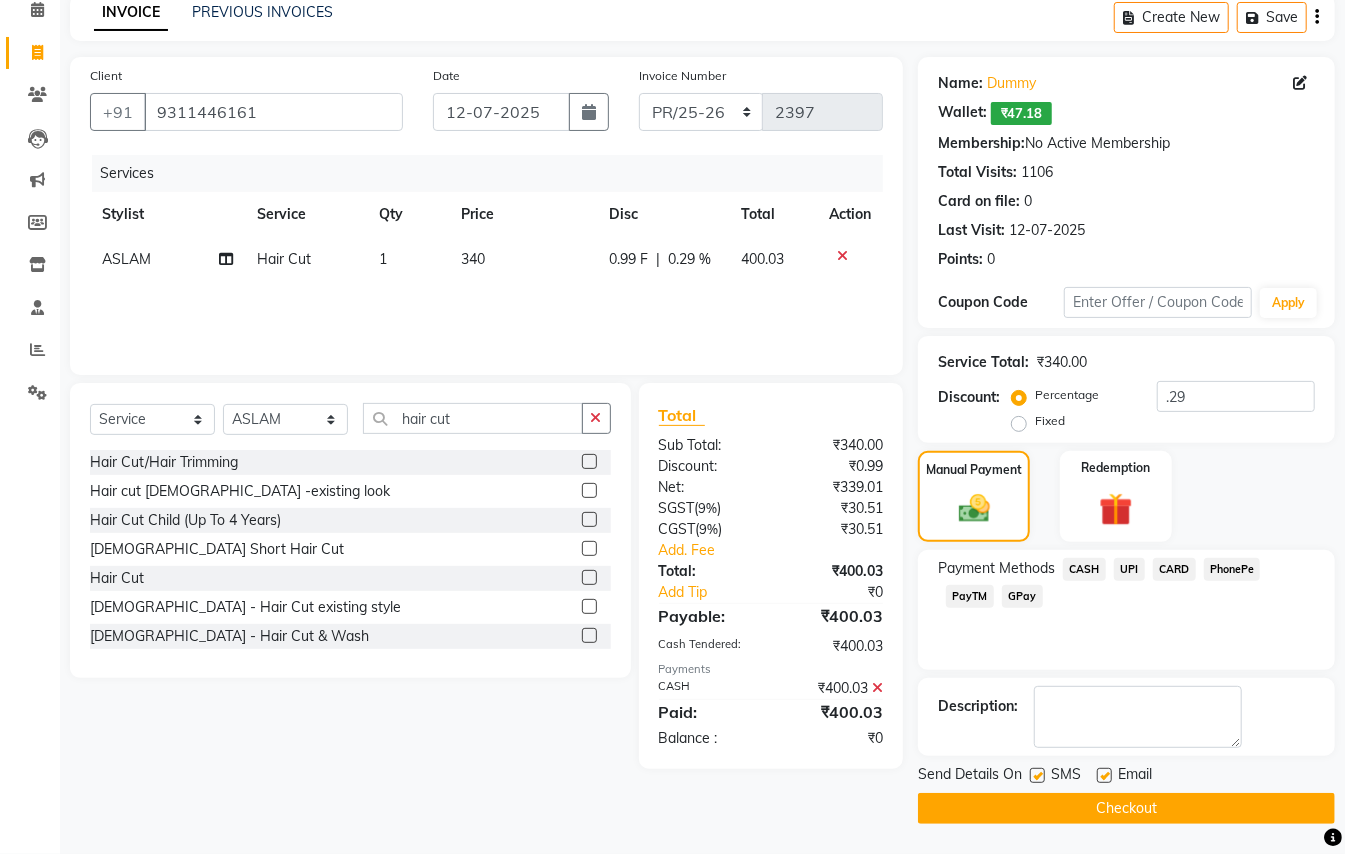 click on "Checkout" 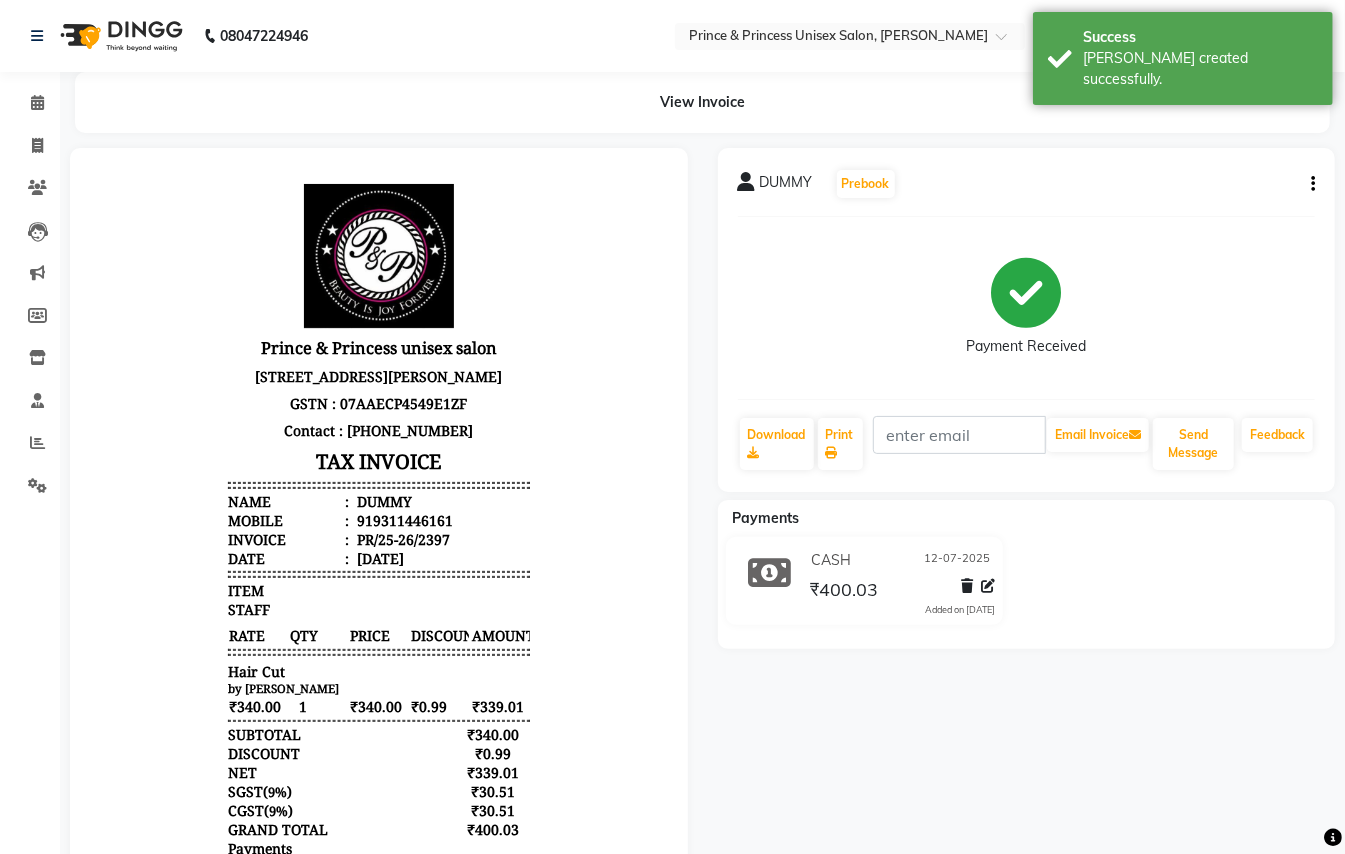 scroll, scrollTop: 0, scrollLeft: 0, axis: both 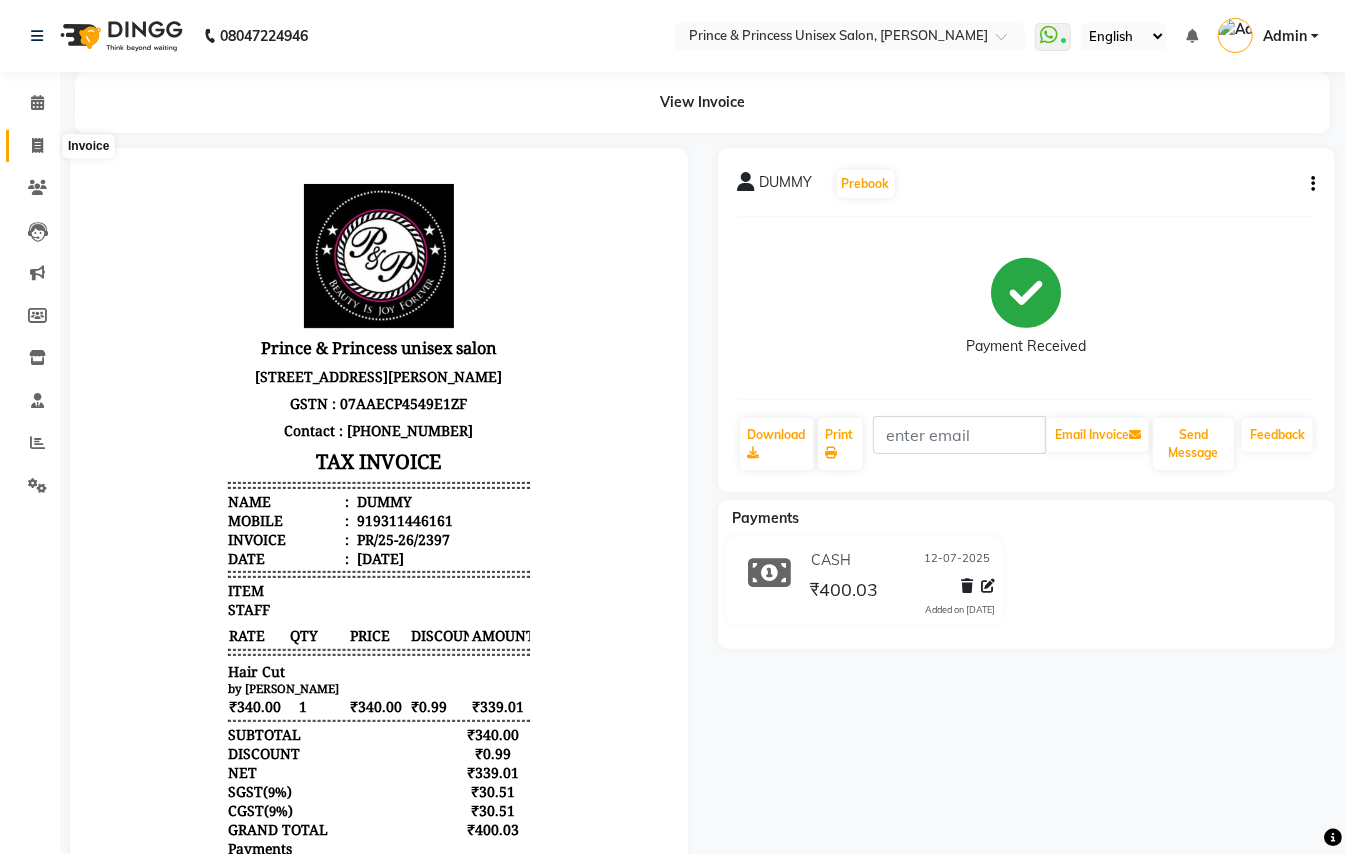 click 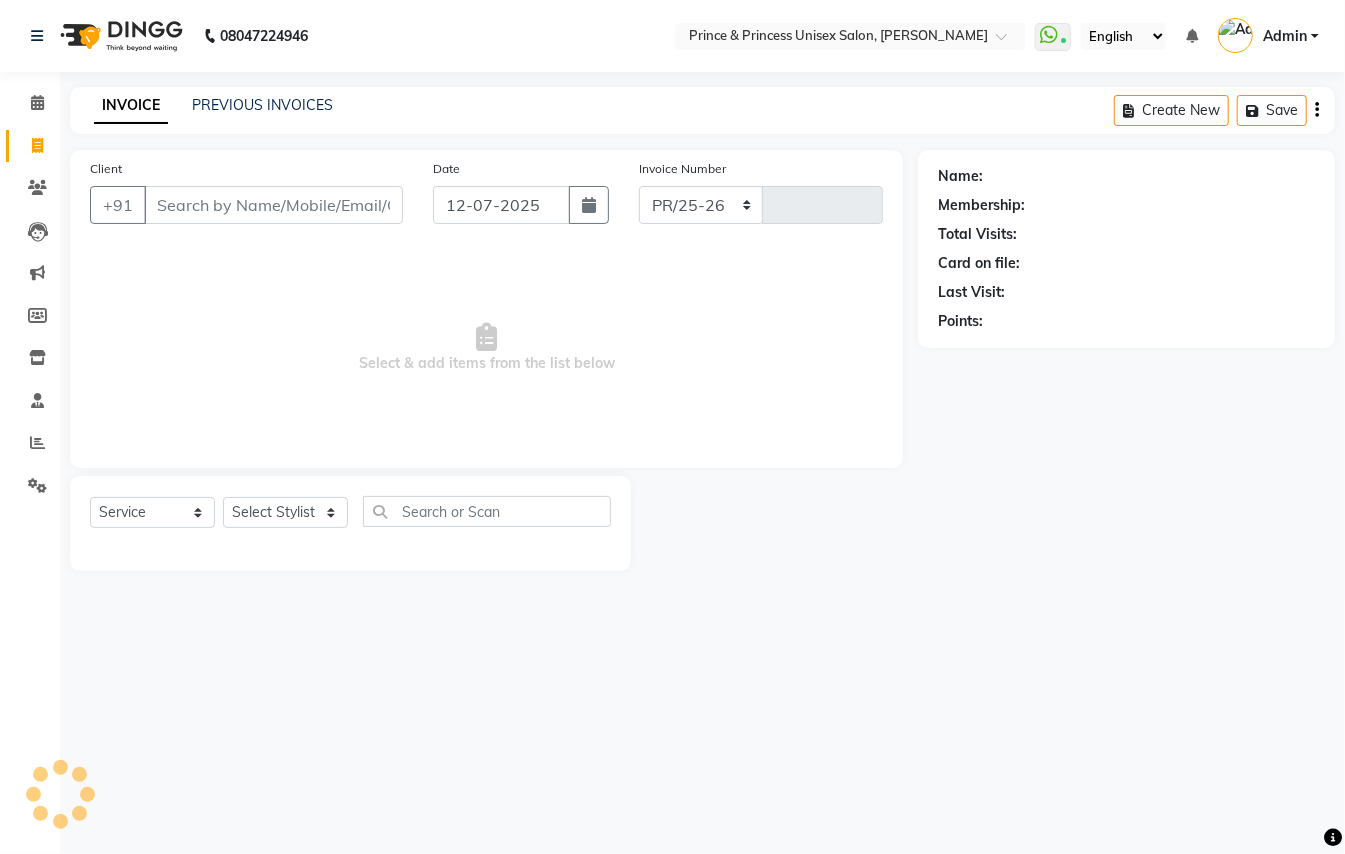 select on "3760" 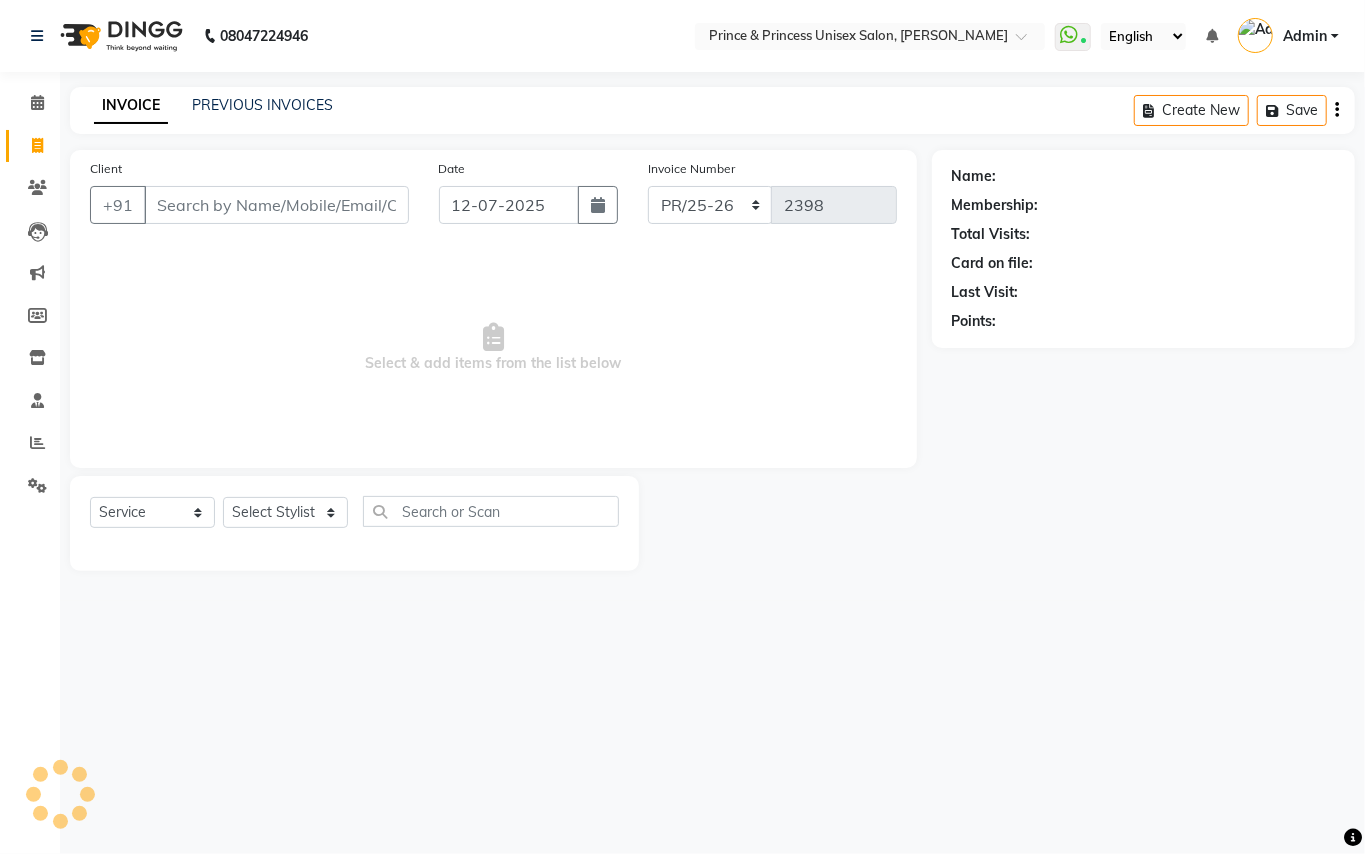 click on "Client" at bounding box center (276, 205) 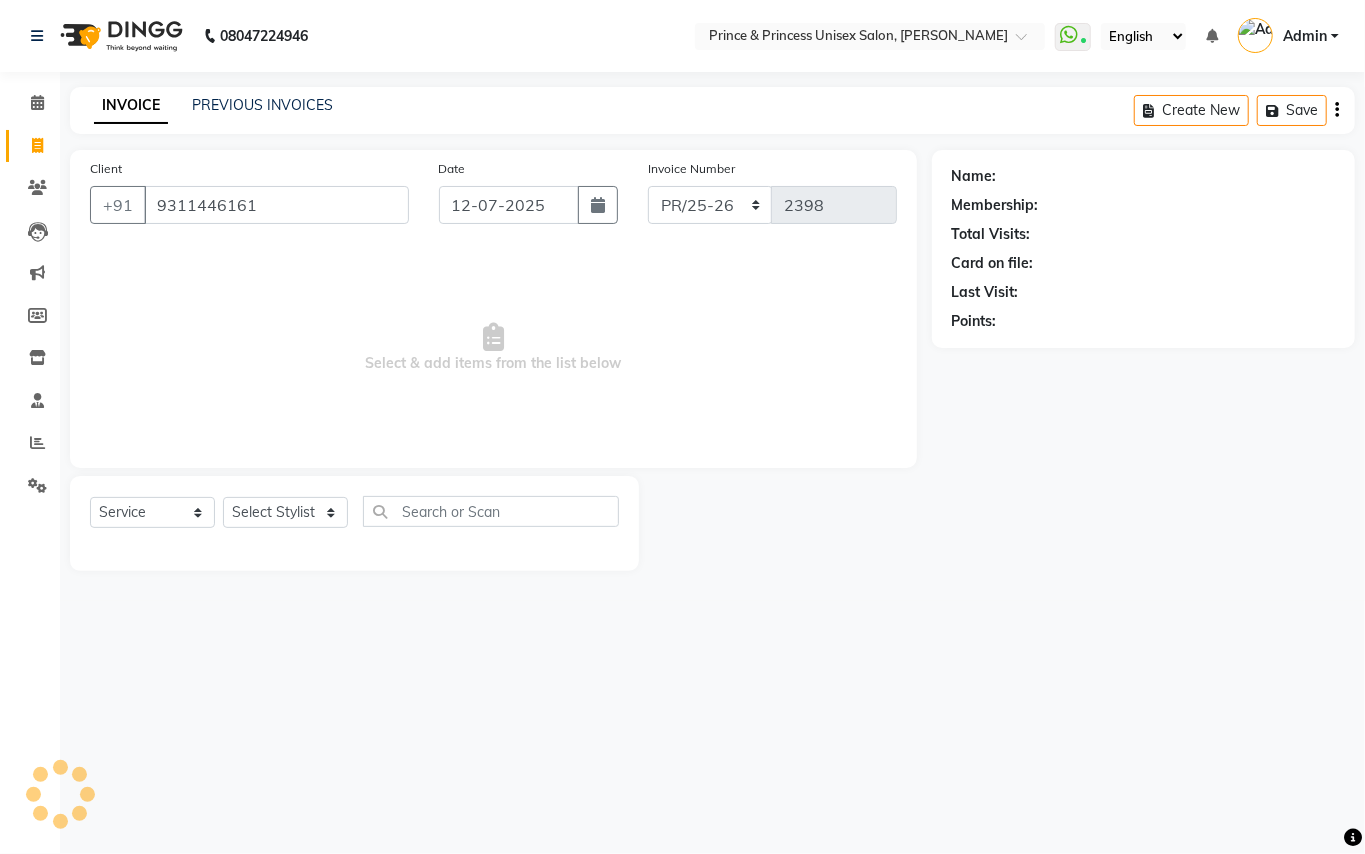type on "9311446161" 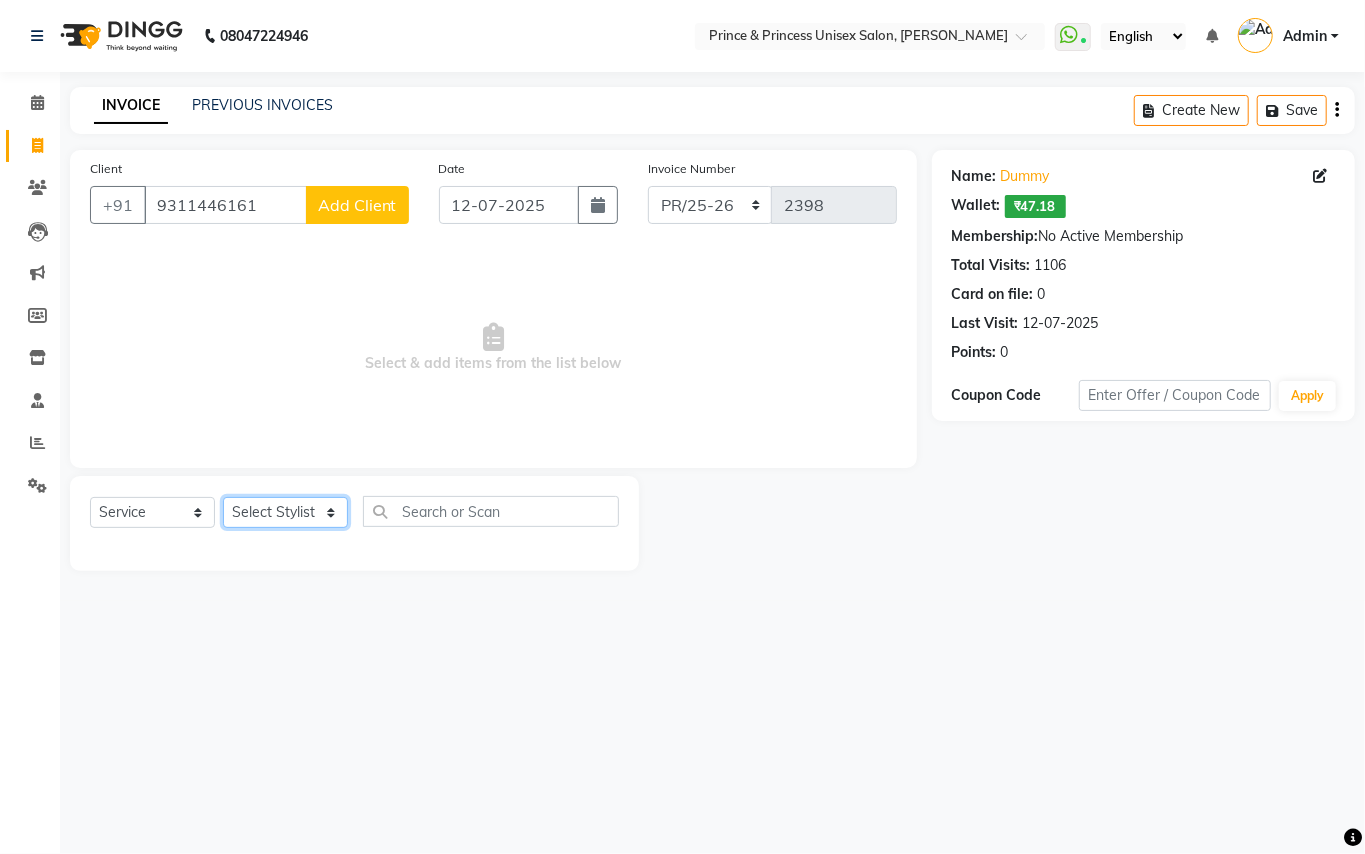 click on "Select Stylist ABHISHEK [PERSON_NAME] NEW [PERSON_NAME] CHANDAN [PERSON_NAME] MEENAKSHI [PERSON_NAME] RAHUL SANDEEP [PERSON_NAME] XYZ" 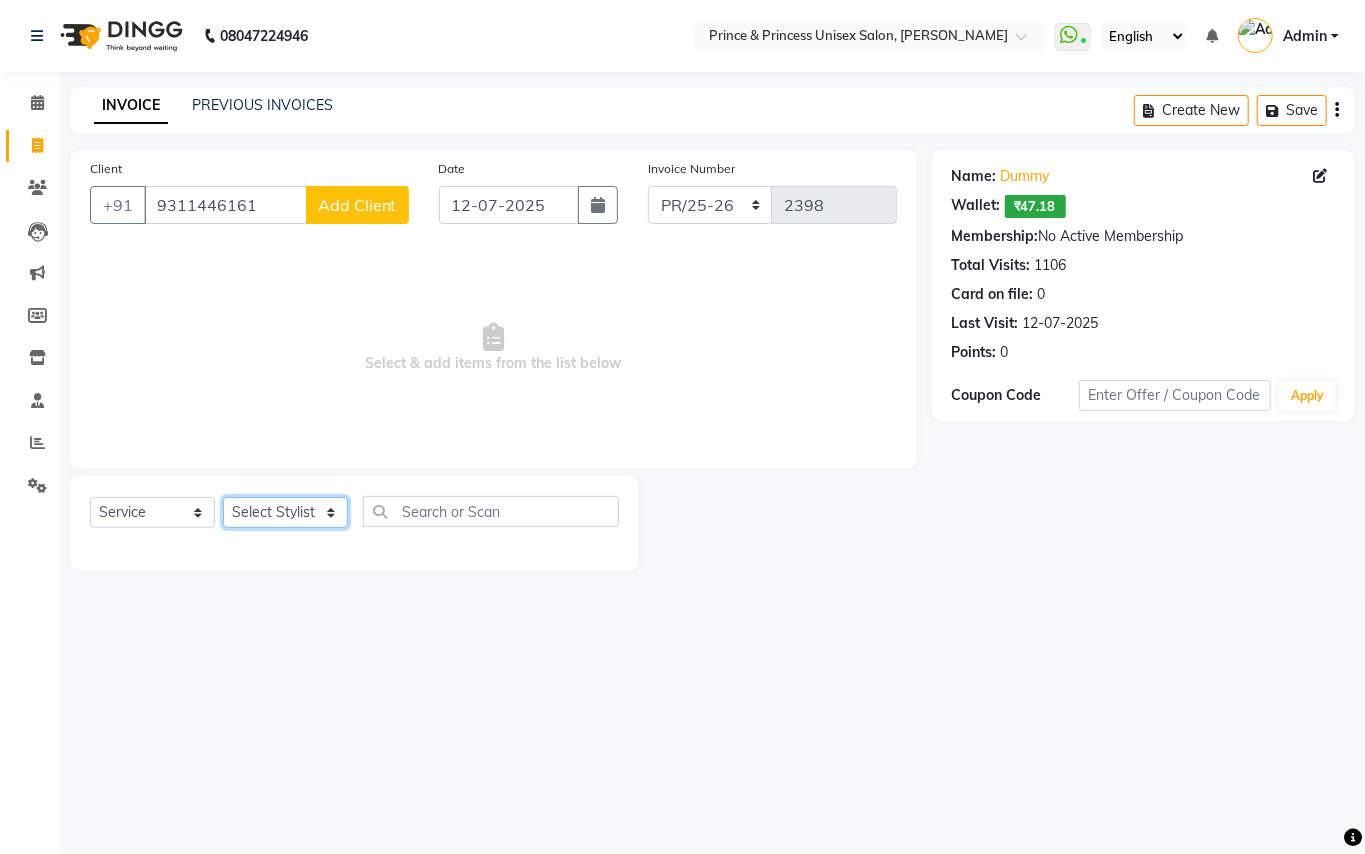 select on "63815" 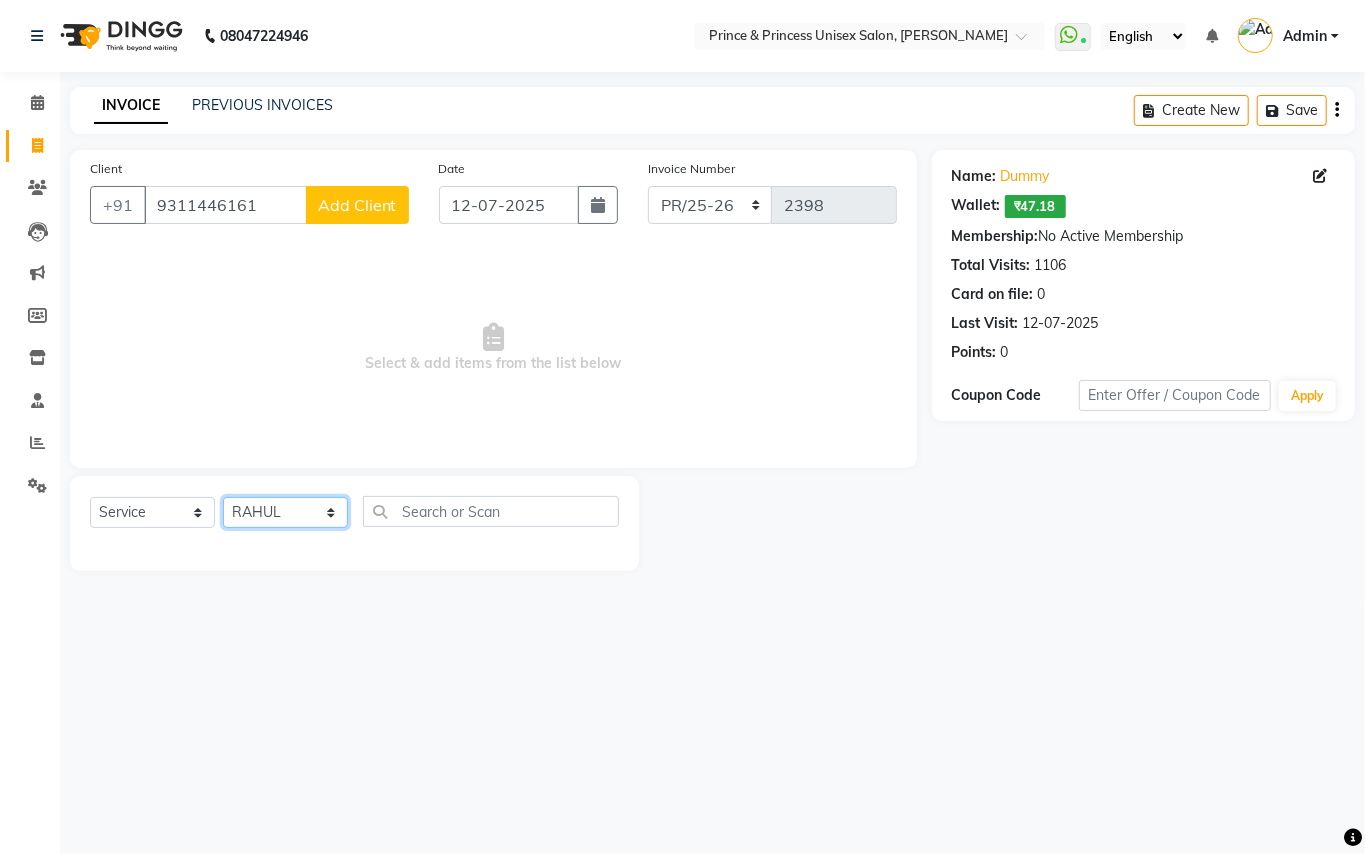 drag, startPoint x: 274, startPoint y: 513, endPoint x: 405, endPoint y: 521, distance: 131.24405 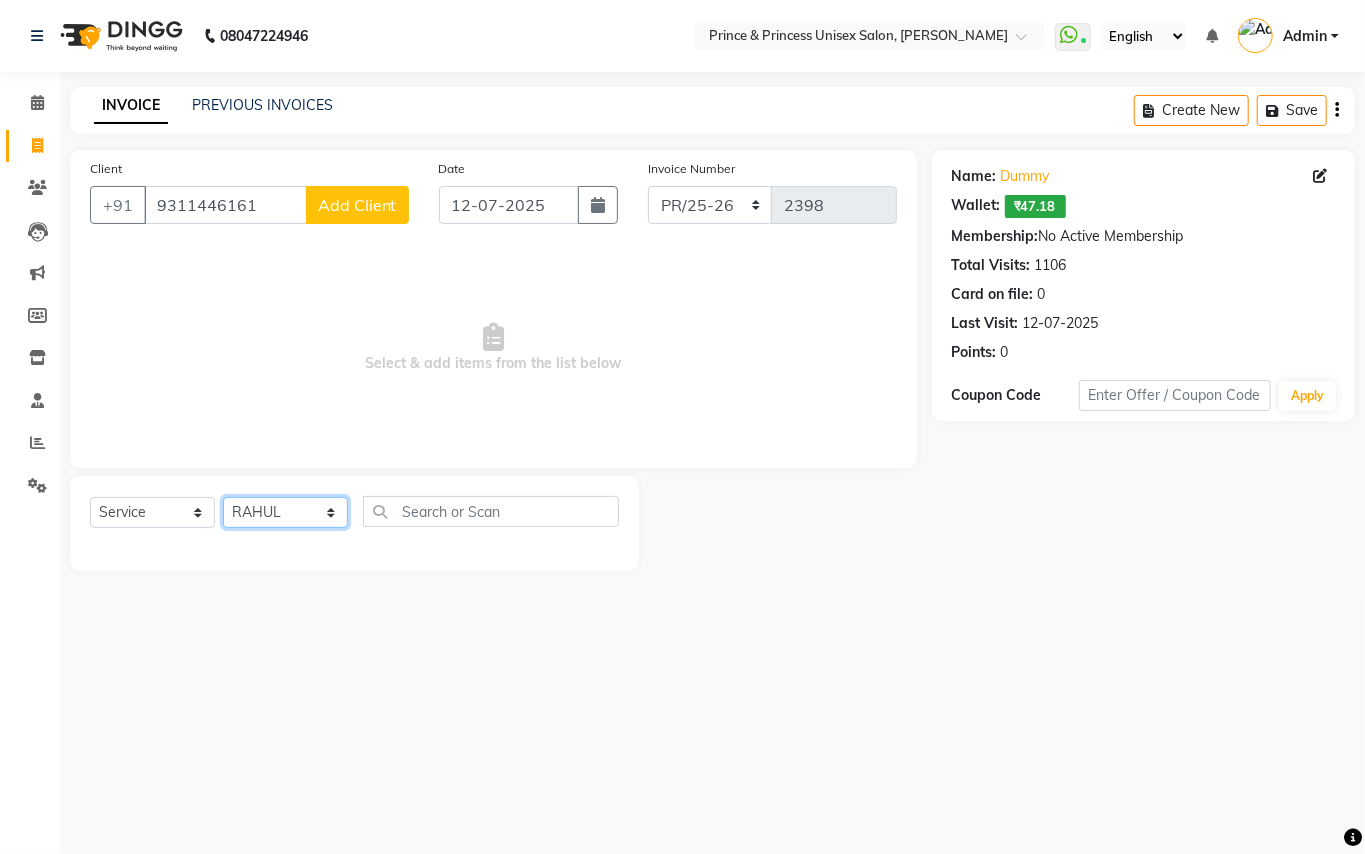 click on "Select Stylist ABHISHEK [PERSON_NAME] NEW [PERSON_NAME] CHANDAN [PERSON_NAME] MEENAKSHI [PERSON_NAME] RAHUL SANDEEP [PERSON_NAME] XYZ" 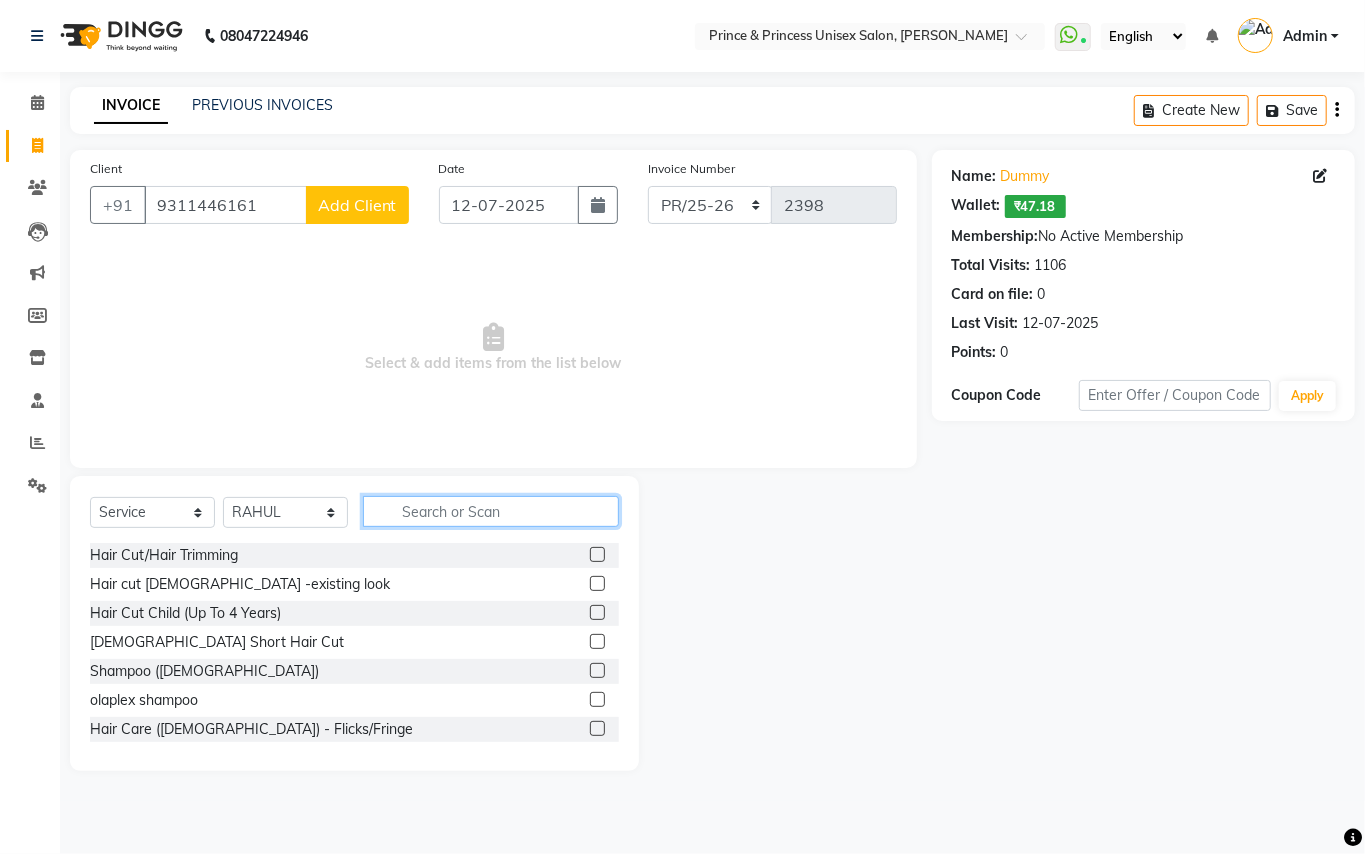click 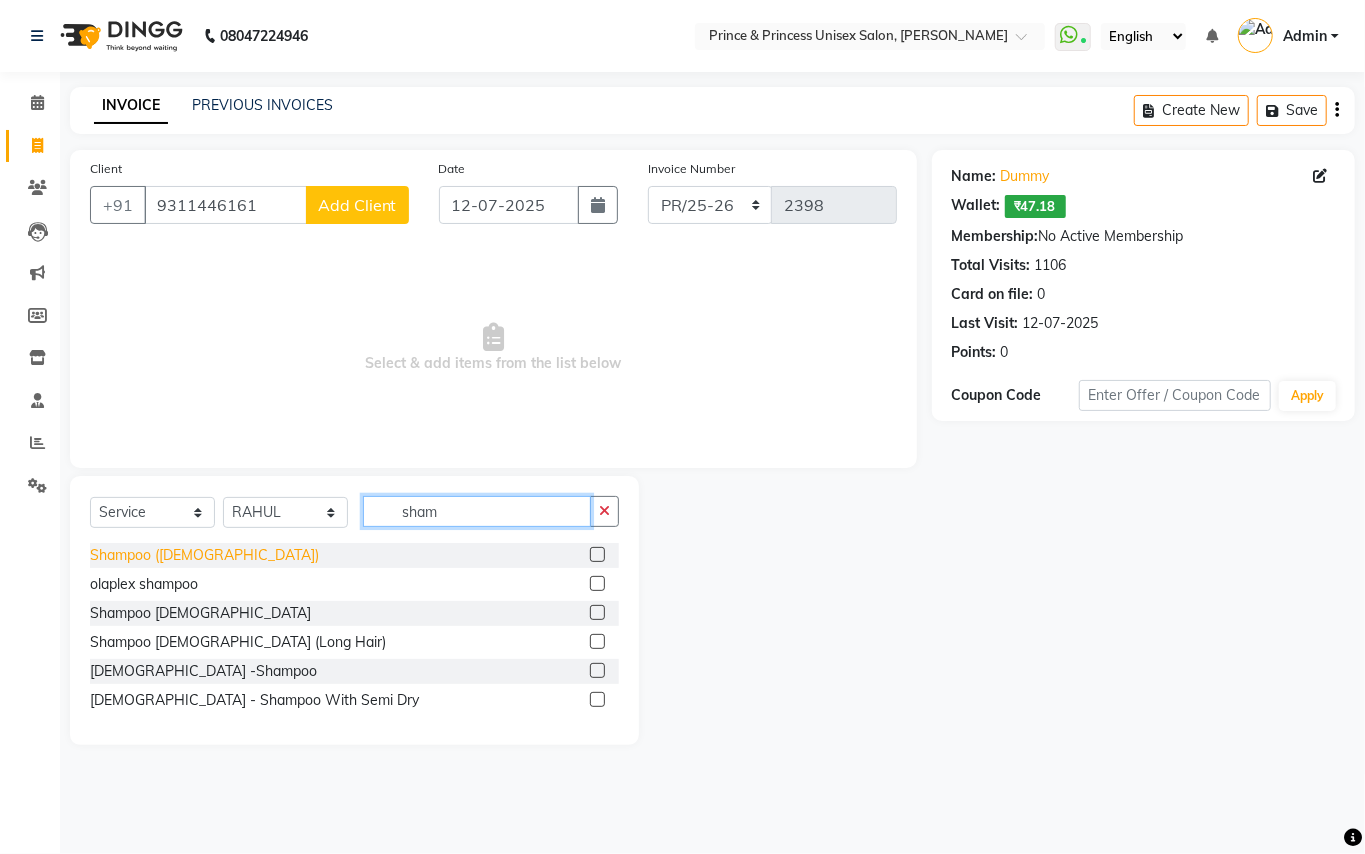 type on "sham" 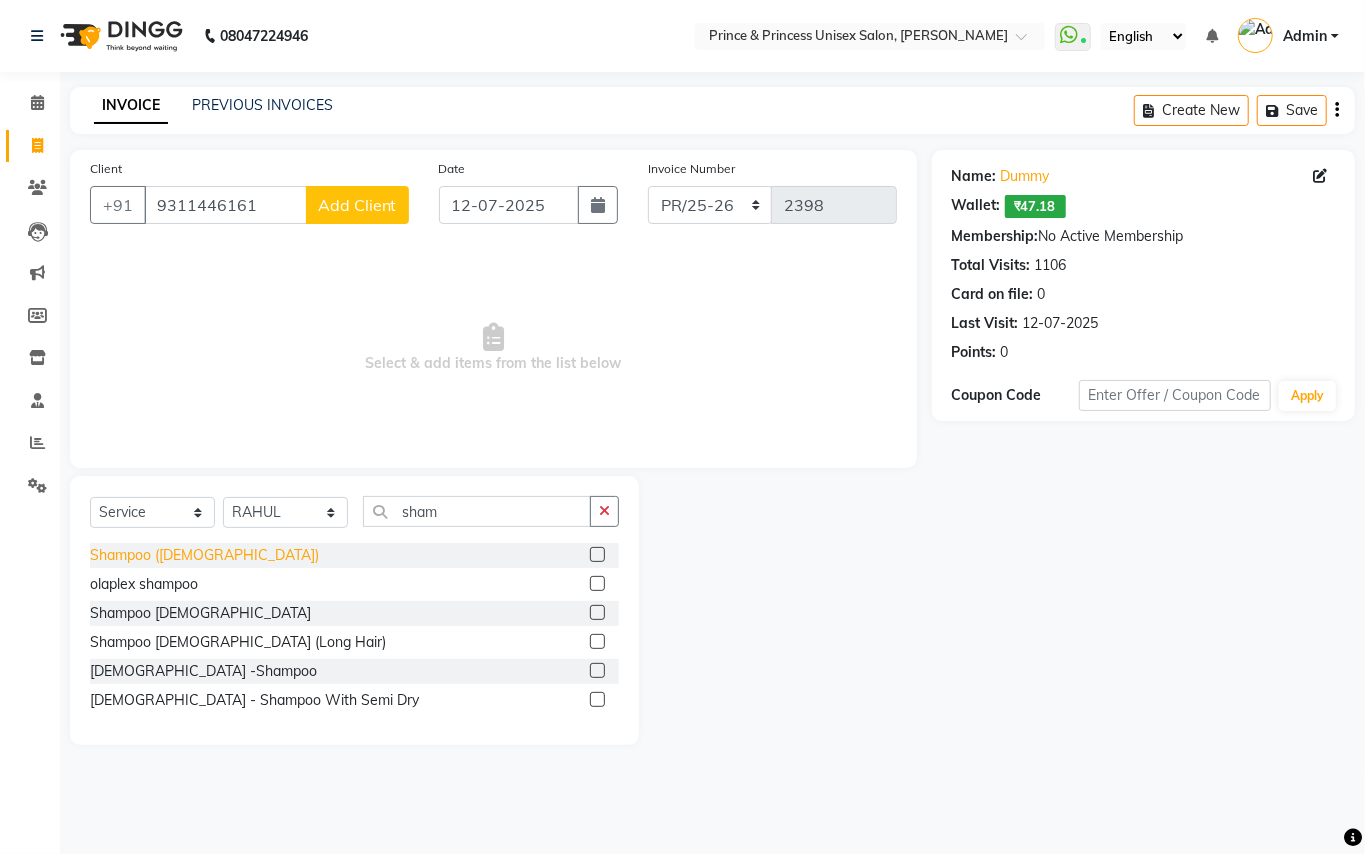click on "Shampoo ([DEMOGRAPHIC_DATA])" 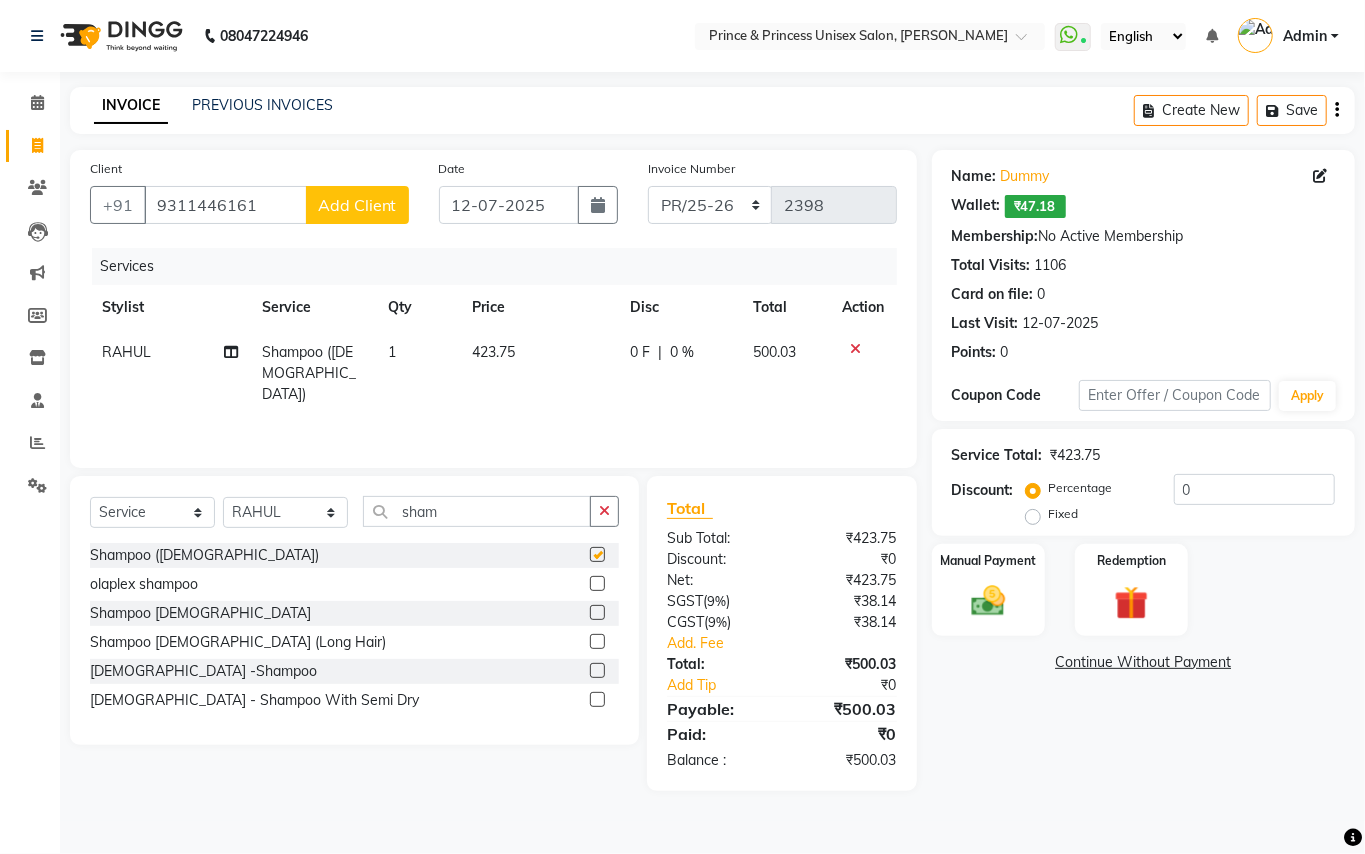checkbox on "false" 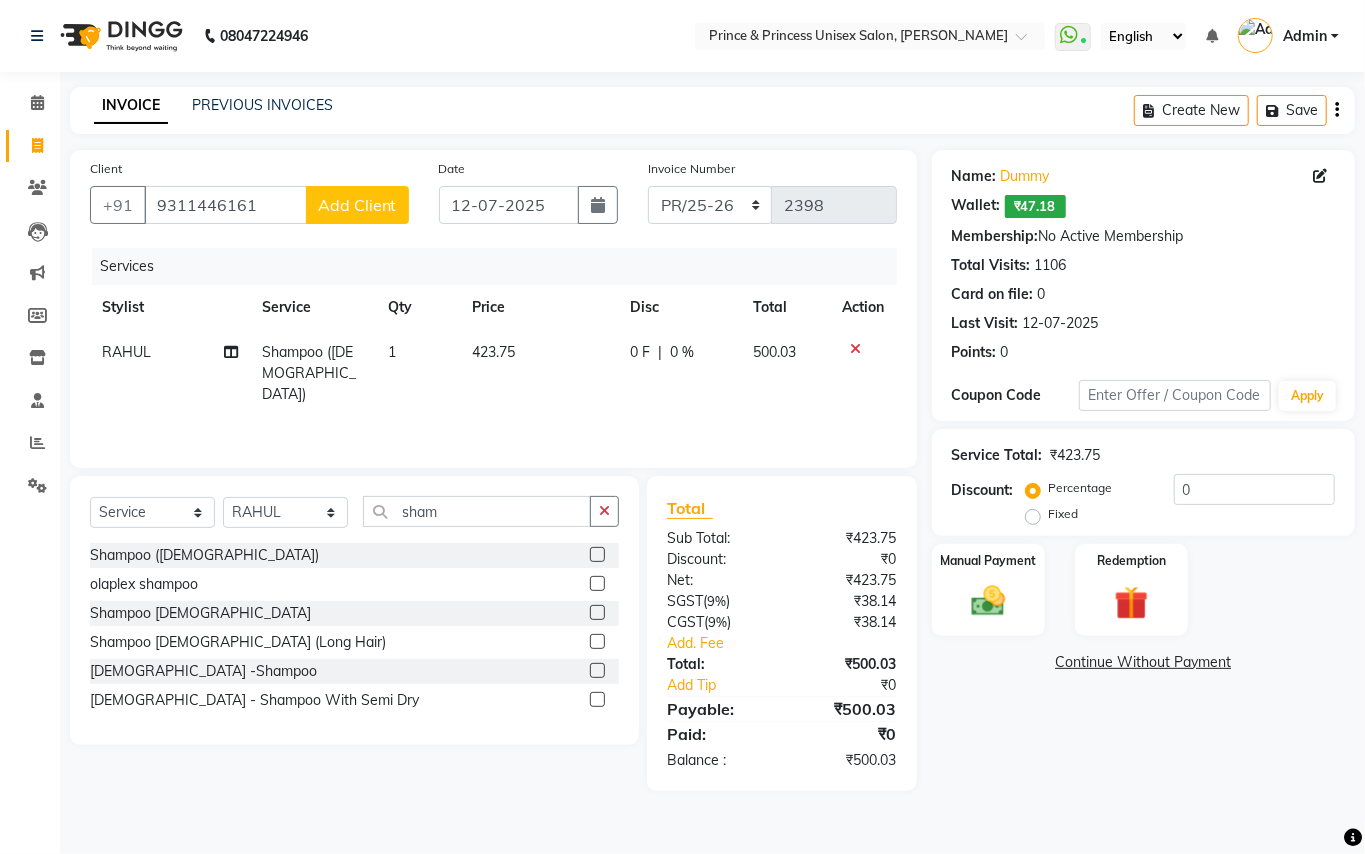 drag, startPoint x: 270, startPoint y: 493, endPoint x: 258, endPoint y: 501, distance: 14.422205 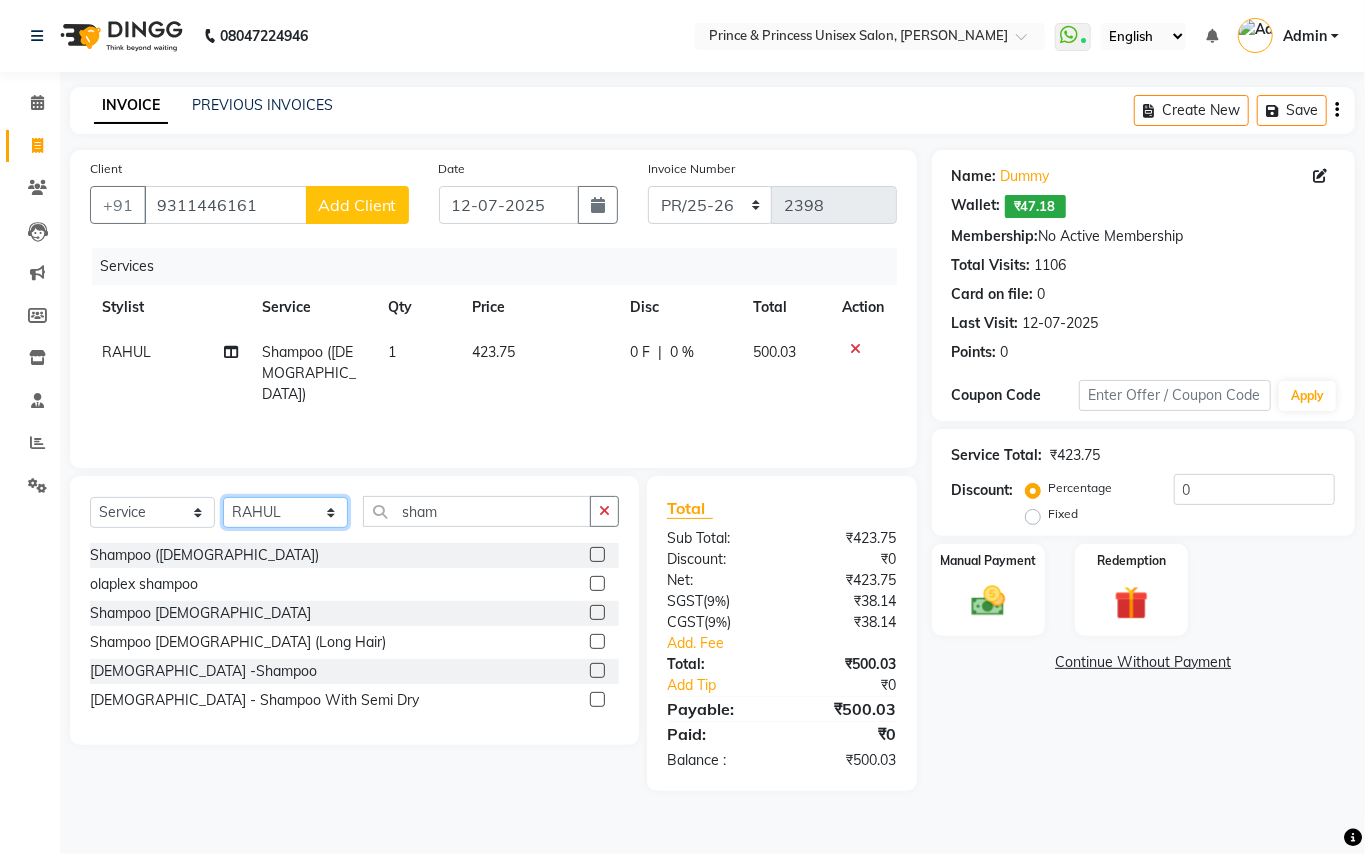 click on "Select Stylist ABHISHEK [PERSON_NAME] NEW [PERSON_NAME] CHANDAN [PERSON_NAME] MEENAKSHI [PERSON_NAME] RAHUL SANDEEP [PERSON_NAME] XYZ" 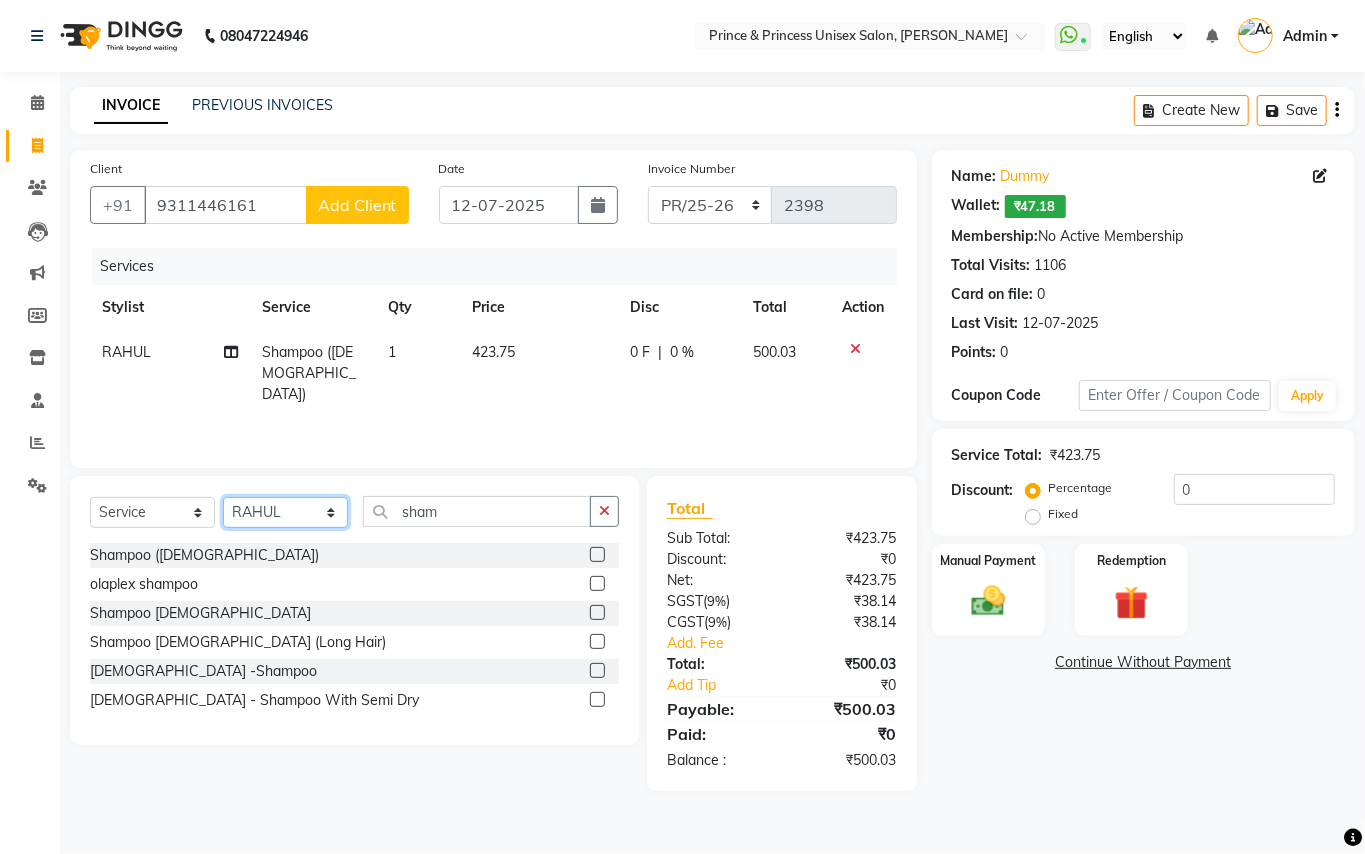 click on "Select Stylist ABHISHEK [PERSON_NAME] NEW [PERSON_NAME] CHANDAN [PERSON_NAME] MEENAKSHI [PERSON_NAME] RAHUL SANDEEP [PERSON_NAME] XYZ" 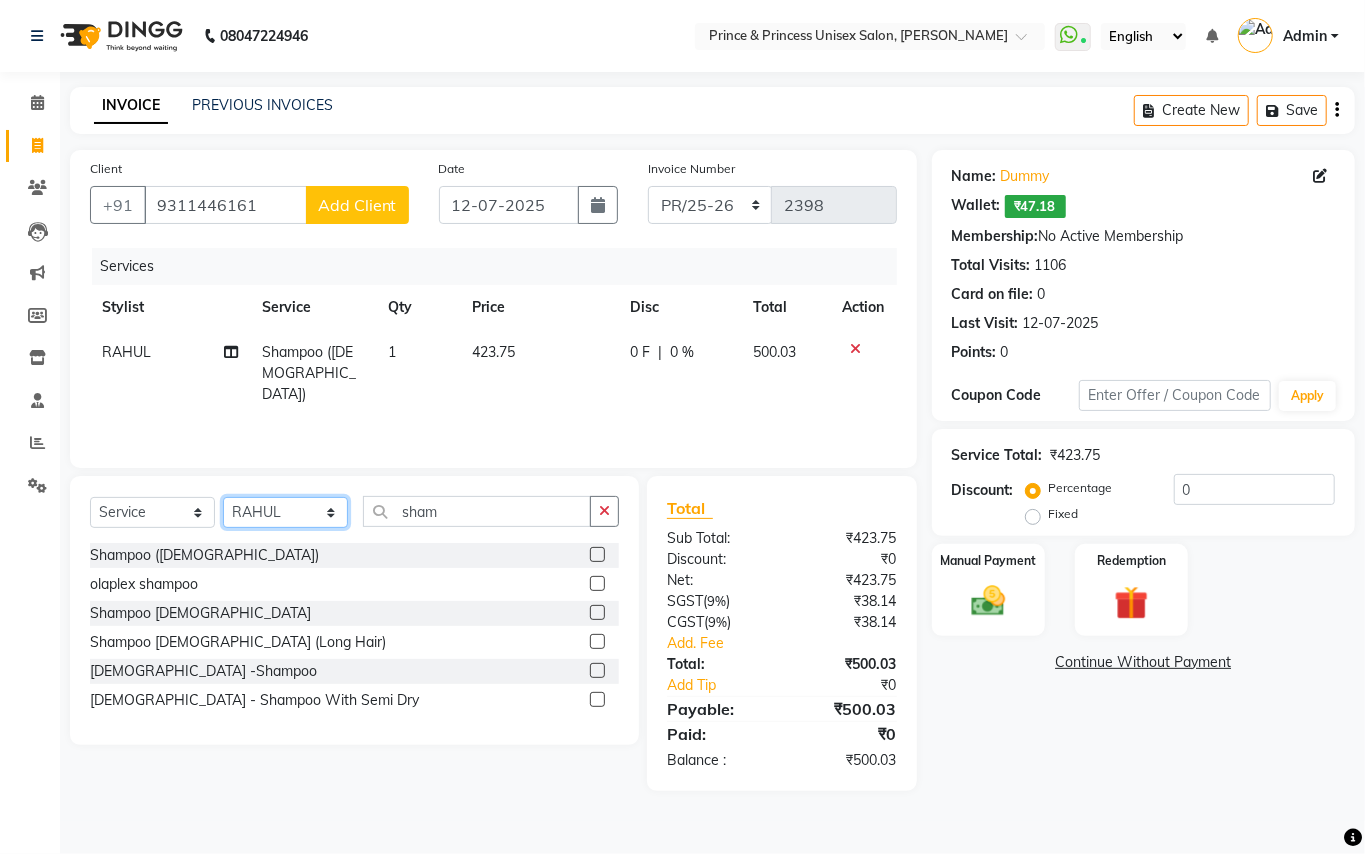 click on "Select Stylist ABHISHEK [PERSON_NAME] NEW [PERSON_NAME] CHANDAN [PERSON_NAME] MEENAKSHI [PERSON_NAME] RAHUL SANDEEP [PERSON_NAME] XYZ" 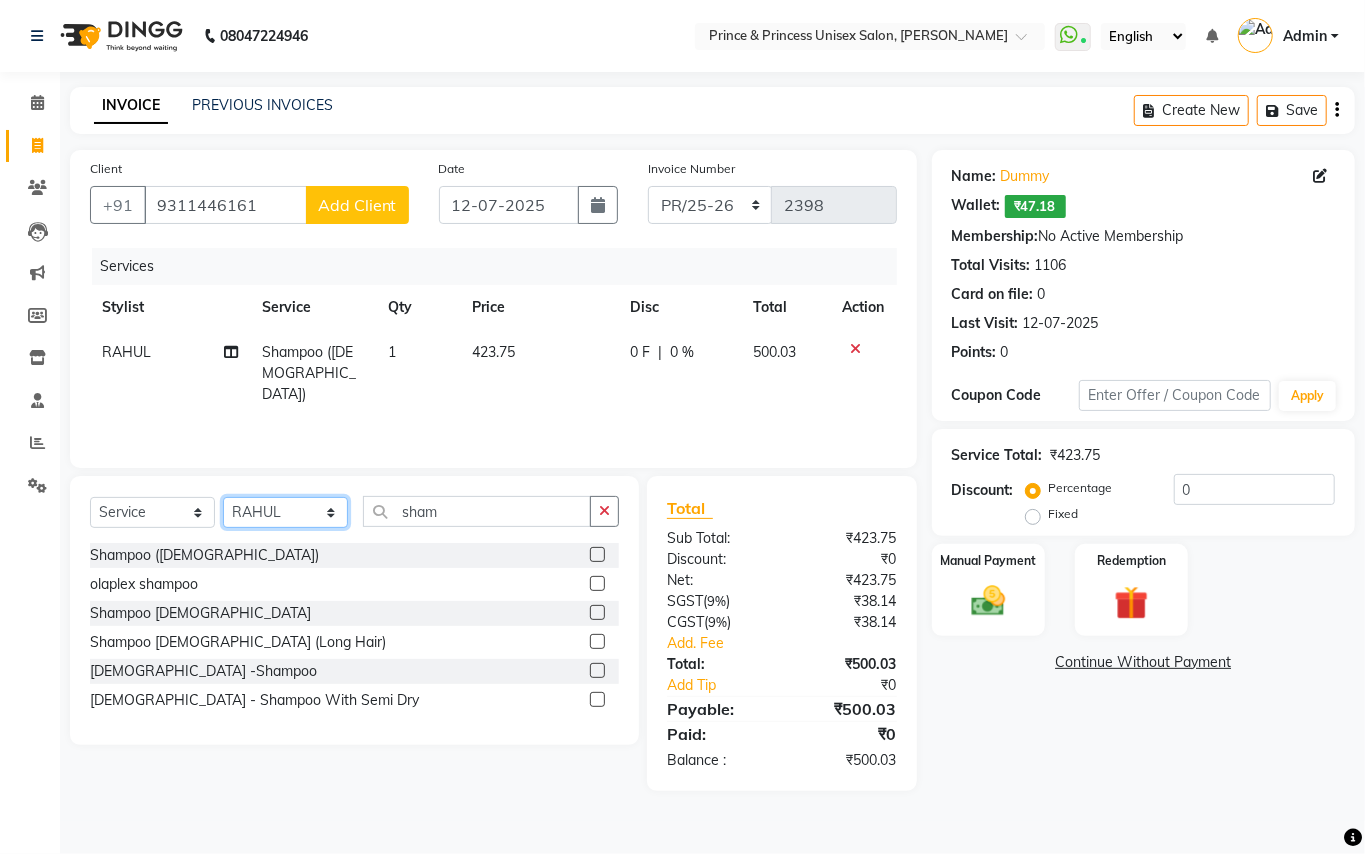 select on "63056" 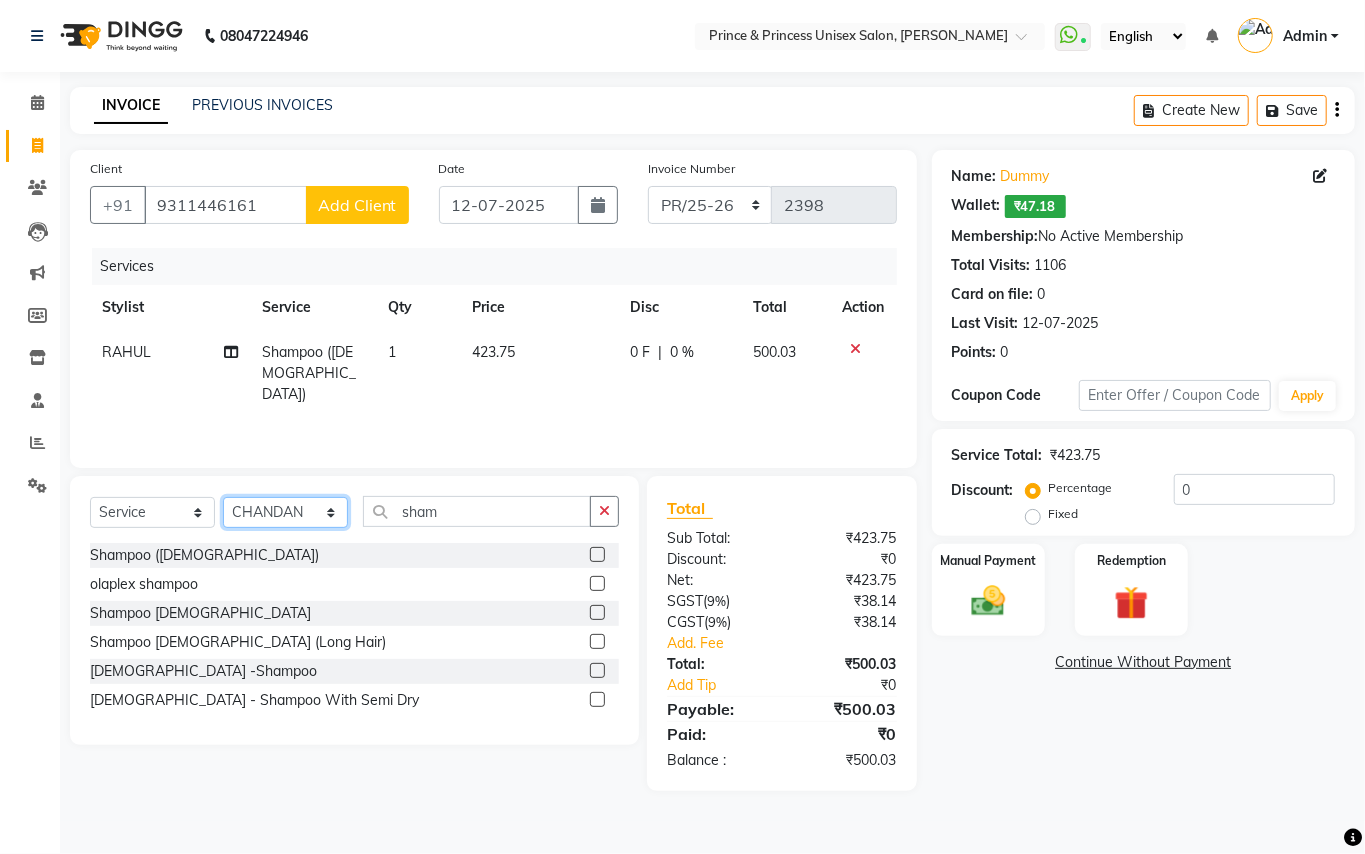 drag, startPoint x: 274, startPoint y: 517, endPoint x: 478, endPoint y: 513, distance: 204.03922 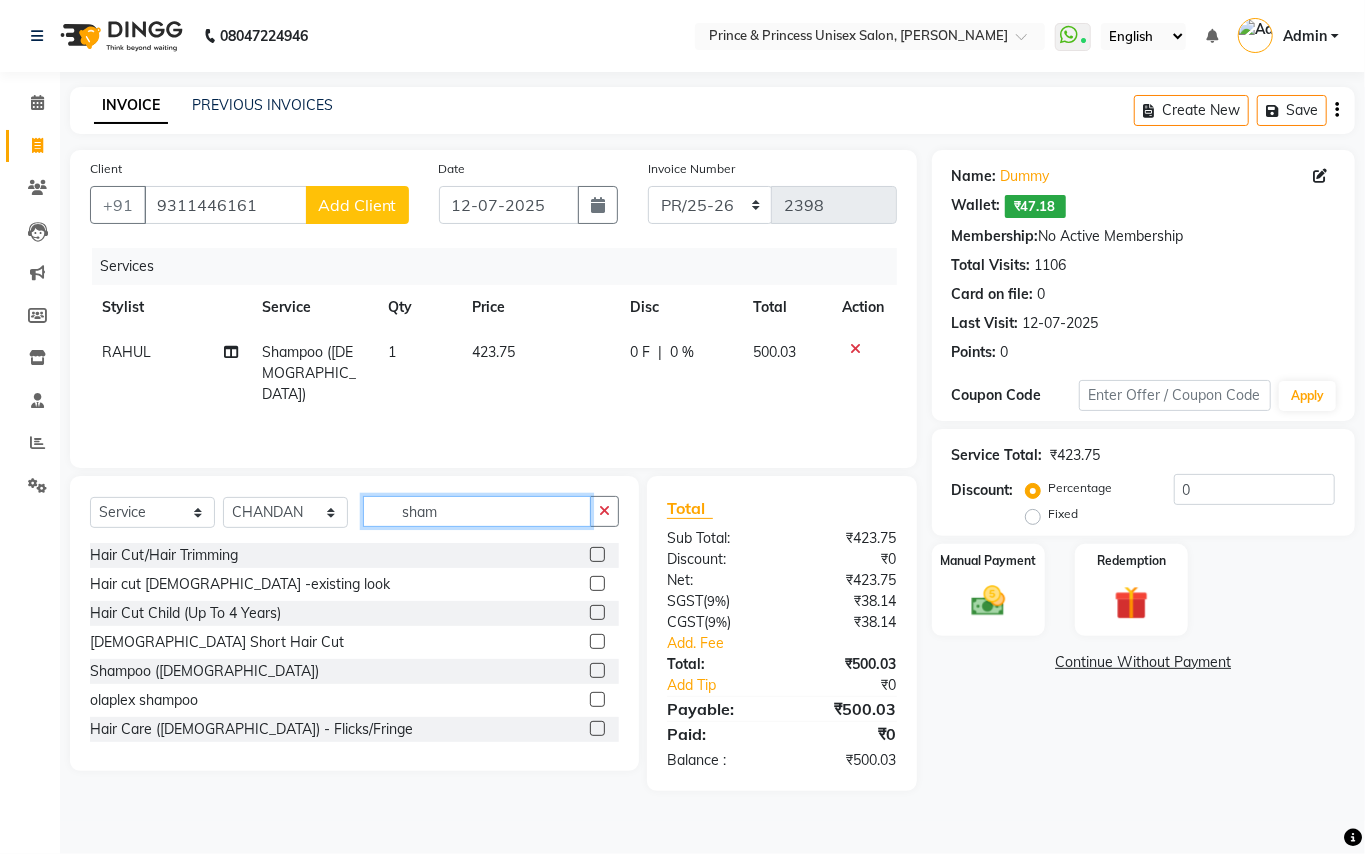 drag, startPoint x: 478, startPoint y: 512, endPoint x: 85, endPoint y: 354, distance: 423.57172 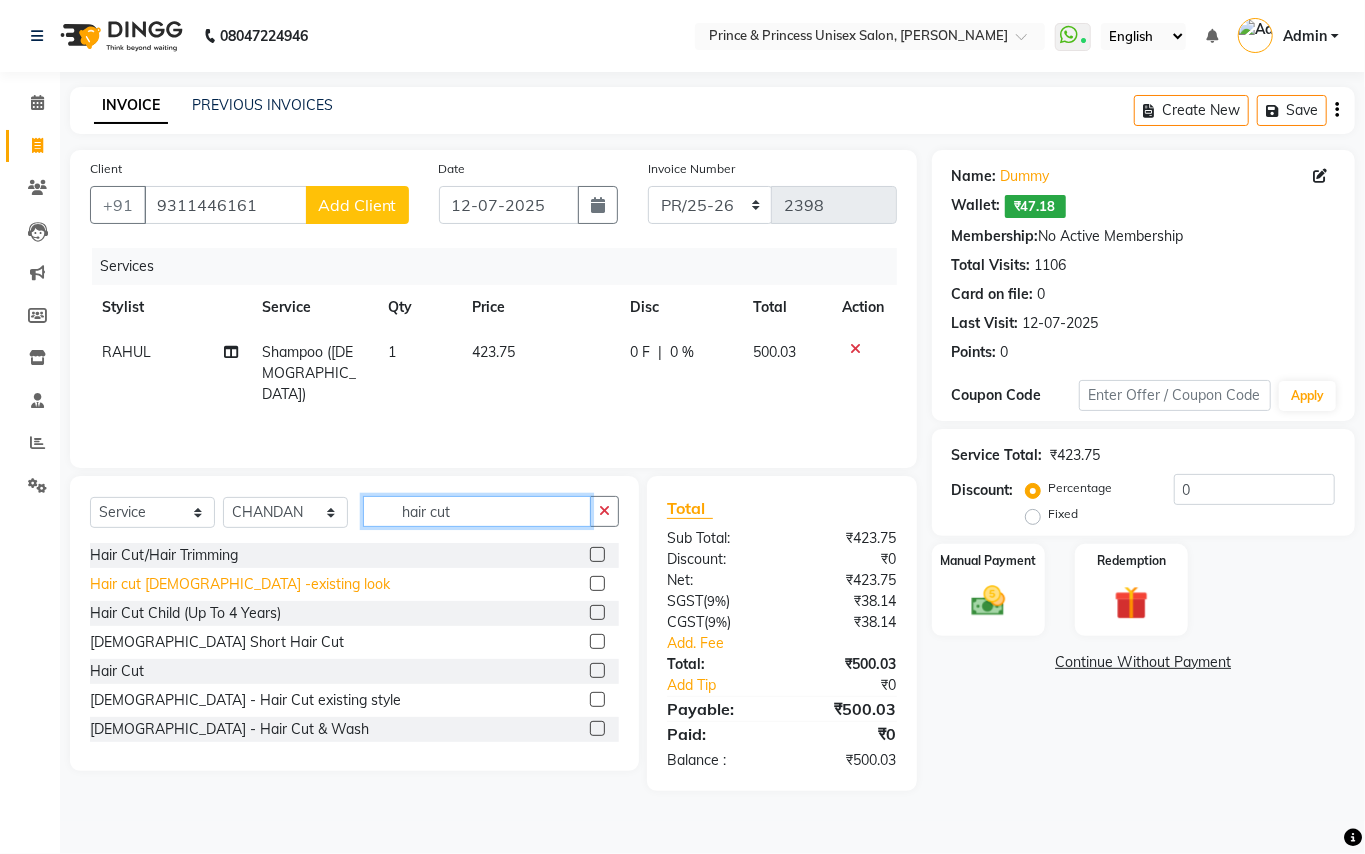 type on "hair cut" 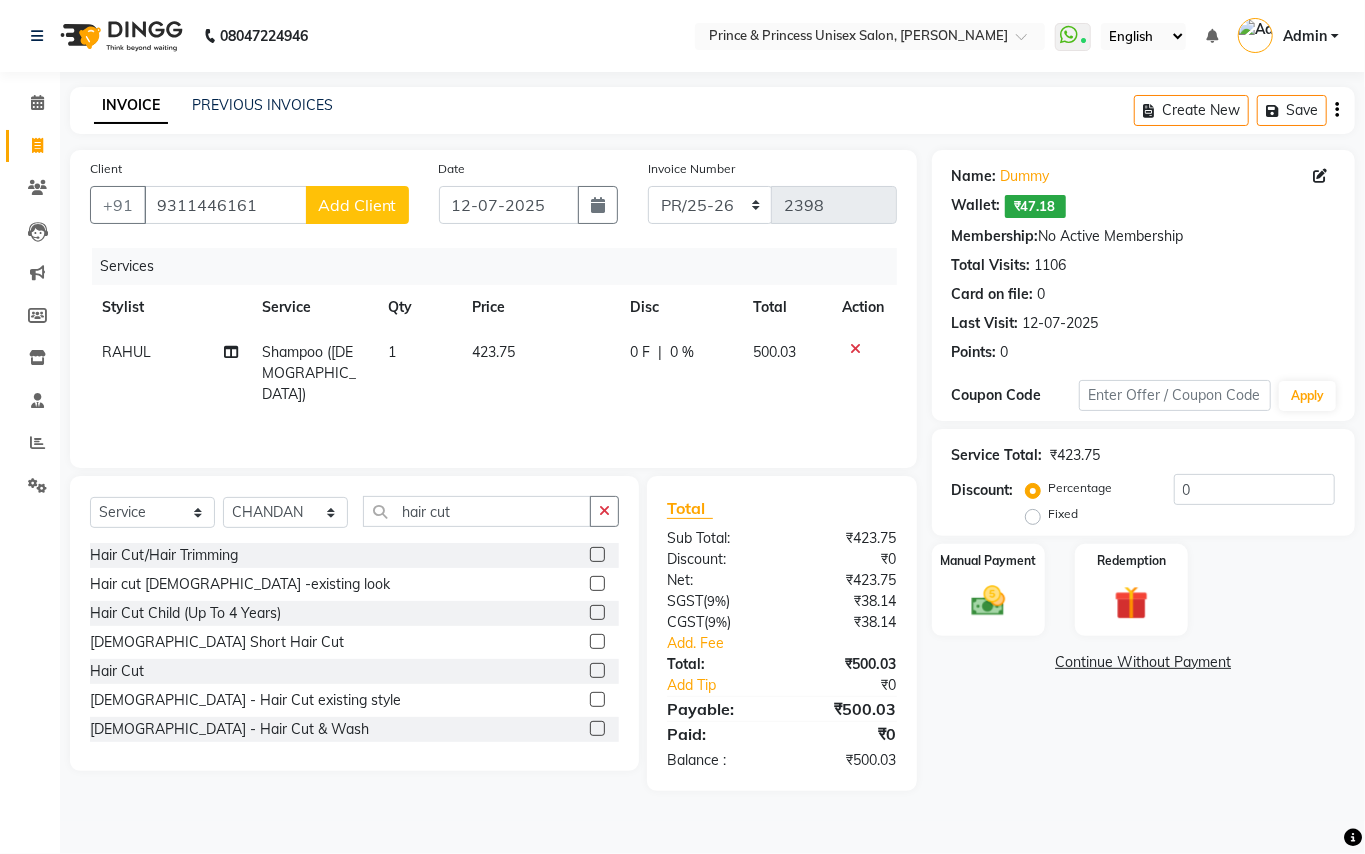 click on "Hair cut [DEMOGRAPHIC_DATA] -existing look" 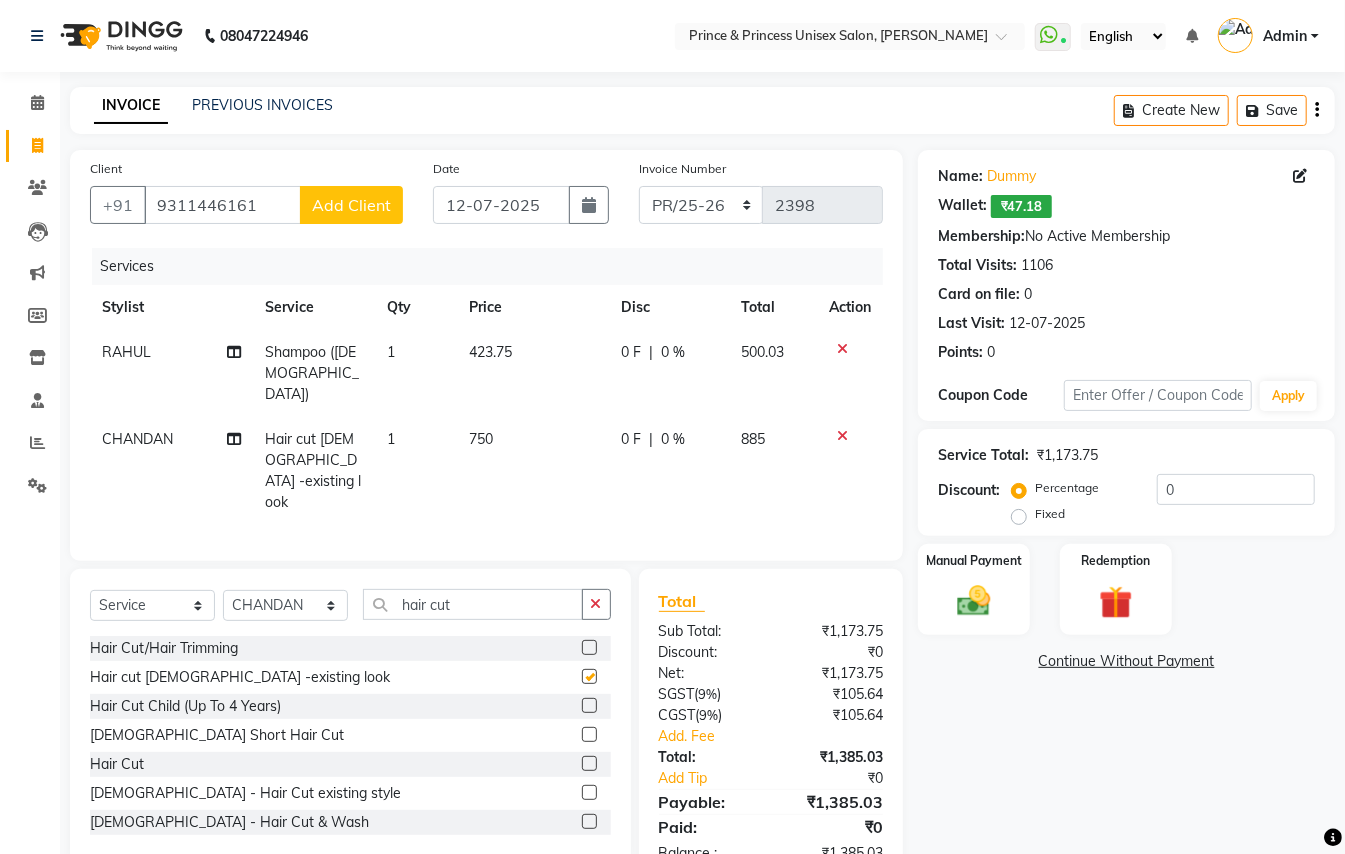 checkbox on "false" 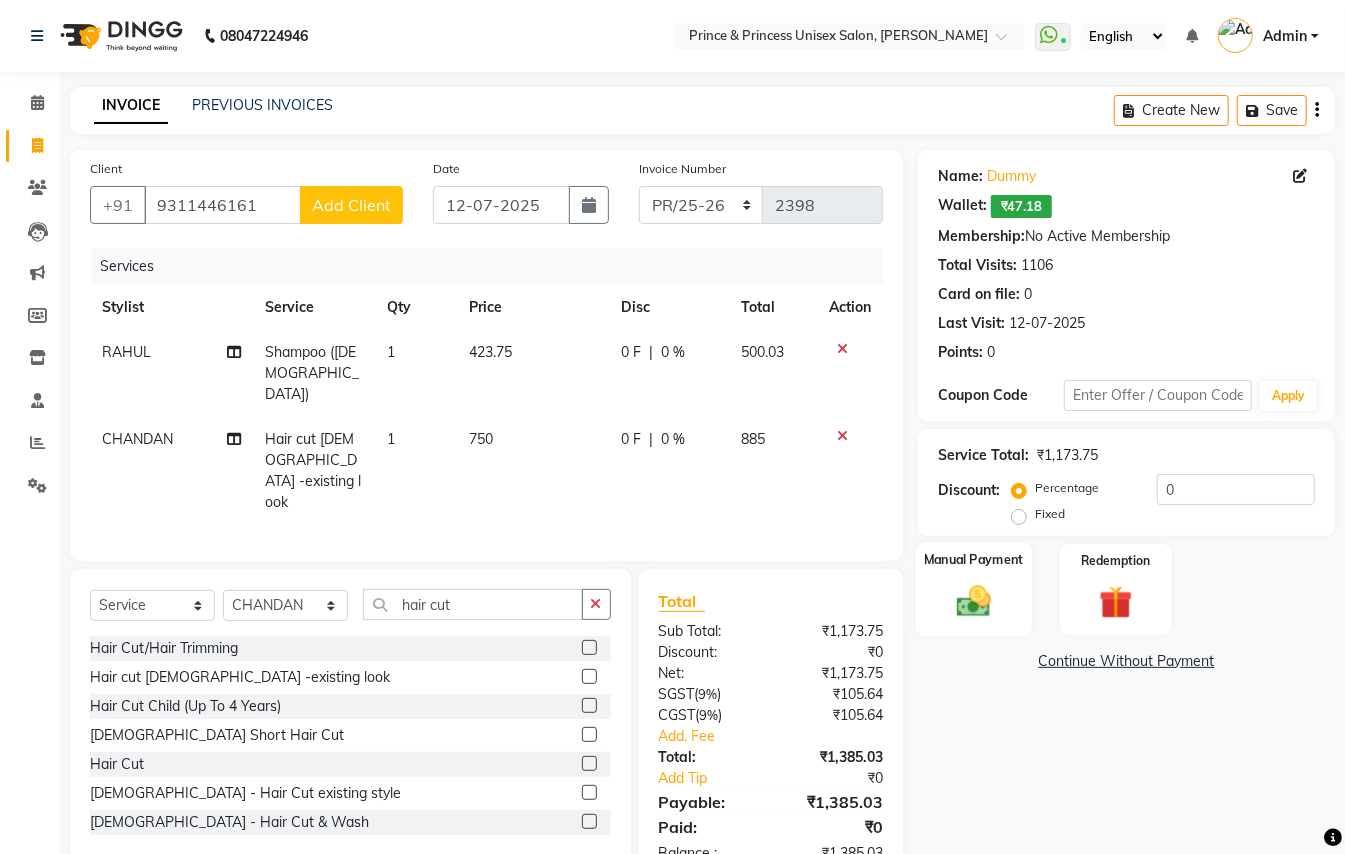 click 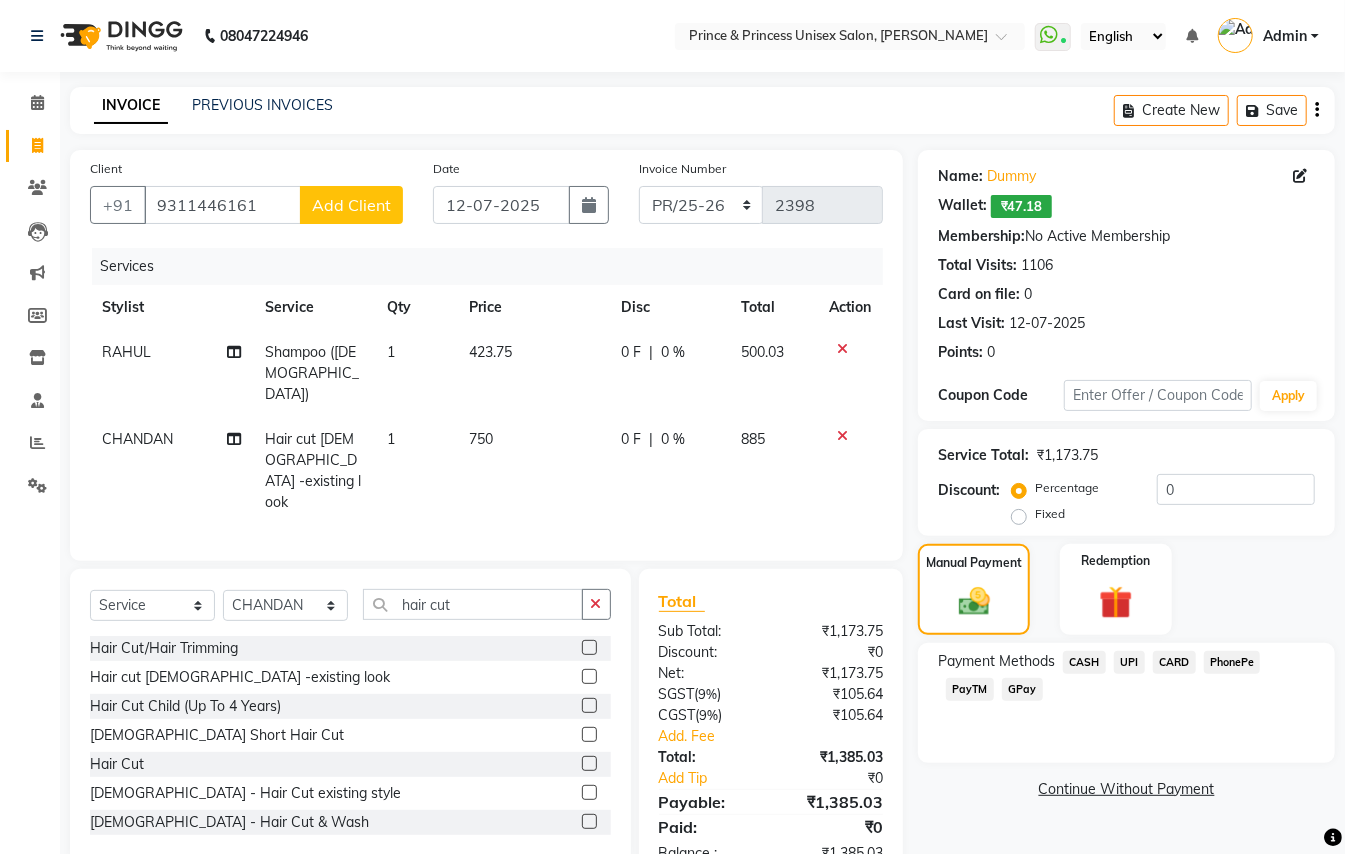 click on "PayTM" 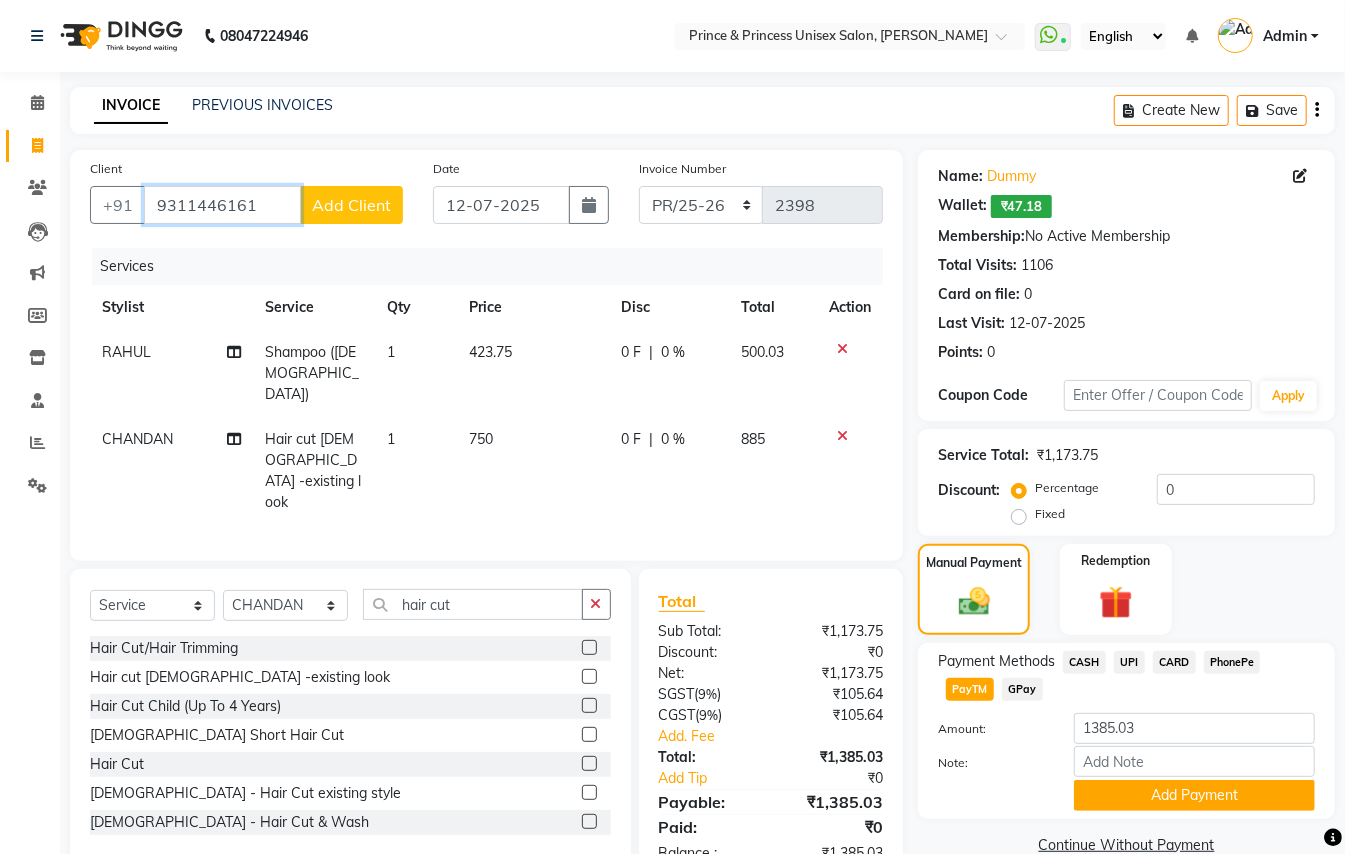 drag, startPoint x: 269, startPoint y: 197, endPoint x: 0, endPoint y: -40, distance: 358.5108 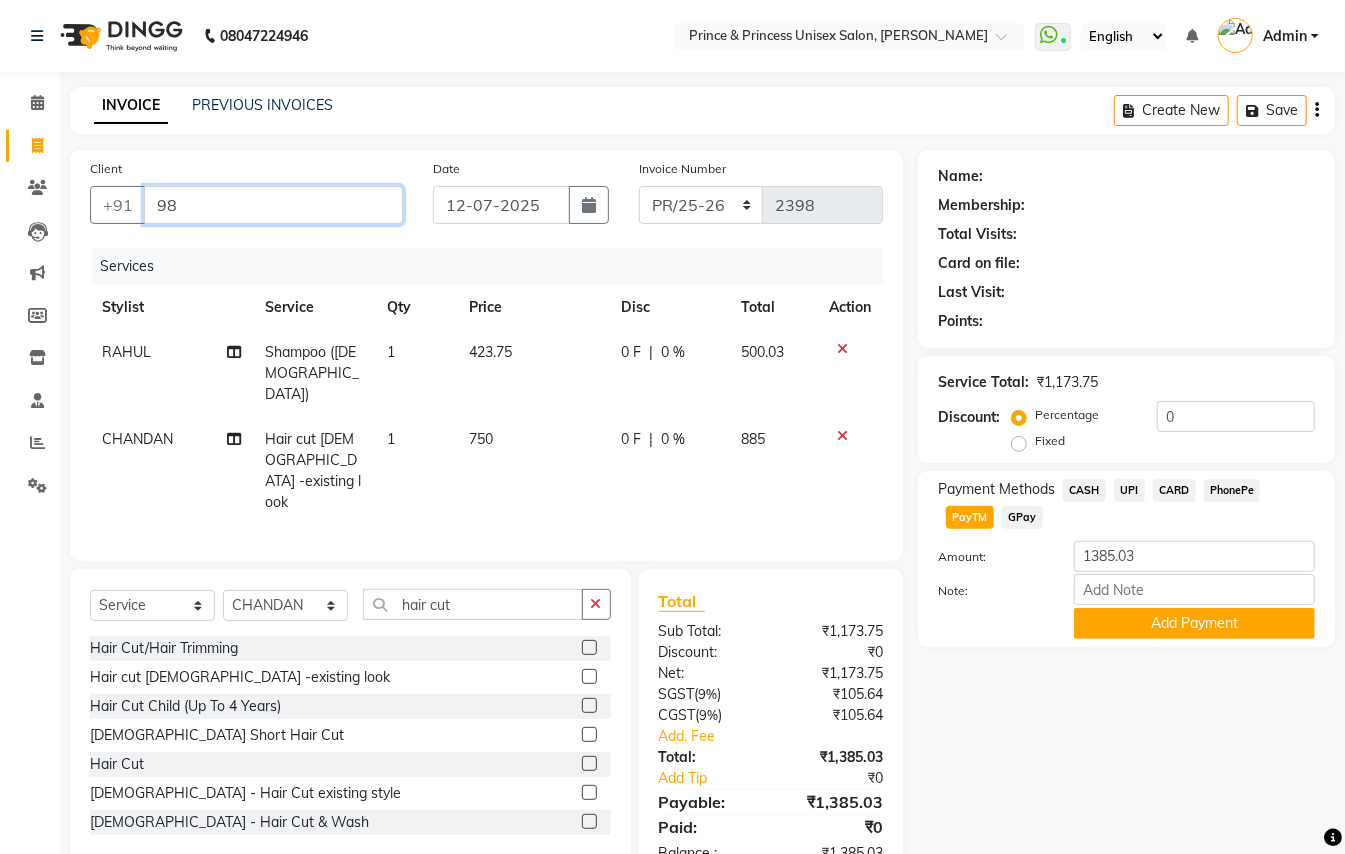 type on "9" 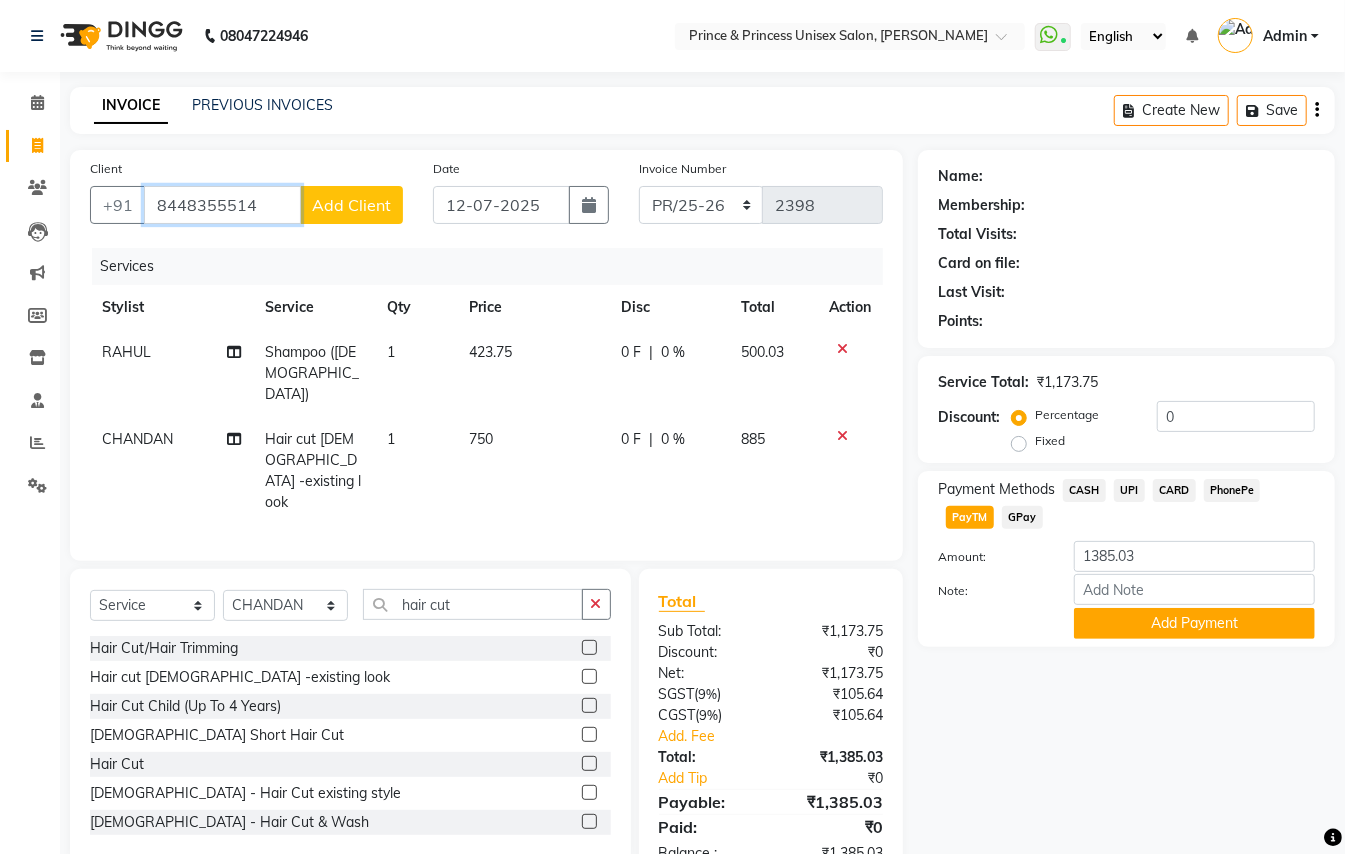 type on "8448355514" 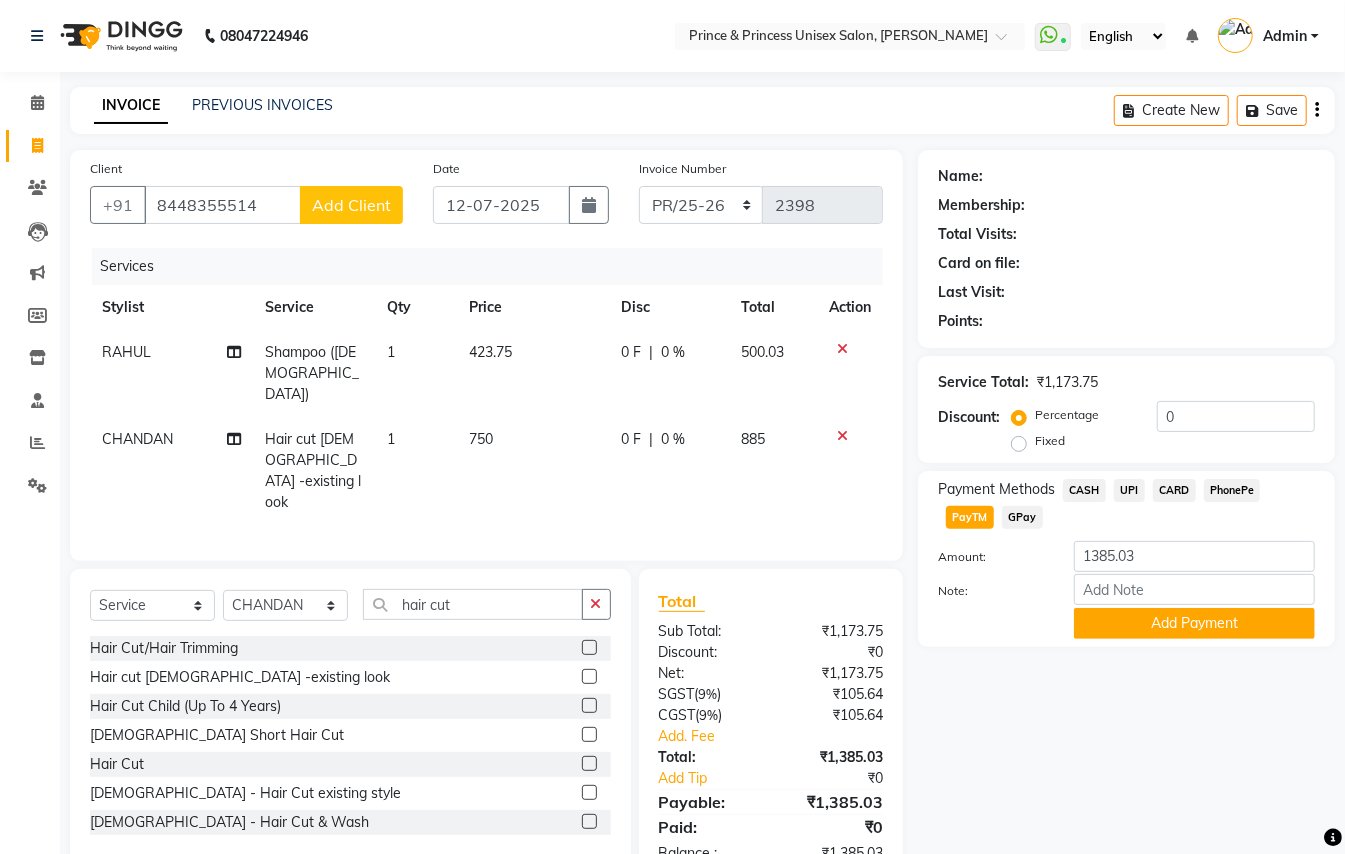 click on "Client +91 8448355514 Add Client" 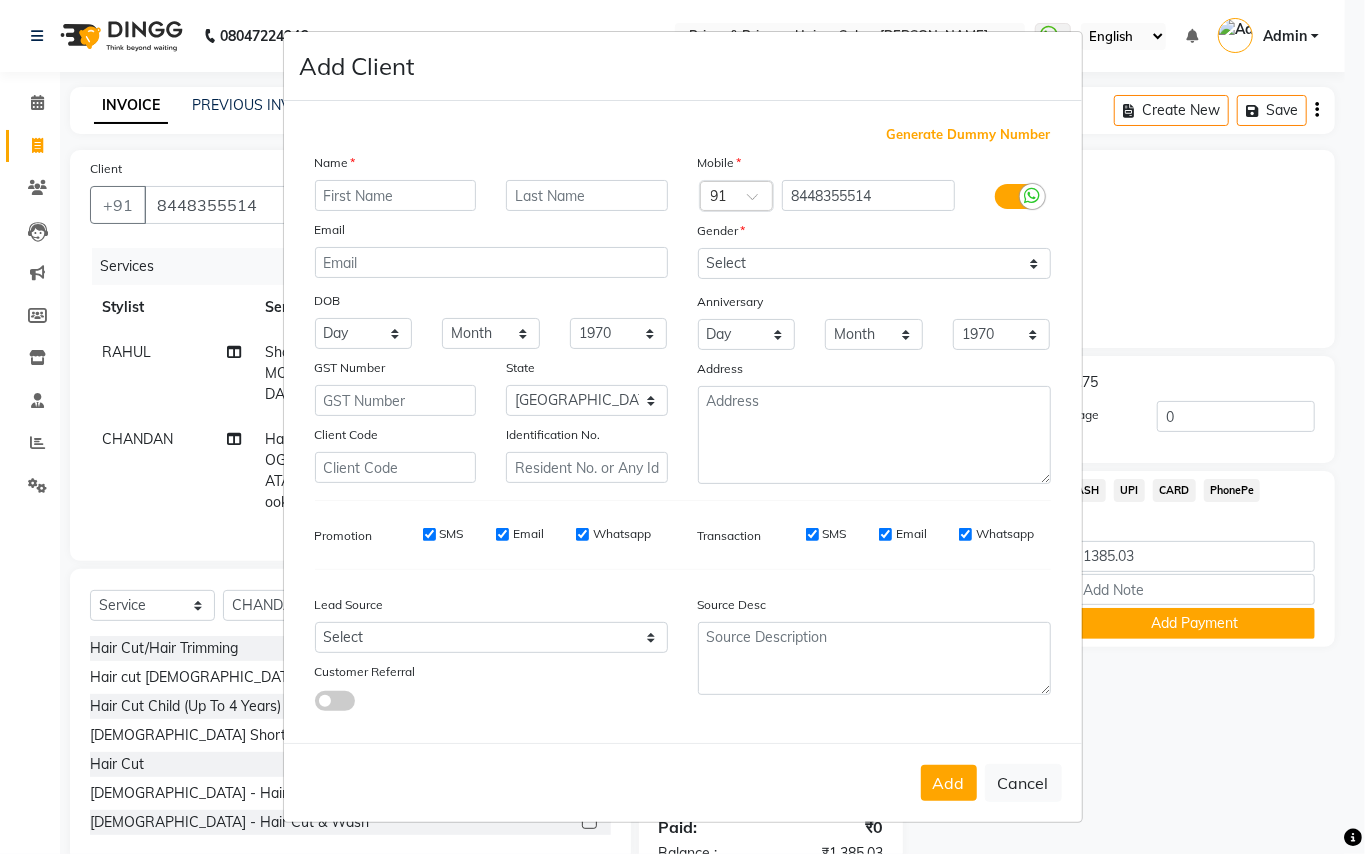 click at bounding box center [396, 195] 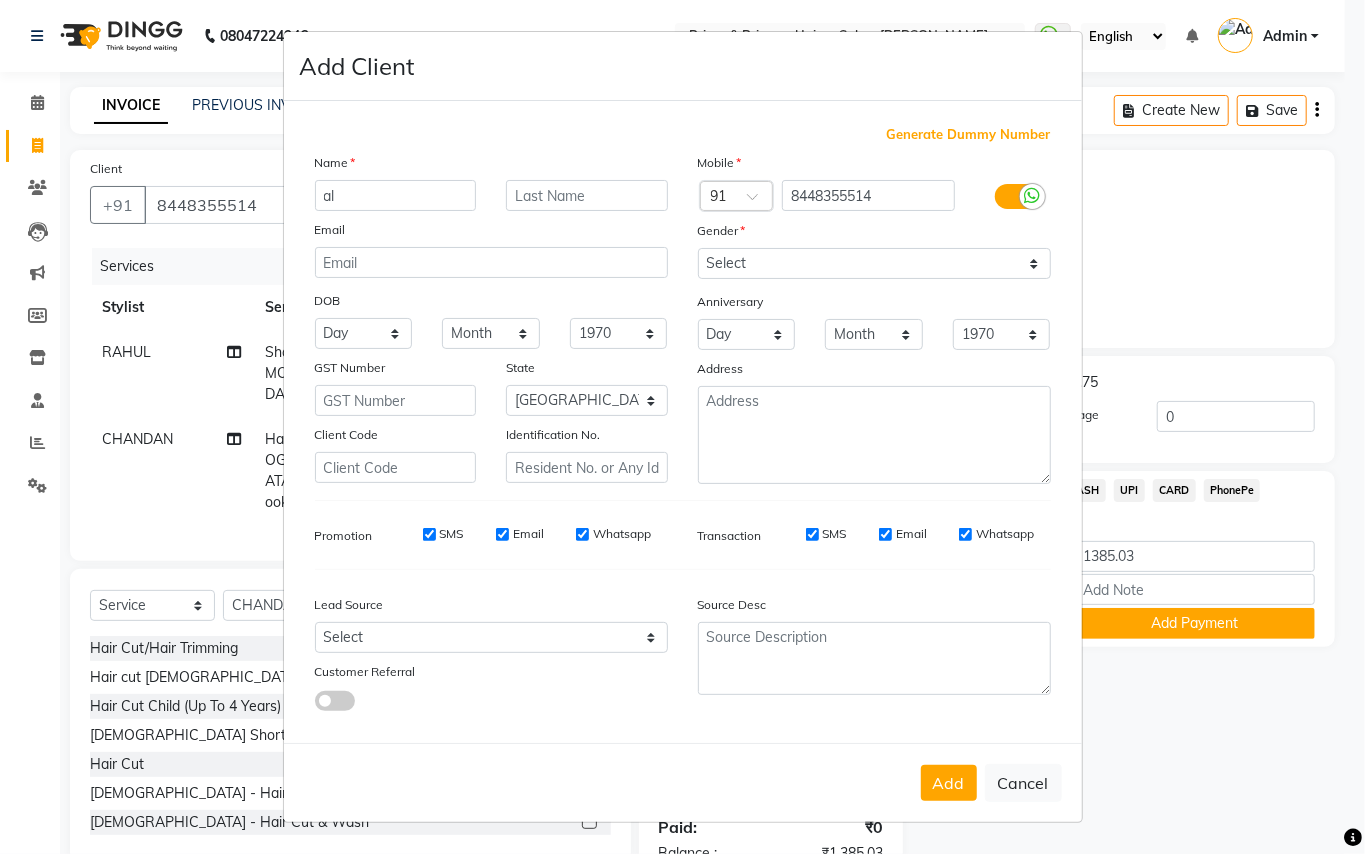 type on "a" 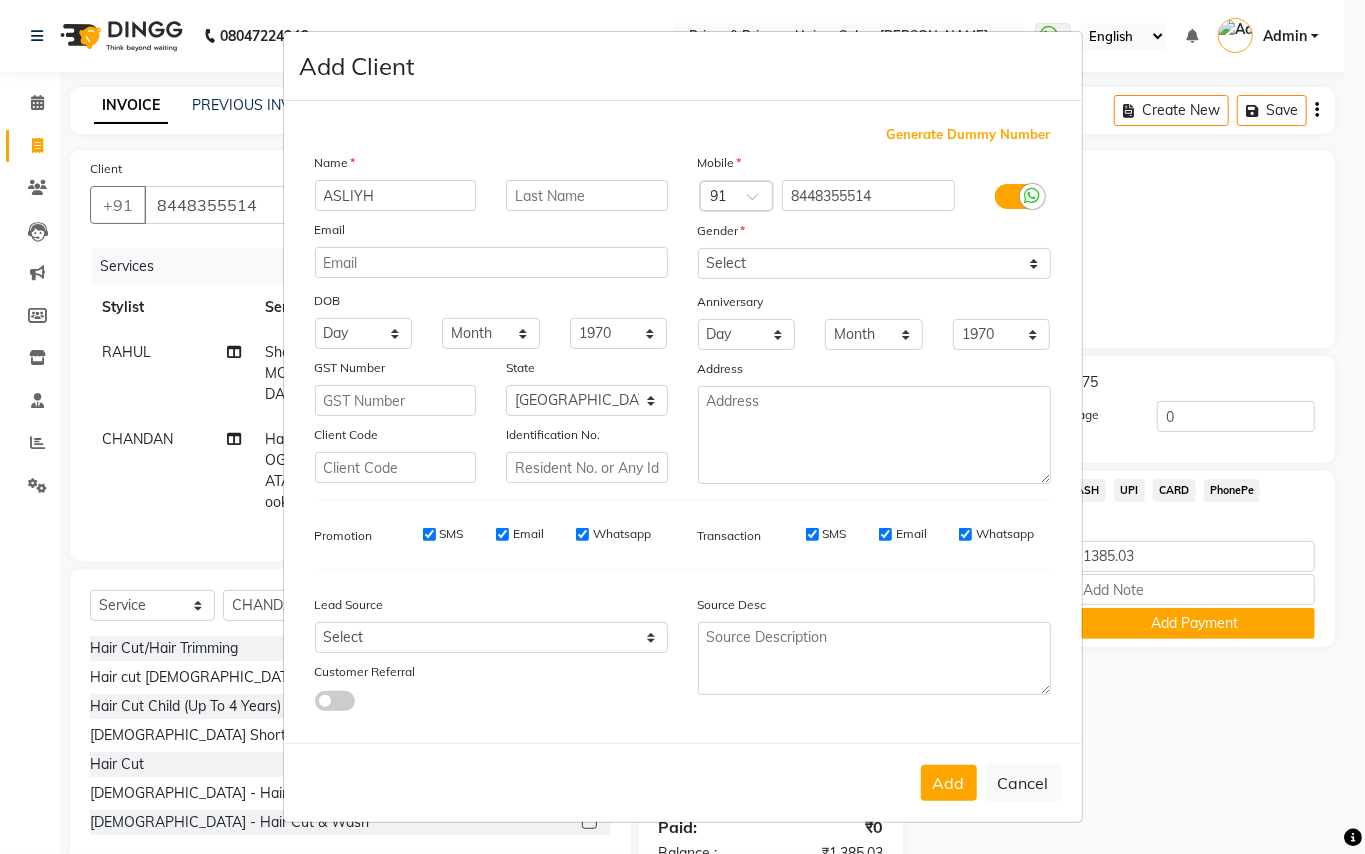 type on "ASLIYH" 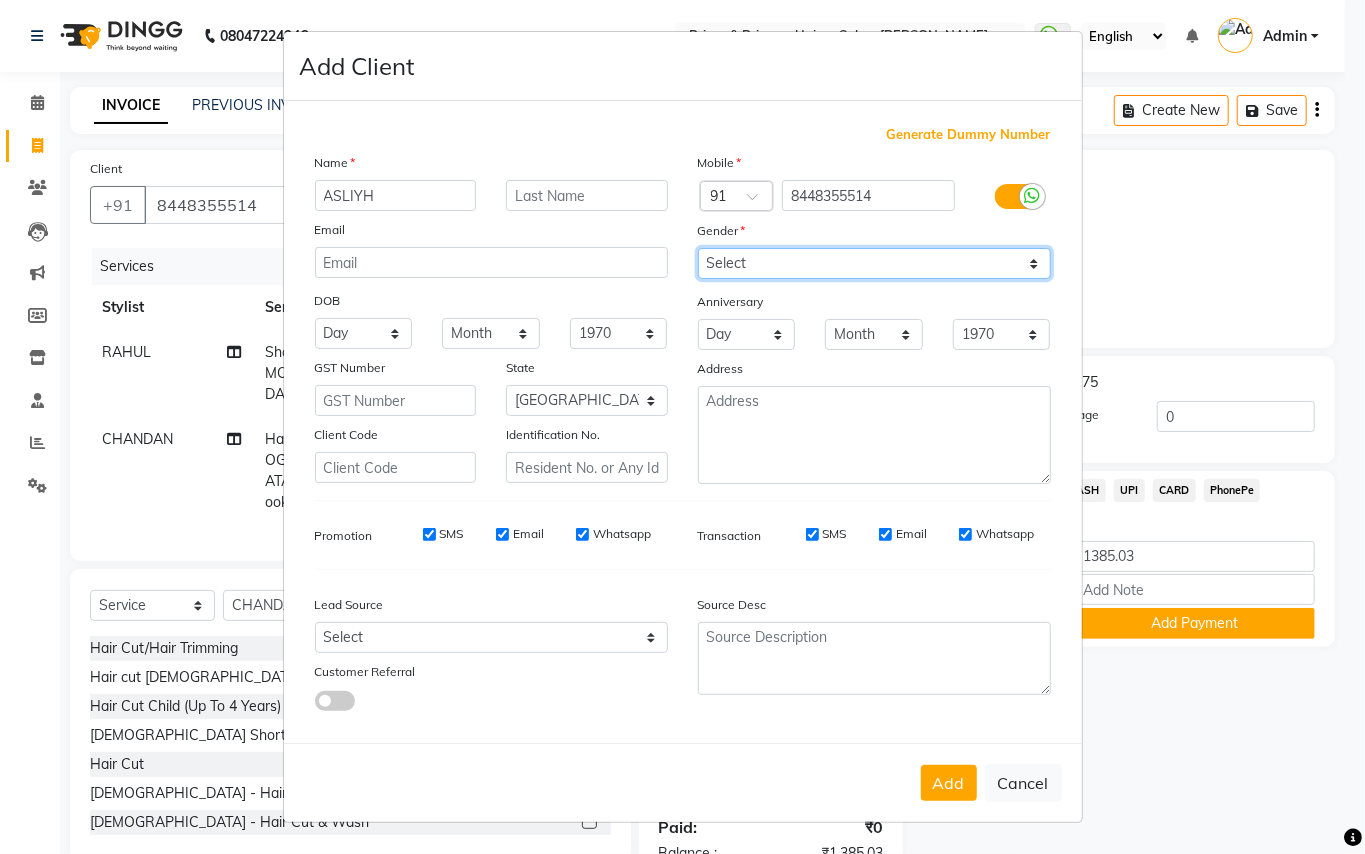 click on "Select Male Female Other Prefer Not To Say" at bounding box center [874, 263] 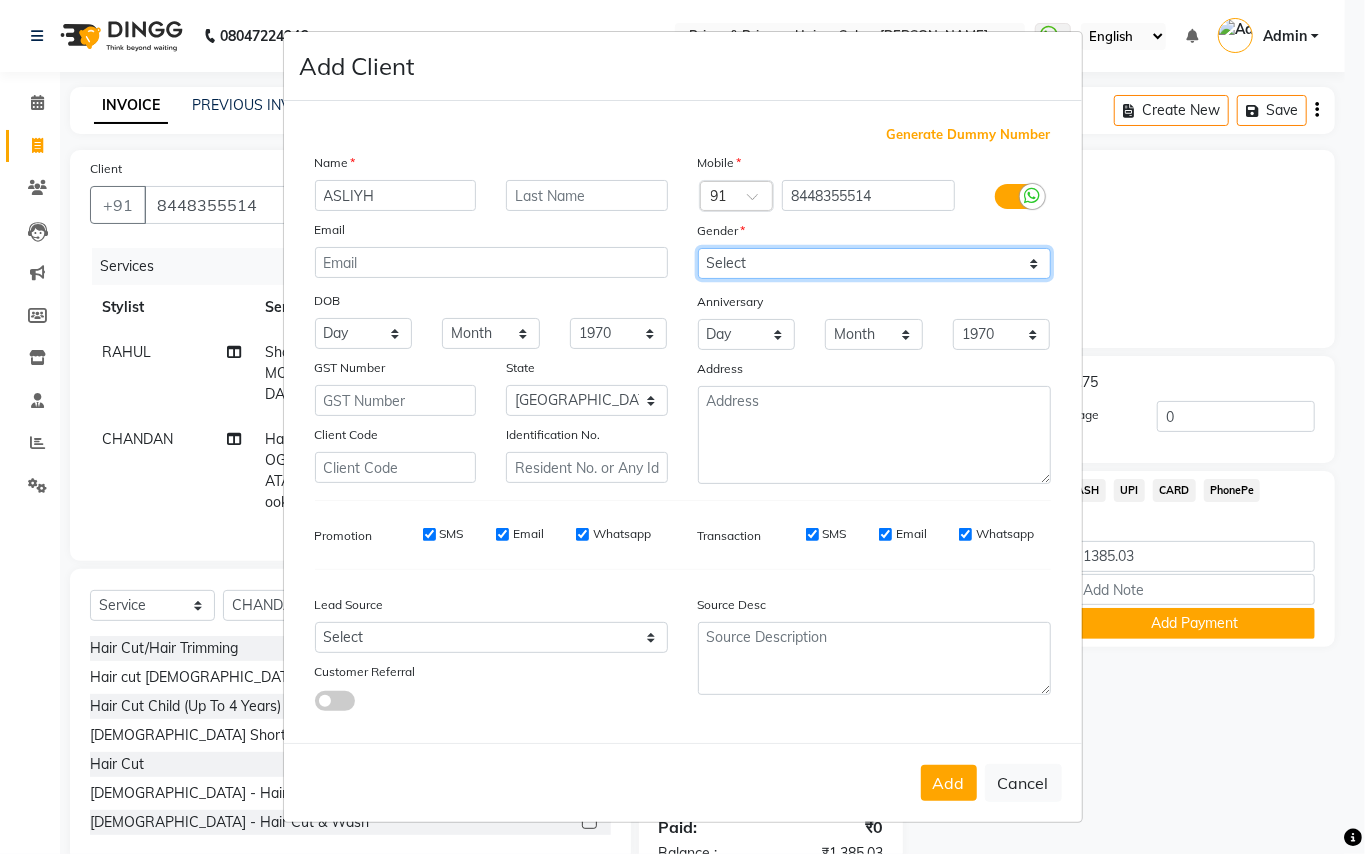 select on "female" 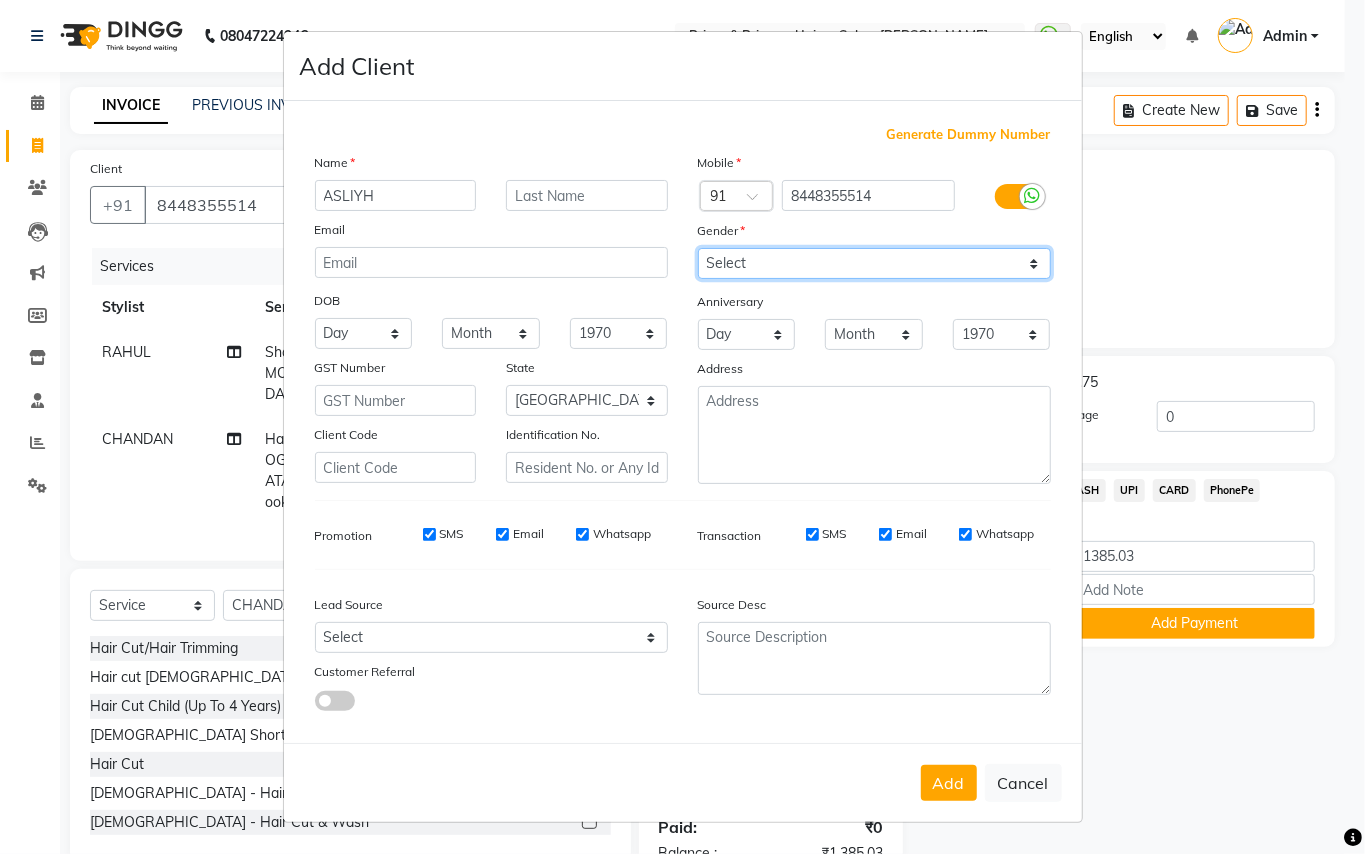 click on "Select Male Female Other Prefer Not To Say" at bounding box center (874, 263) 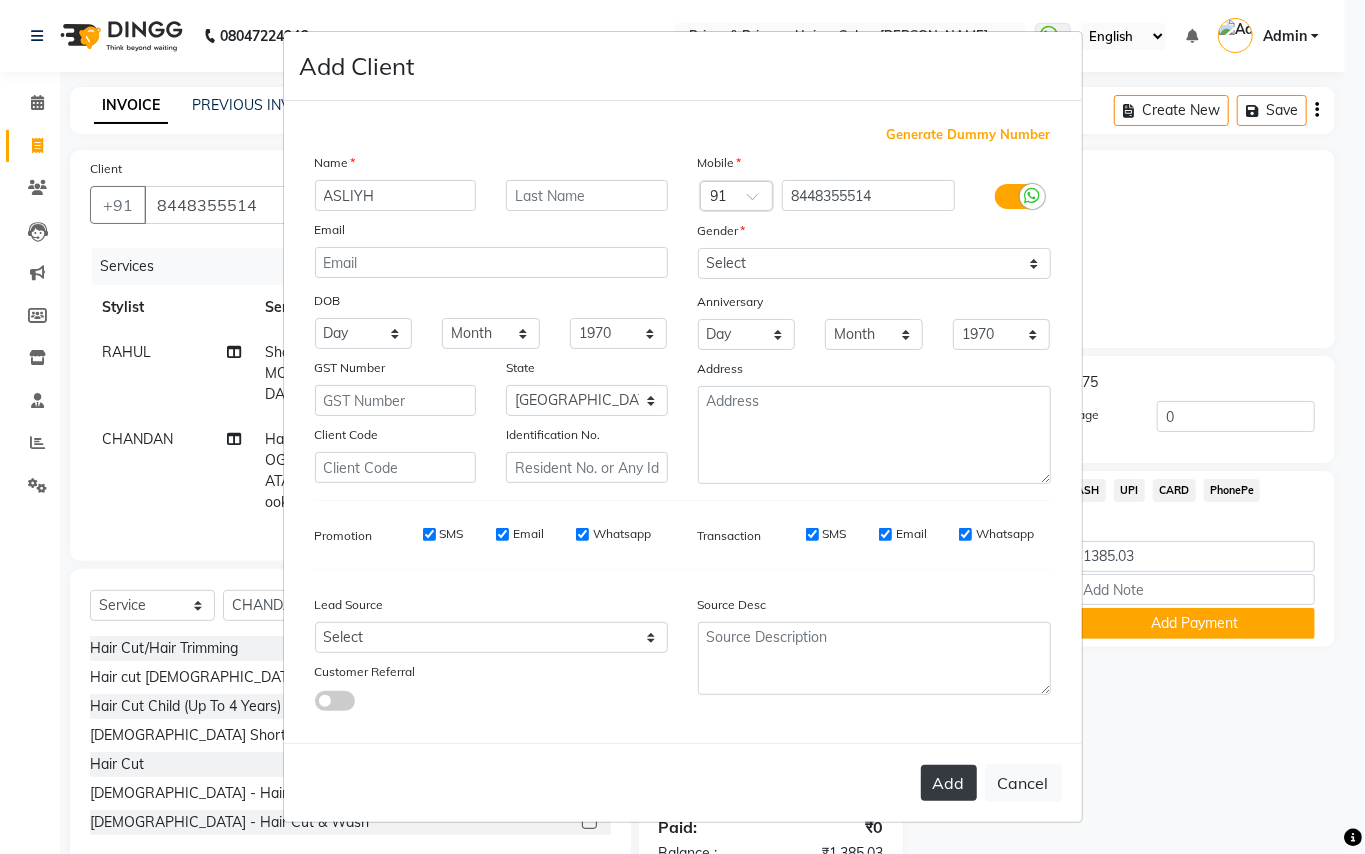click on "Add" at bounding box center [949, 783] 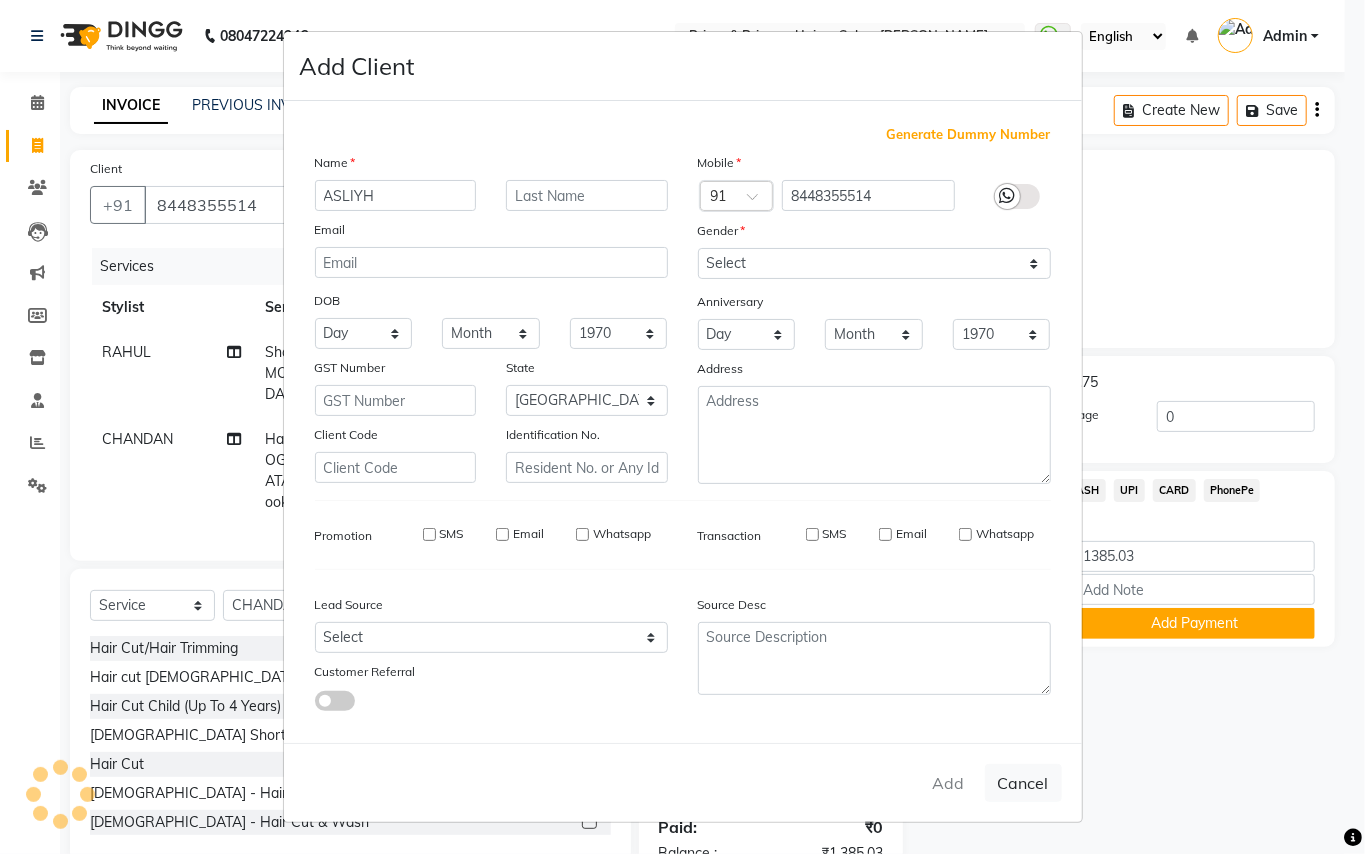 type 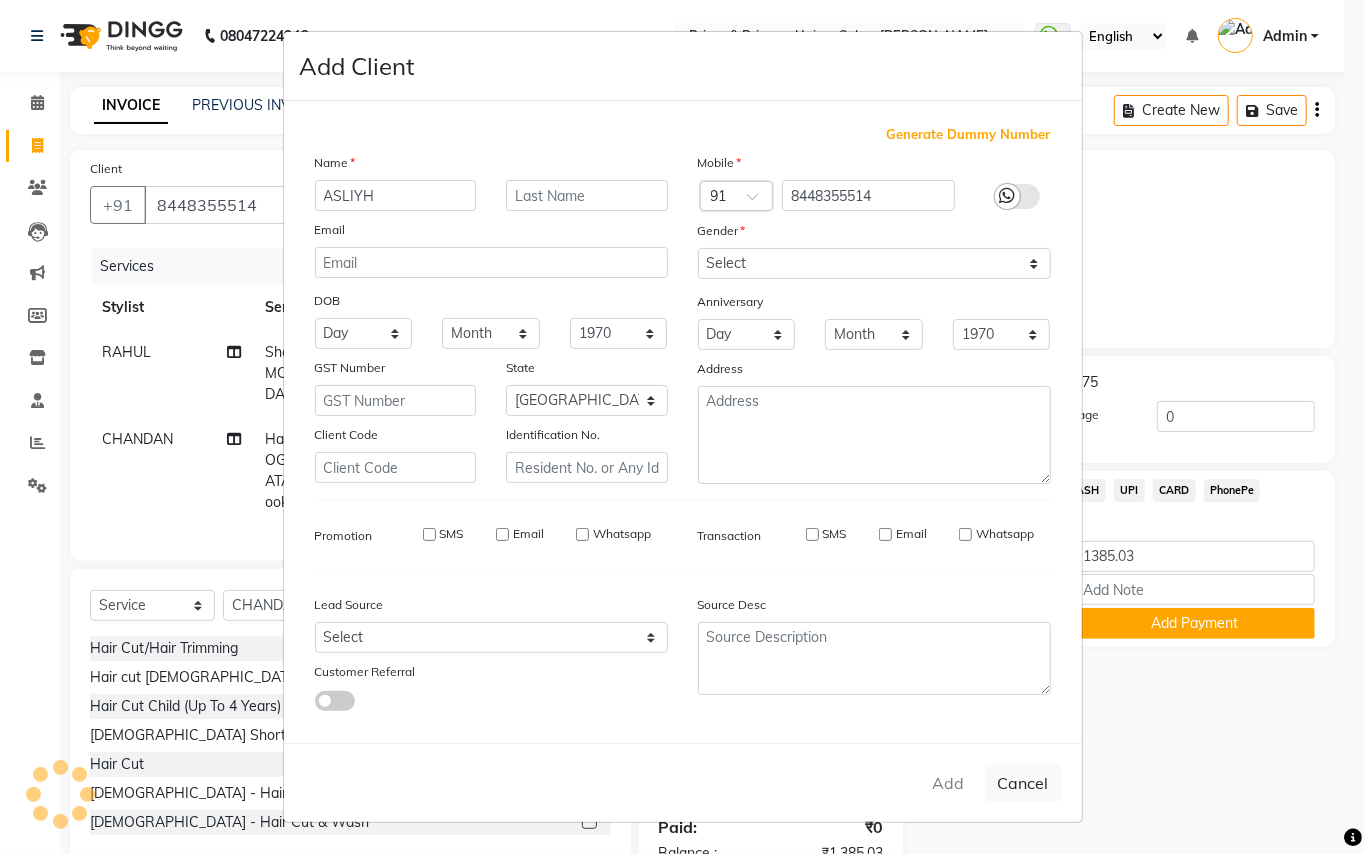 select 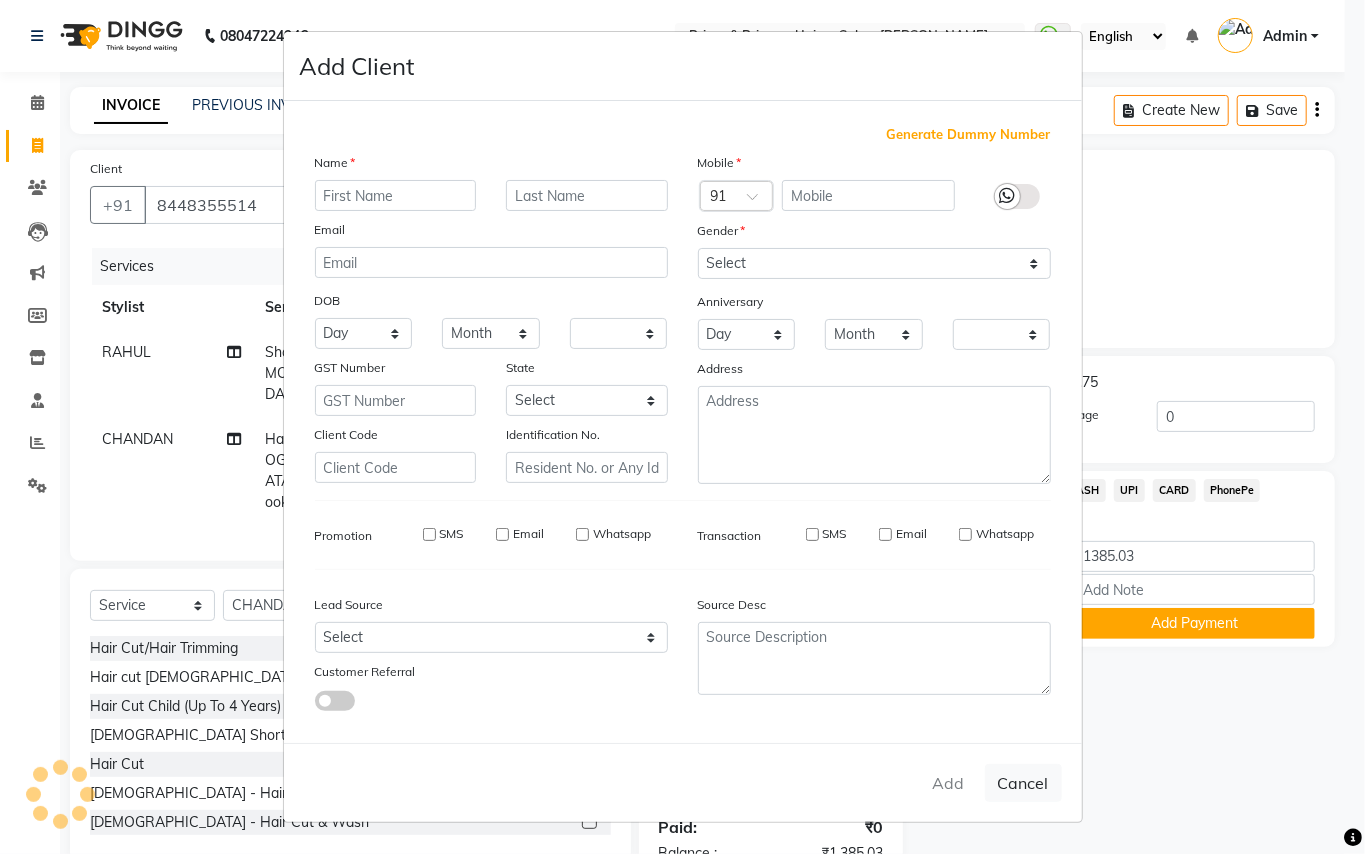 checkbox on "false" 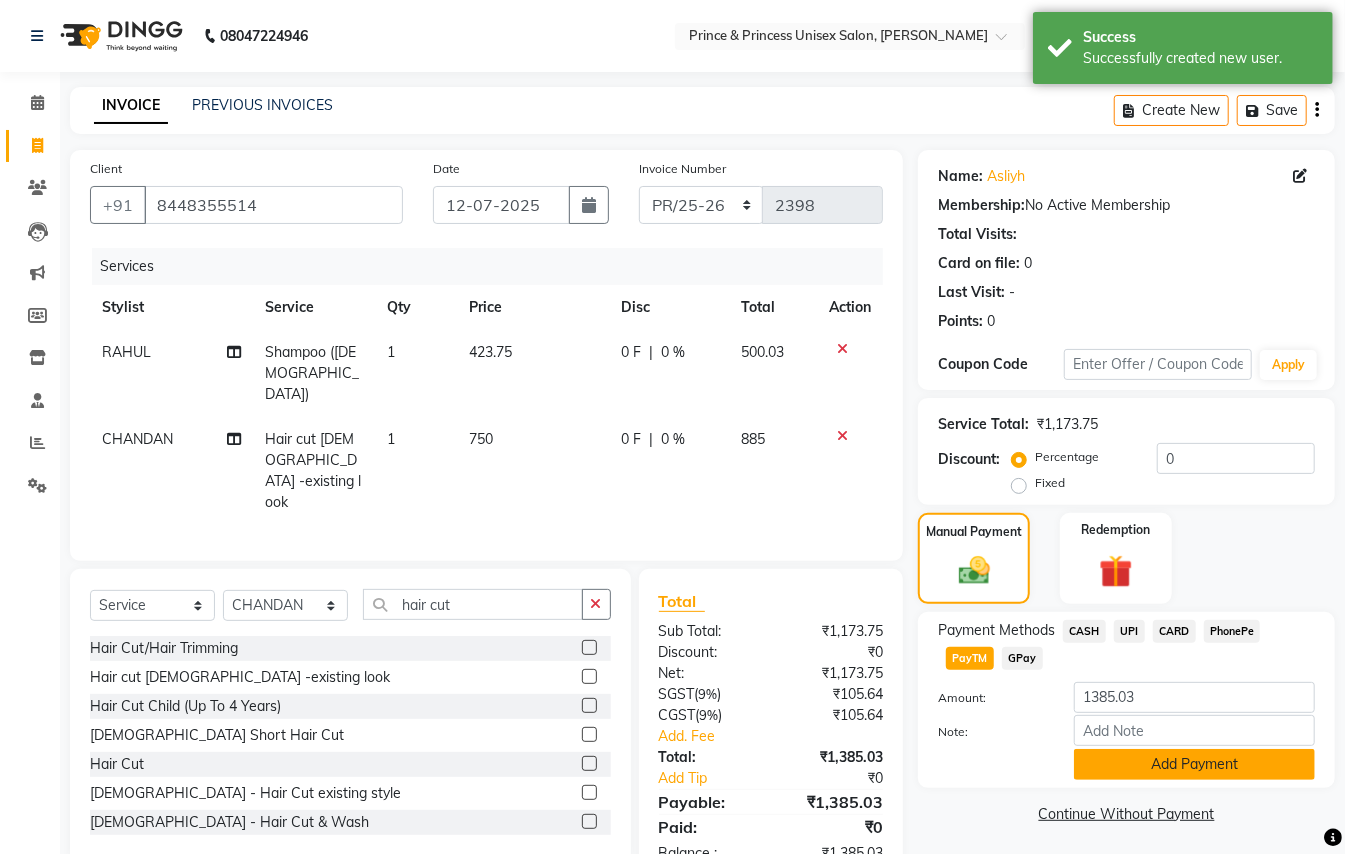 click on "Add Payment" 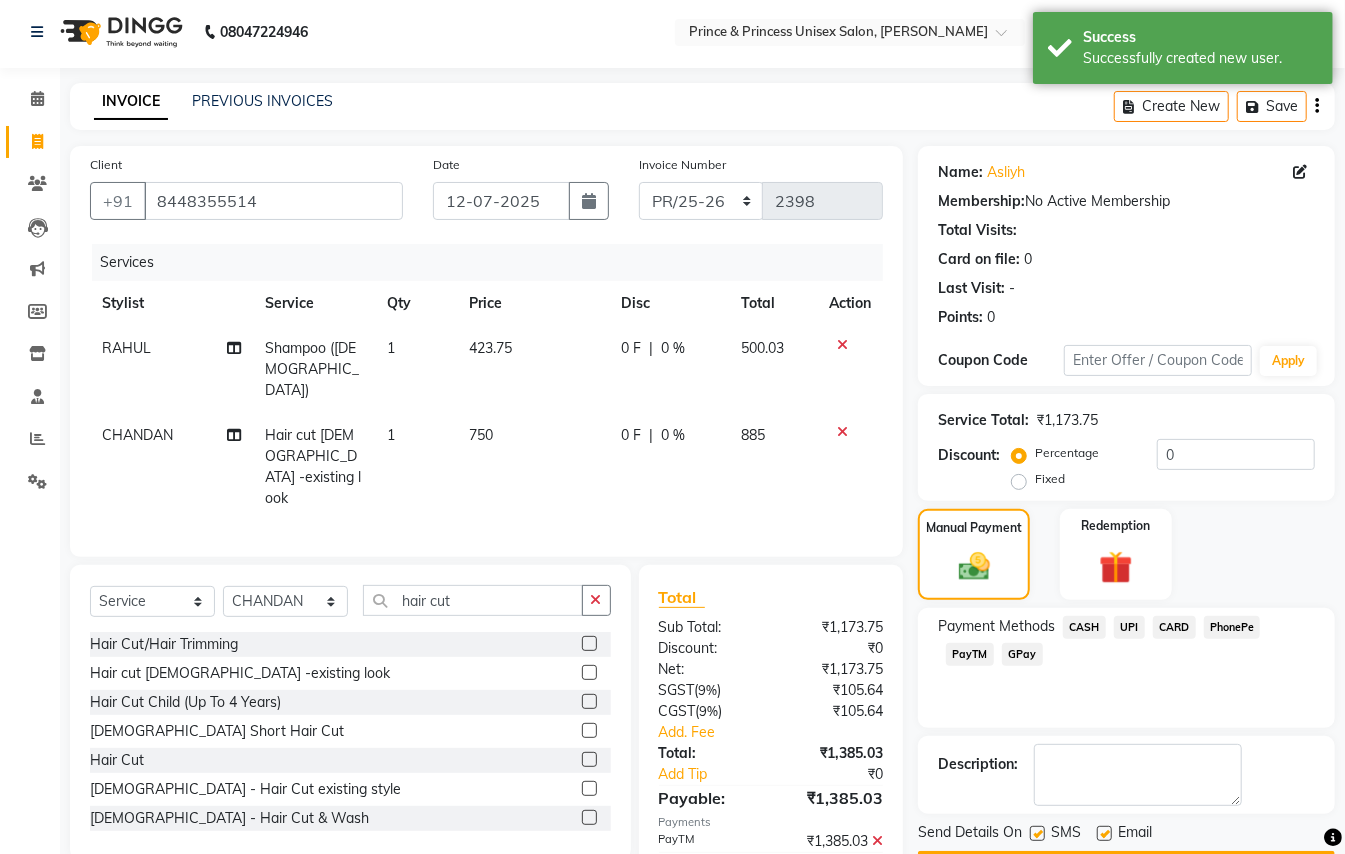 scroll, scrollTop: 62, scrollLeft: 0, axis: vertical 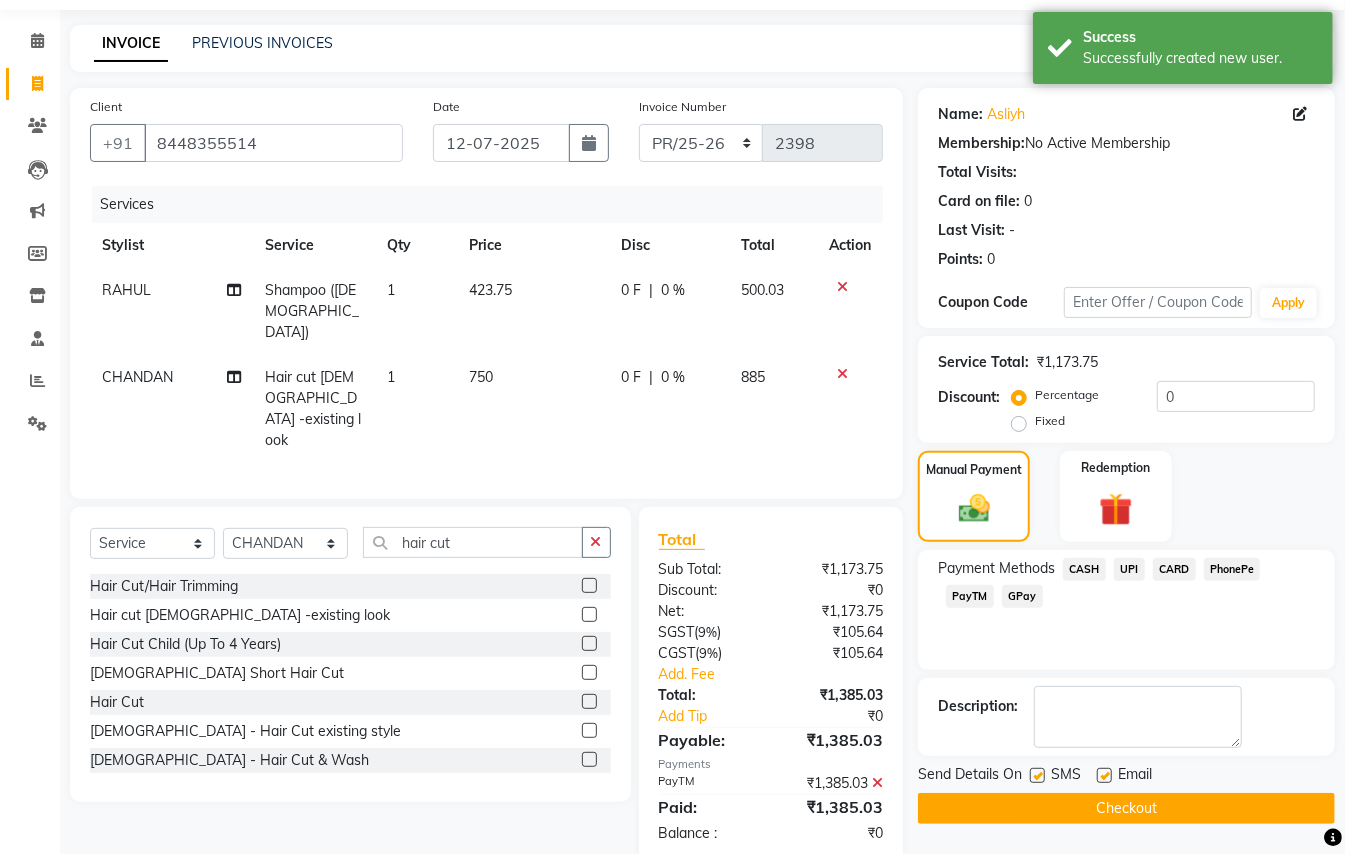 click on "Checkout" 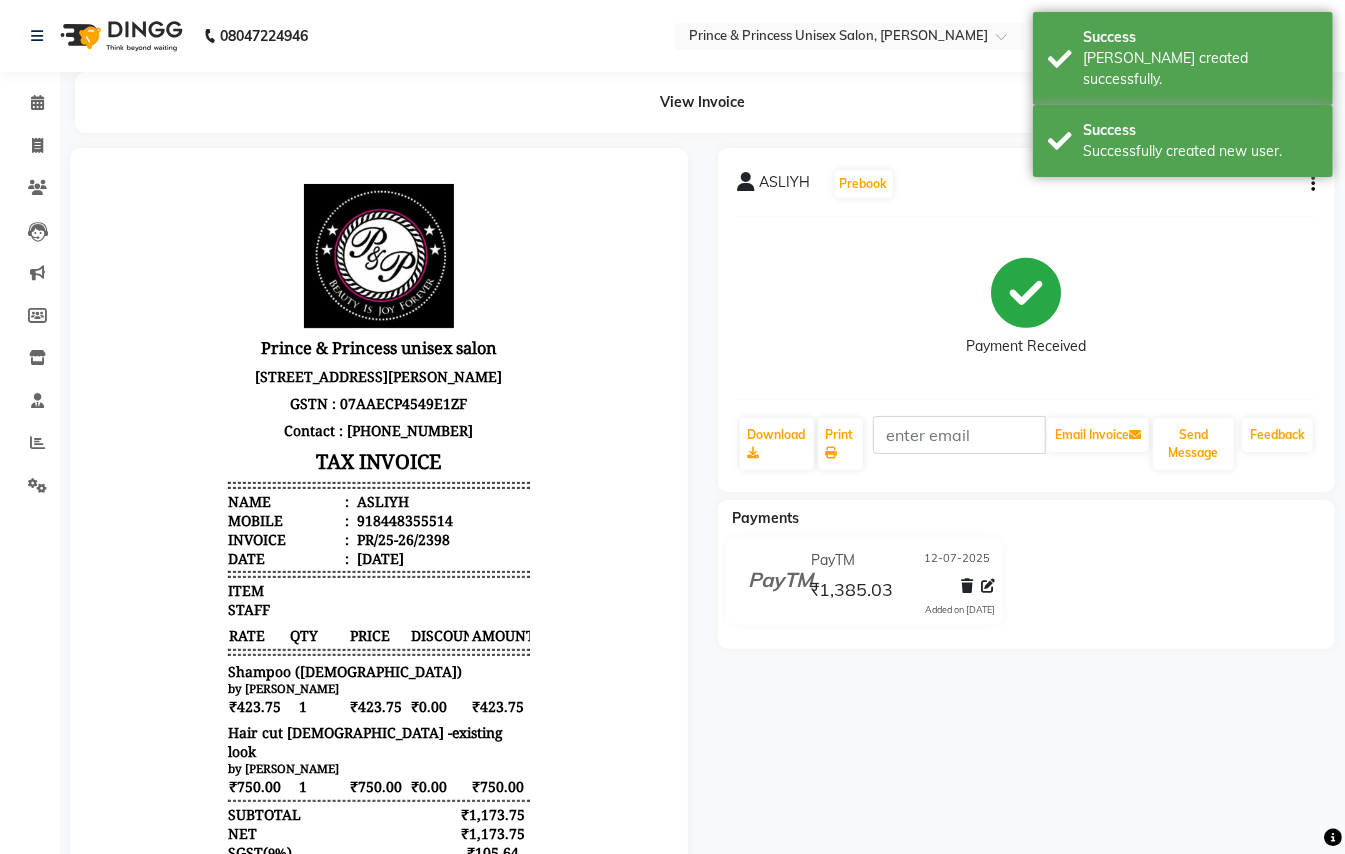 scroll, scrollTop: 0, scrollLeft: 0, axis: both 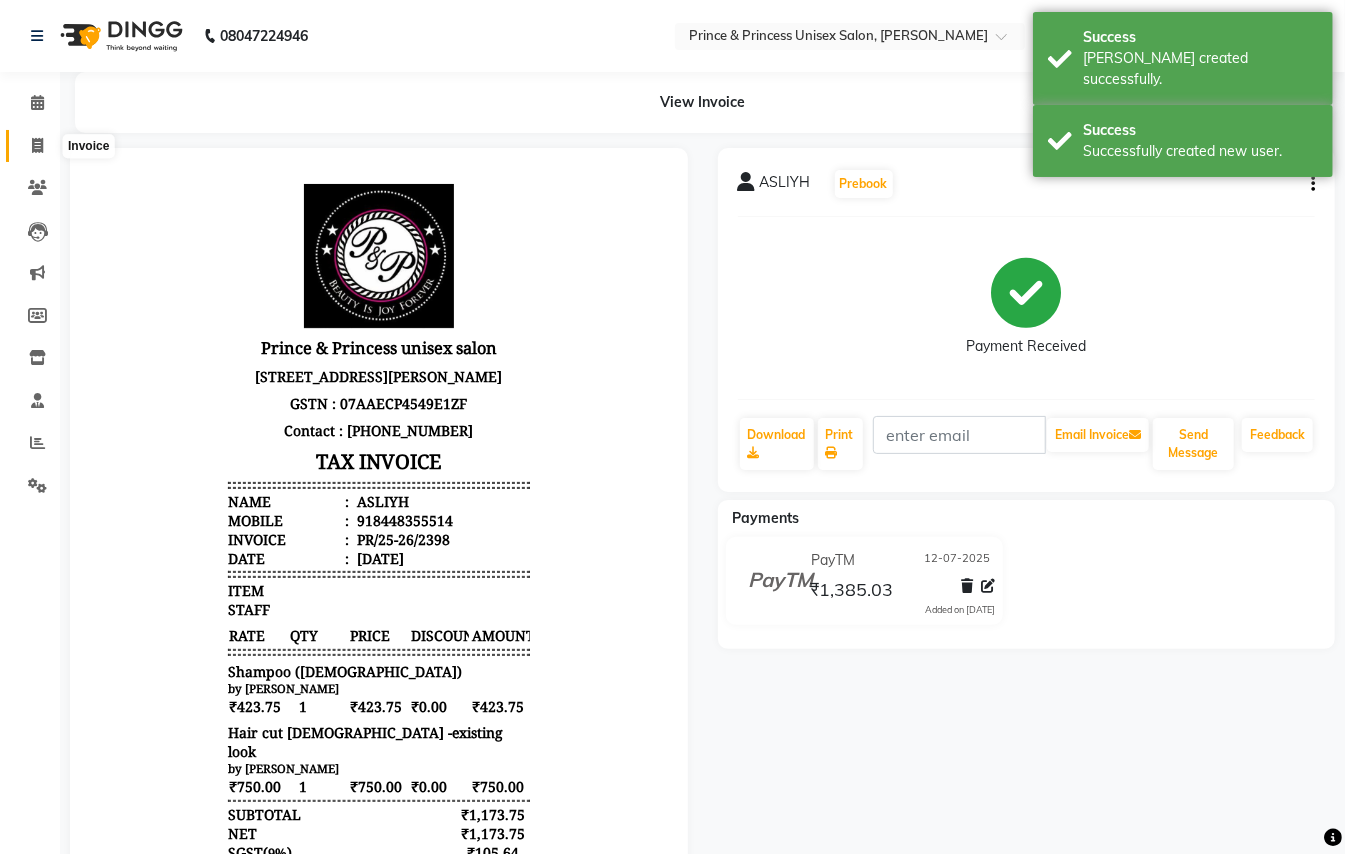 click 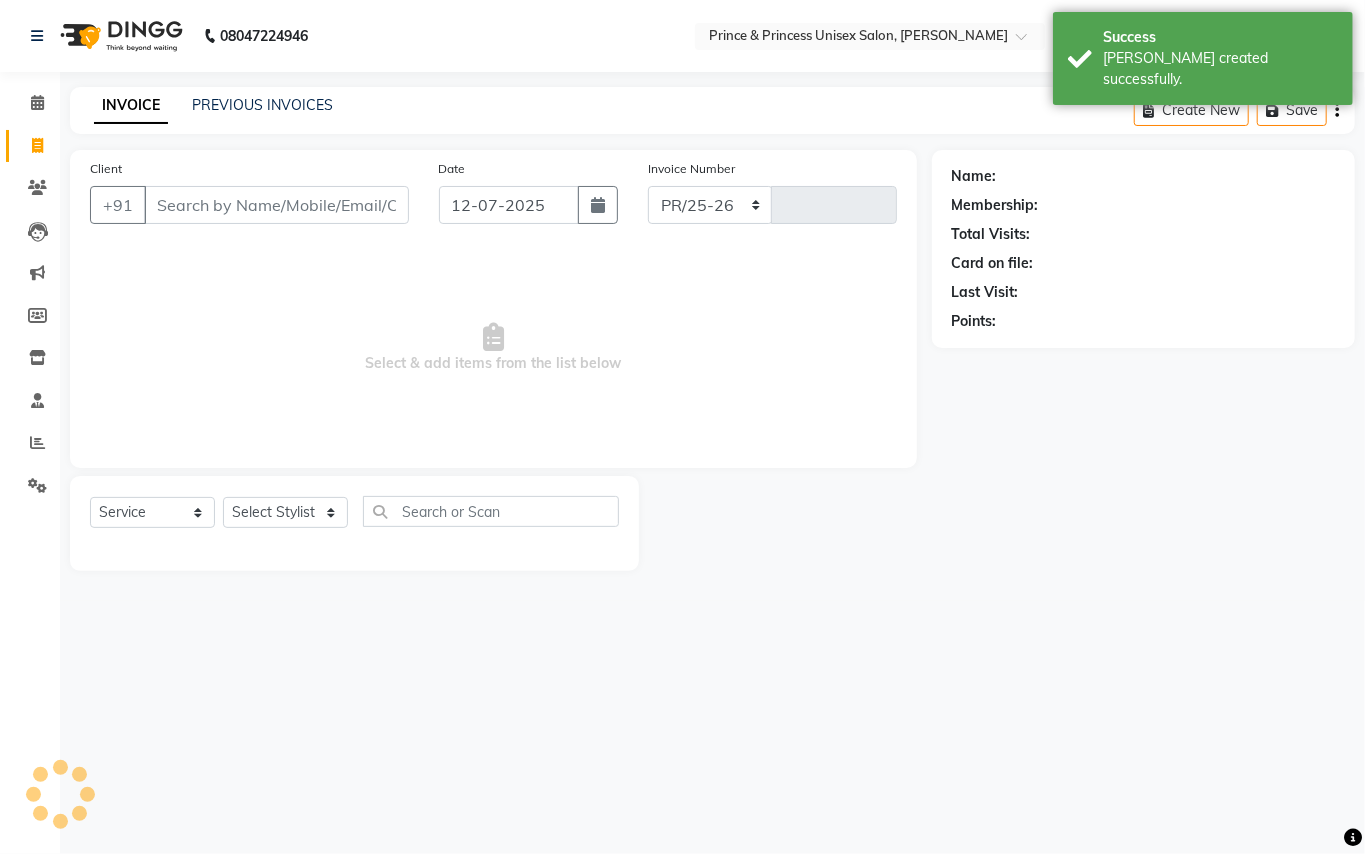 select on "3760" 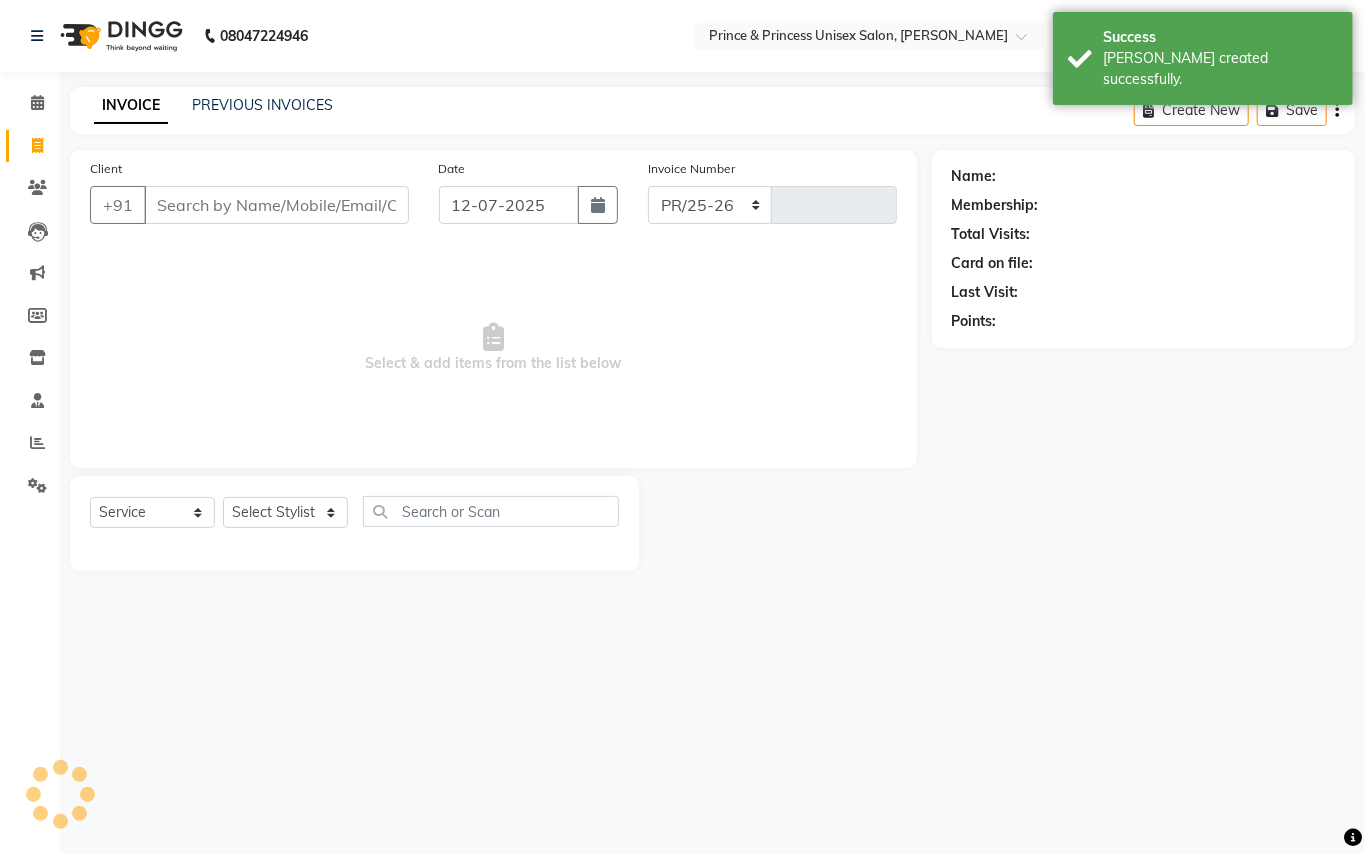 type on "2399" 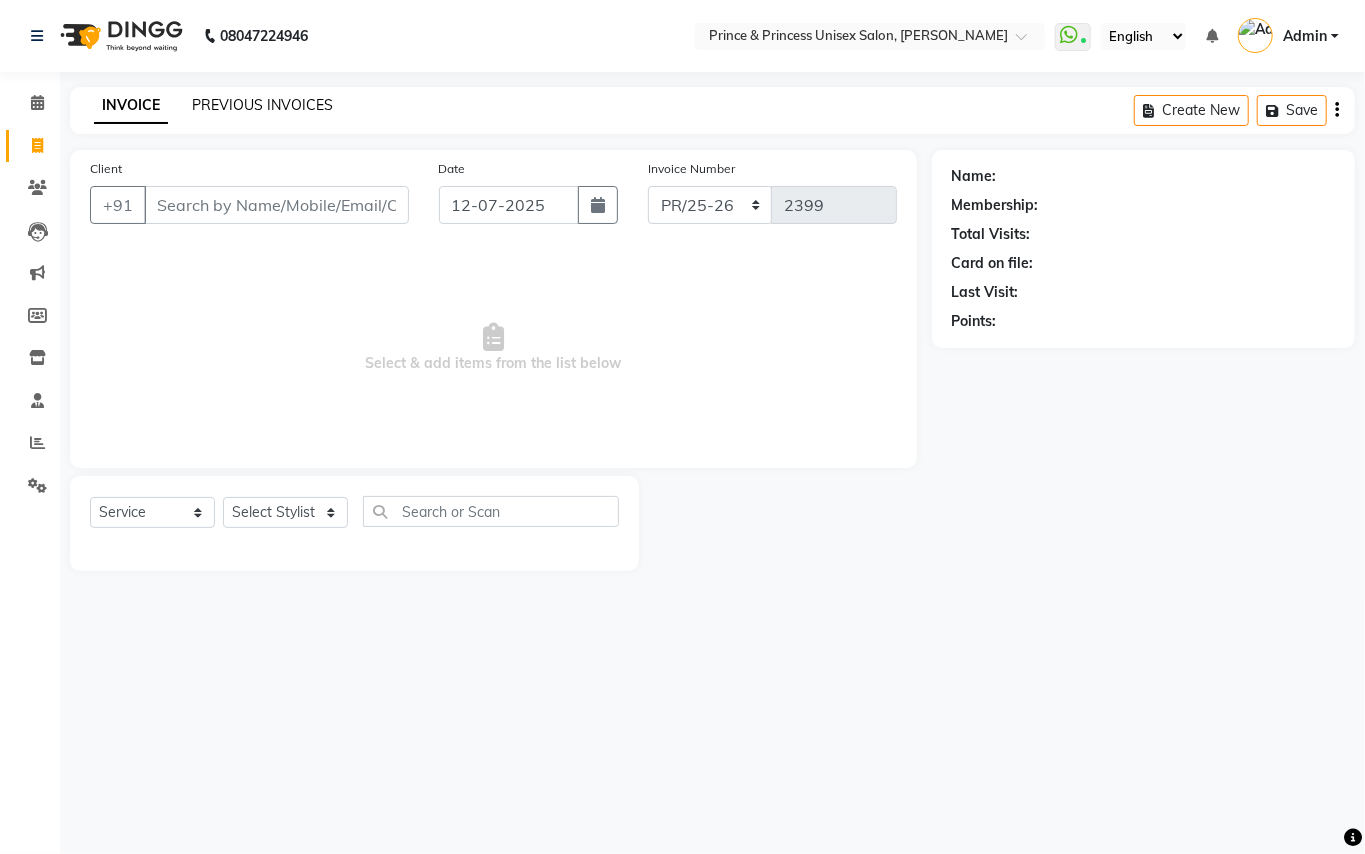 click on "PREVIOUS INVOICES" 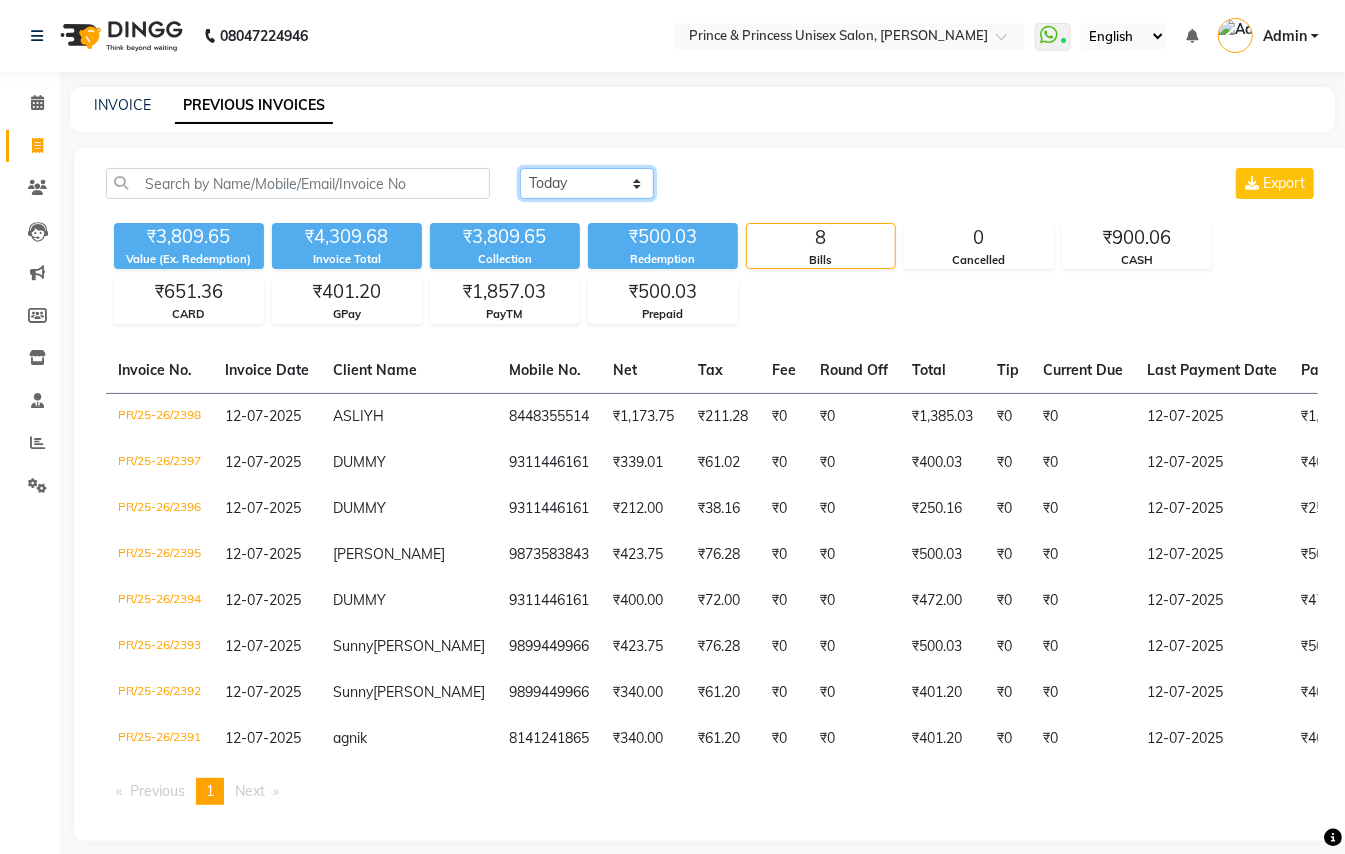 click on "[DATE] [DATE] Custom Range" 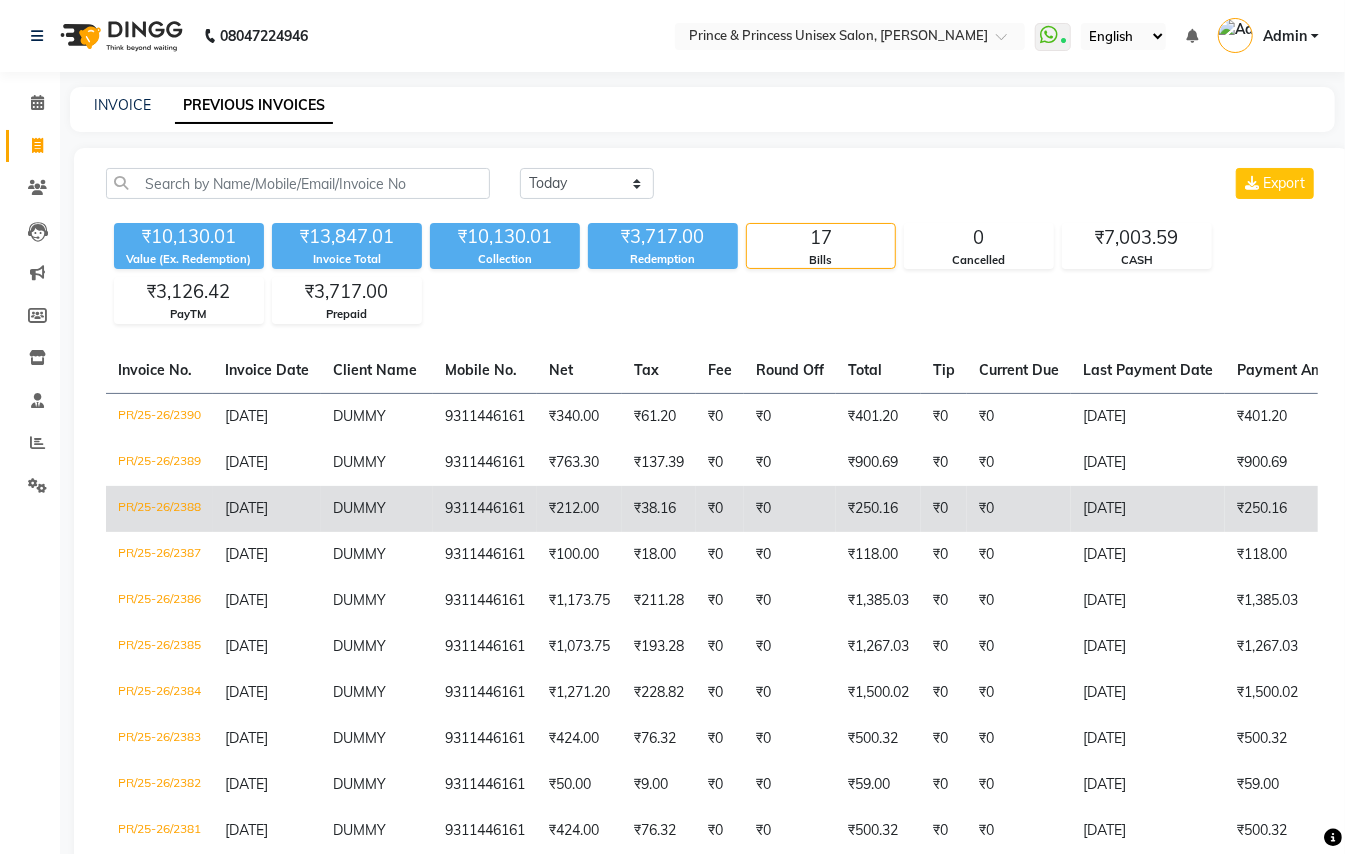 click on "PR/25-26/2388" 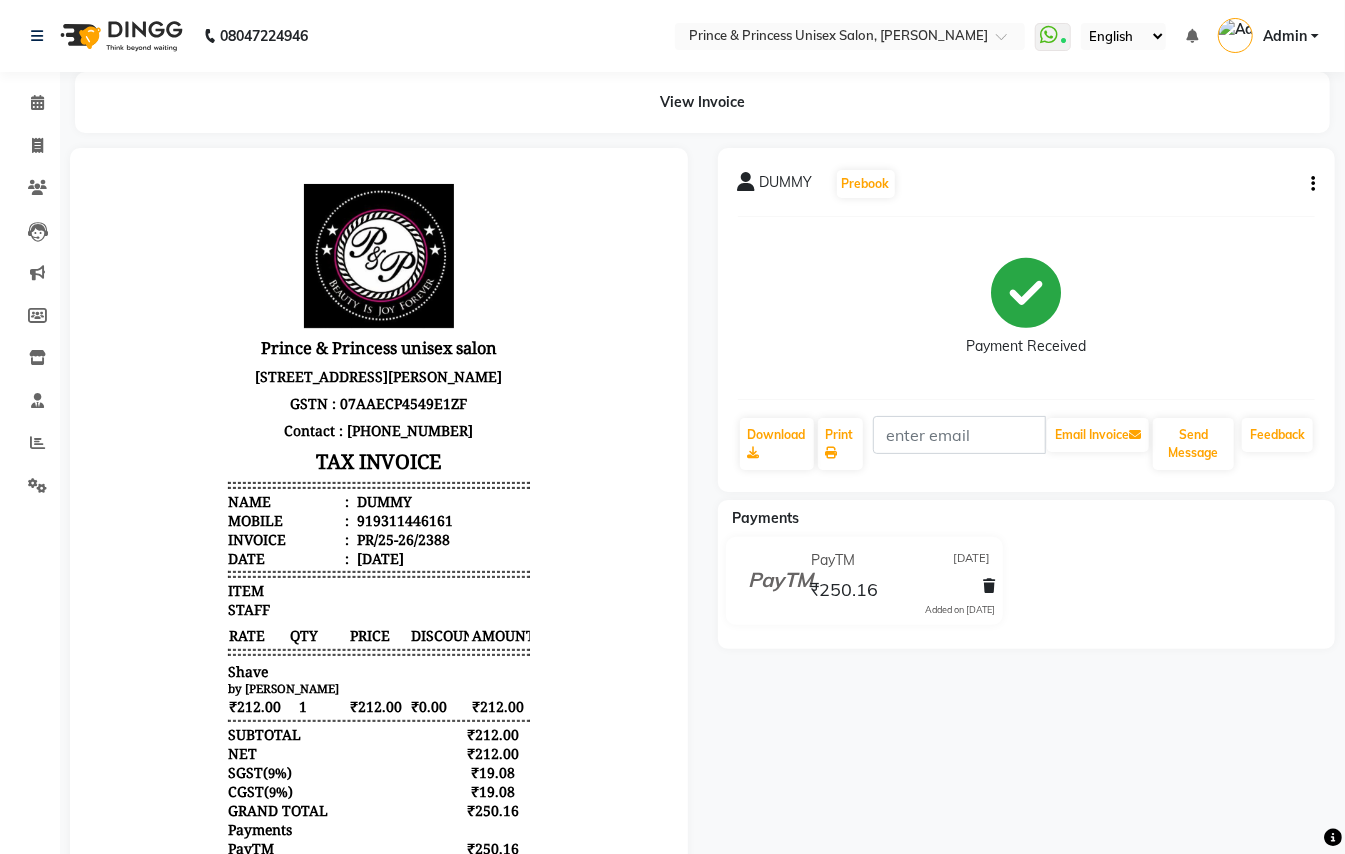 scroll, scrollTop: 0, scrollLeft: 0, axis: both 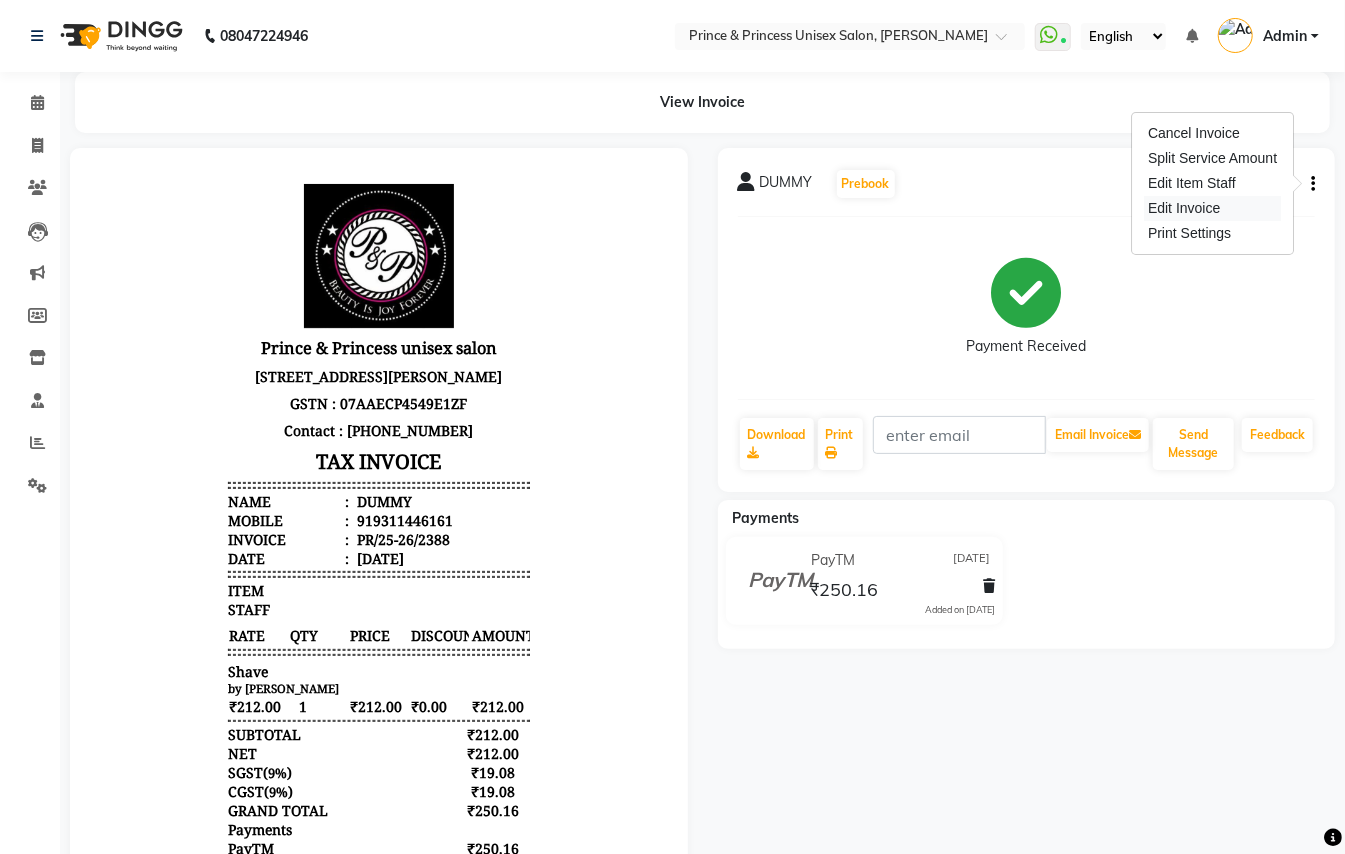 click on "Edit Invoice" at bounding box center [1212, 208] 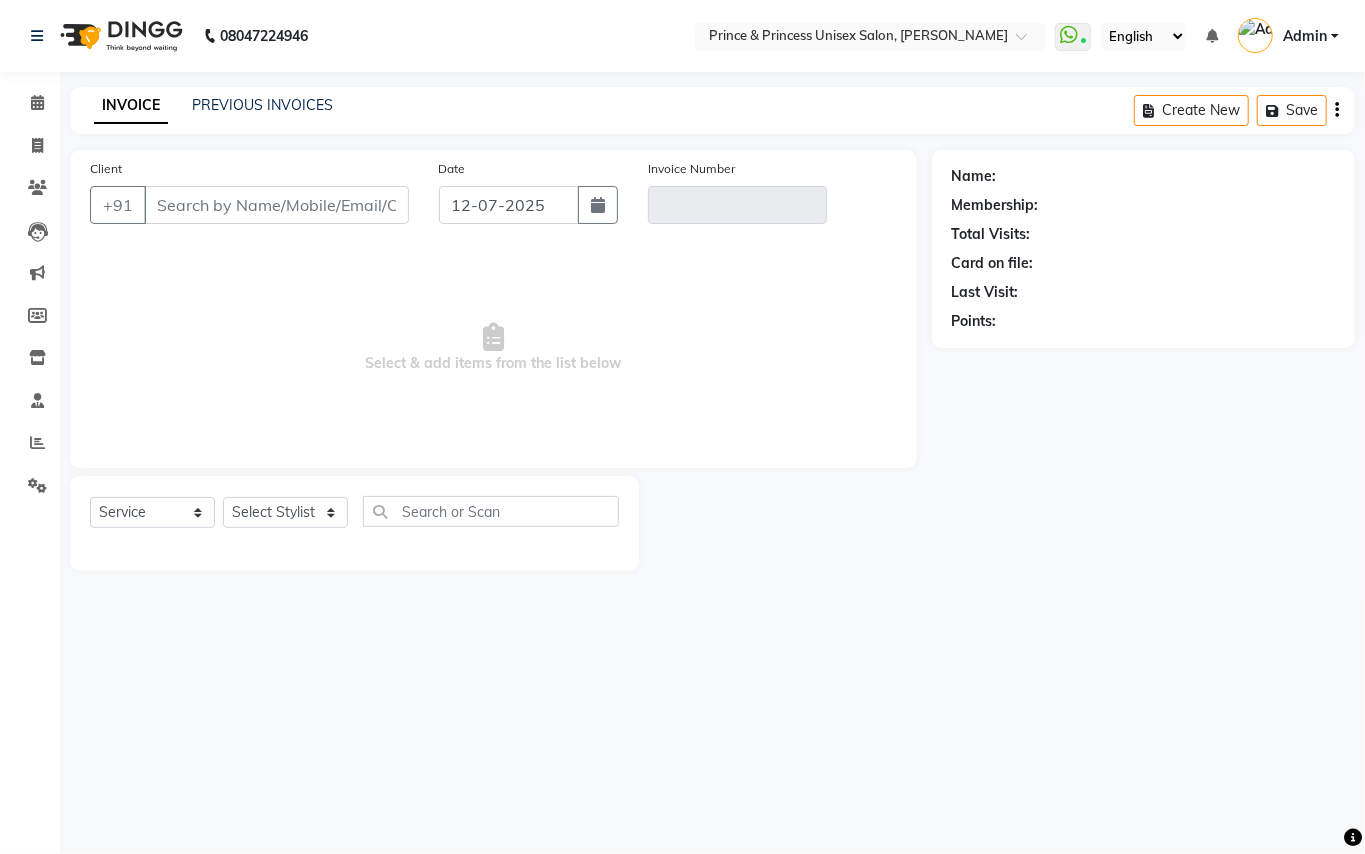 type on "9311446161" 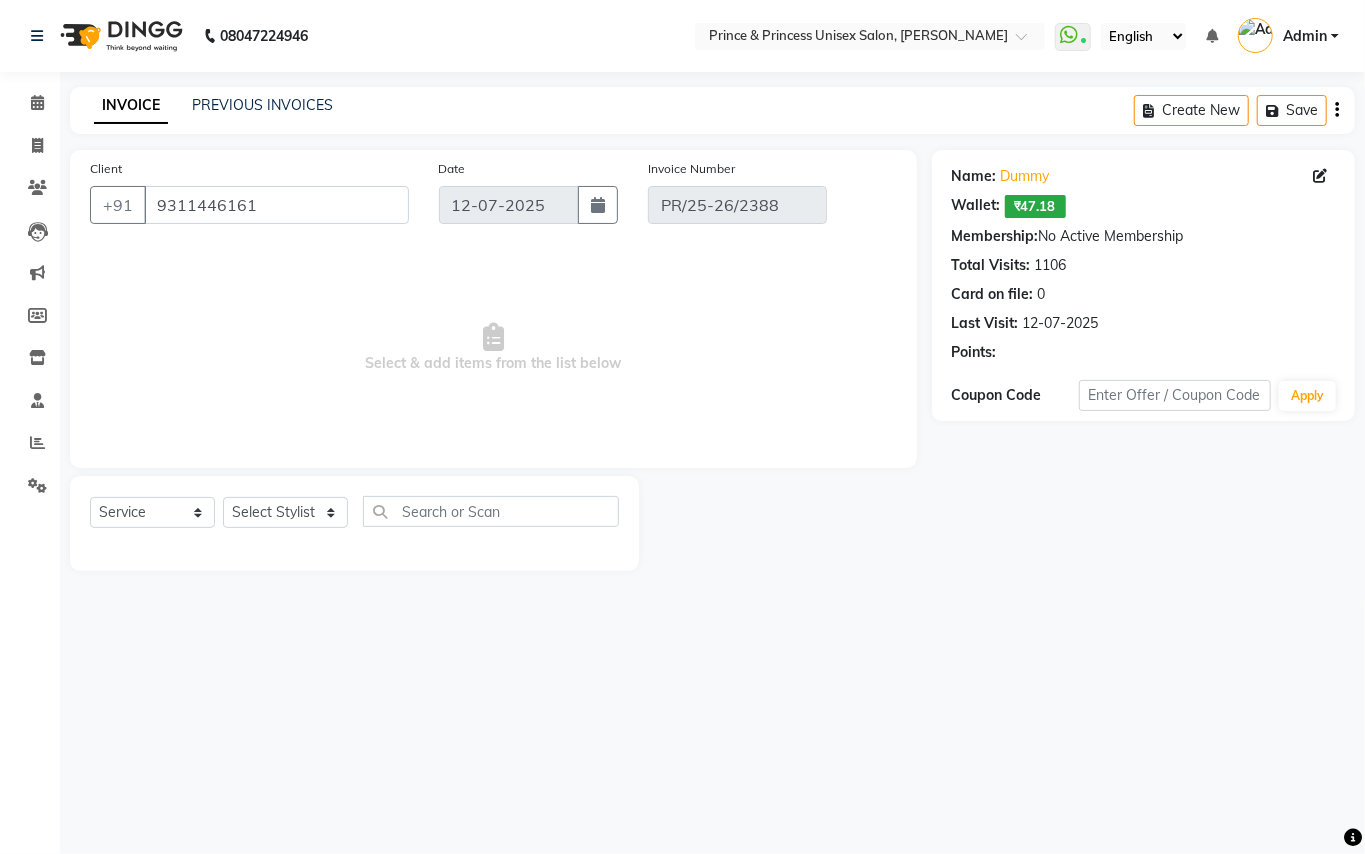 type on "[DATE]" 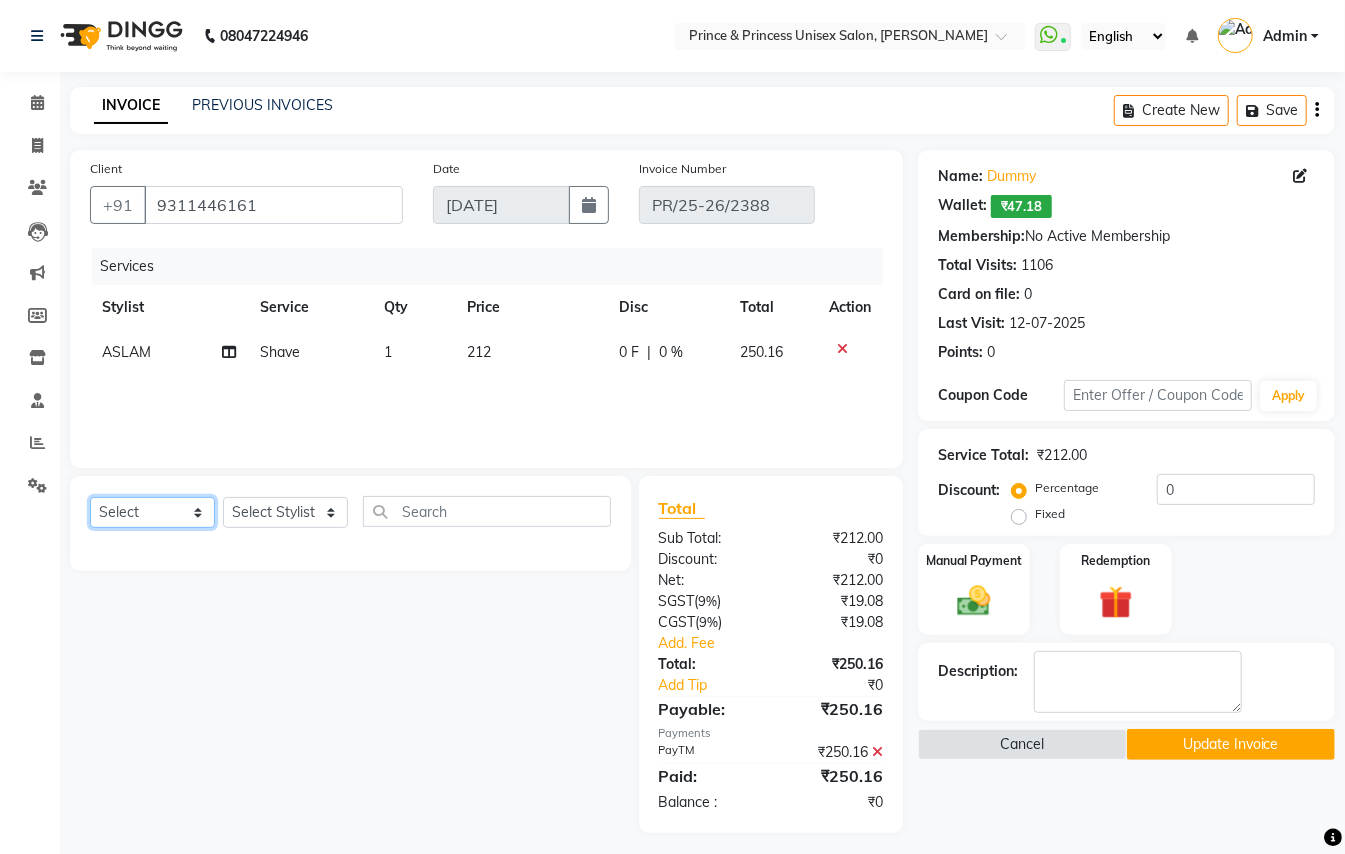 click on "Select  Service  Product  Membership  Package Voucher Prepaid Gift Card" 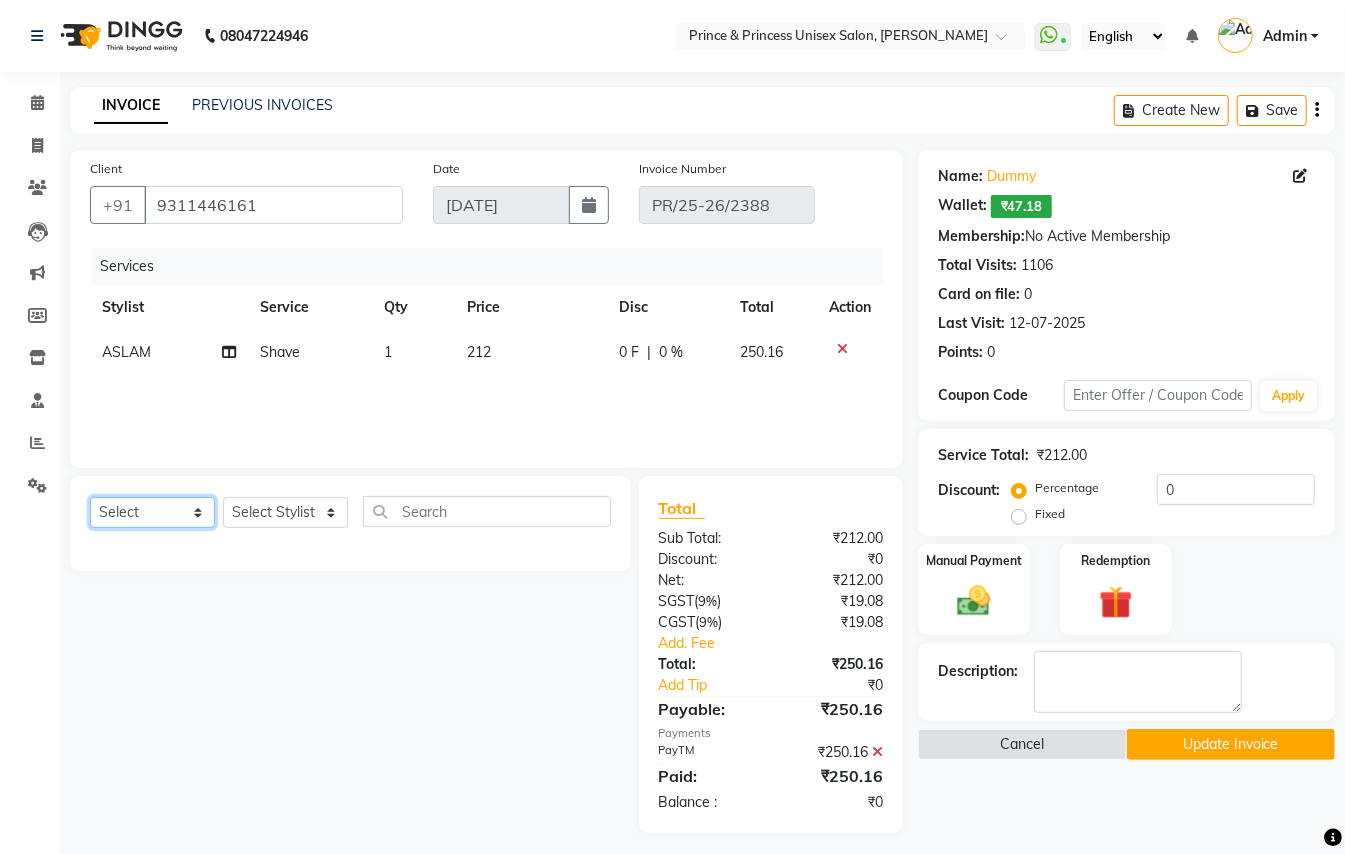select on "service" 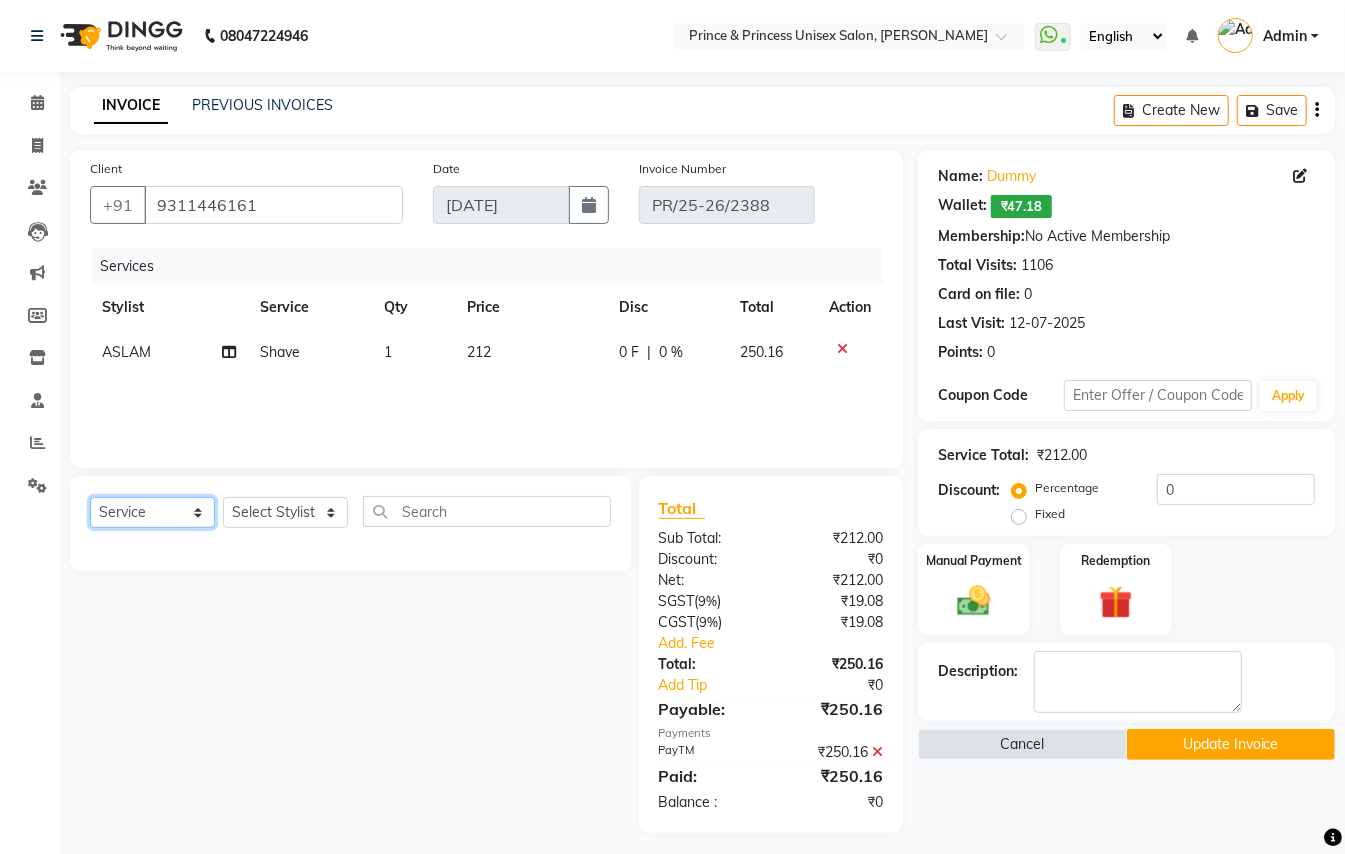 click on "Select  Service  Product  Membership  Package Voucher Prepaid Gift Card" 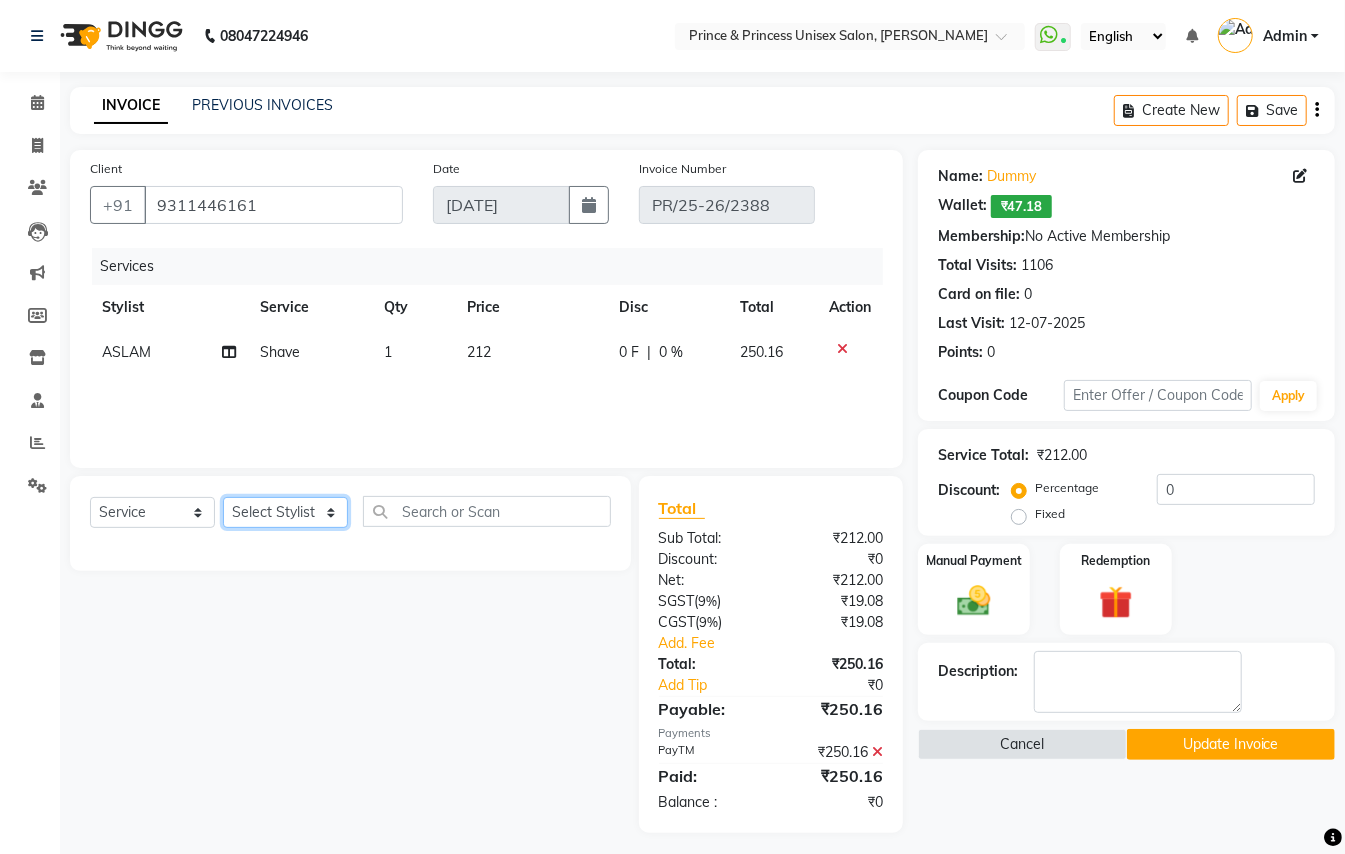 click on "Select Stylist ABHISHEK [PERSON_NAME] NEW [PERSON_NAME] CHANDAN [PERSON_NAME] MEENAKSHI [PERSON_NAME] RAHUL SANDEEP [PERSON_NAME] XYZ" 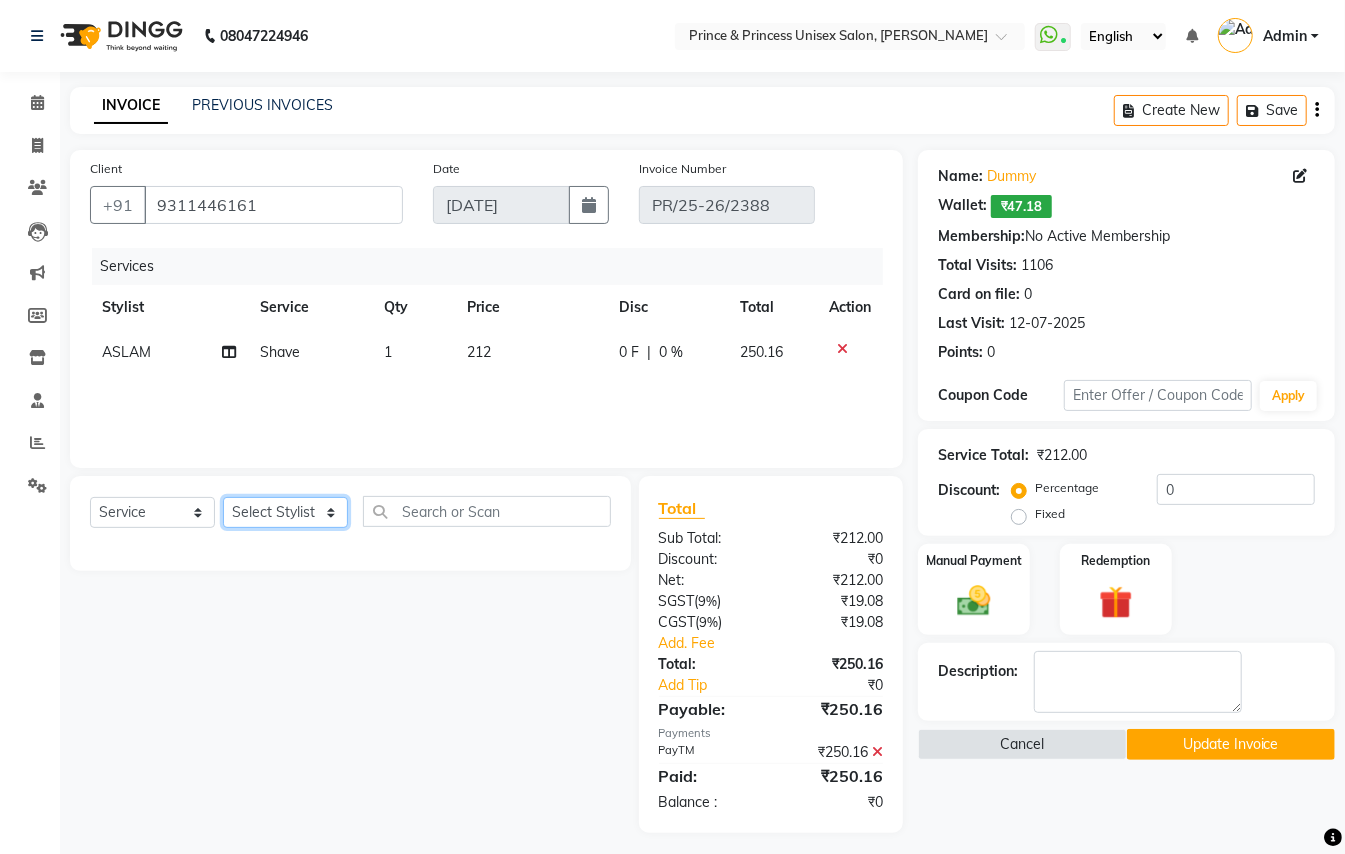 select on "62875" 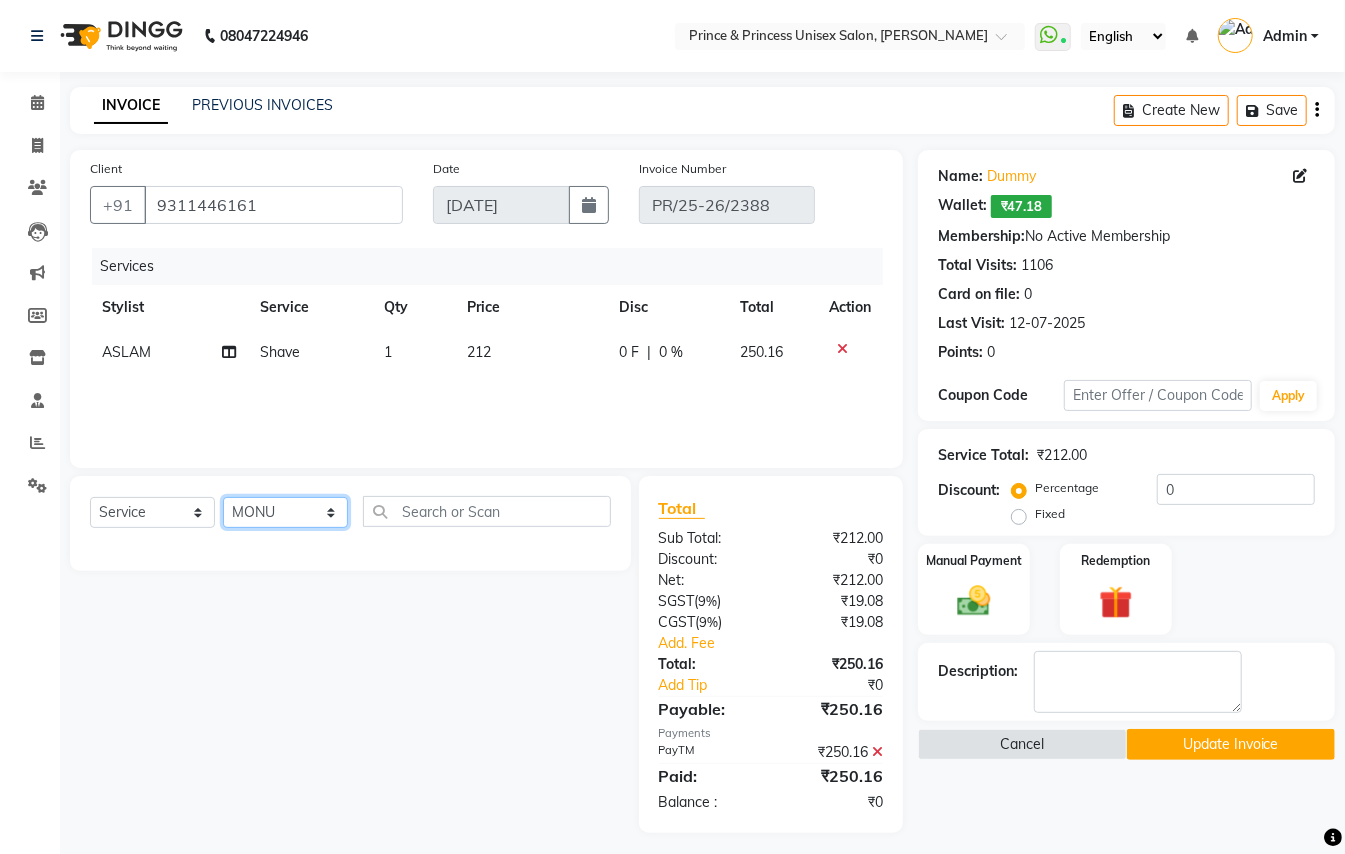 drag, startPoint x: 296, startPoint y: 505, endPoint x: 493, endPoint y: 496, distance: 197.20547 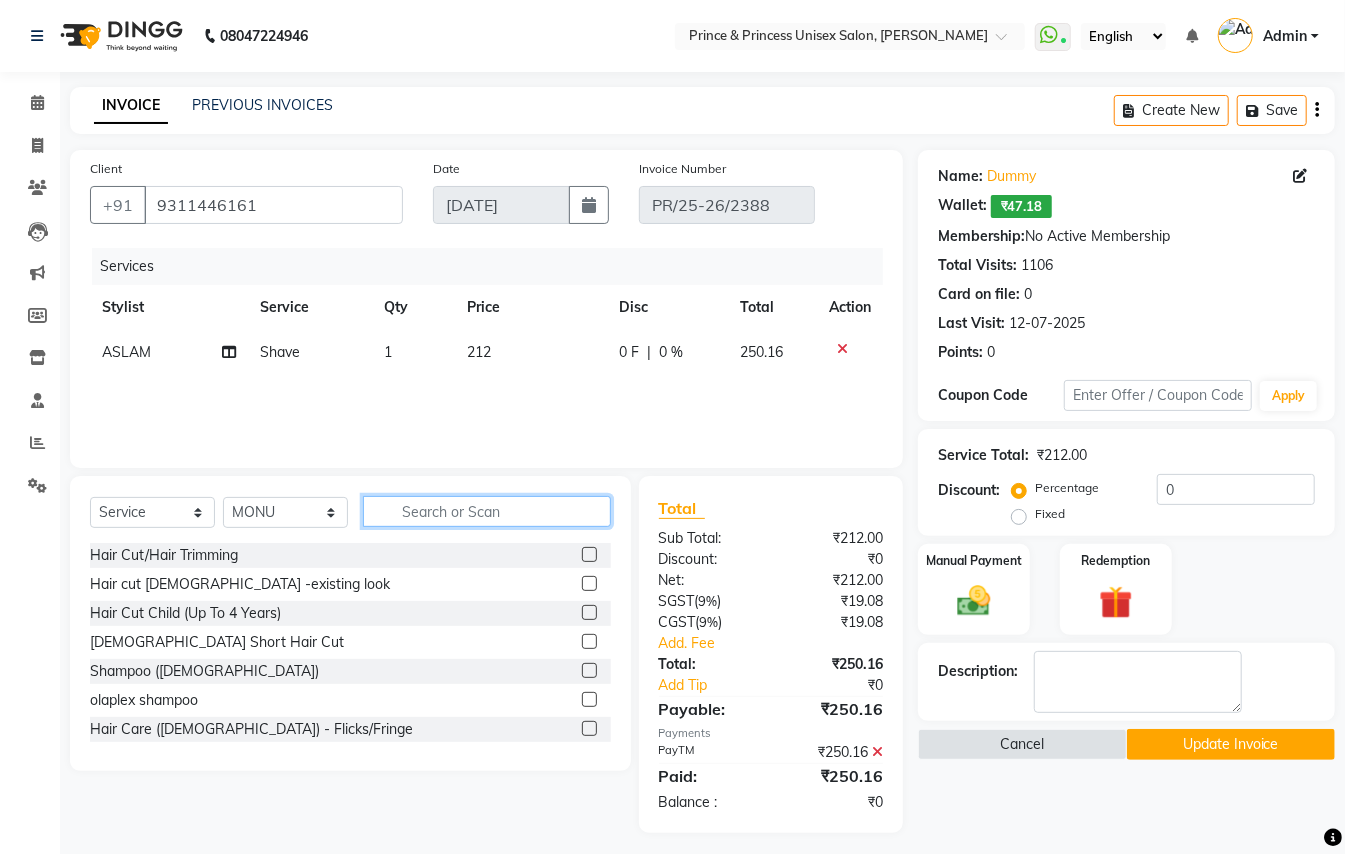 click 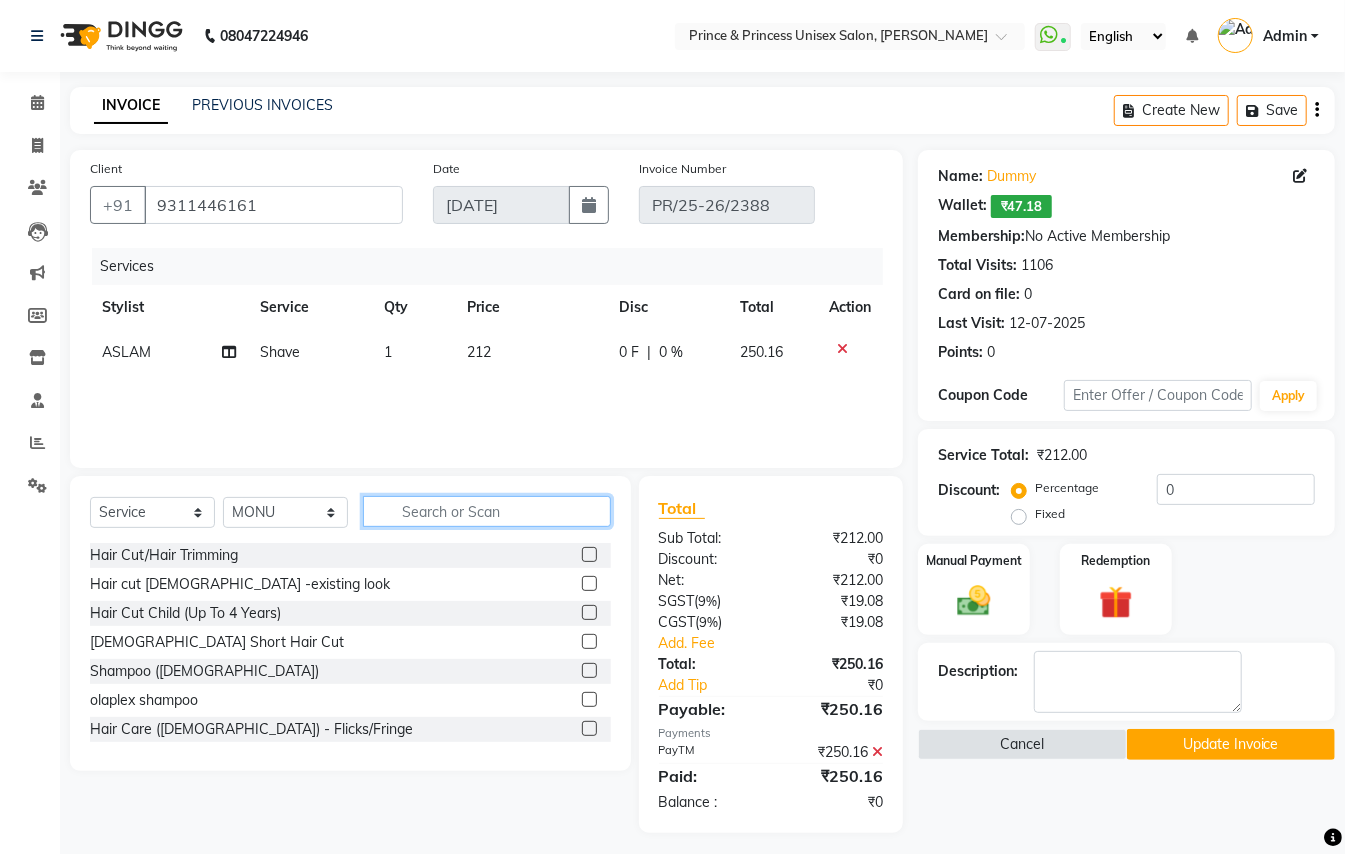 click 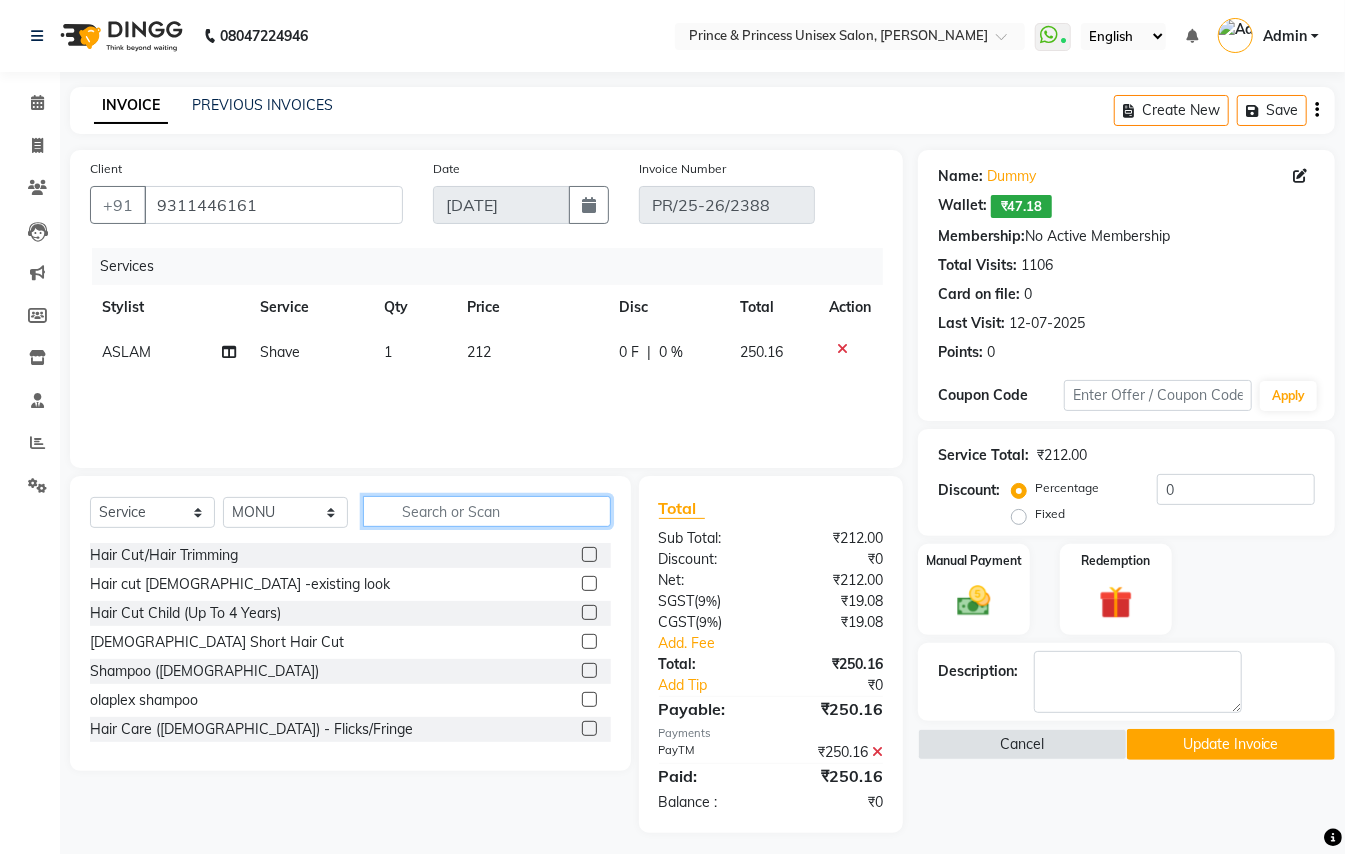 click 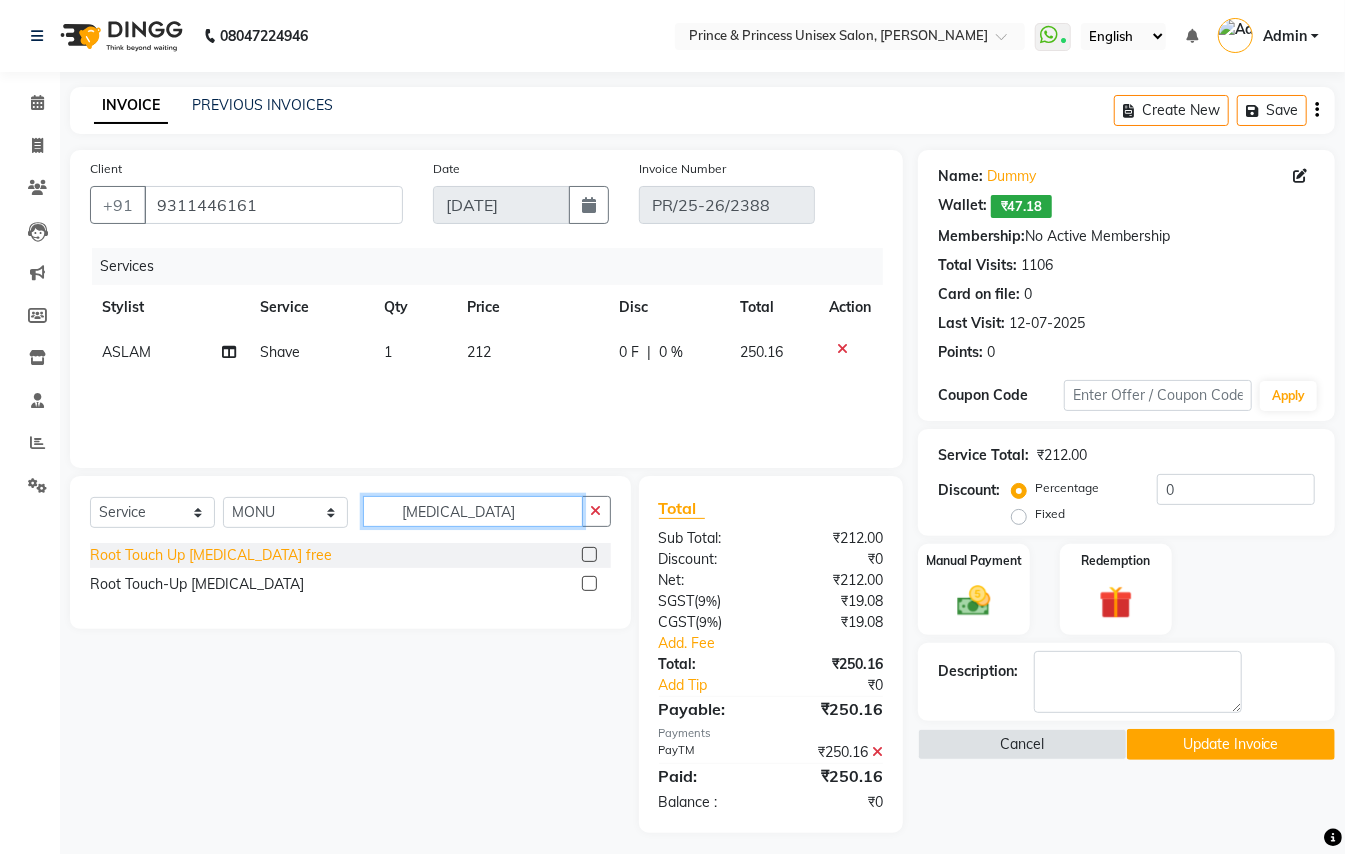 type on "[MEDICAL_DATA]" 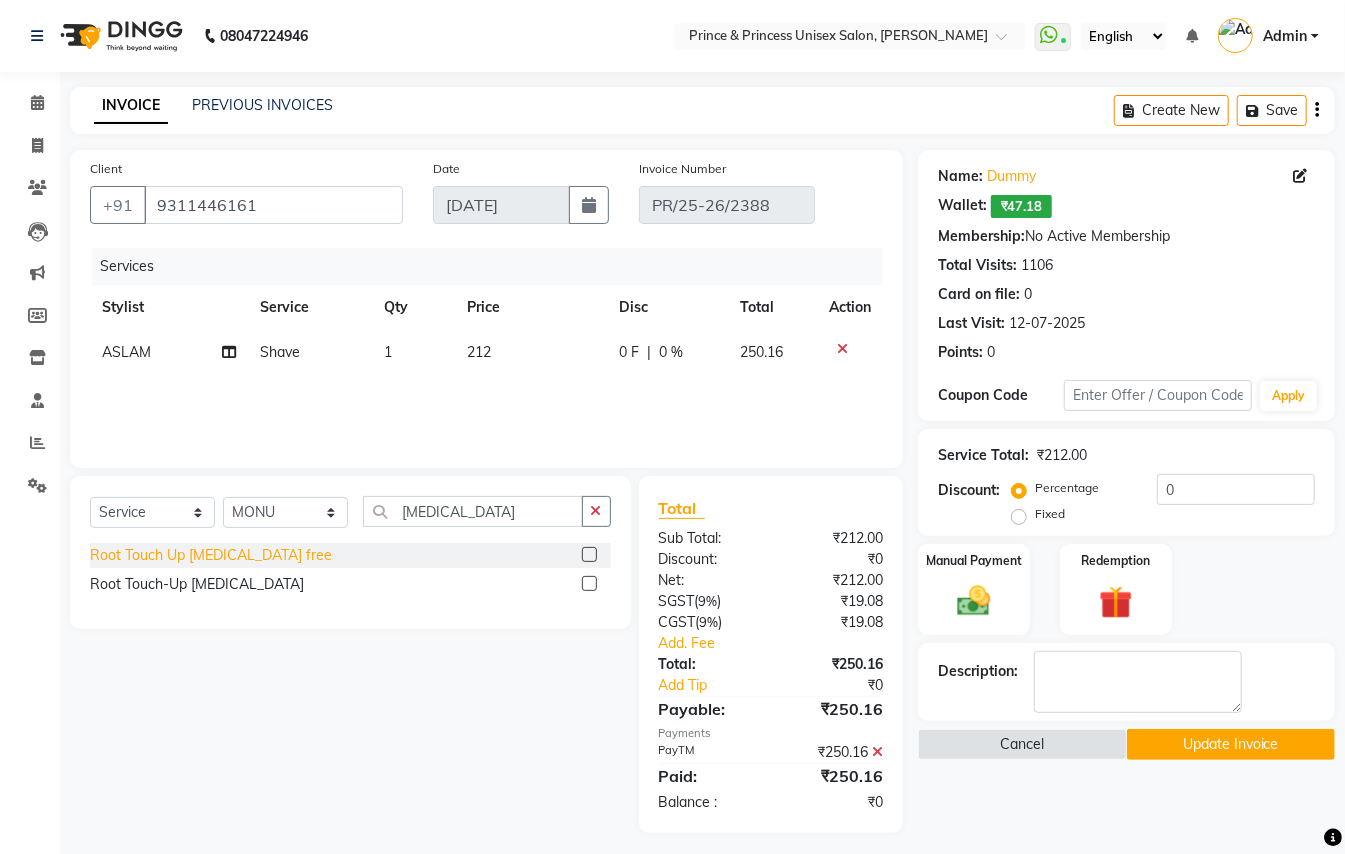 click on "Root Touch Up [MEDICAL_DATA] free" 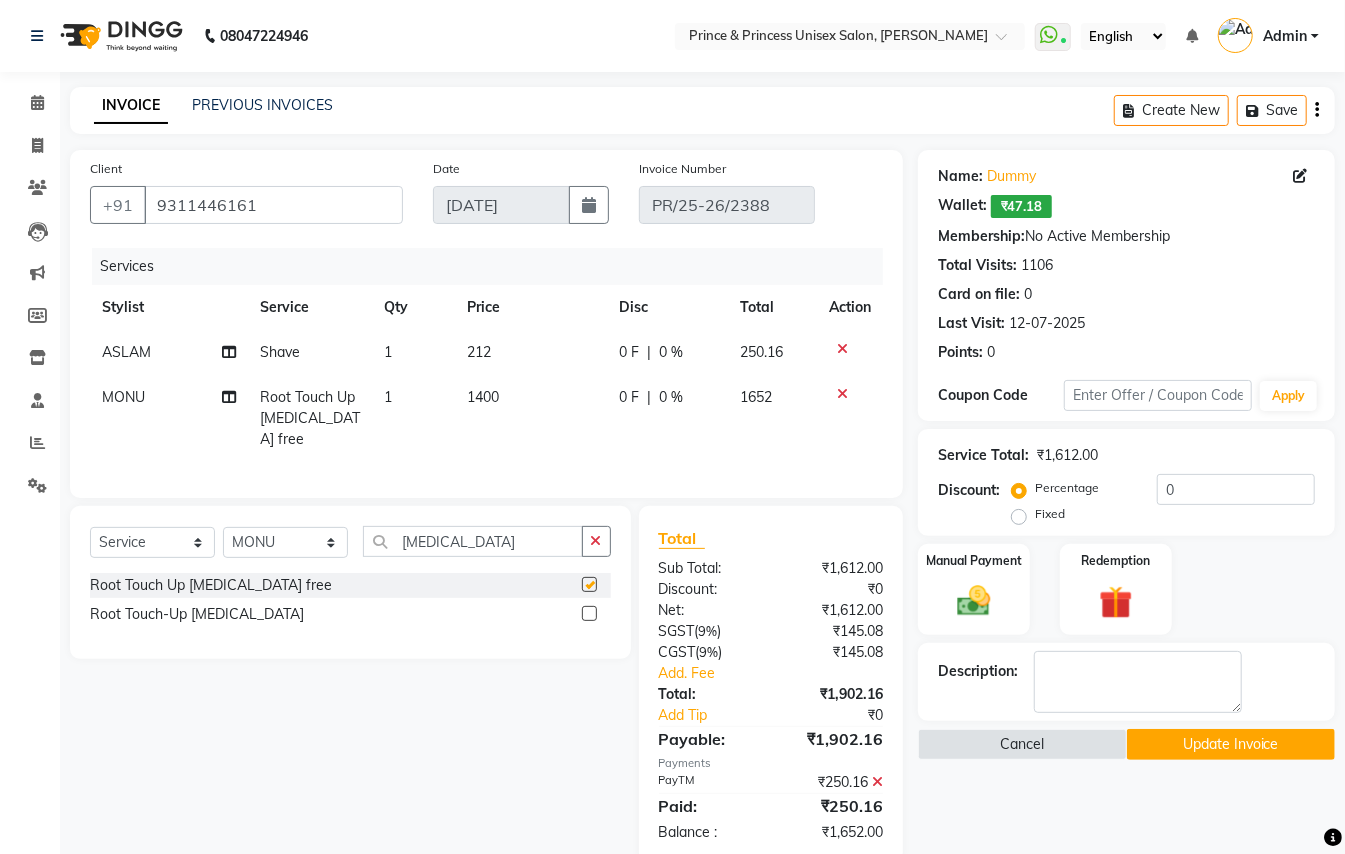 checkbox on "false" 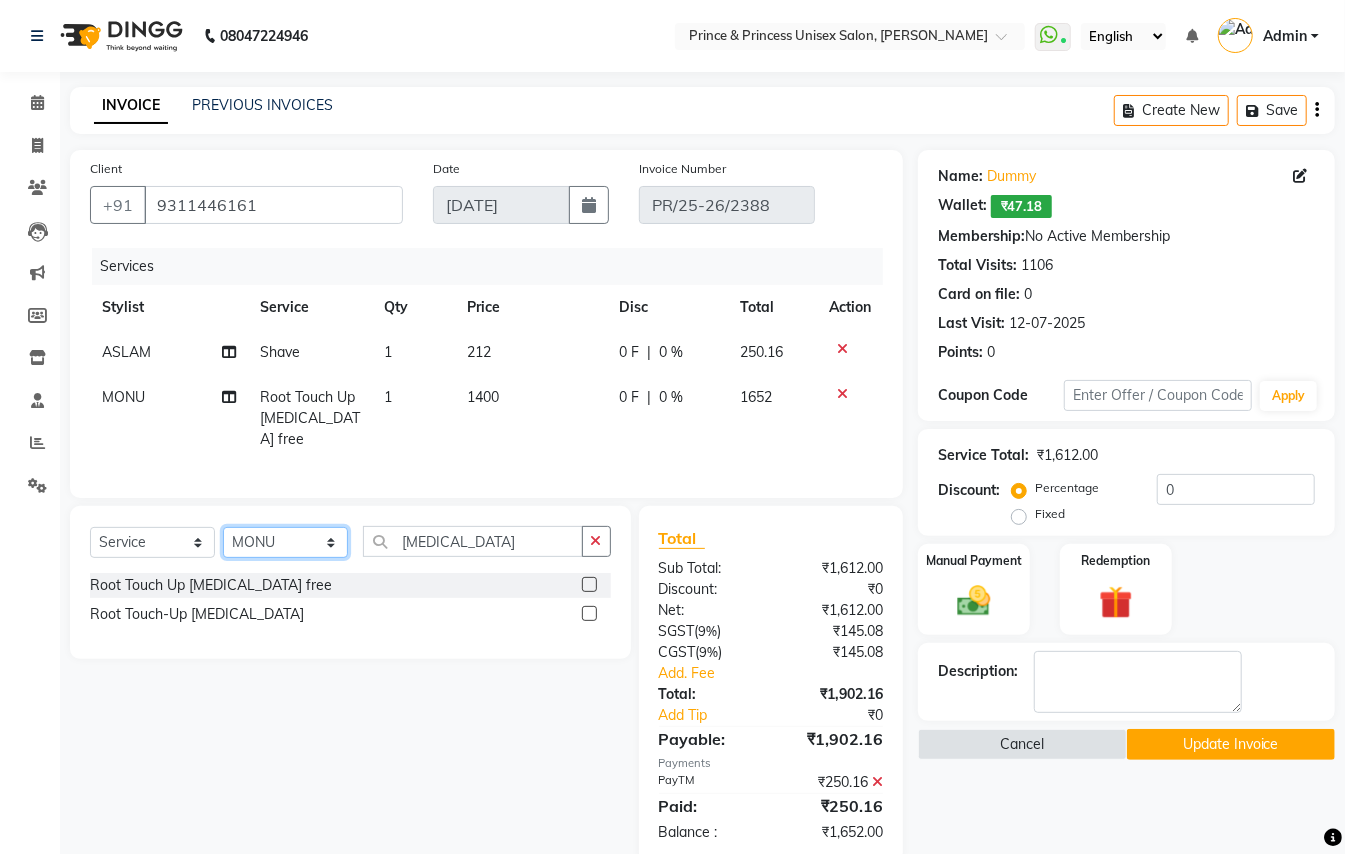 click on "Select Stylist ABHISHEK [PERSON_NAME] NEW [PERSON_NAME] CHANDAN [PERSON_NAME] MEENAKSHI [PERSON_NAME] RAHUL SANDEEP [PERSON_NAME] XYZ" 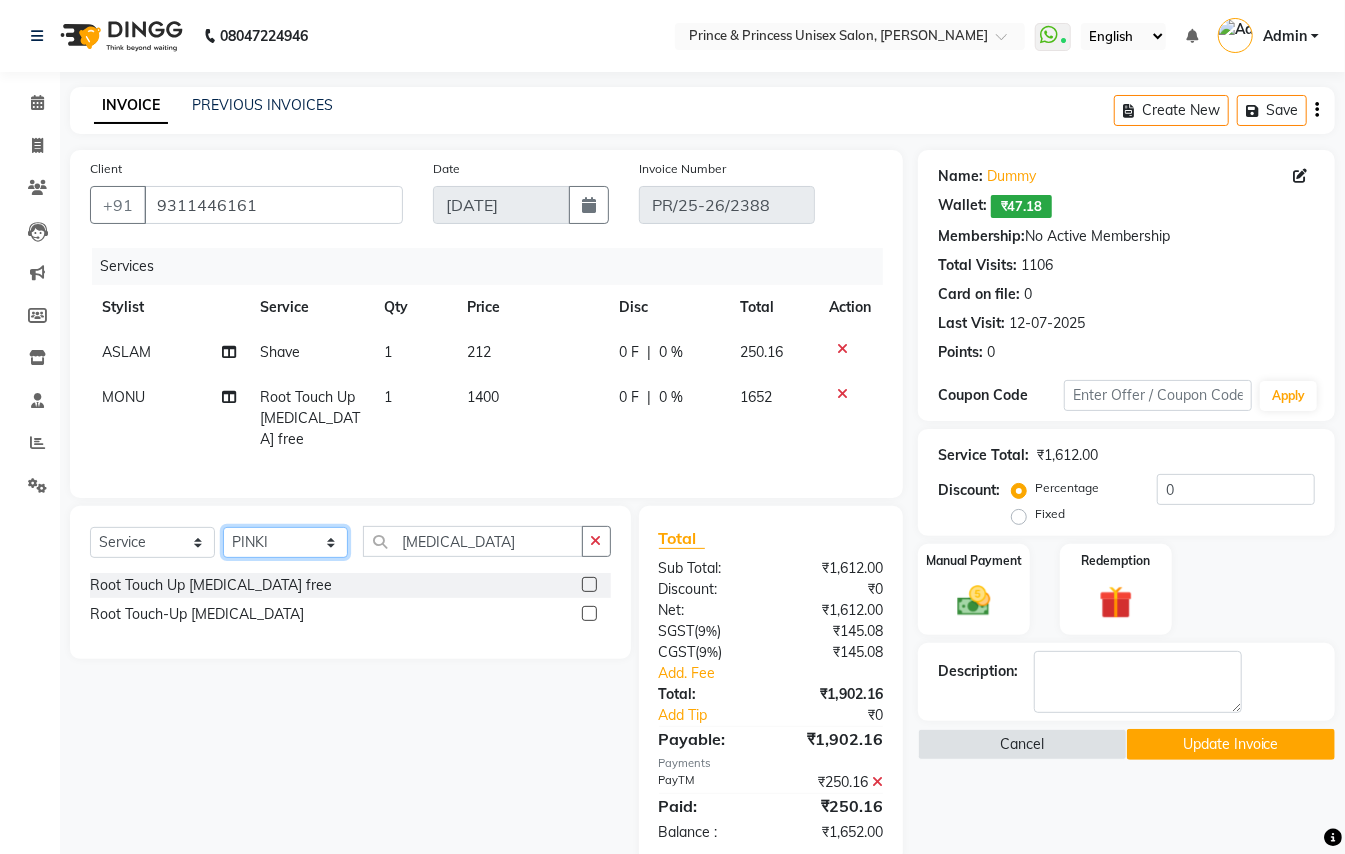 drag, startPoint x: 272, startPoint y: 550, endPoint x: 498, endPoint y: 540, distance: 226.22113 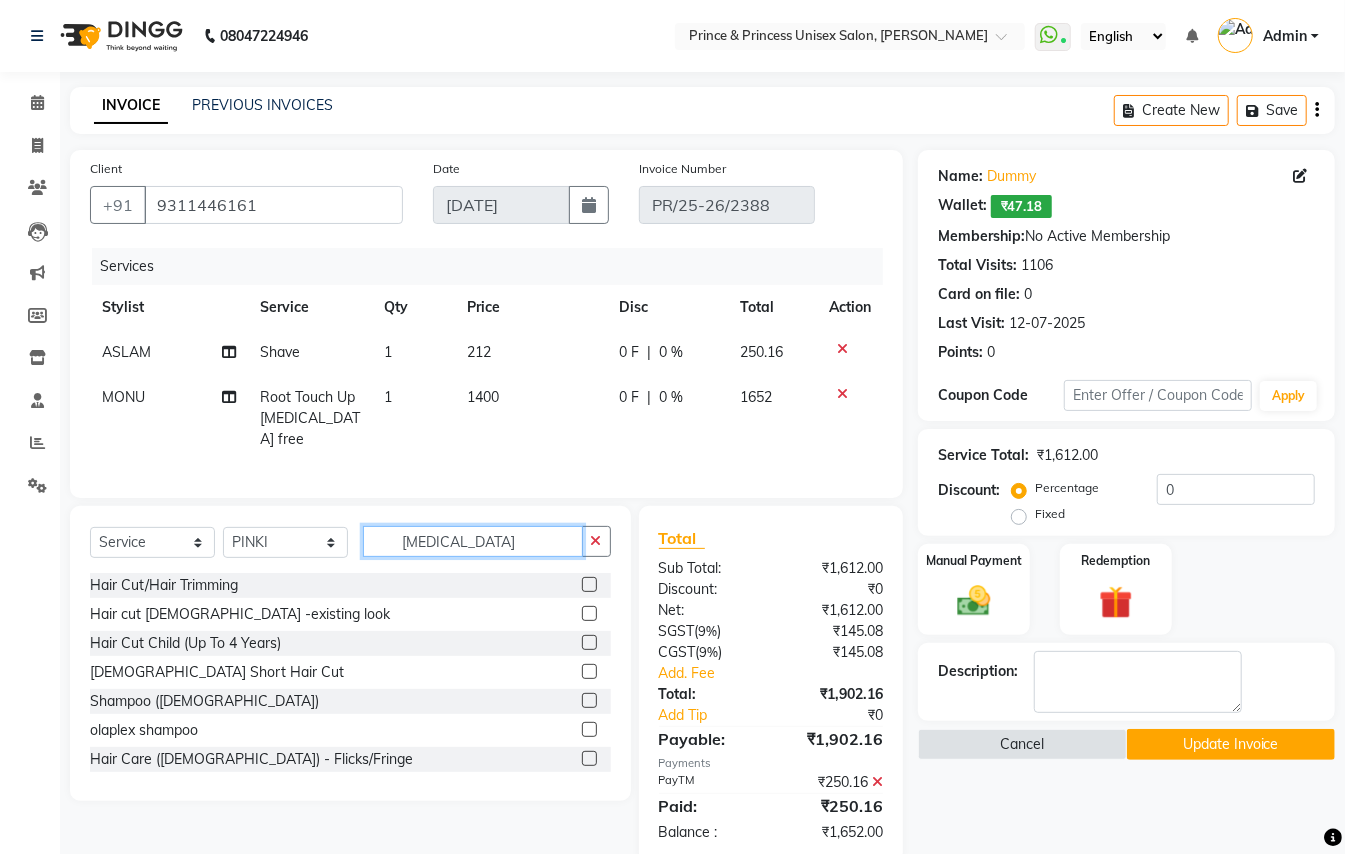 drag, startPoint x: 498, startPoint y: 540, endPoint x: 0, endPoint y: 33, distance: 710.67084 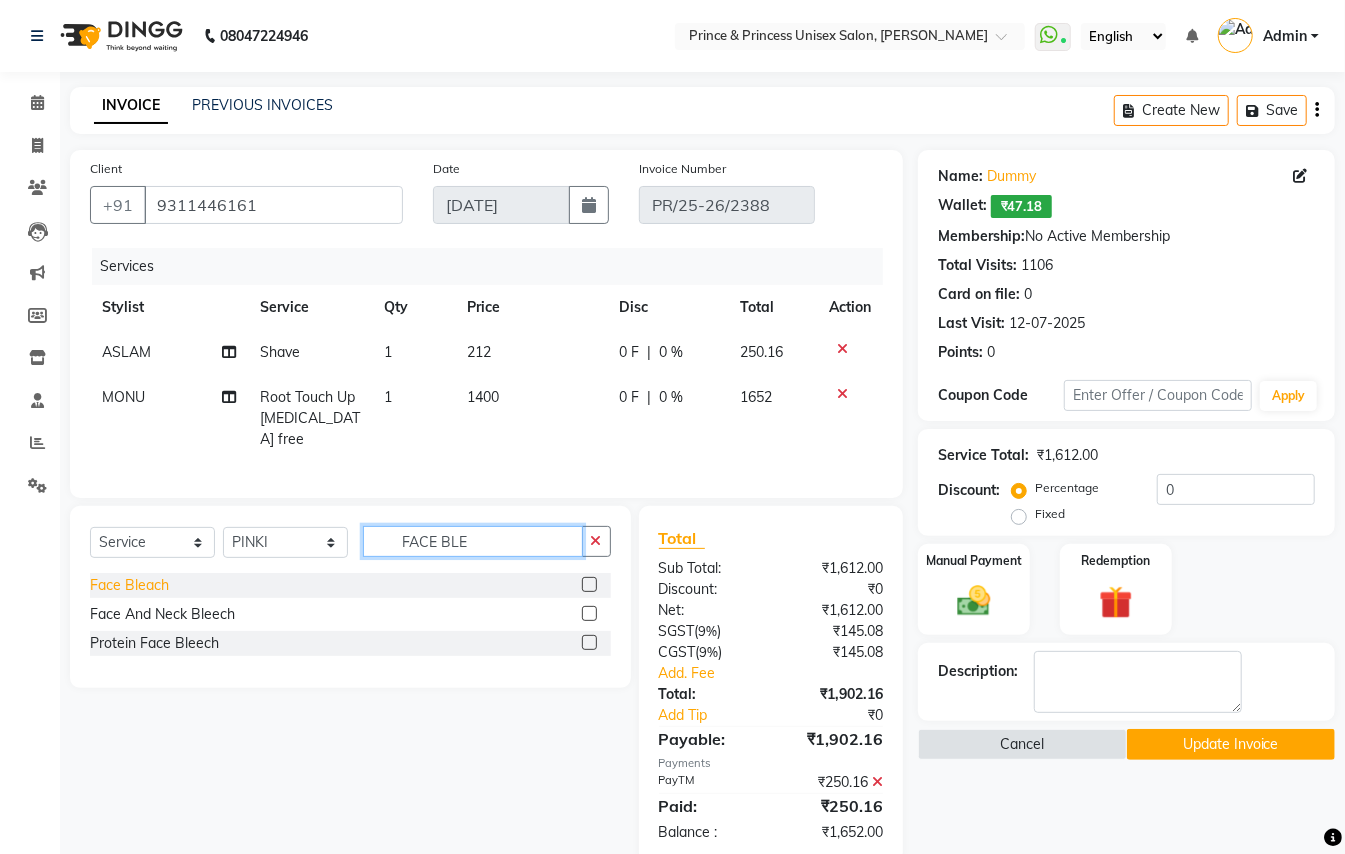 type on "FACE BLE" 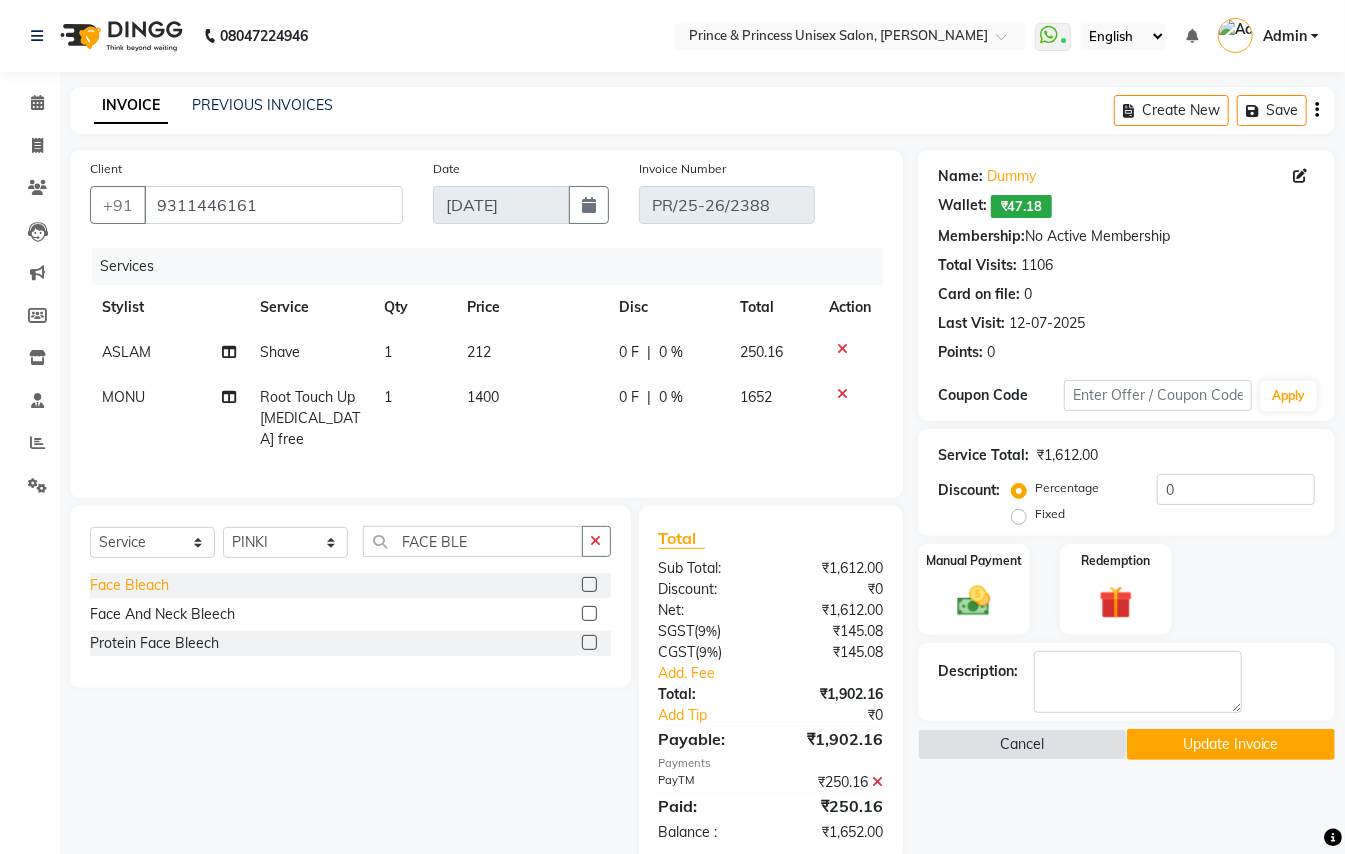 click on "Face Bleach" 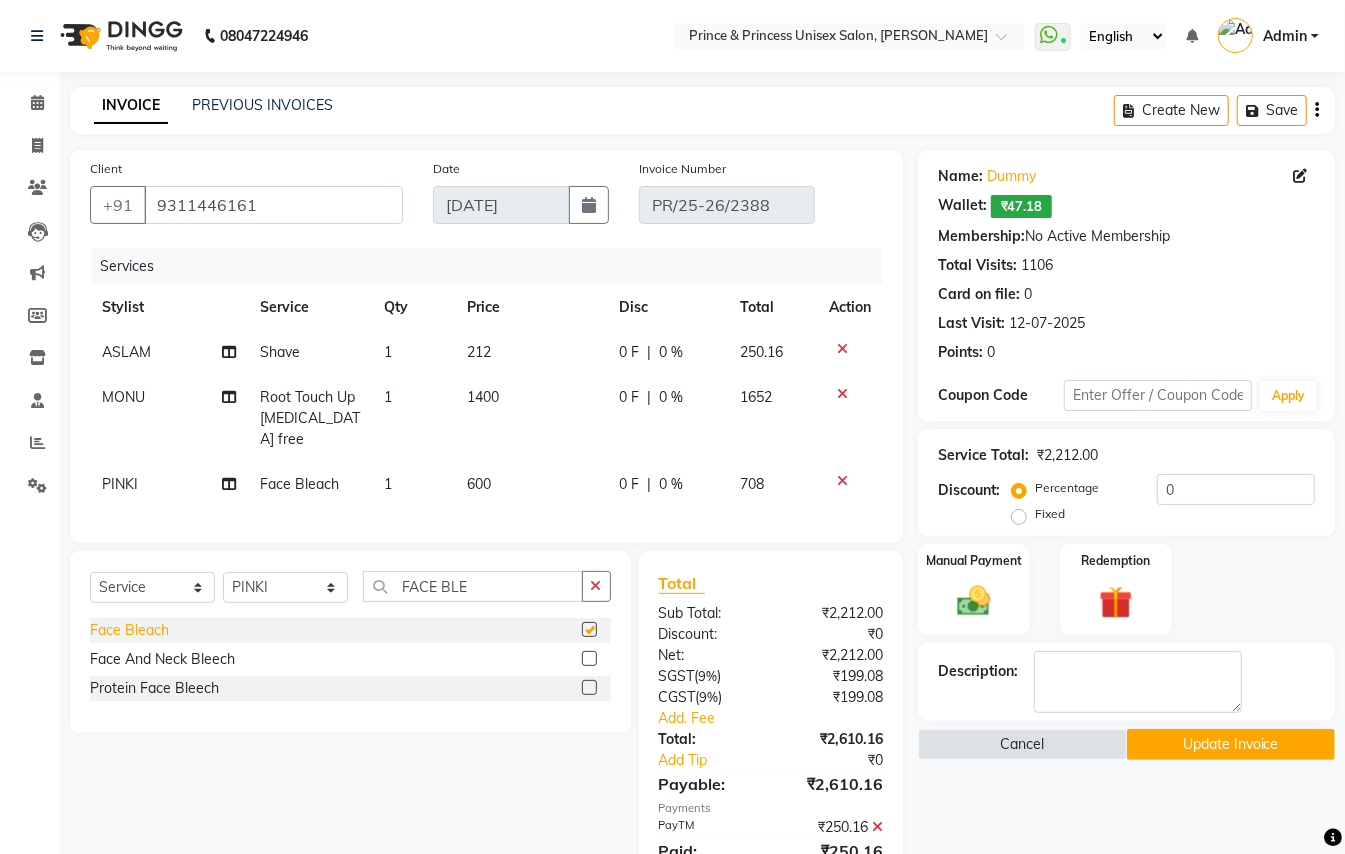checkbox on "false" 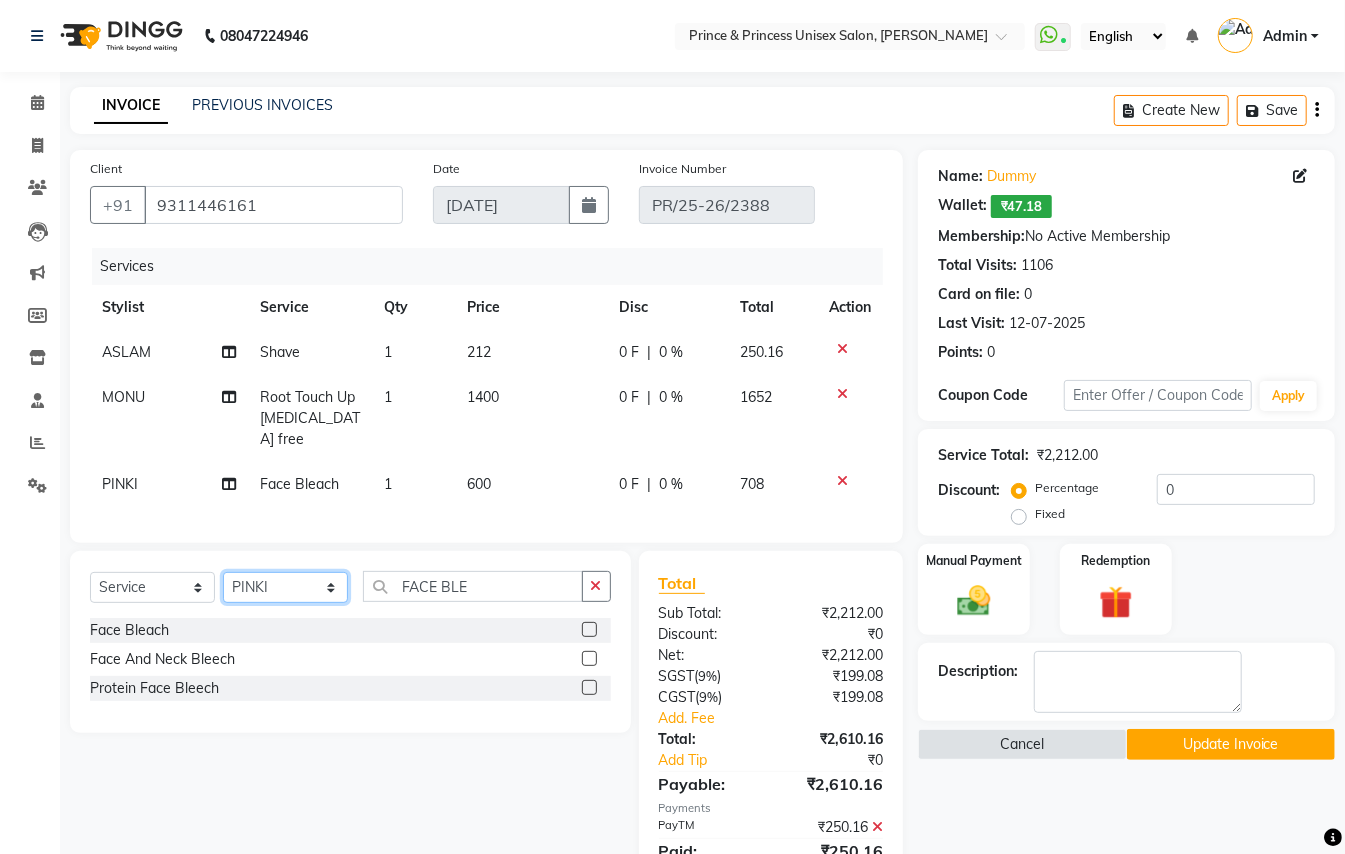 click on "Select Stylist ABHISHEK [PERSON_NAME] NEW [PERSON_NAME] CHANDAN [PERSON_NAME] MEENAKSHI [PERSON_NAME] RAHUL SANDEEP [PERSON_NAME] XYZ" 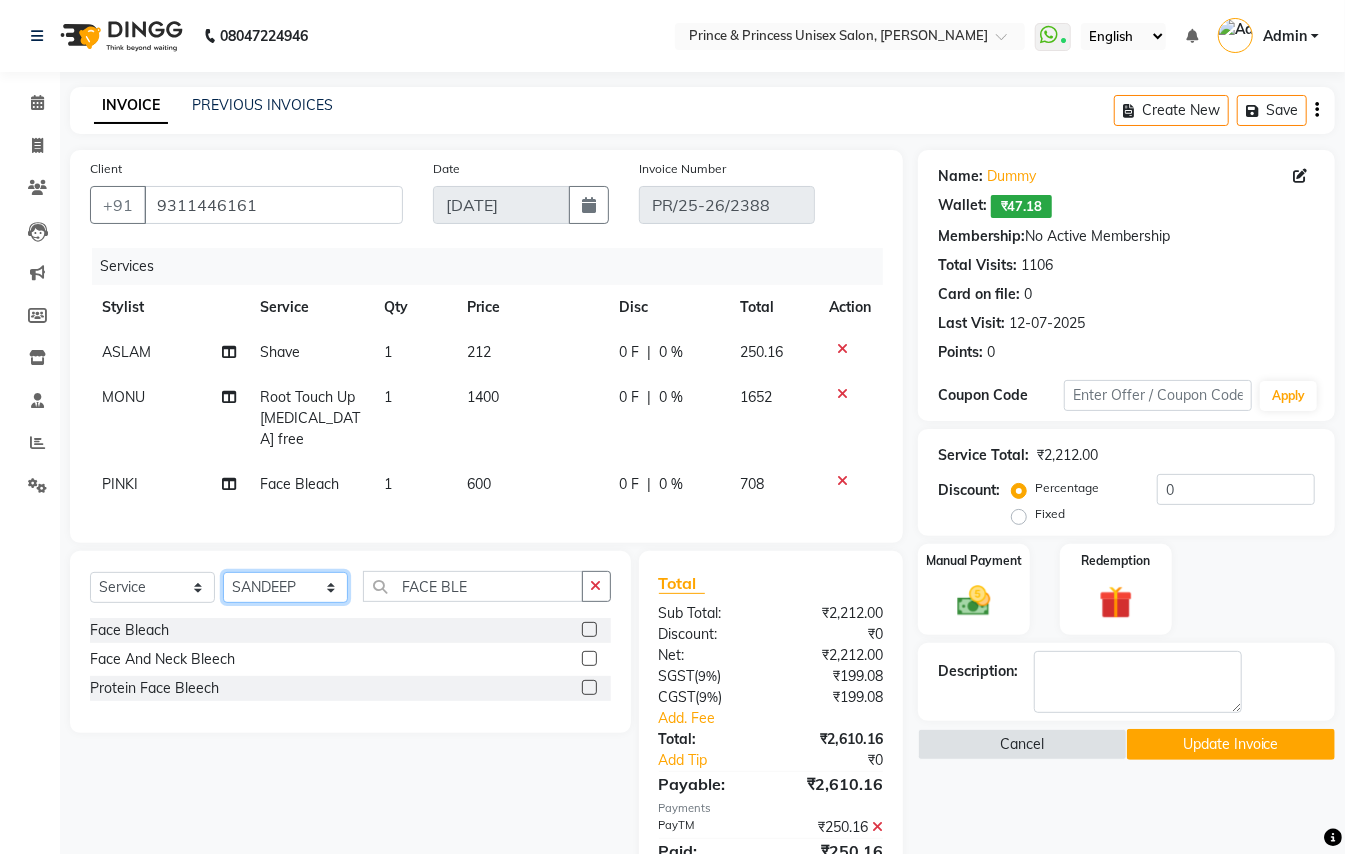 drag, startPoint x: 270, startPoint y: 594, endPoint x: 453, endPoint y: 549, distance: 188.45158 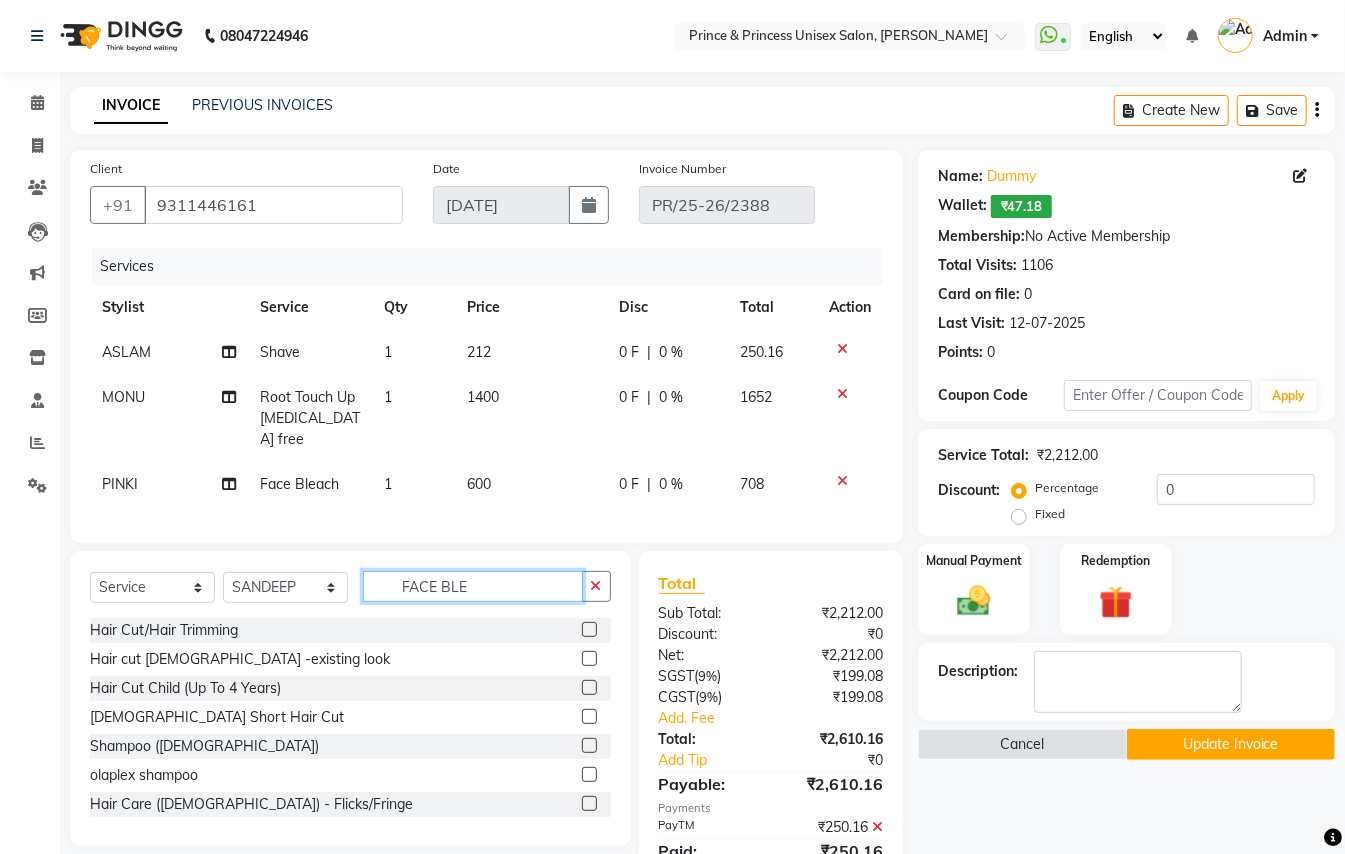 drag, startPoint x: 481, startPoint y: 581, endPoint x: 364, endPoint y: 433, distance: 188.66107 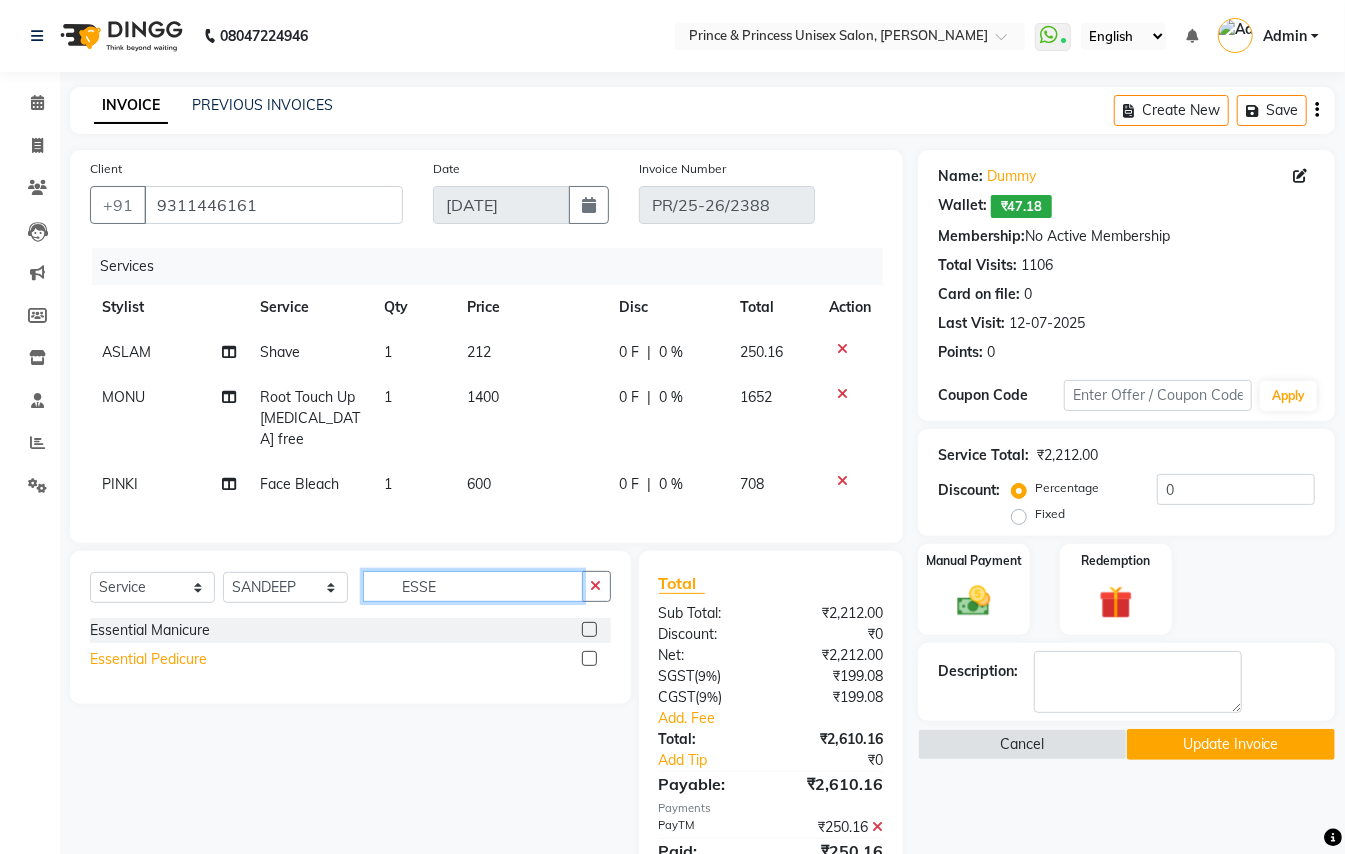 type on "ESSE" 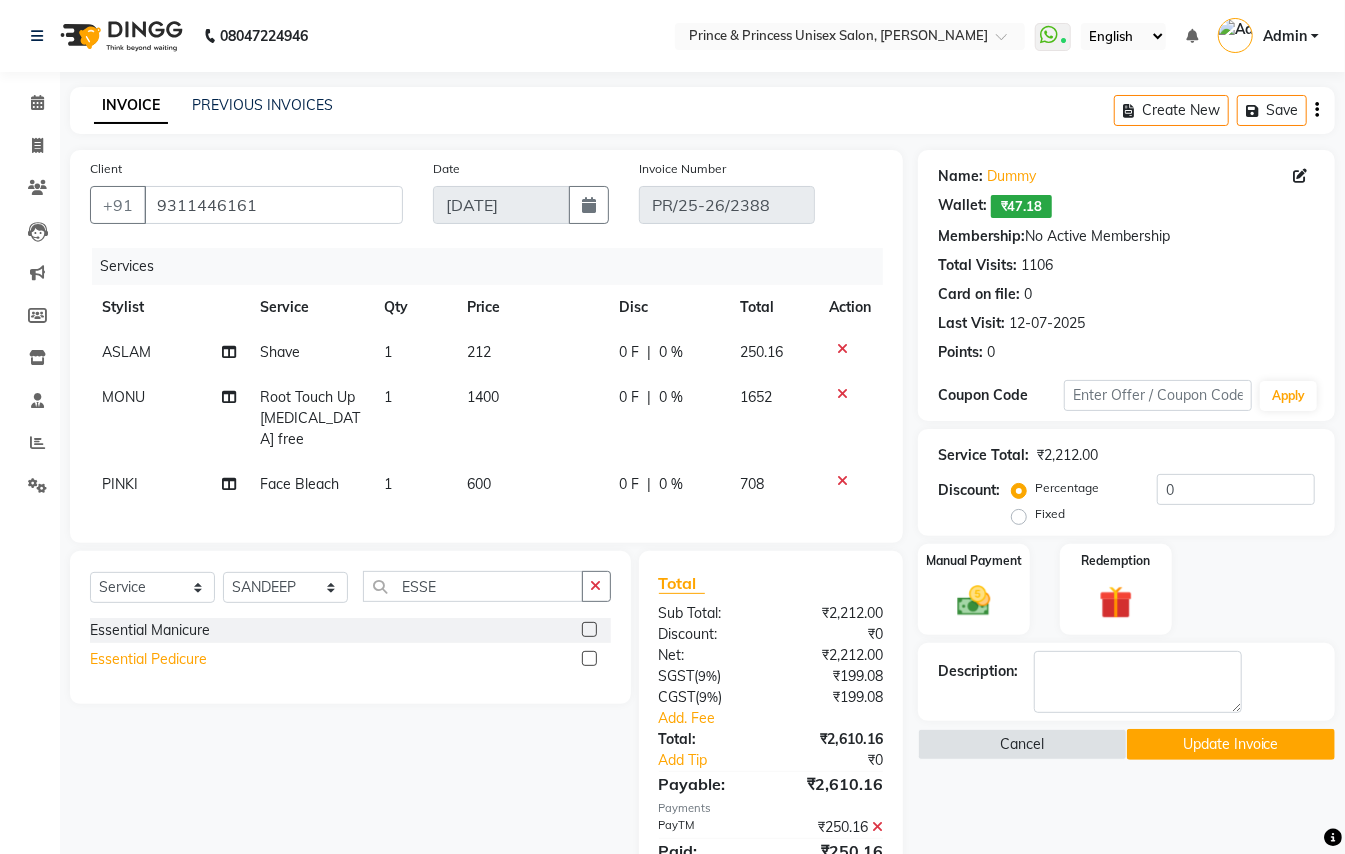 click on "Essential Pedicure" 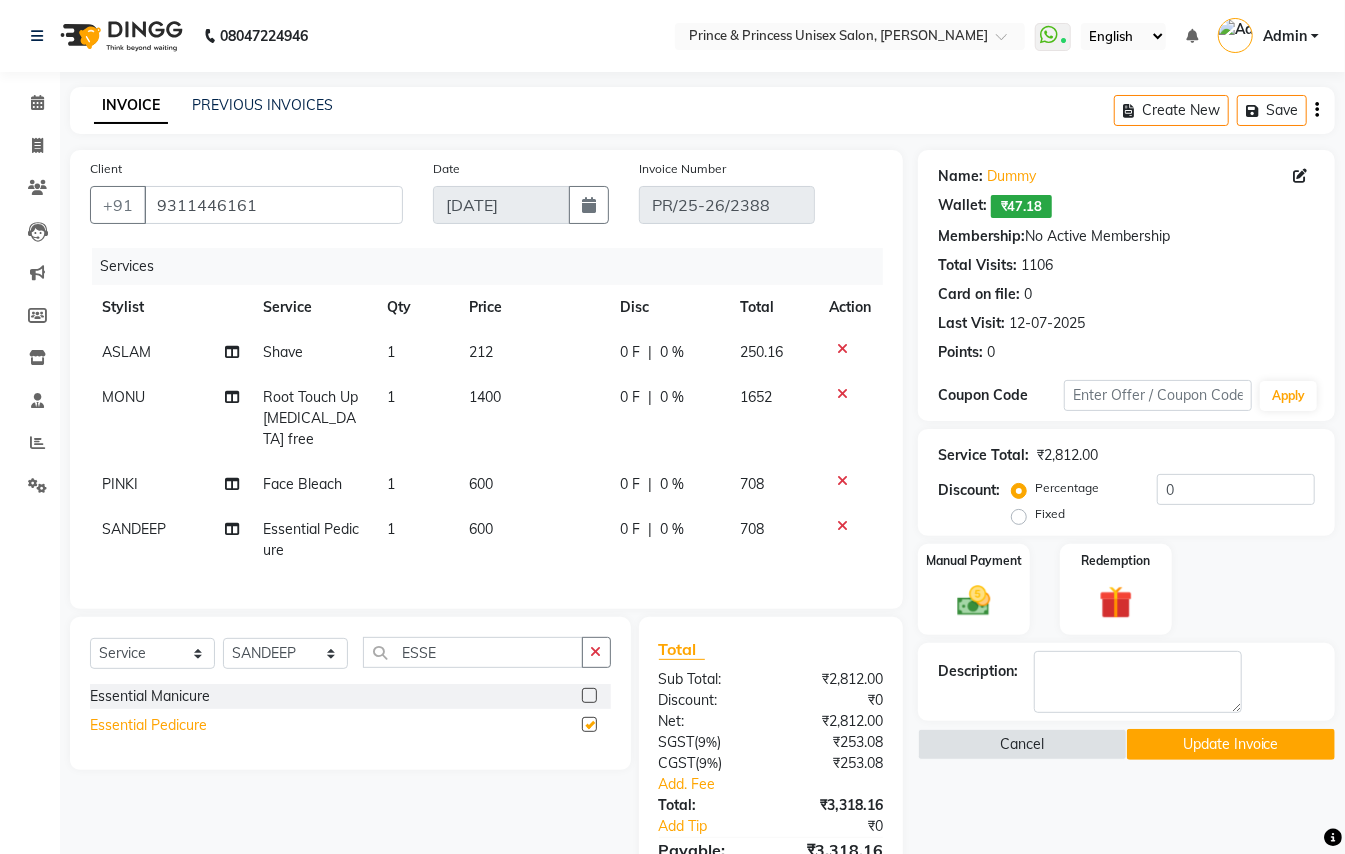 checkbox on "false" 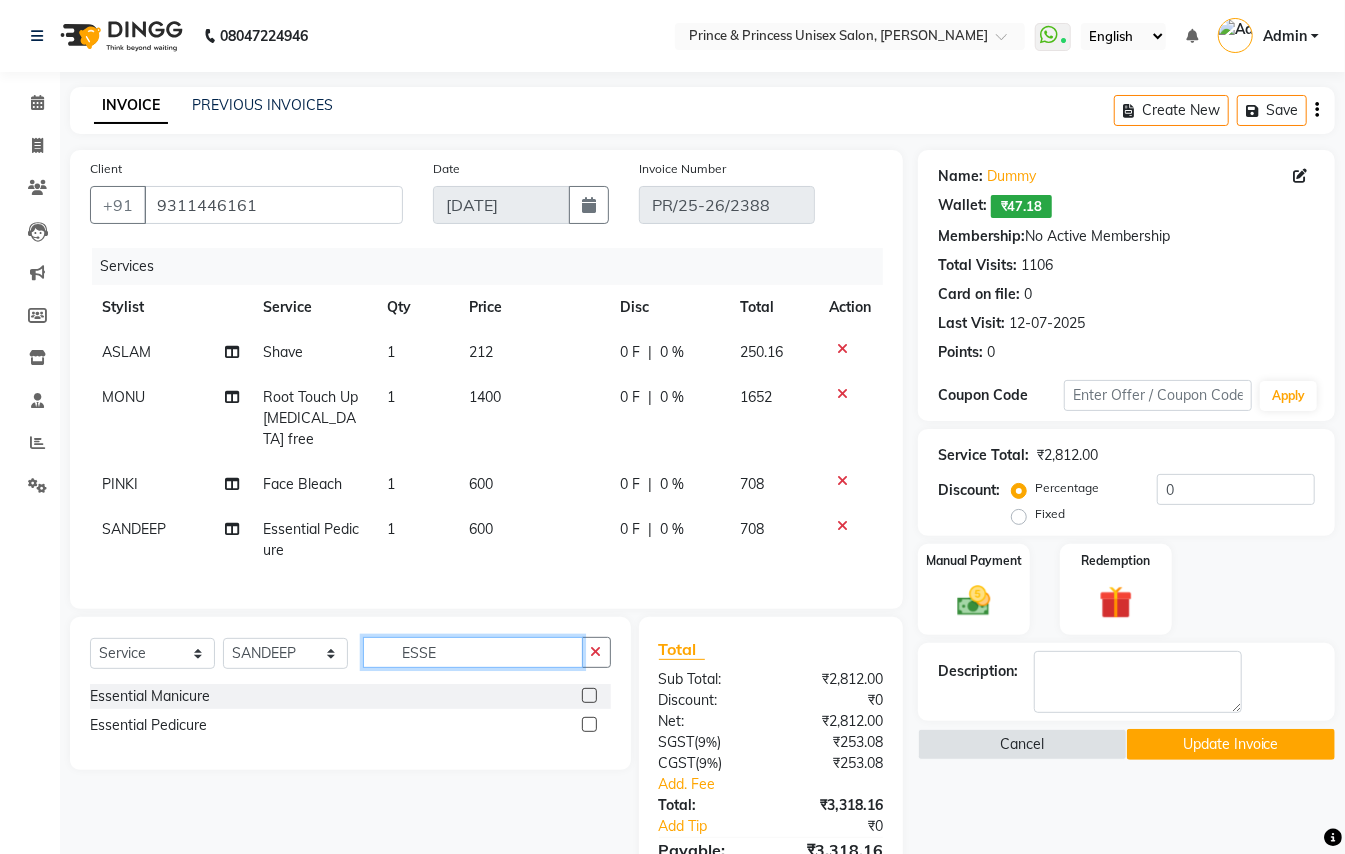 drag, startPoint x: 456, startPoint y: 649, endPoint x: 120, endPoint y: 460, distance: 385.50876 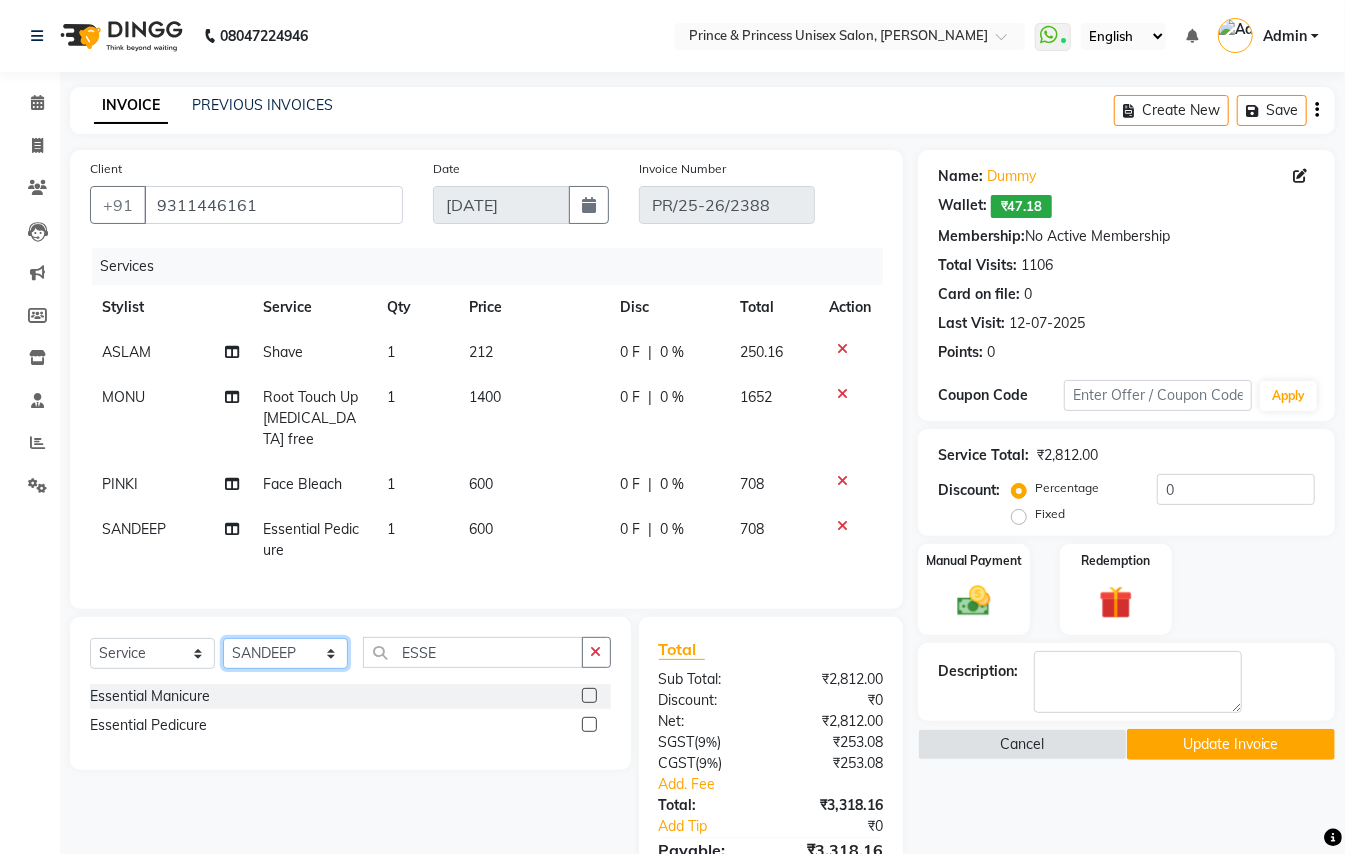 click on "Select Stylist ABHISHEK [PERSON_NAME] NEW [PERSON_NAME] CHANDAN [PERSON_NAME] MEENAKSHI [PERSON_NAME] RAHUL SANDEEP [PERSON_NAME] XYZ" 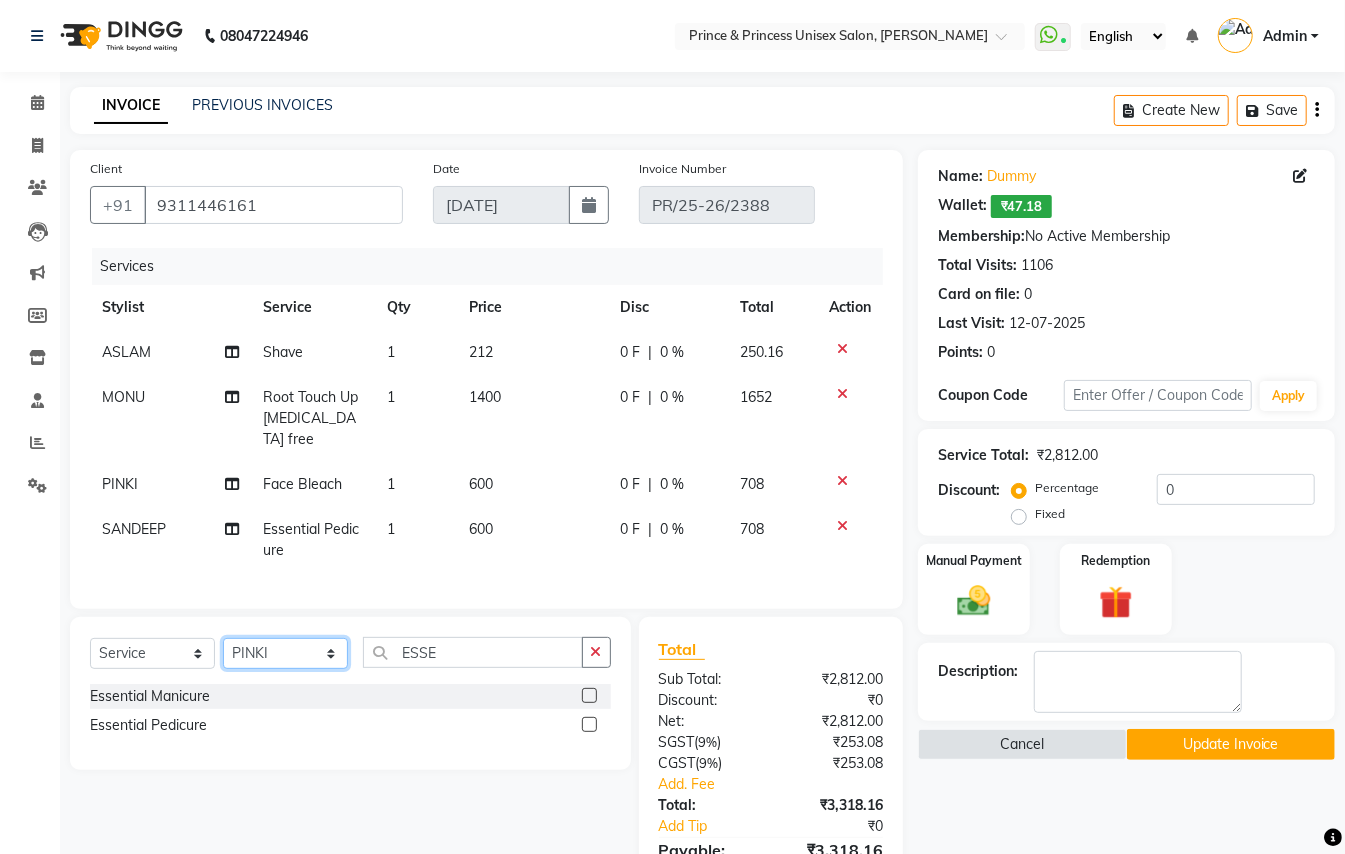 click on "Select Stylist ABHISHEK [PERSON_NAME] NEW [PERSON_NAME] CHANDAN [PERSON_NAME] MEENAKSHI [PERSON_NAME] RAHUL SANDEEP [PERSON_NAME] XYZ" 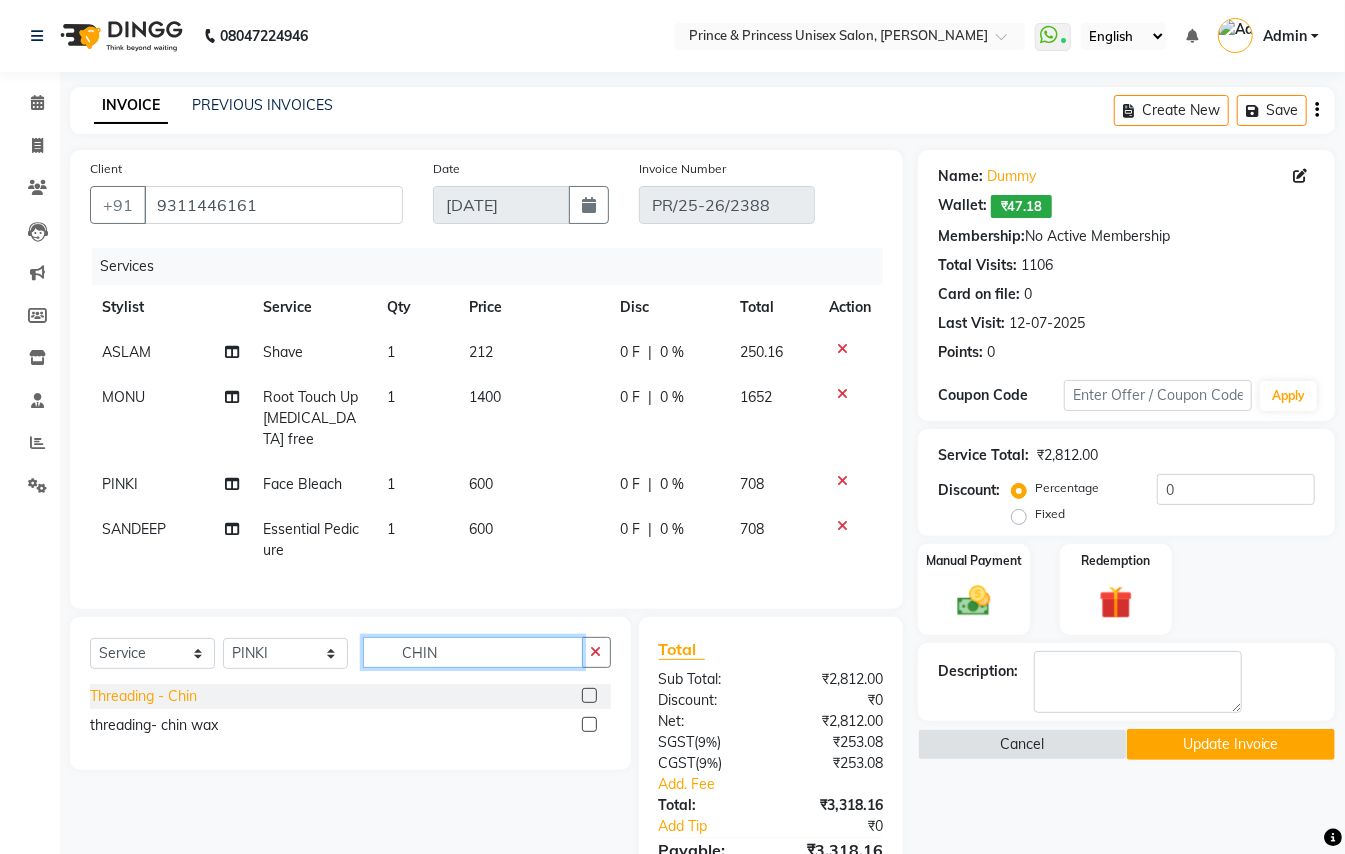 type on "CHIN" 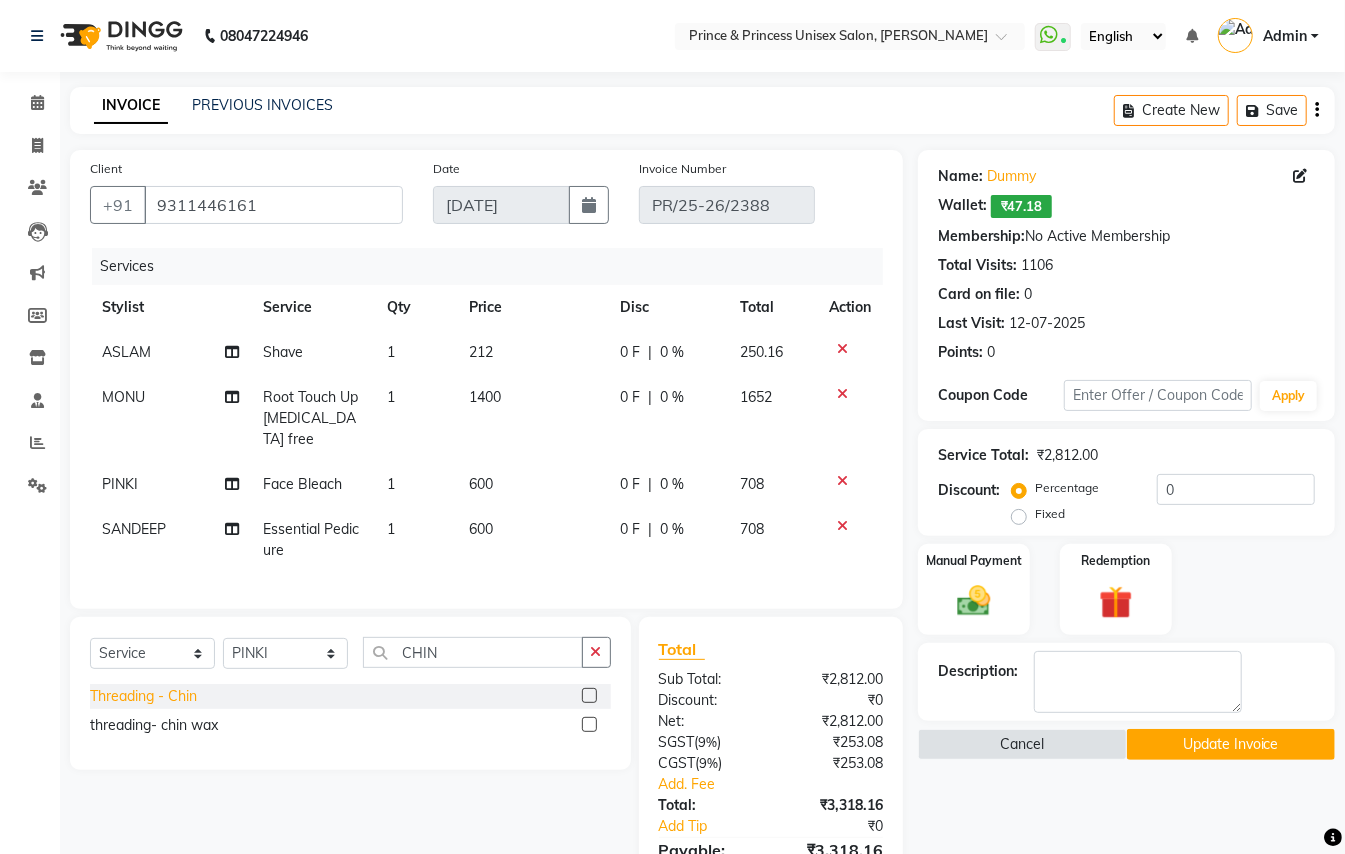 click on "Threading  - Chin" 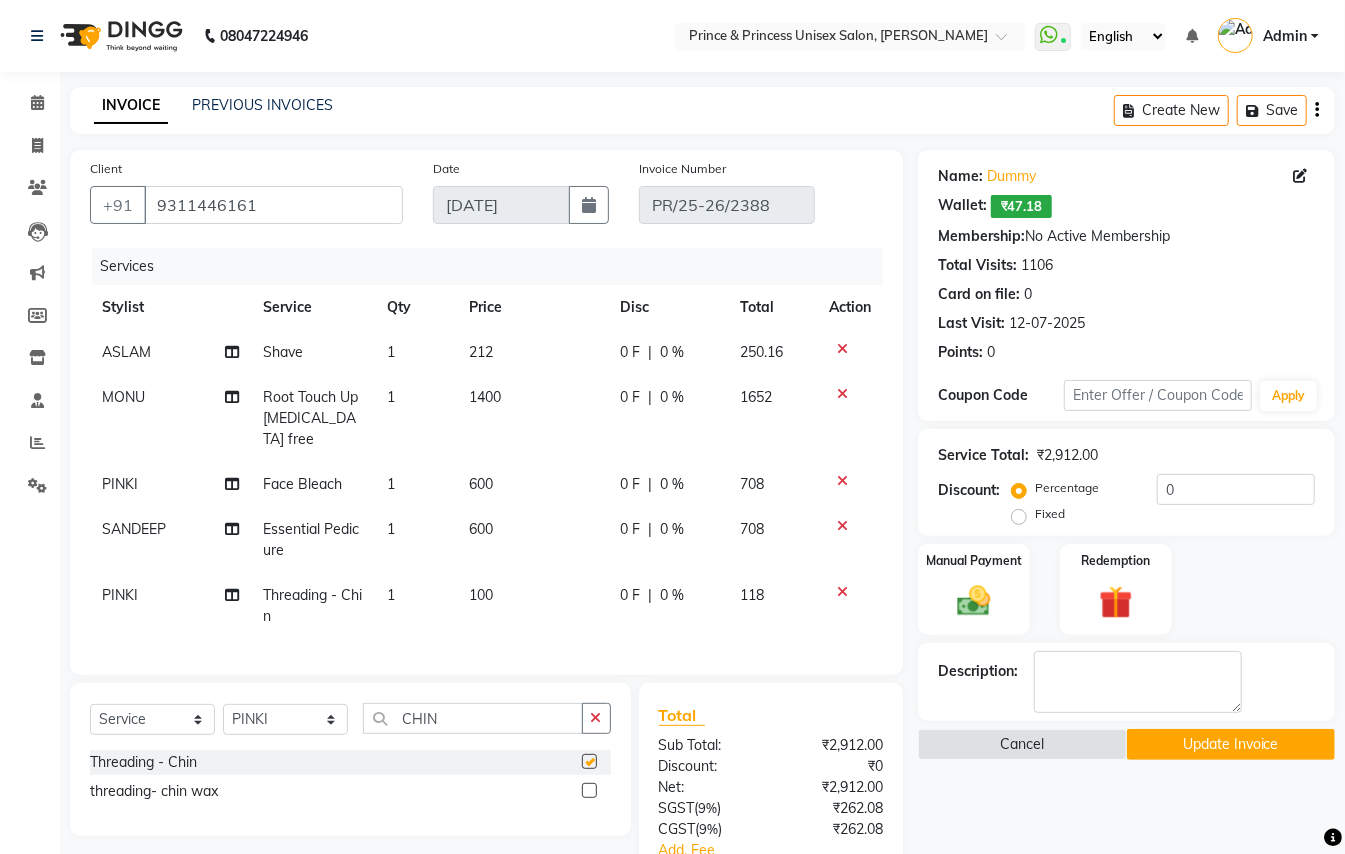 checkbox on "false" 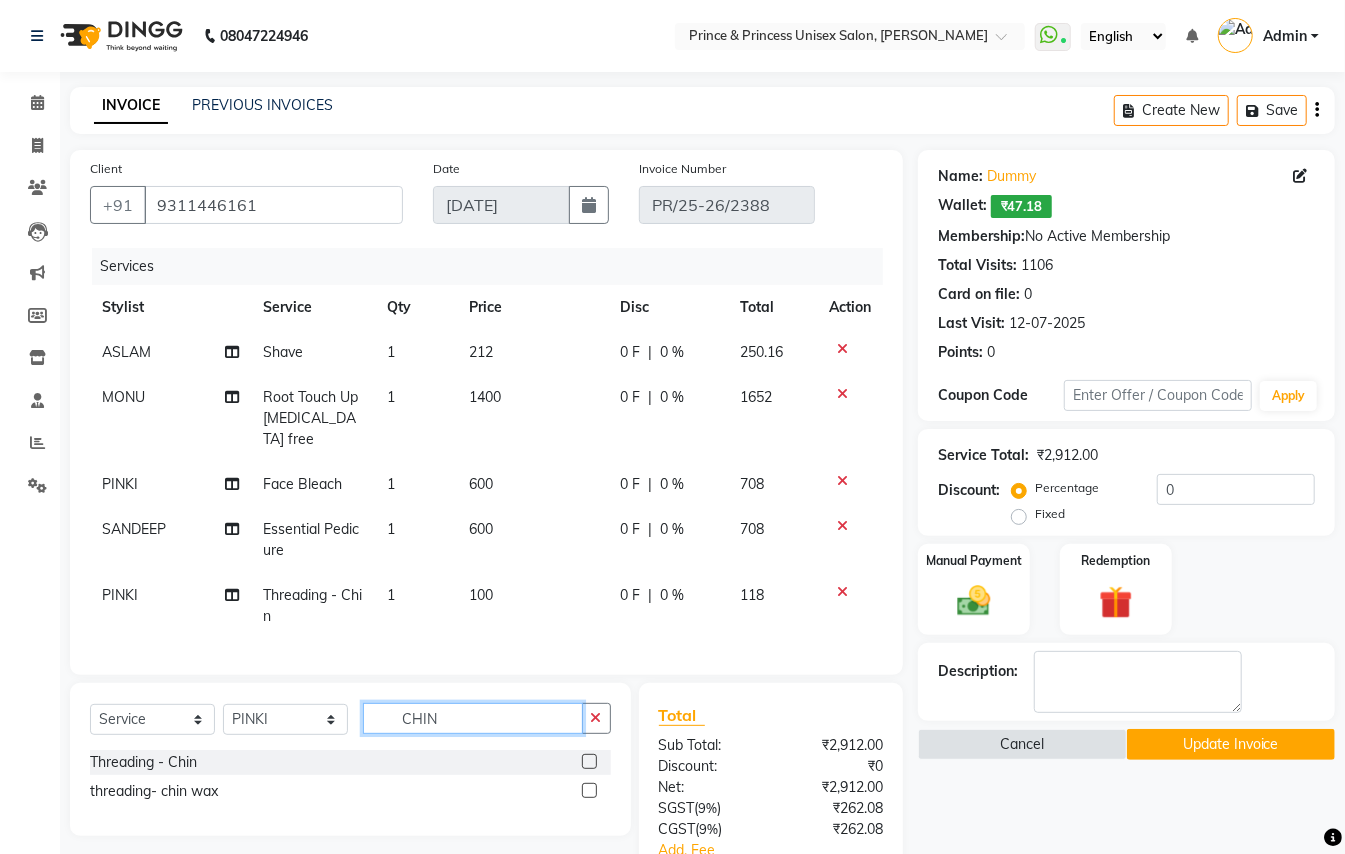click on "Client +91 9311446161 Date 11-07-2025 Invoice Number PR/25-26/2388 Services Stylist Service Qty Price Disc Total Action ASLAM Shave 1 212 0 F | 0 % 250.16 MONU Root Touch Up Ammonia free 1 1400 0 F | 0 % 1652 PINKI Face Bleach 1 600 0 F | 0 % 708 SANDEEP Essential Pedicure 1 600 0 F | 0 % 708 PINKI Threading  - Chin 1 100 0 F | 0 % 118 Select  Service  Product  Membership  Package Voucher Prepaid Gift Card  Select Stylist ABHISHEK AJEET AJEET NEW ARUN ASLAM CHANDAN GUDDU MANI MEENAKSHI MONU PINKI RAHUL SANDEEP SONIYA TABASSUM XYZ CHIN Threading  - Chin  threading- chin wax  Total Sub Total: ₹2,912.00 Discount: ₹0 Net: ₹2,912.00 SGST  ( 9% ) ₹262.08 CGST  ( 9% ) ₹262.08 Add. Fee Total: ₹3,436.16 Add Tip ₹0 Payable: ₹3,436.16 Payments PayTM ₹250.16  Paid: ₹250.16 Balance   : ₹3,186.00" 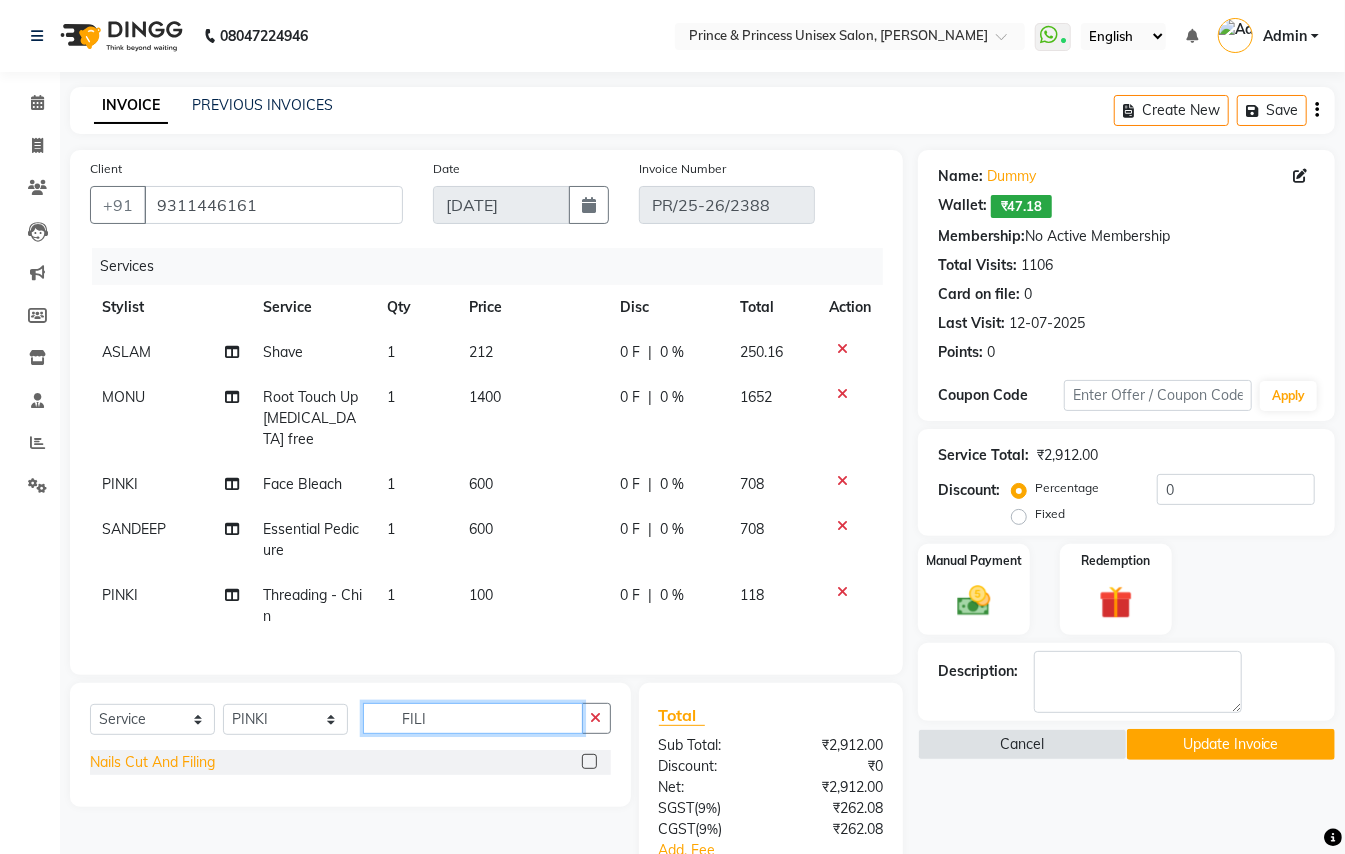 type on "FILI" 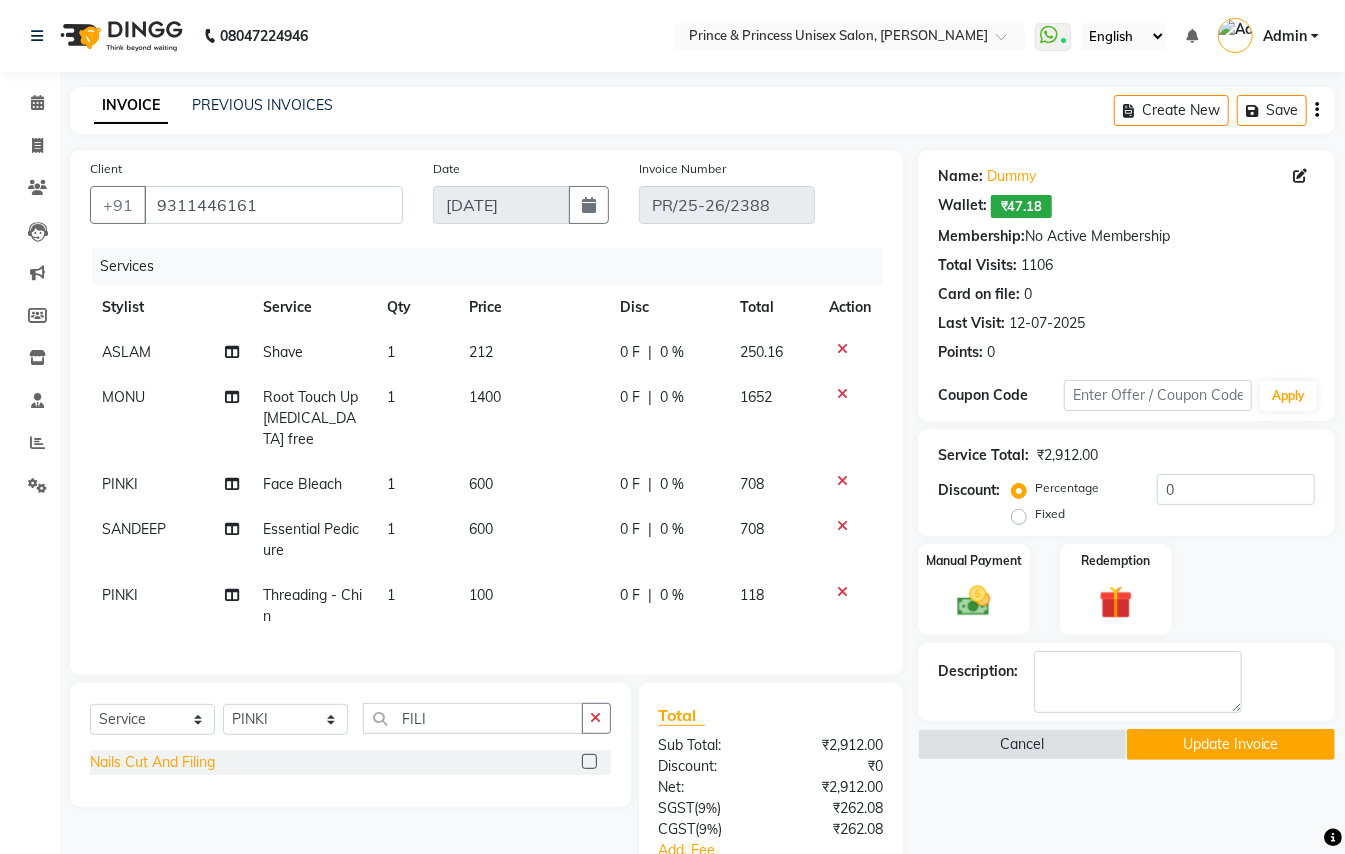click on "Nails Cut And Filing" 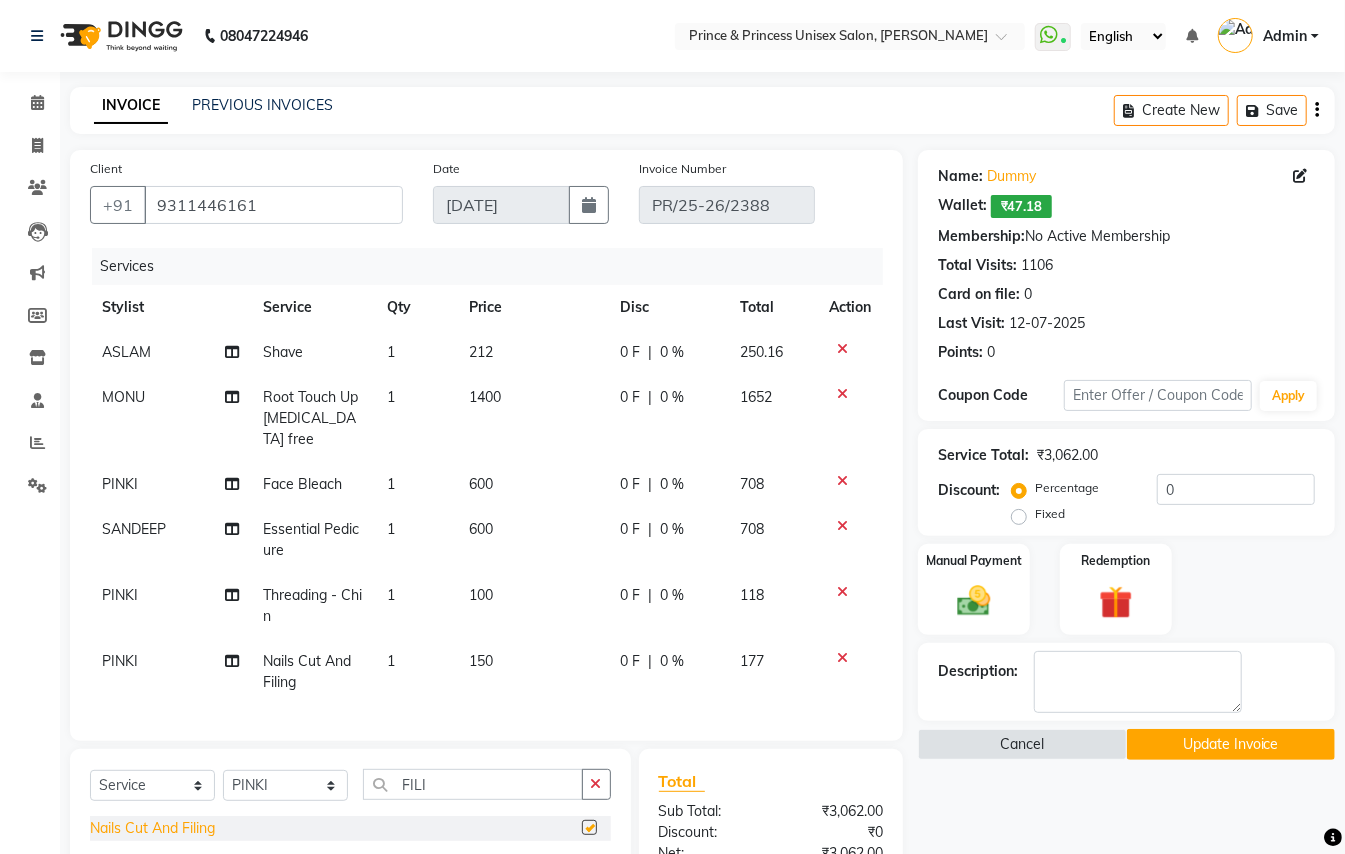 checkbox on "false" 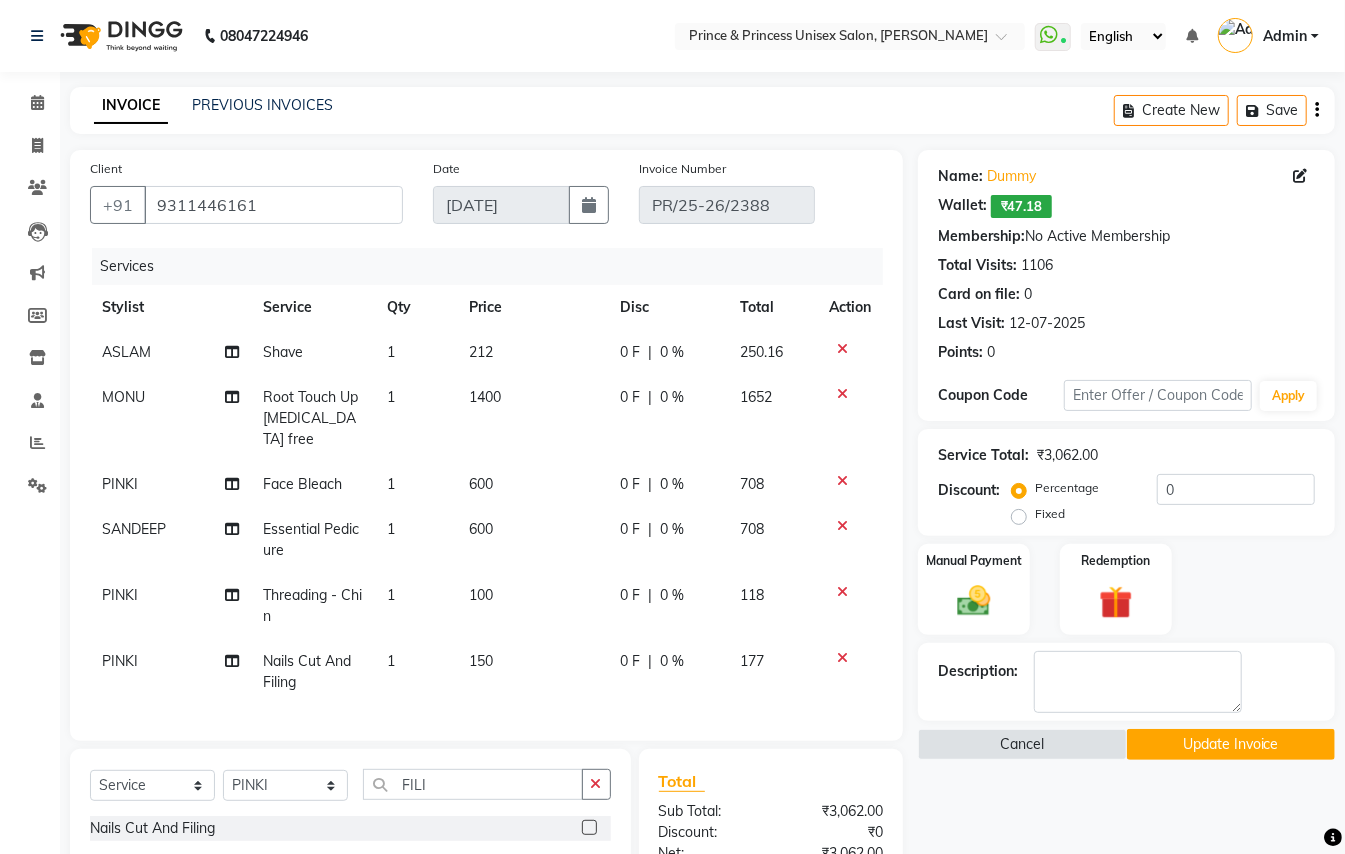 click on "150" 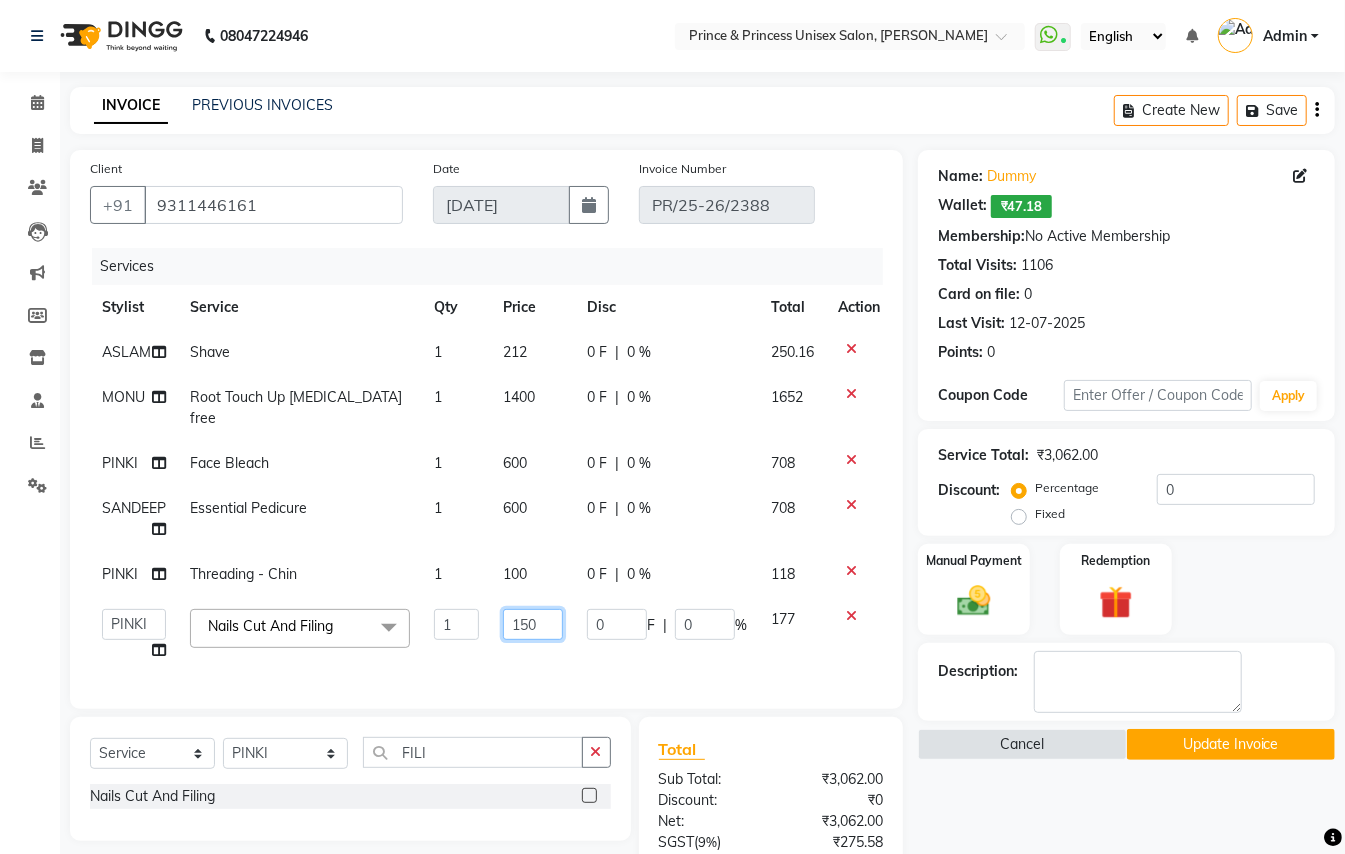 click on "150" 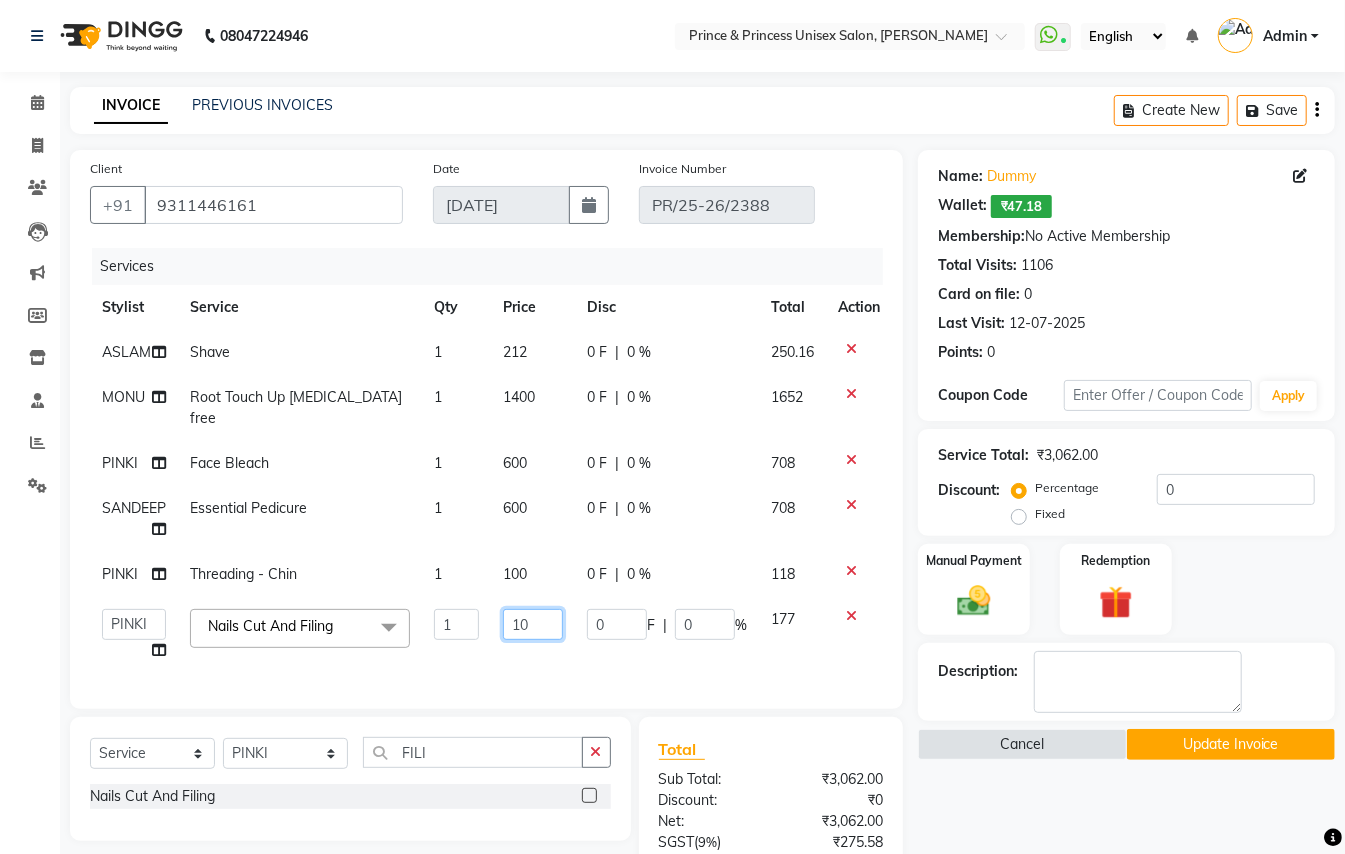 type on "100" 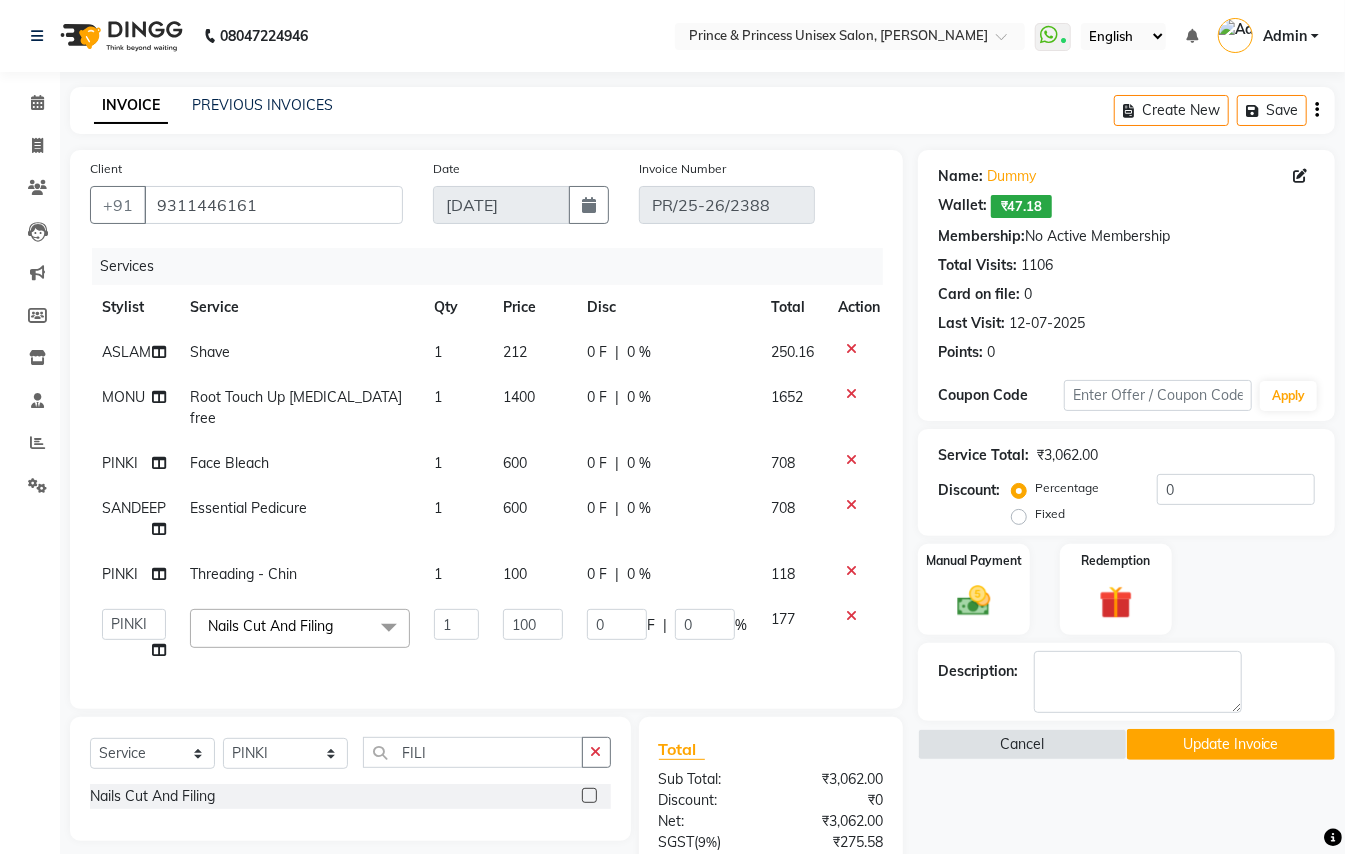 click on "100" 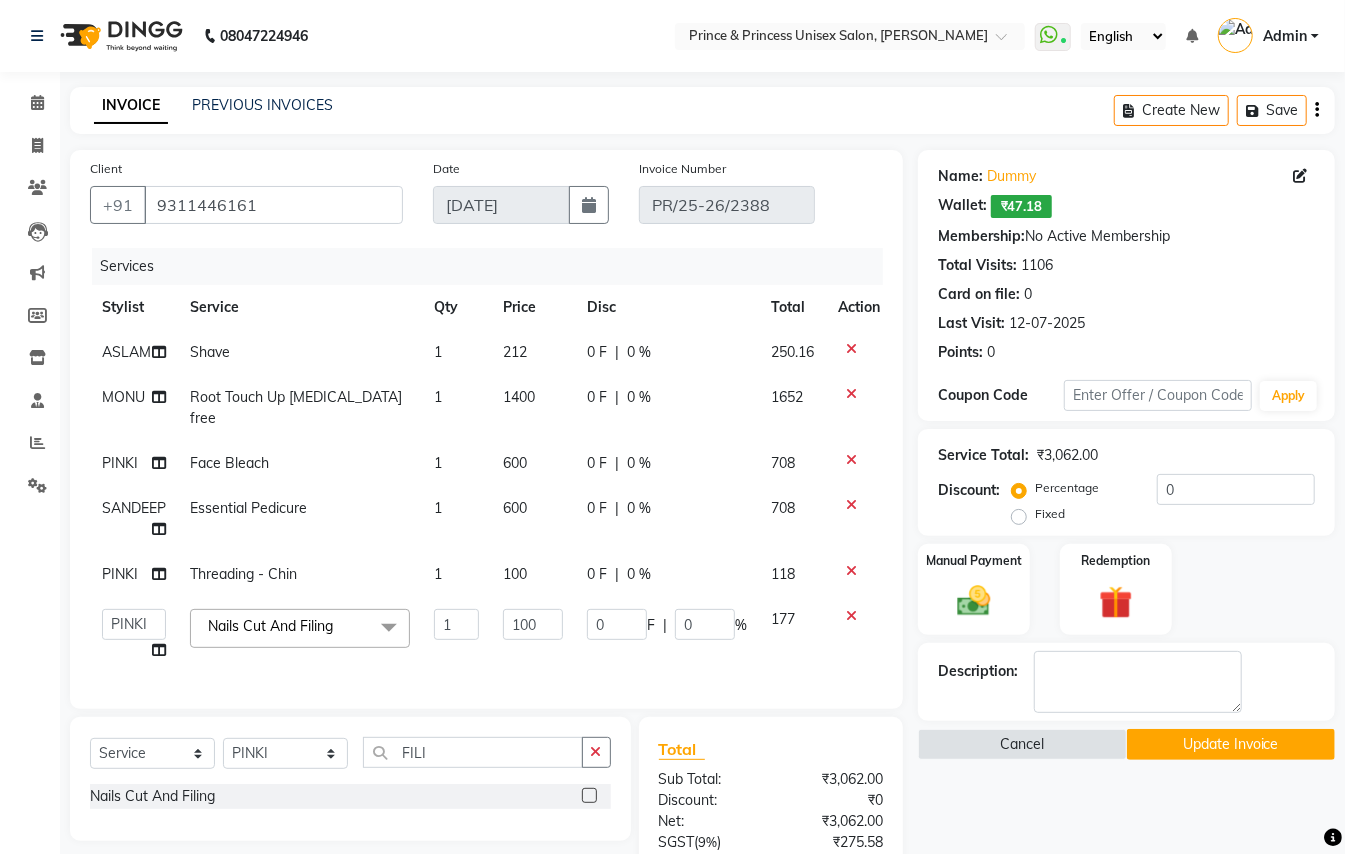 select on "17871" 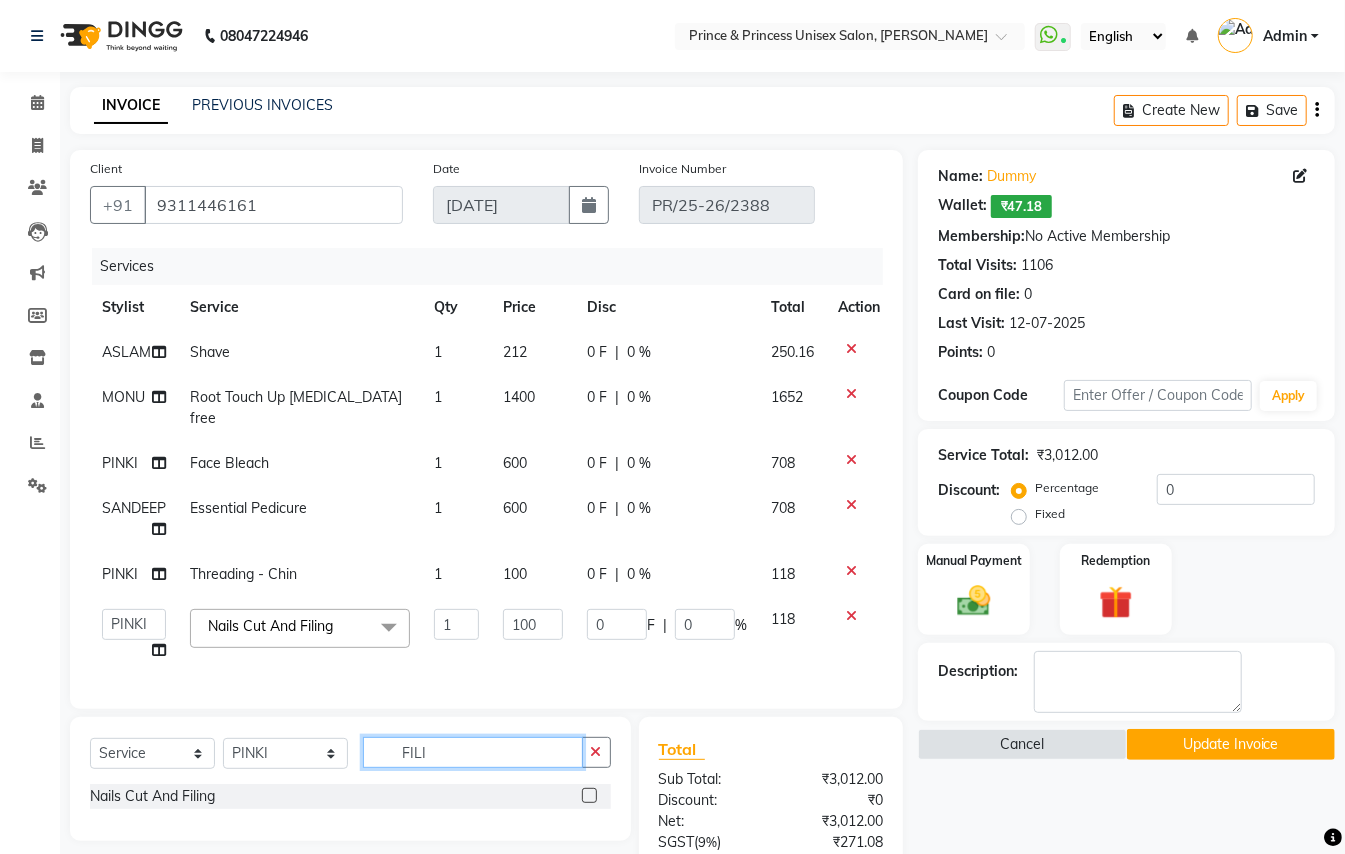 drag, startPoint x: 308, startPoint y: 693, endPoint x: 149, endPoint y: 496, distance: 253.16003 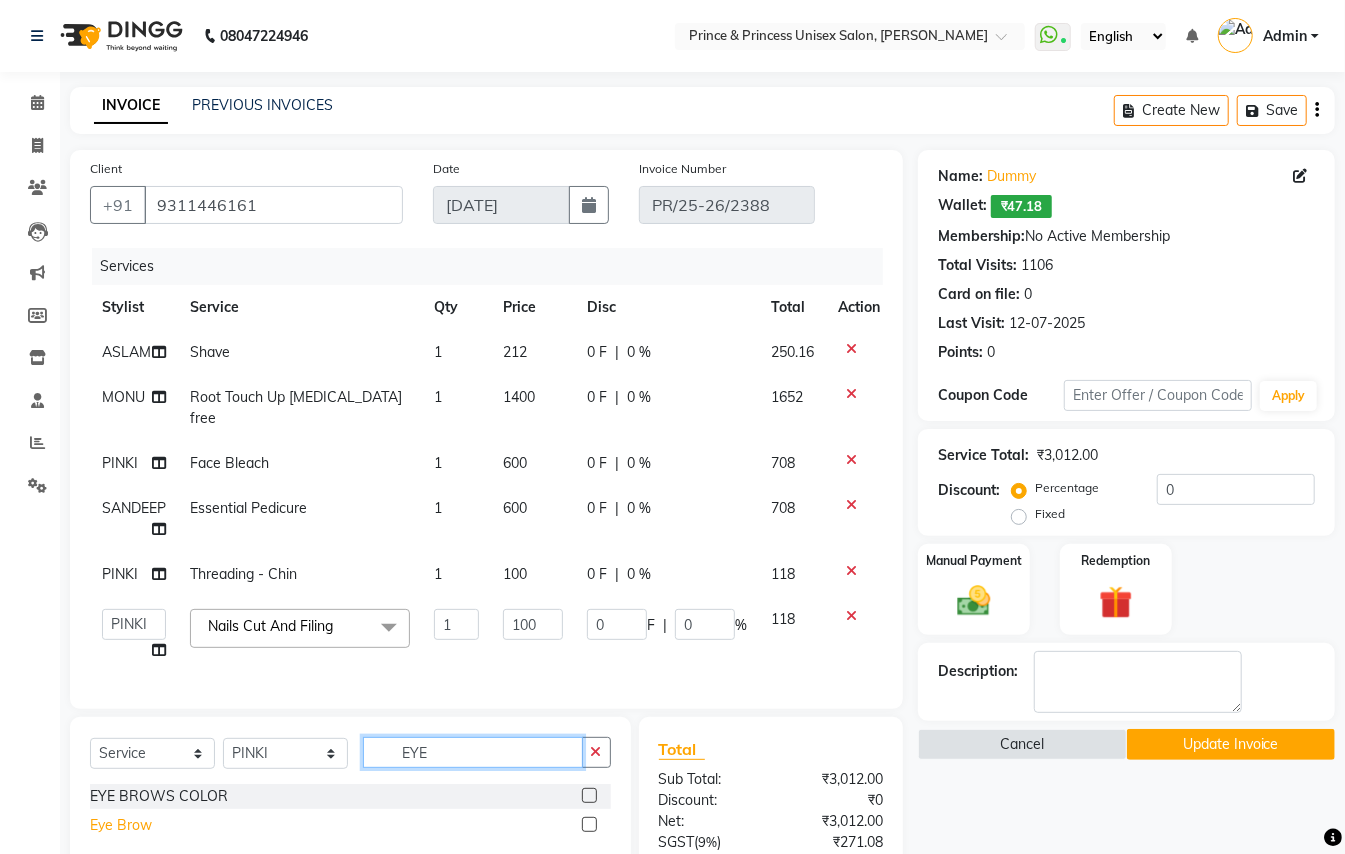 type on "EYE" 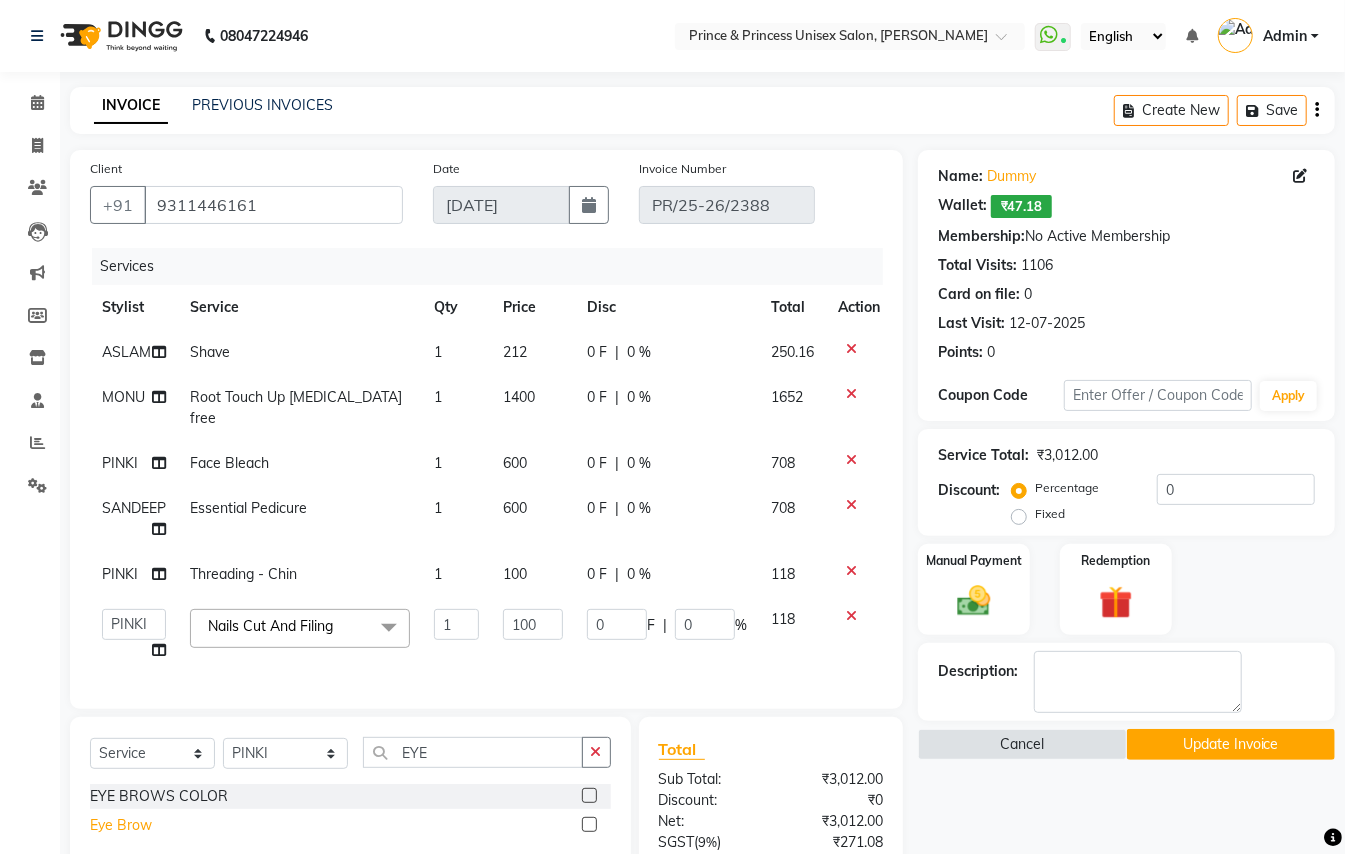 click on "Eye Brow" 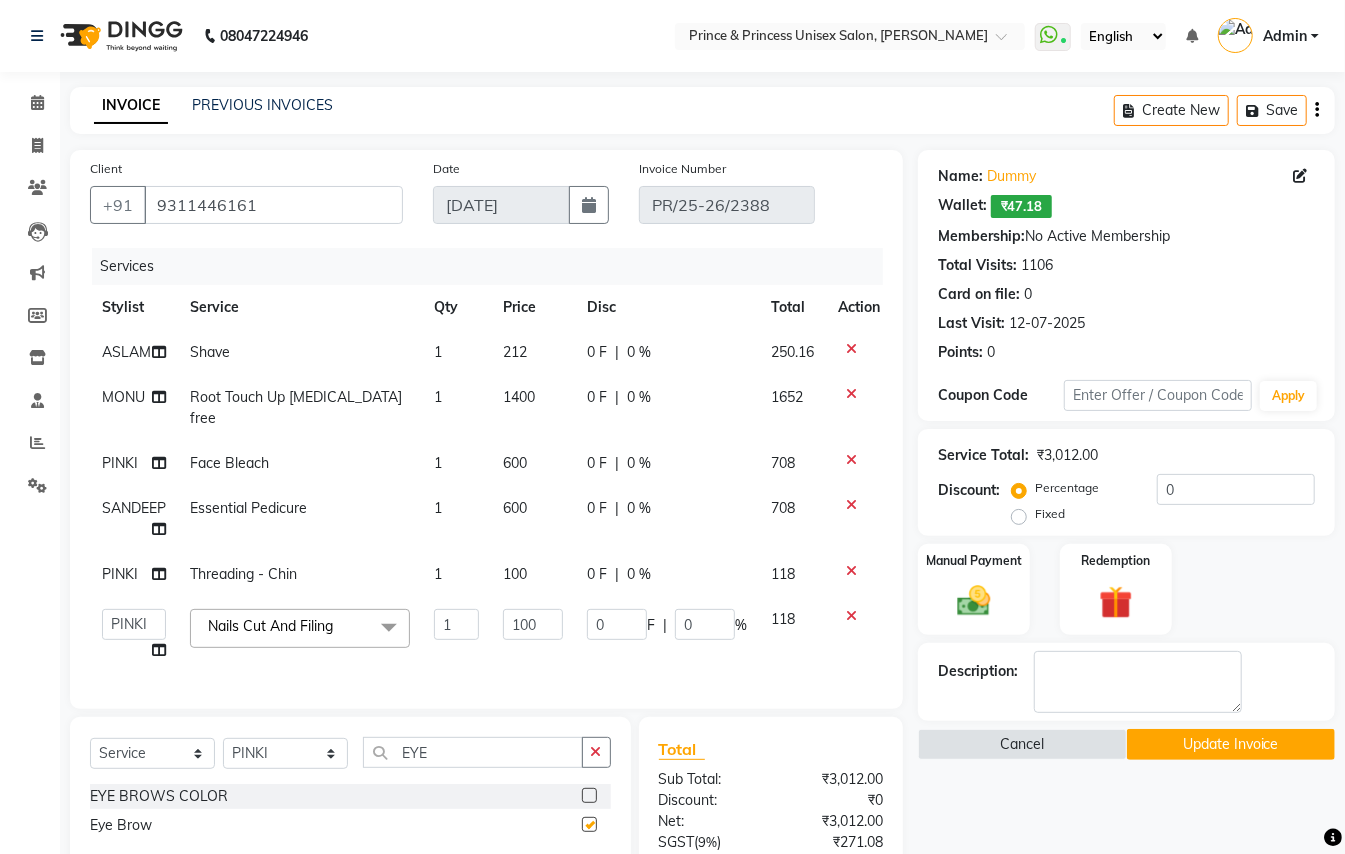checkbox on "false" 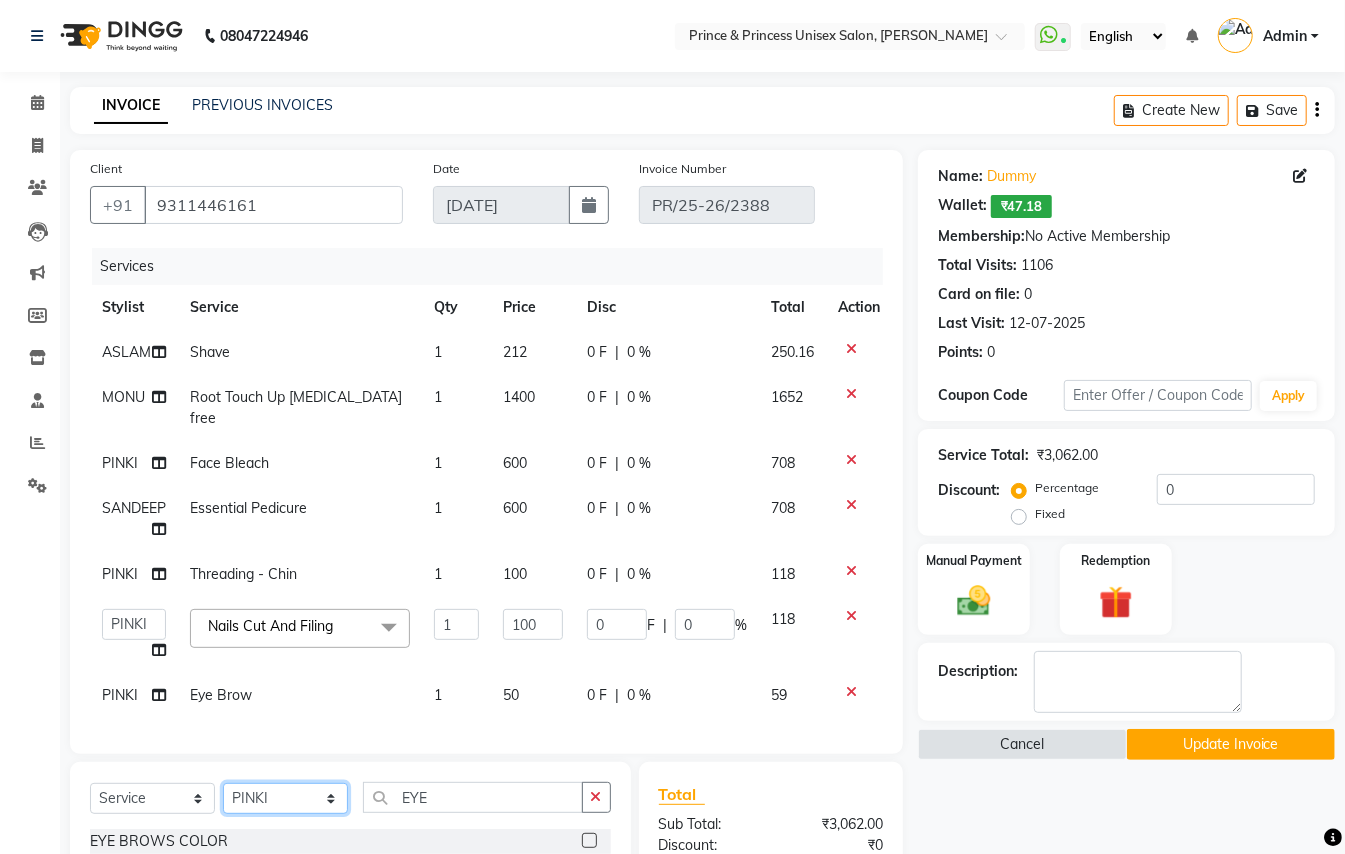 click on "Select Stylist ABHISHEK AJEET AJEET NEW ARUN ASLAM CHANDAN GUDDU MANI MEENAKSHI MONU PINKI RAHUL SANDEEP SONIYA TABASSUM XYZ" 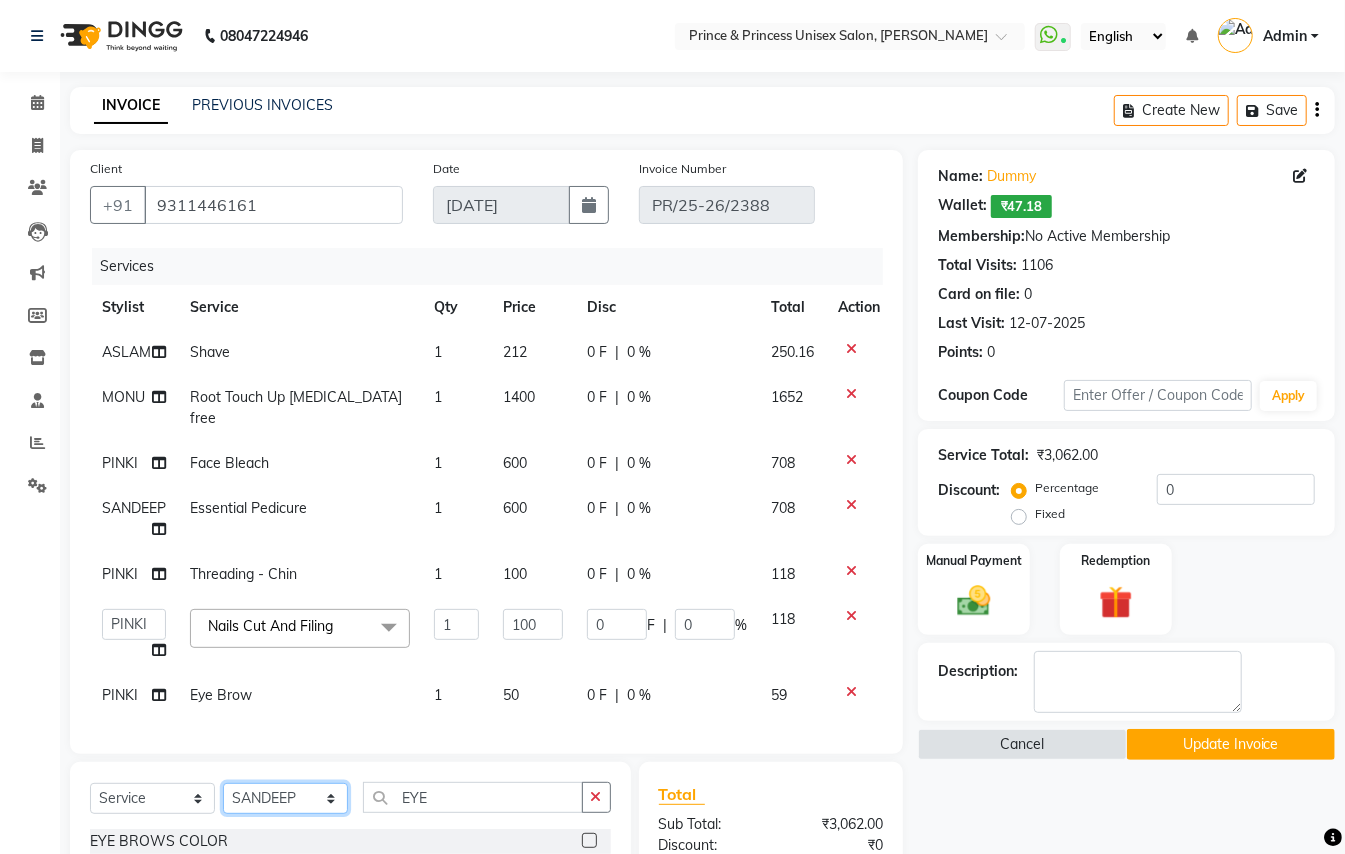 drag, startPoint x: 264, startPoint y: 798, endPoint x: 402, endPoint y: 784, distance: 138.70833 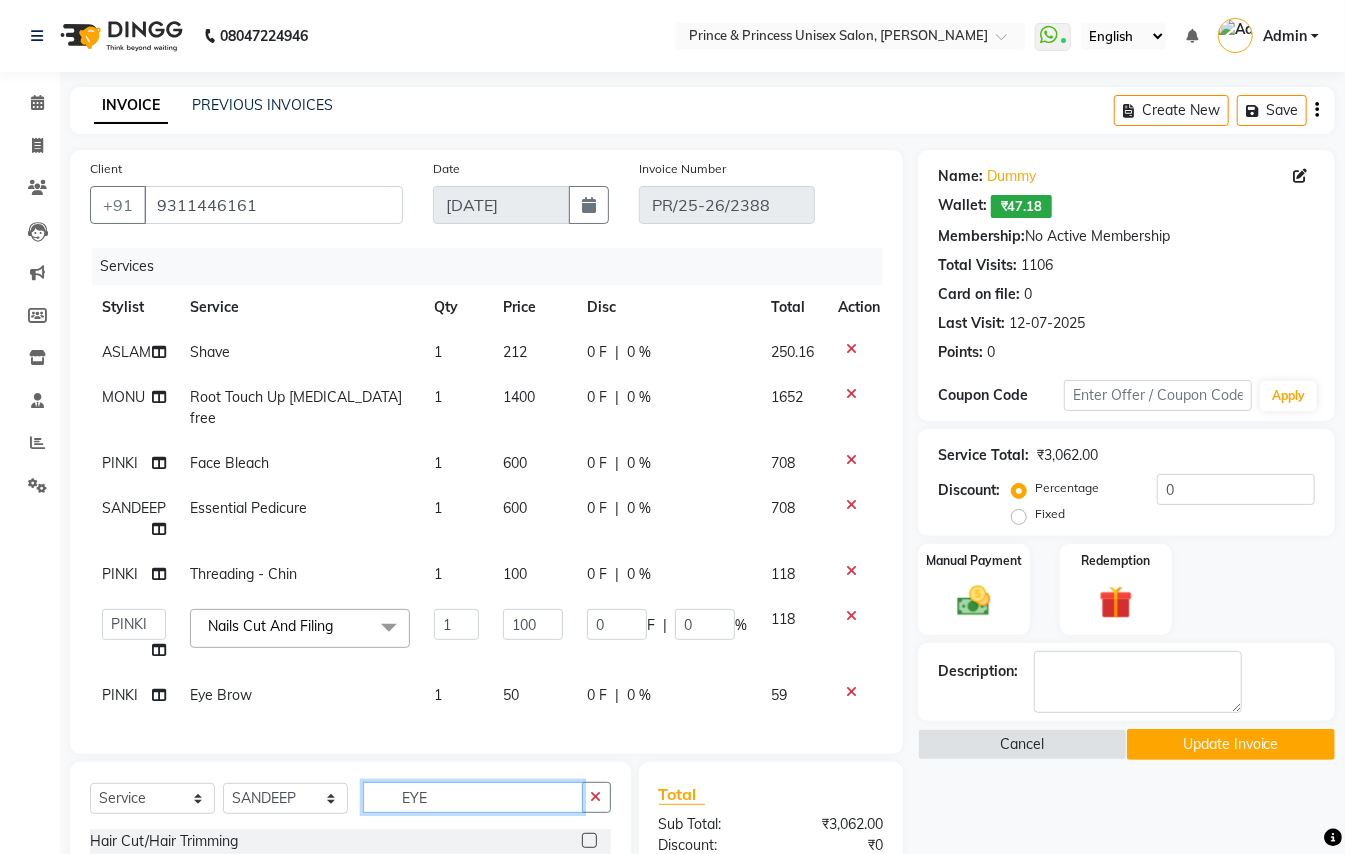 drag, startPoint x: 381, startPoint y: 772, endPoint x: 64, endPoint y: 508, distance: 412.53485 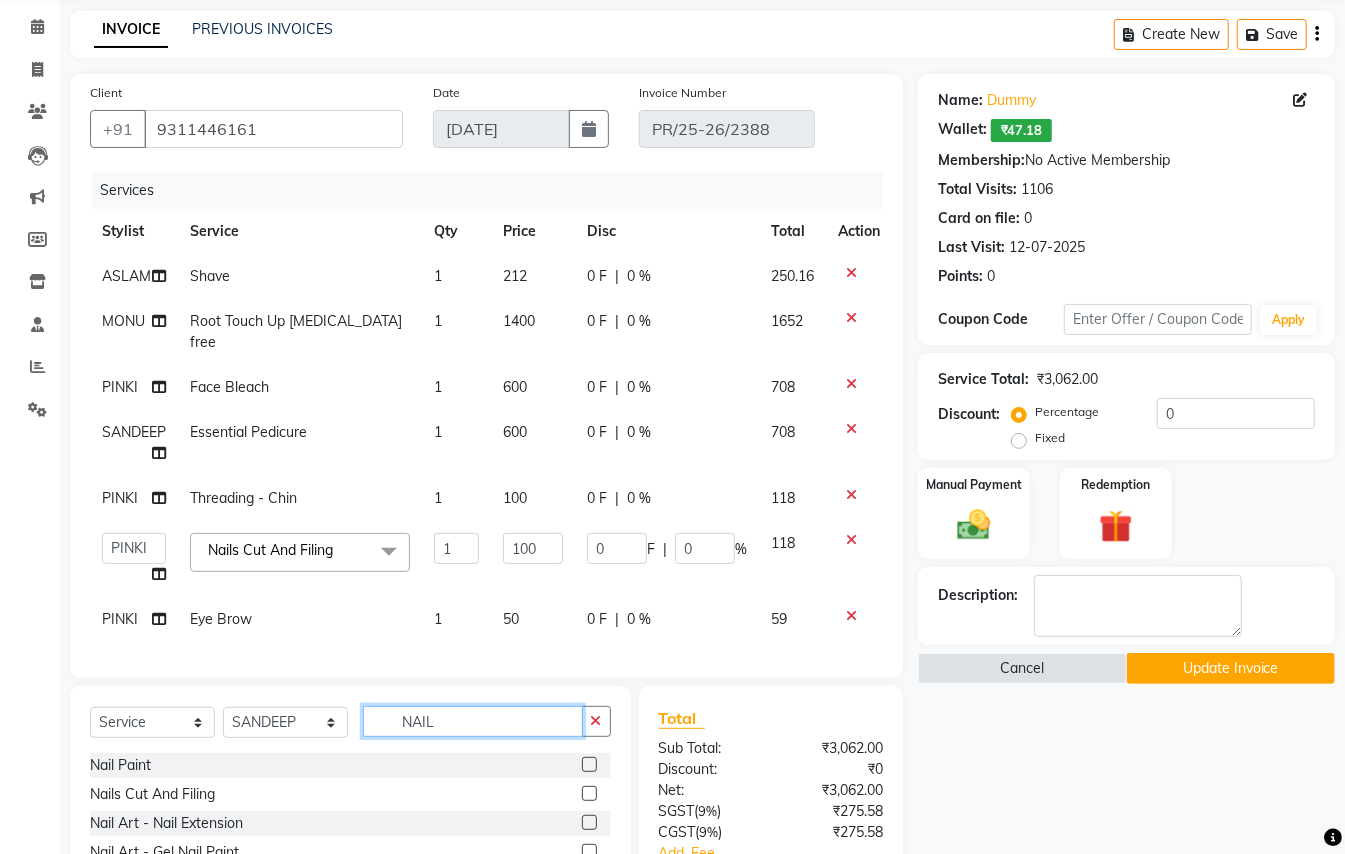scroll, scrollTop: 133, scrollLeft: 0, axis: vertical 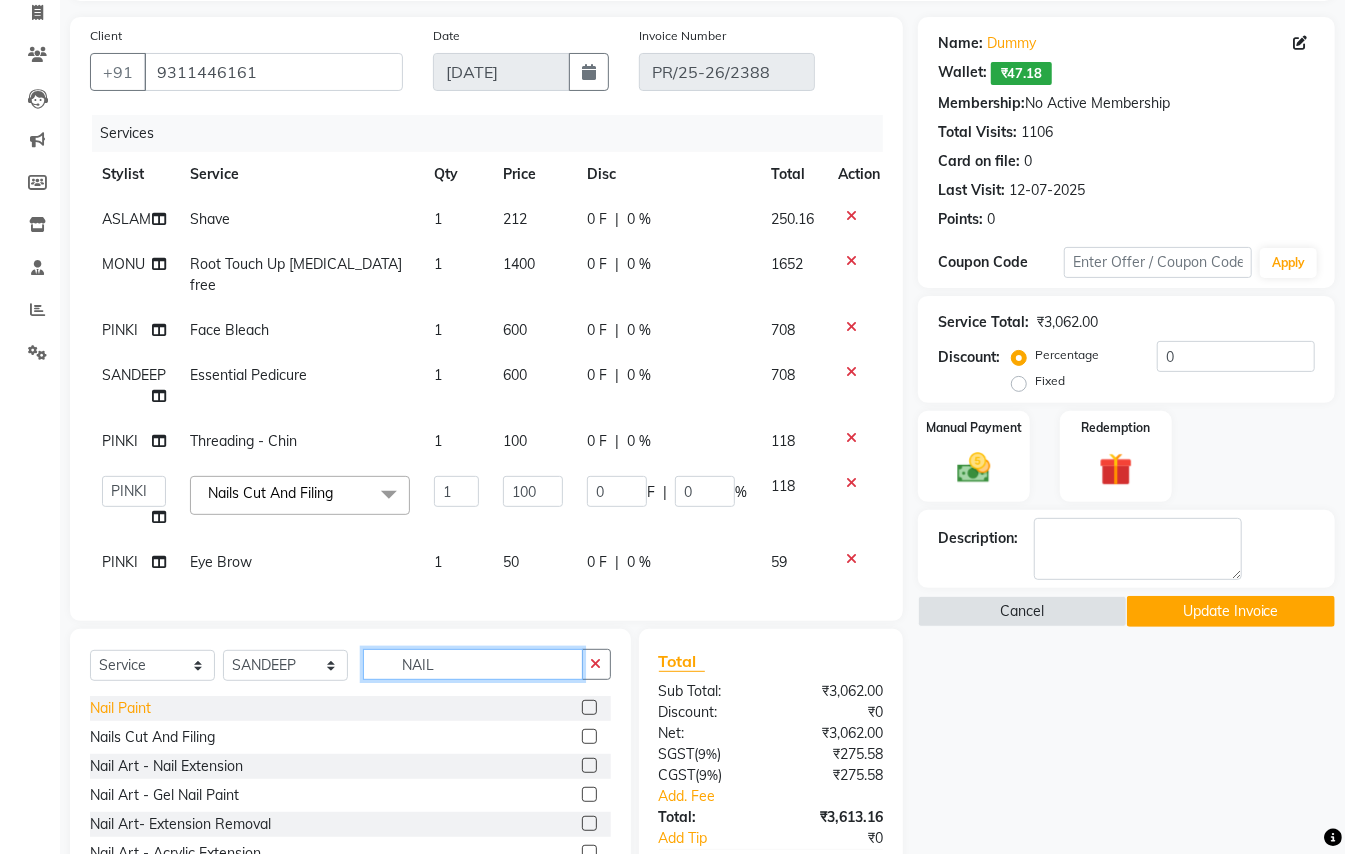type on "NAIL" 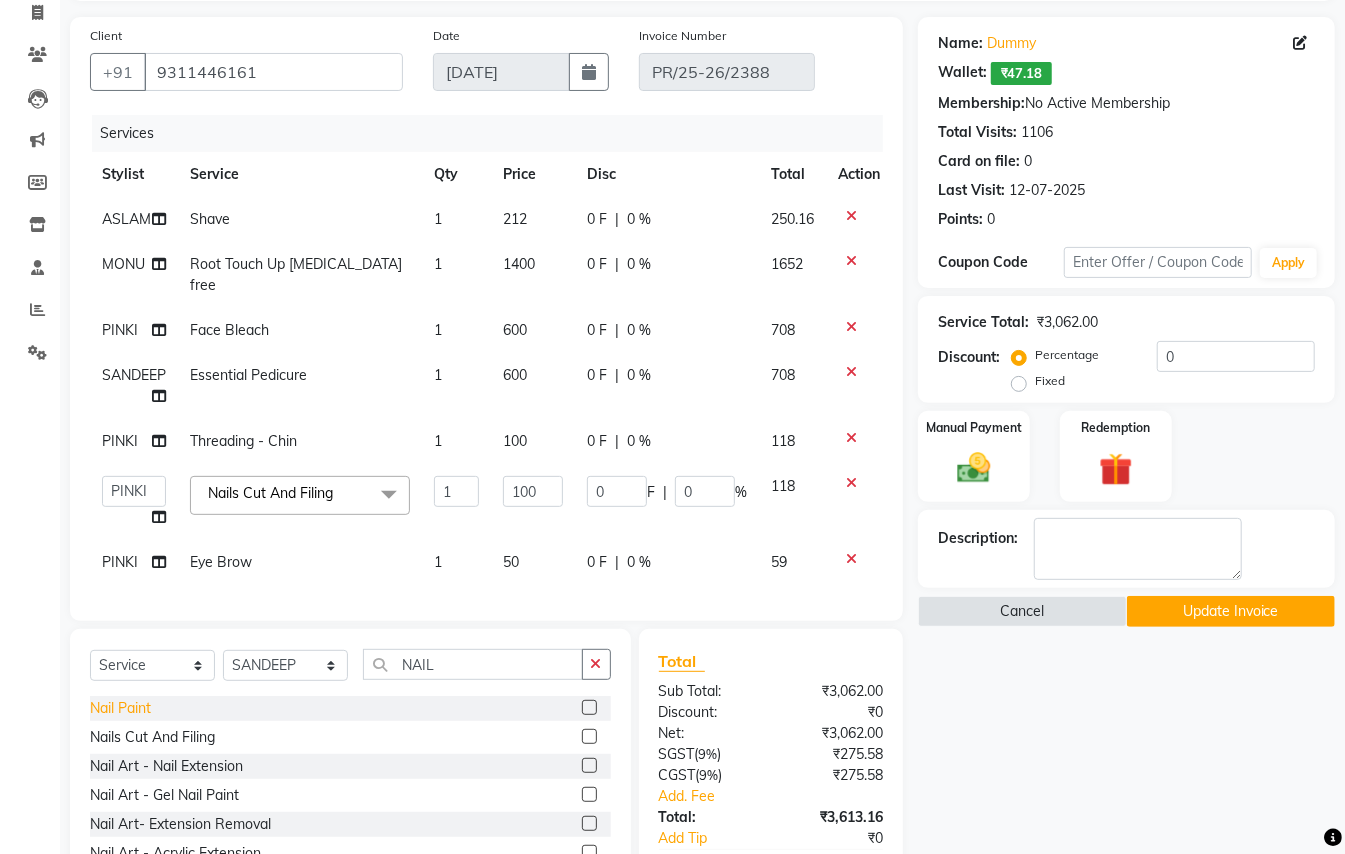 click on "Nail Paint" 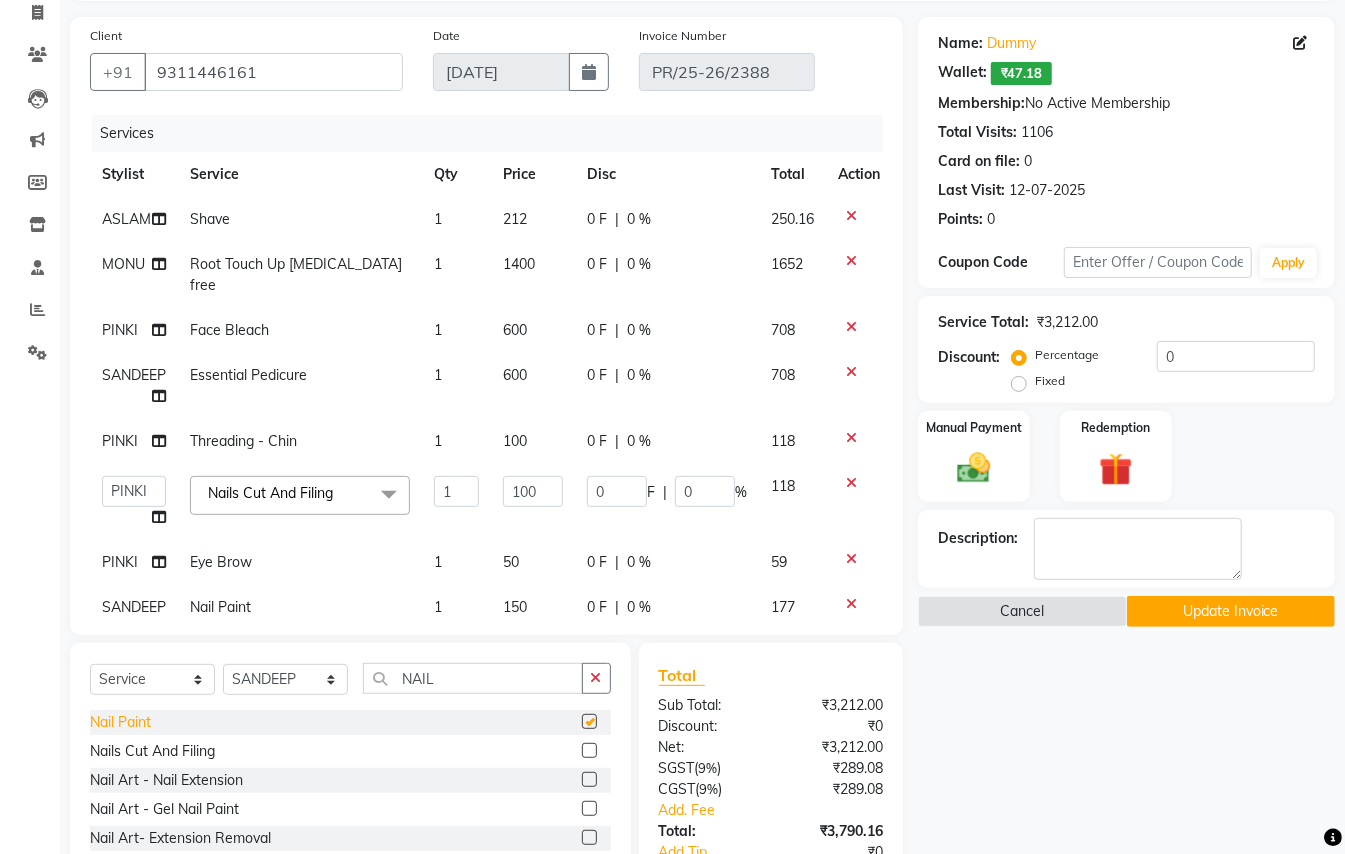 checkbox on "false" 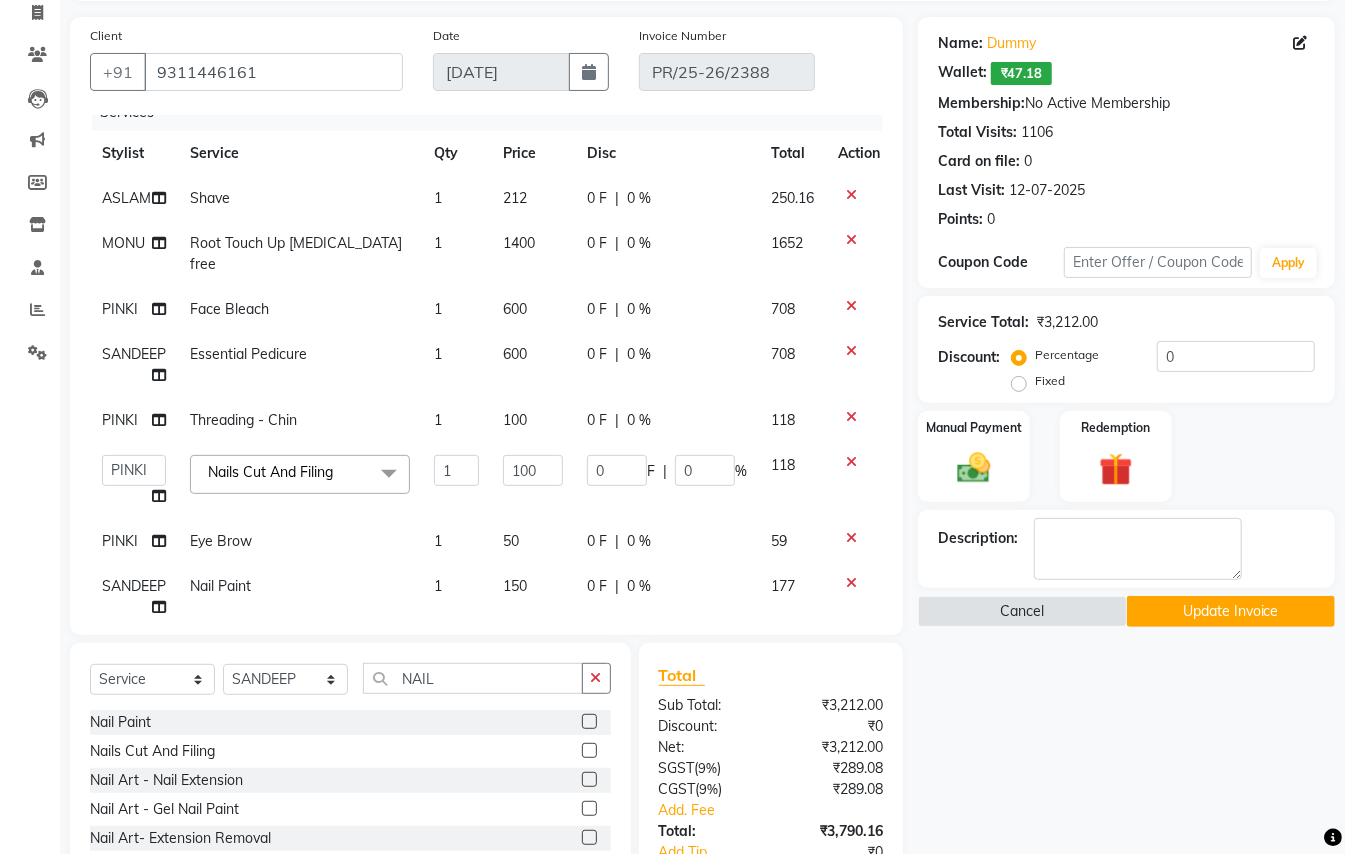 scroll, scrollTop: 0, scrollLeft: 0, axis: both 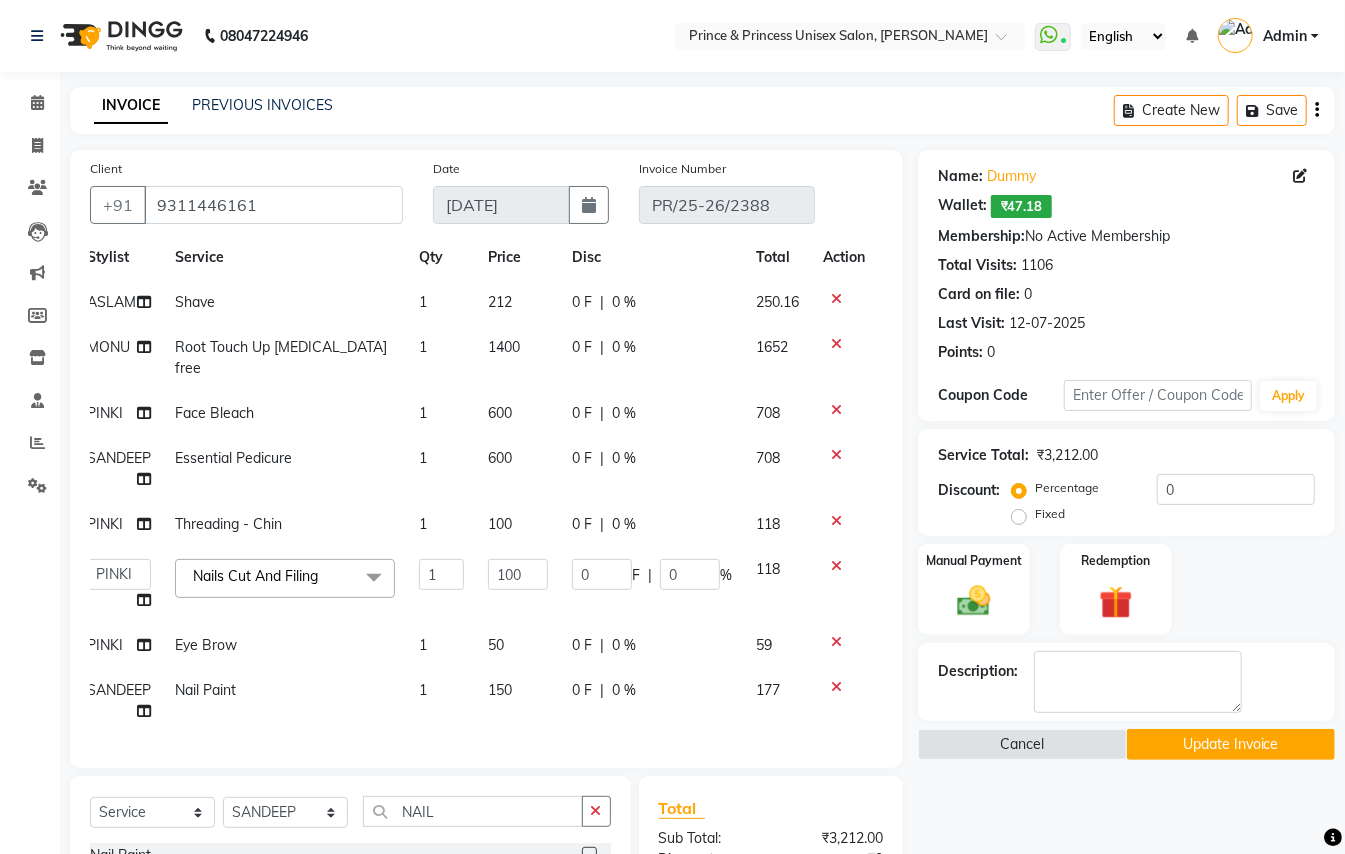 click 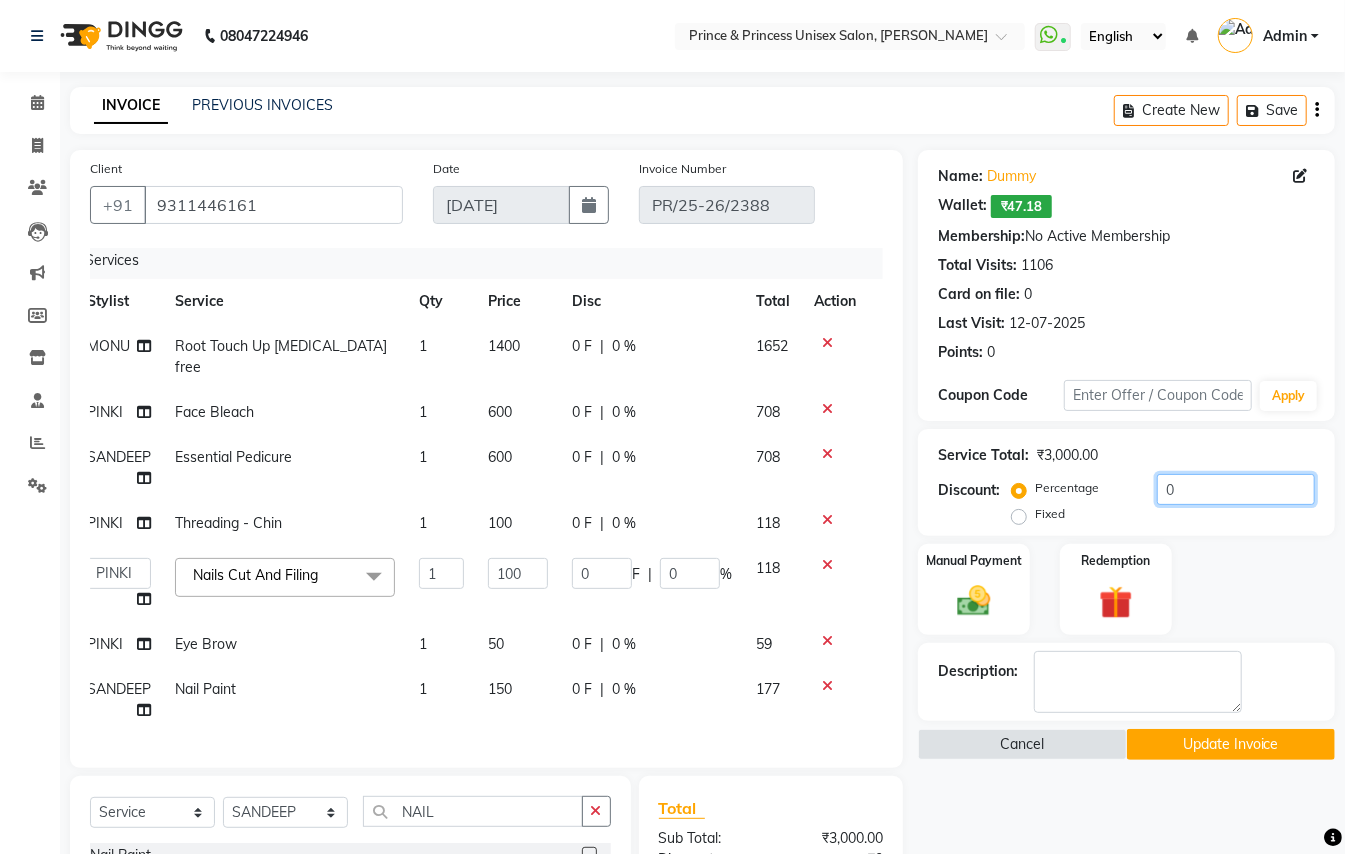 click on "0" 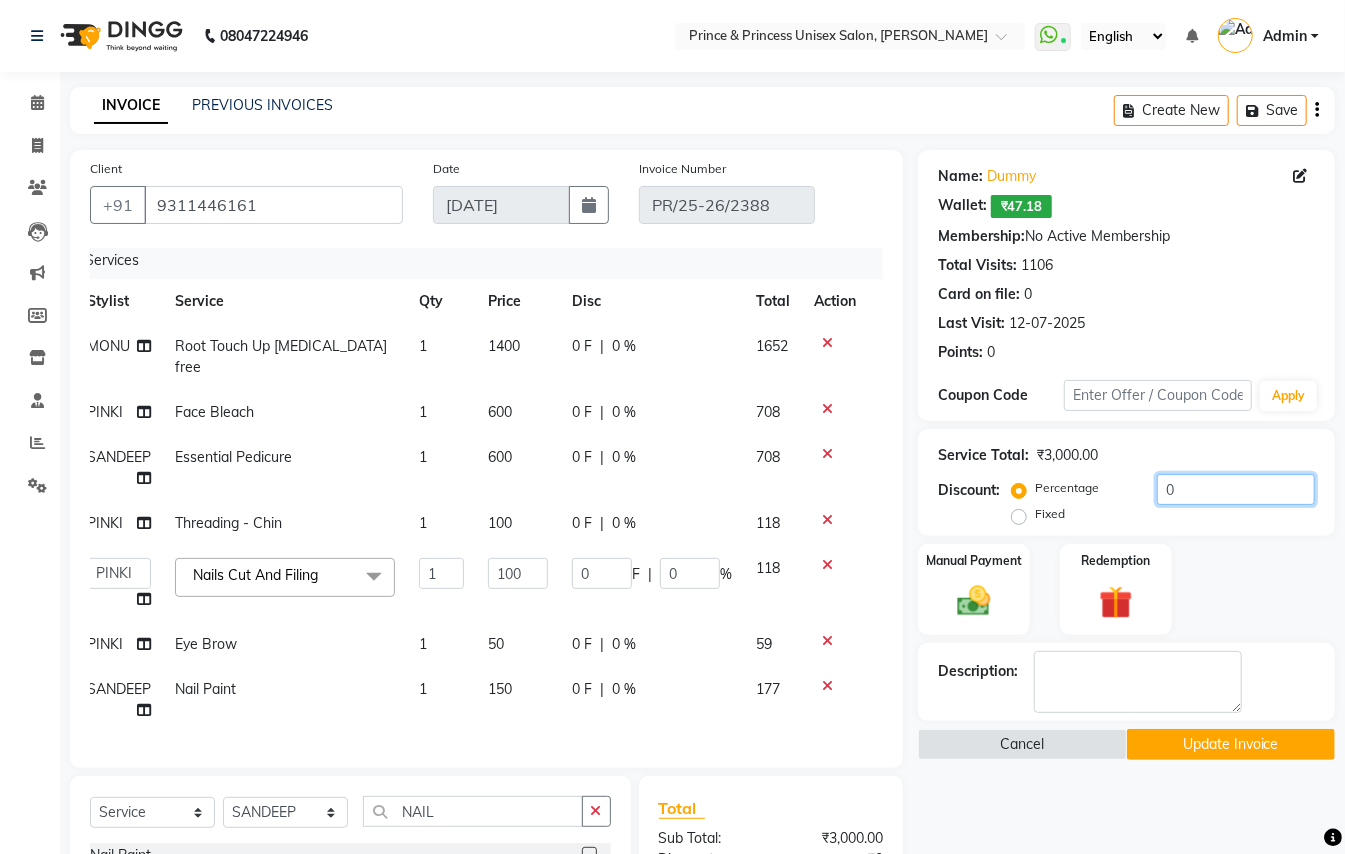 drag, startPoint x: 1192, startPoint y: 494, endPoint x: 960, endPoint y: 432, distance: 240.14163 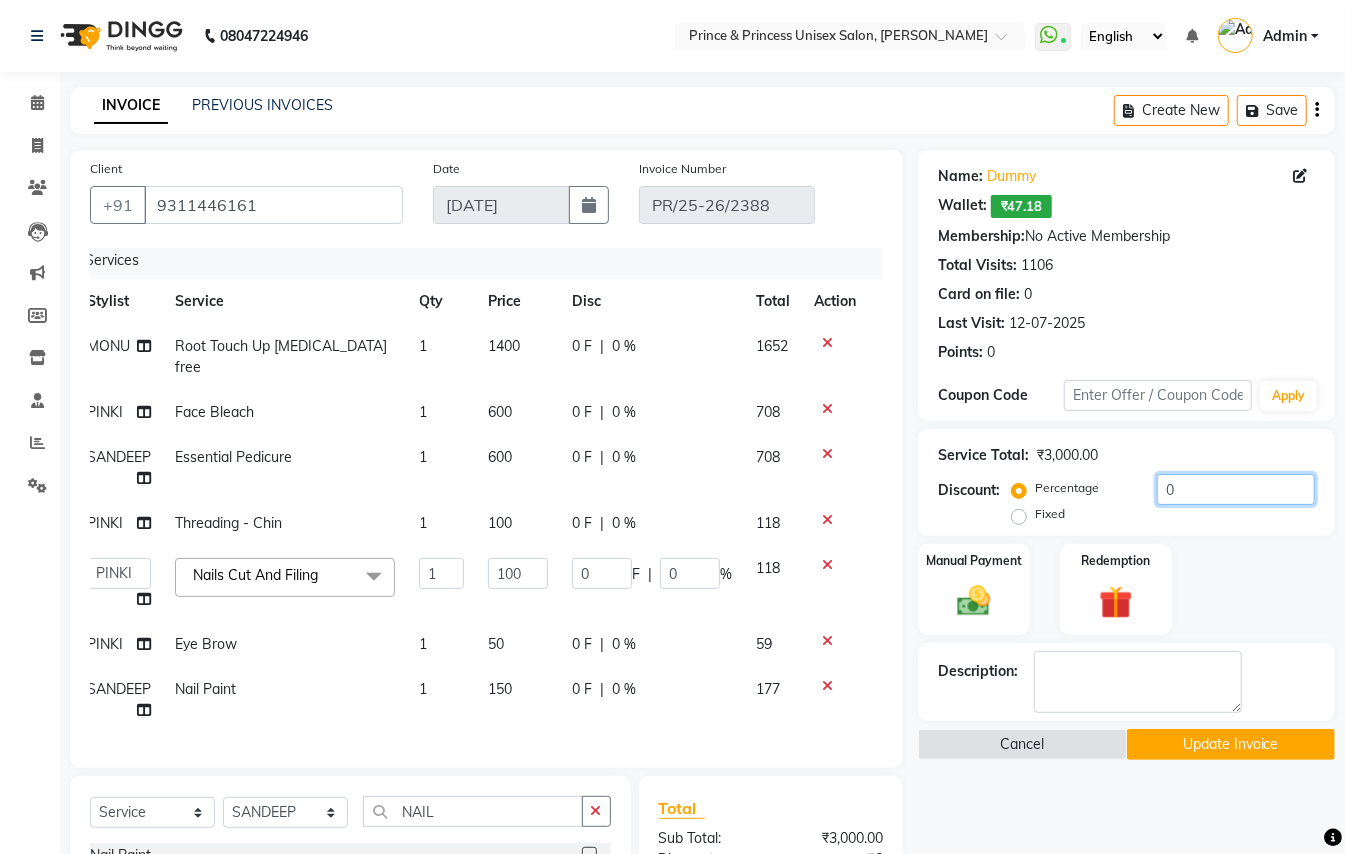 type on "2" 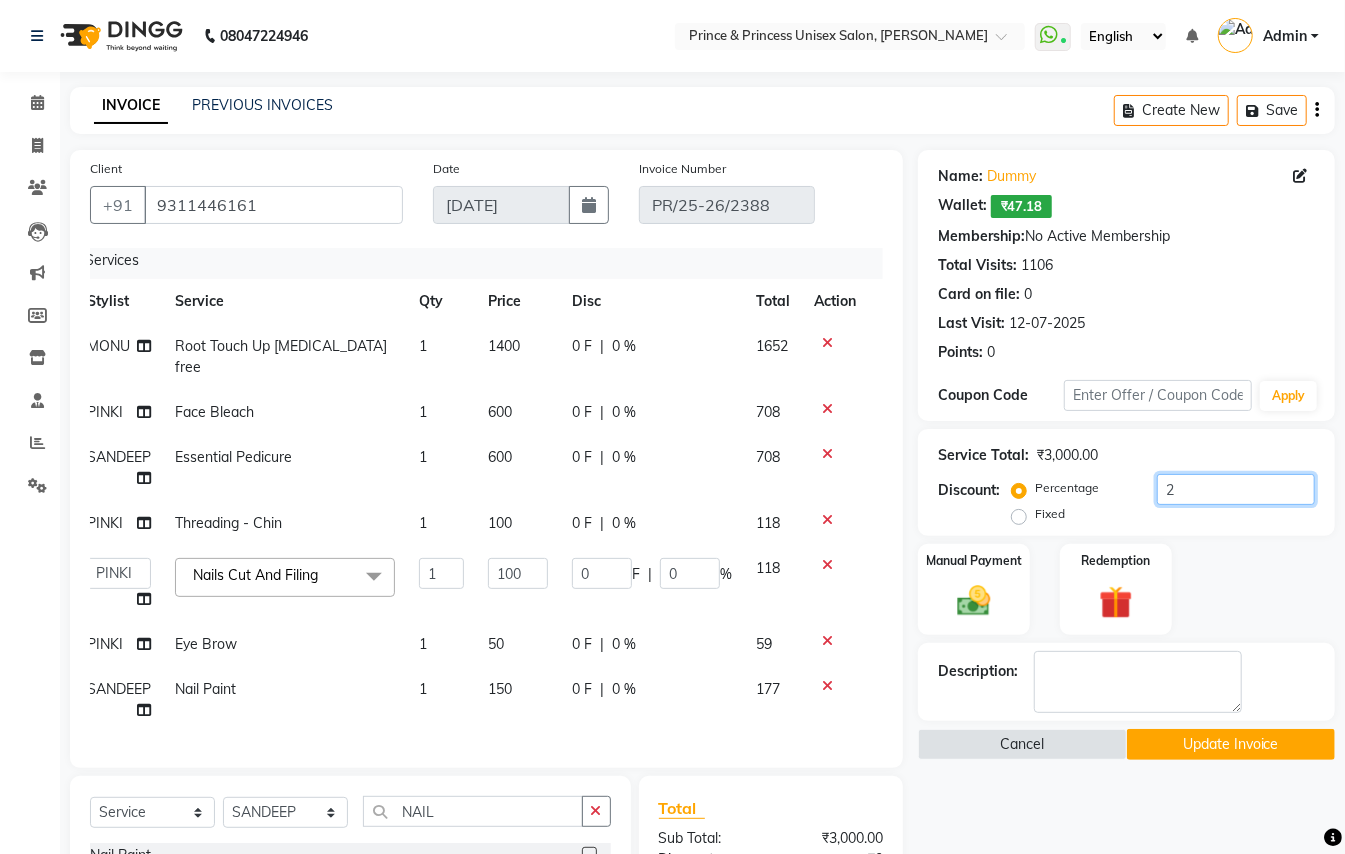 type on "2" 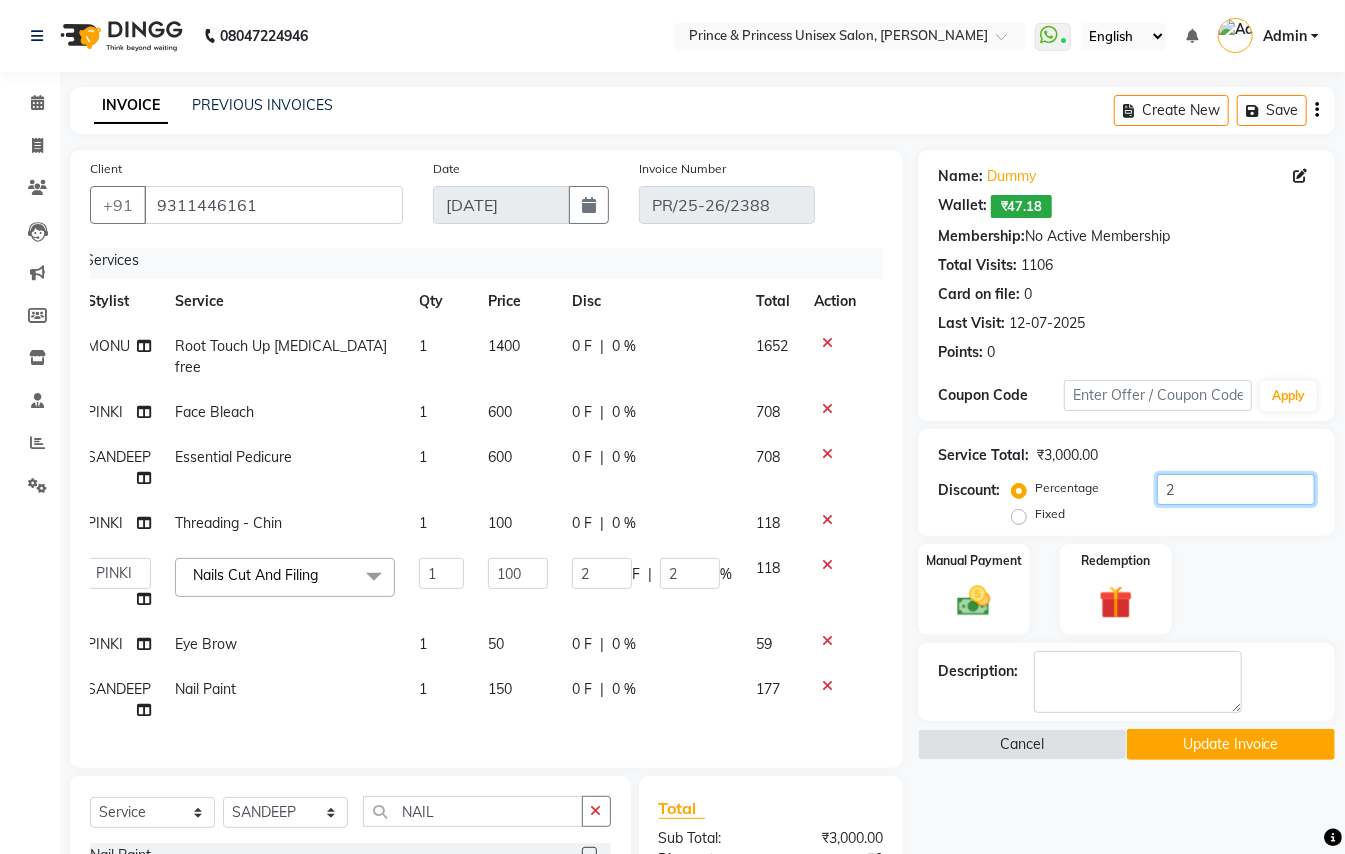 type on "20" 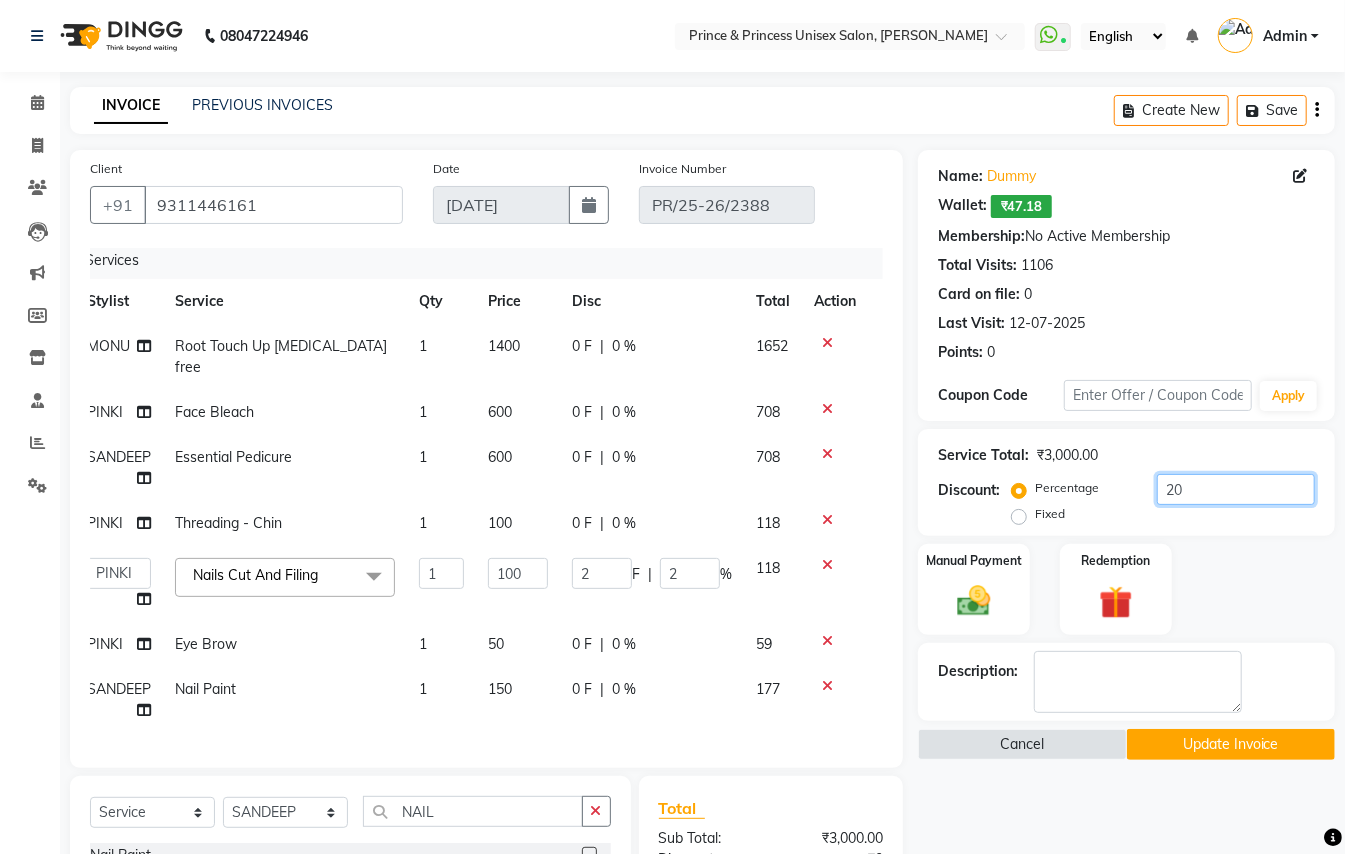 type on "20" 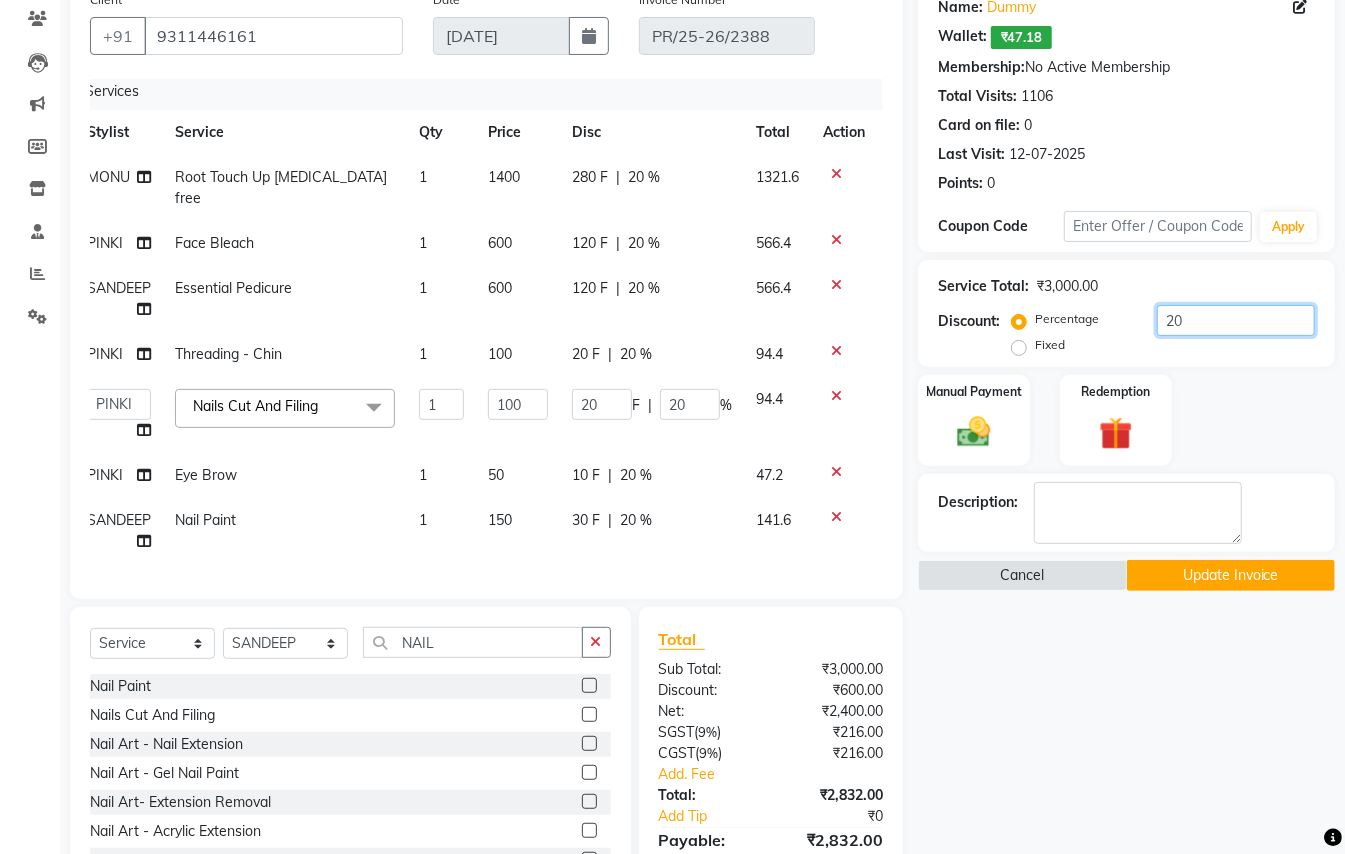scroll, scrollTop: 309, scrollLeft: 0, axis: vertical 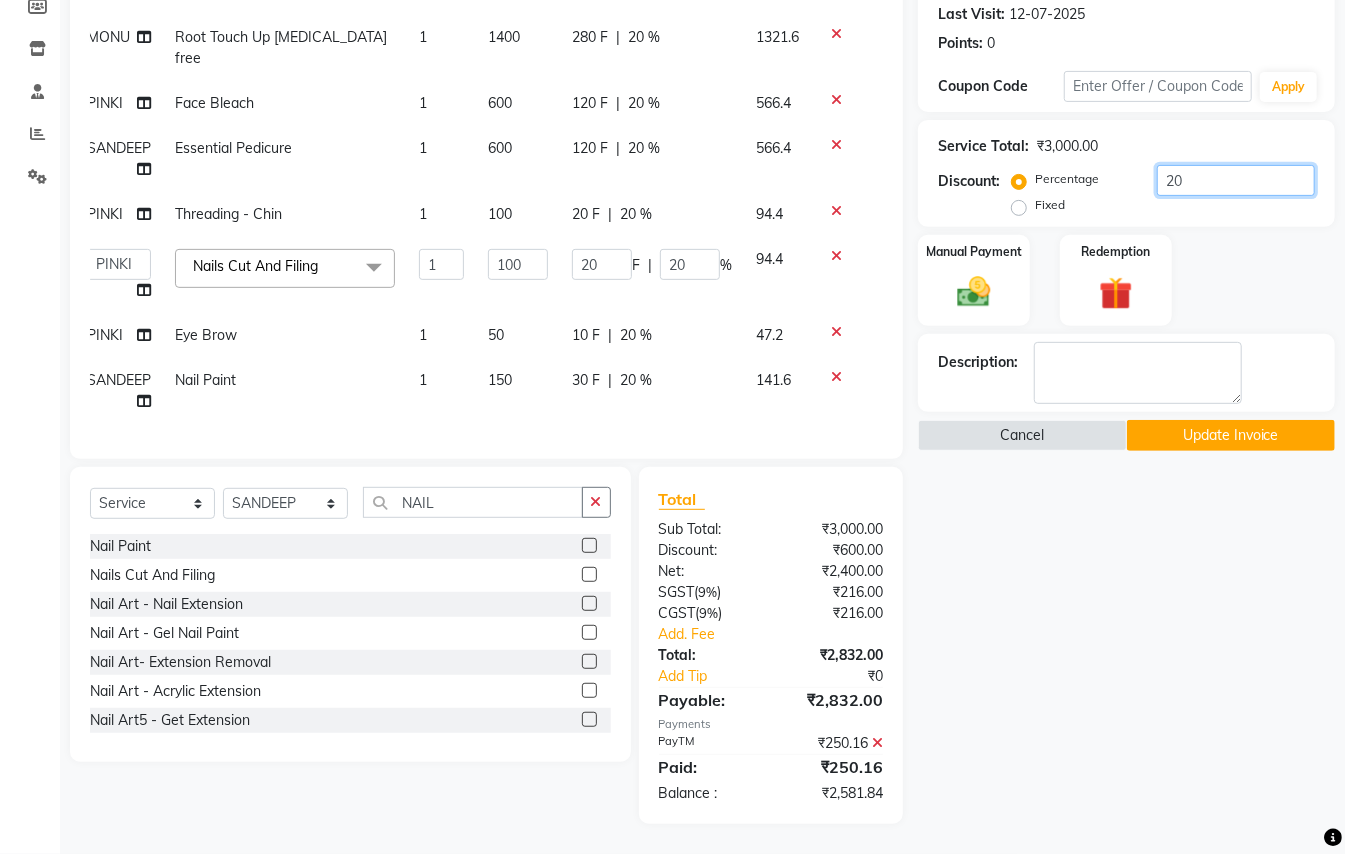type on "2" 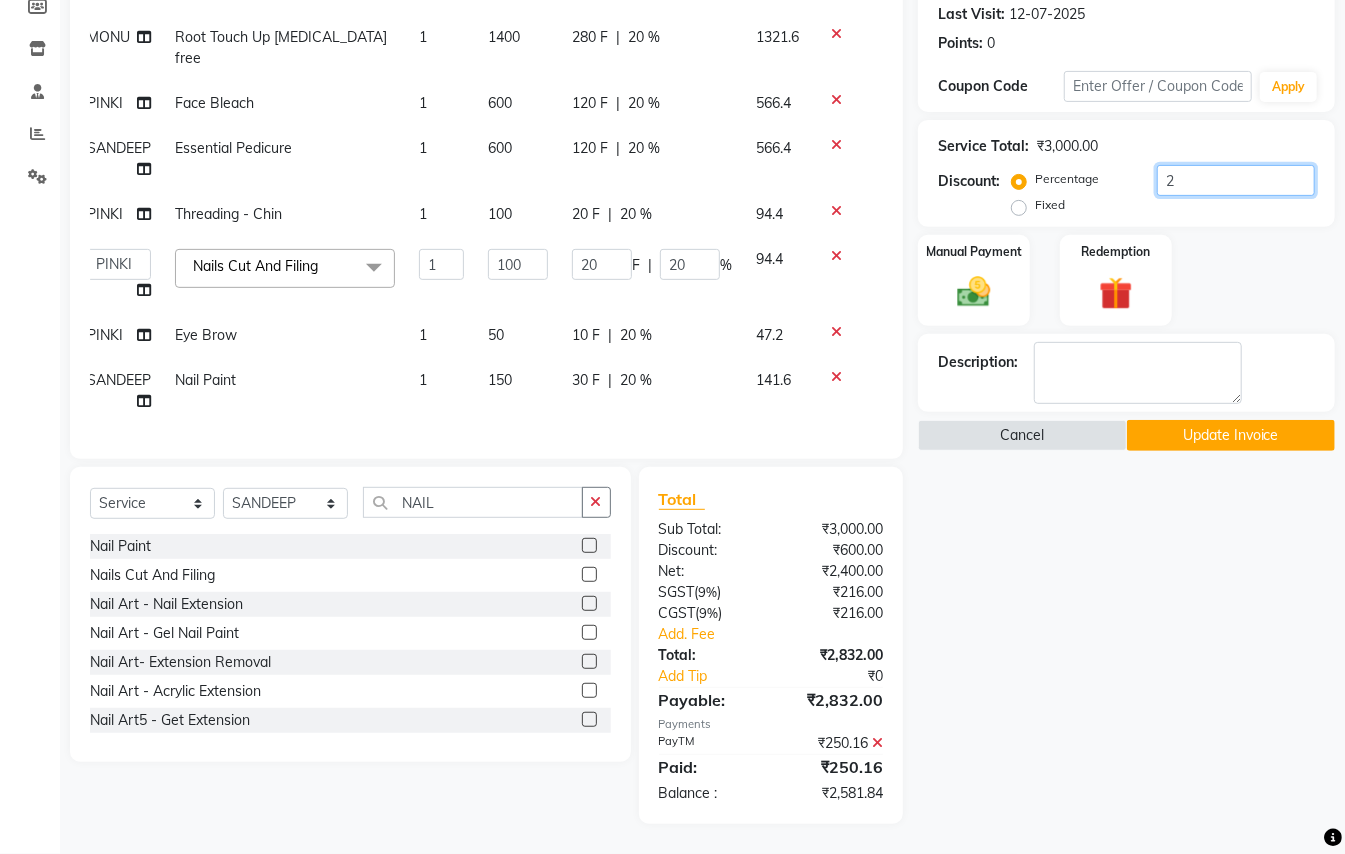 type on "2" 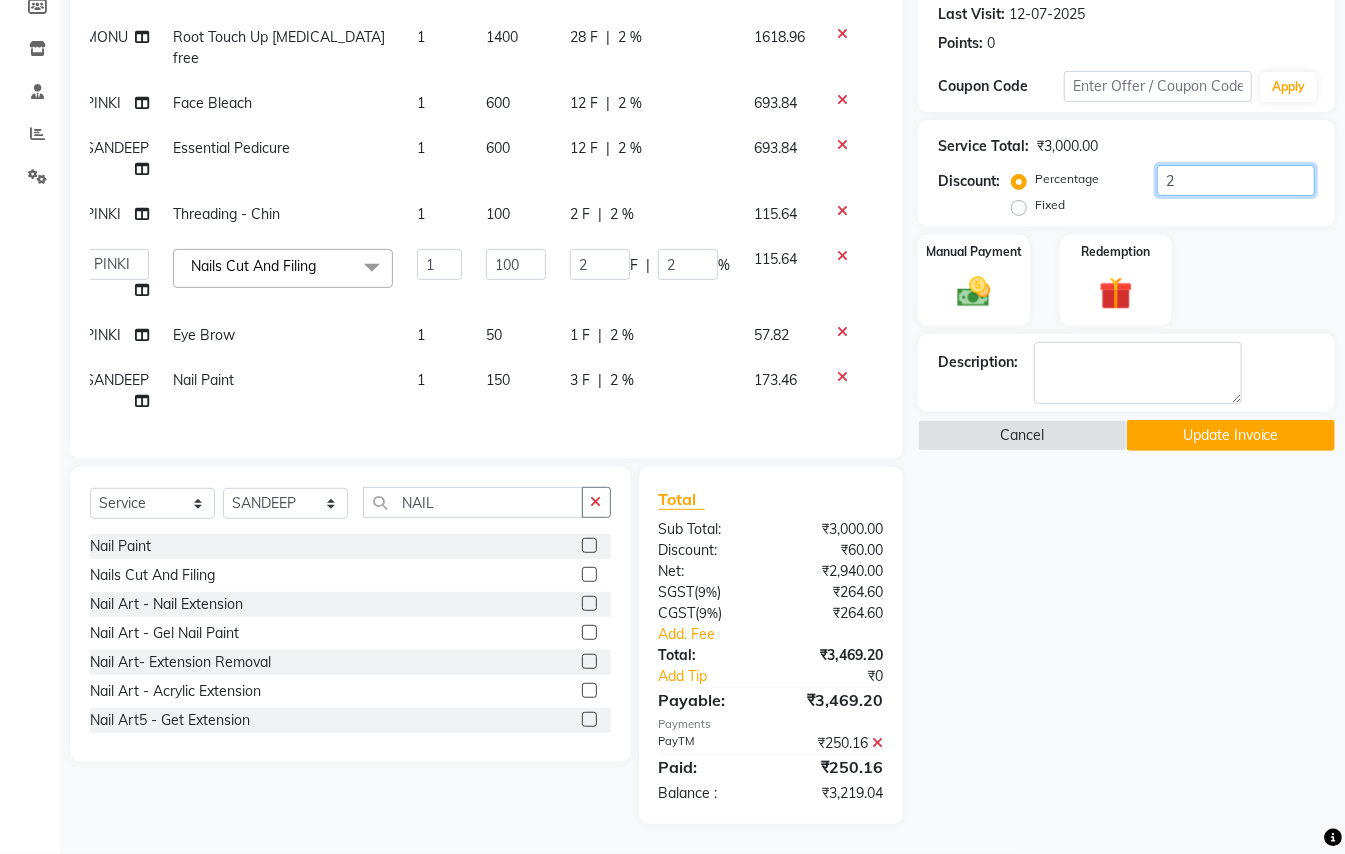type on "2" 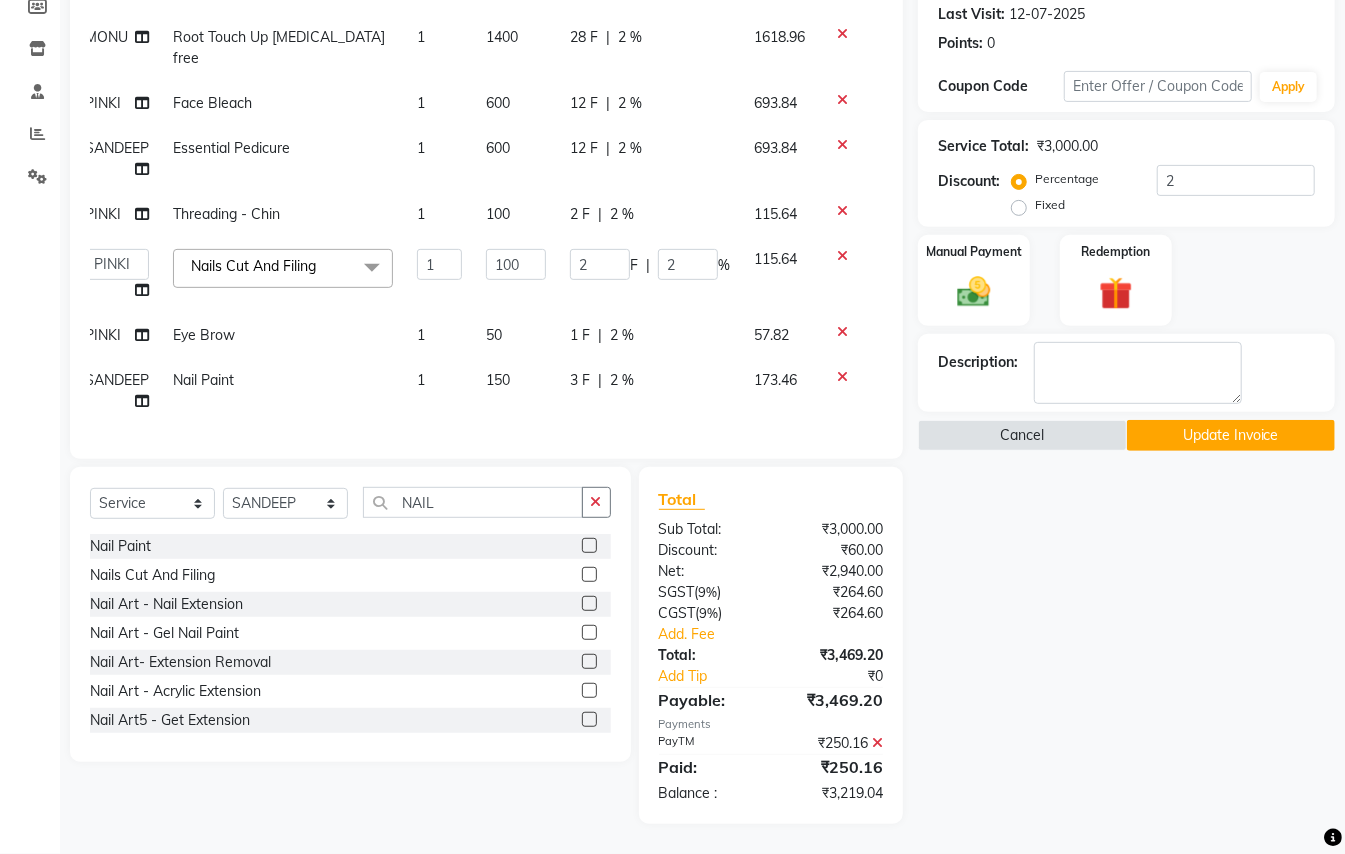 click on "1400" 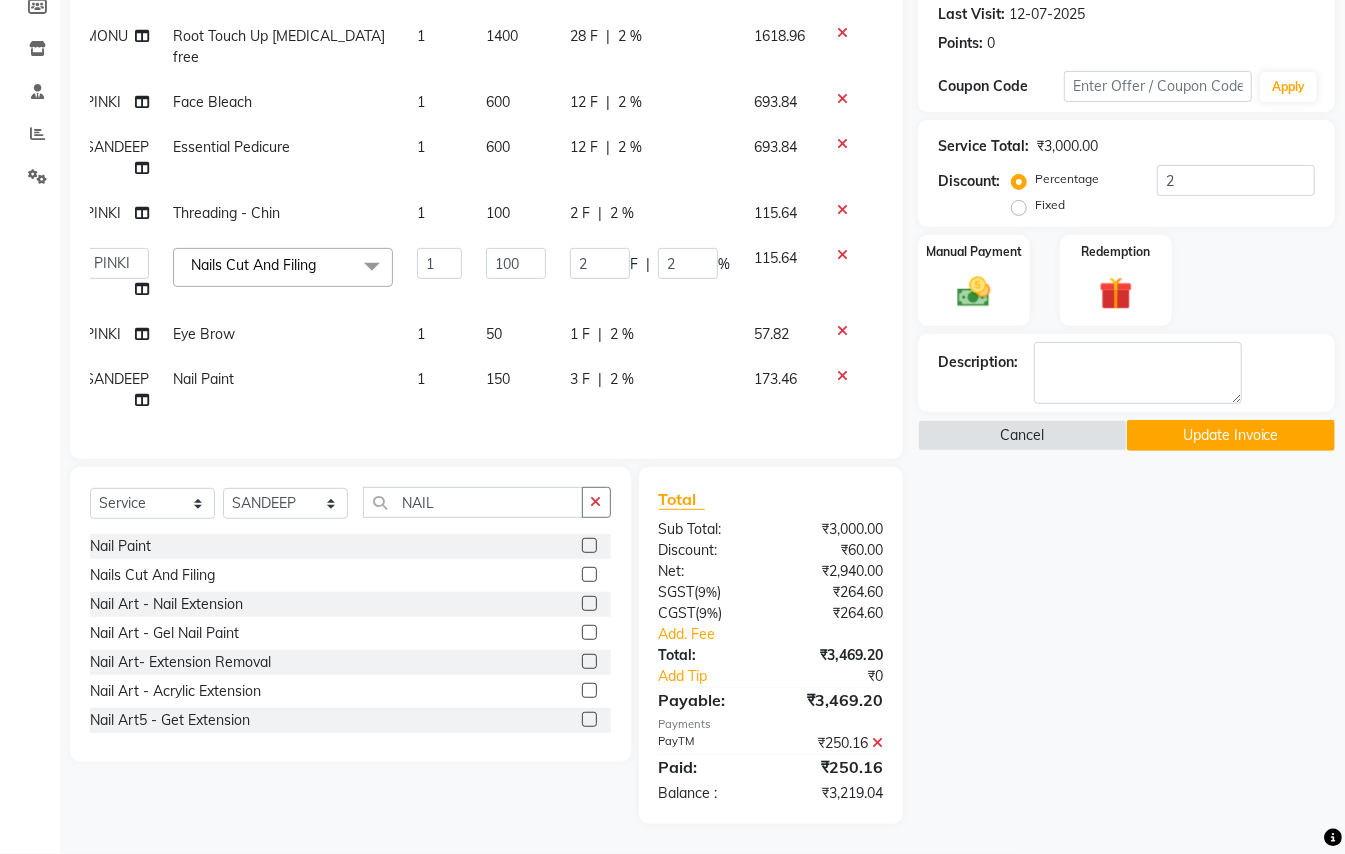 select on "62875" 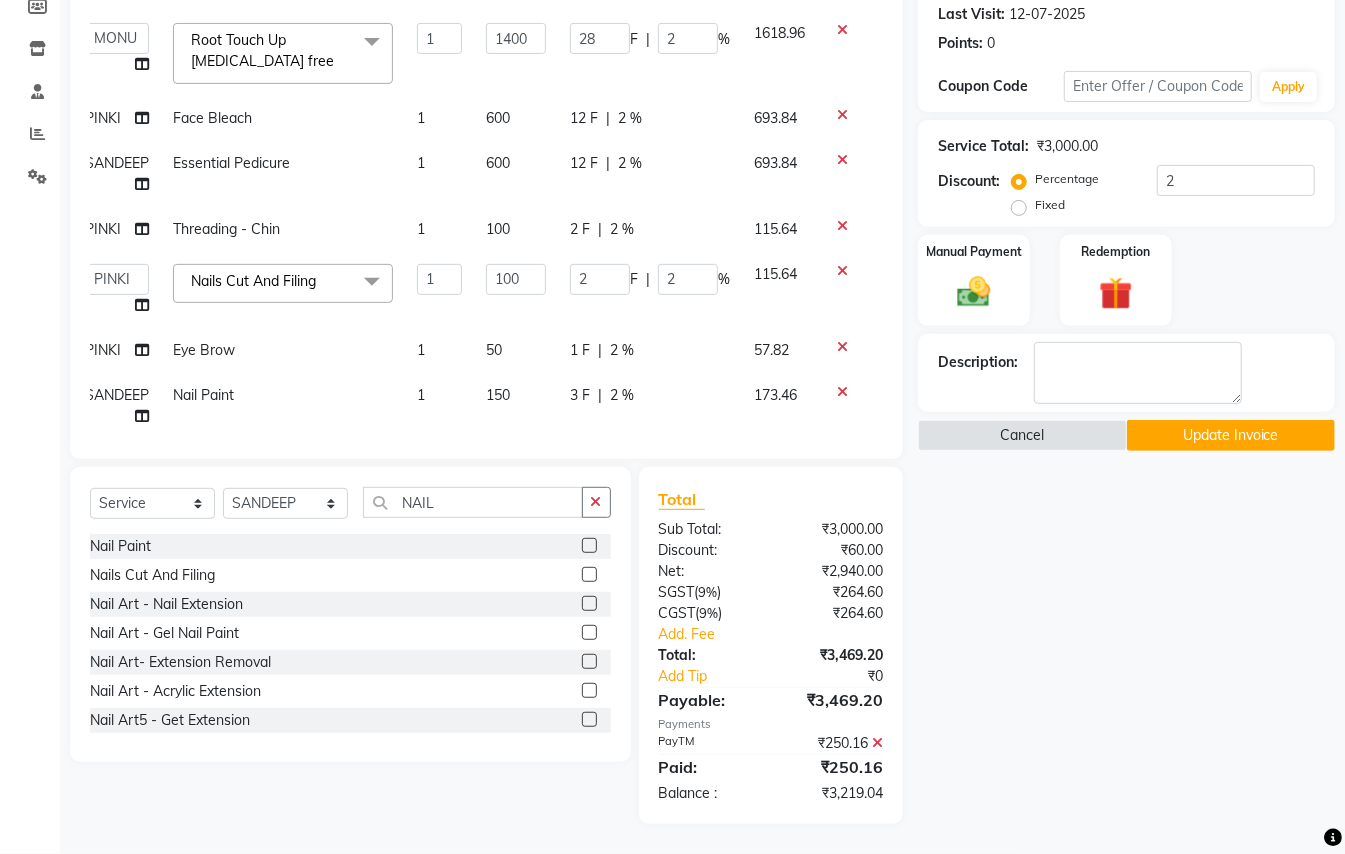 scroll, scrollTop: 0, scrollLeft: 21, axis: horizontal 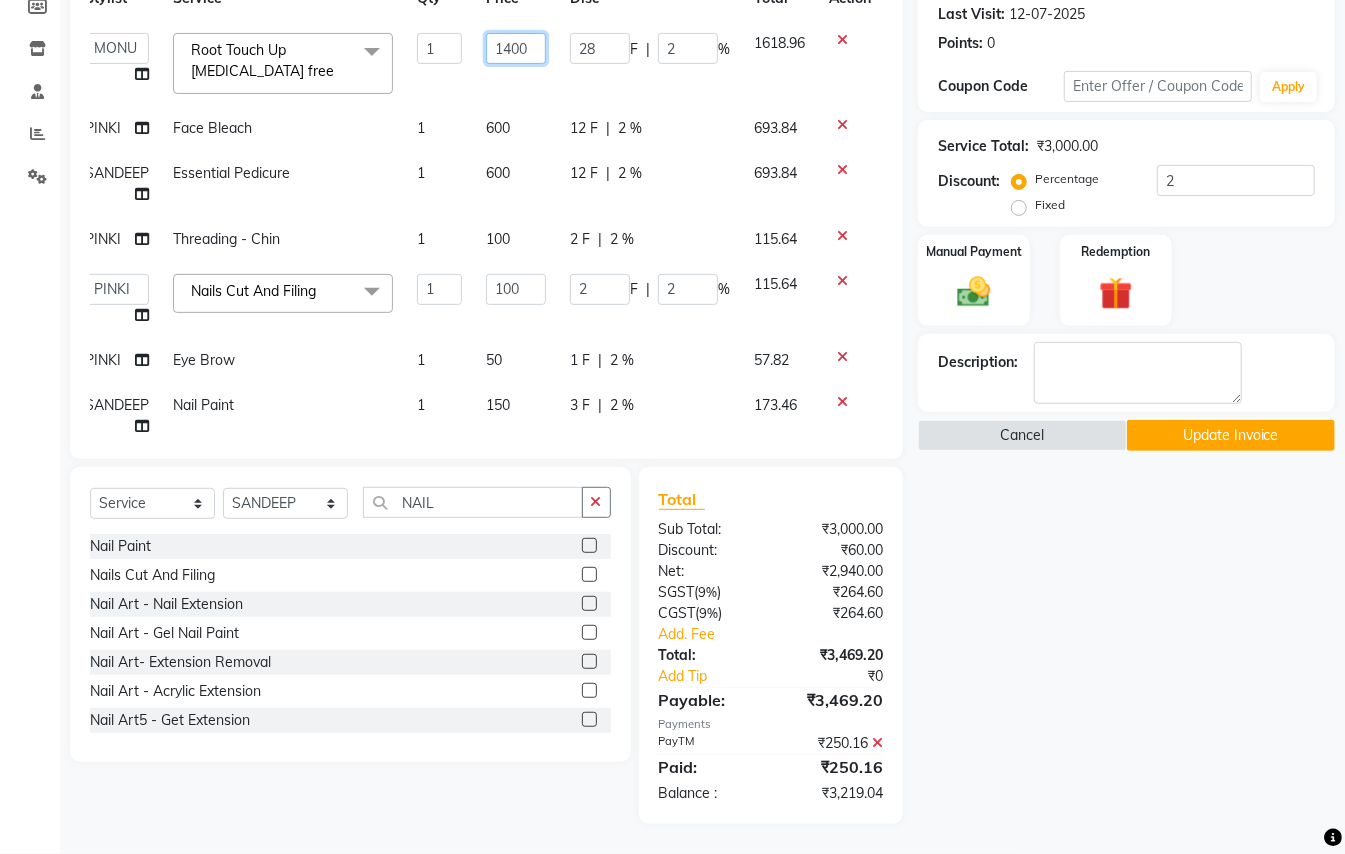 click on "1400" 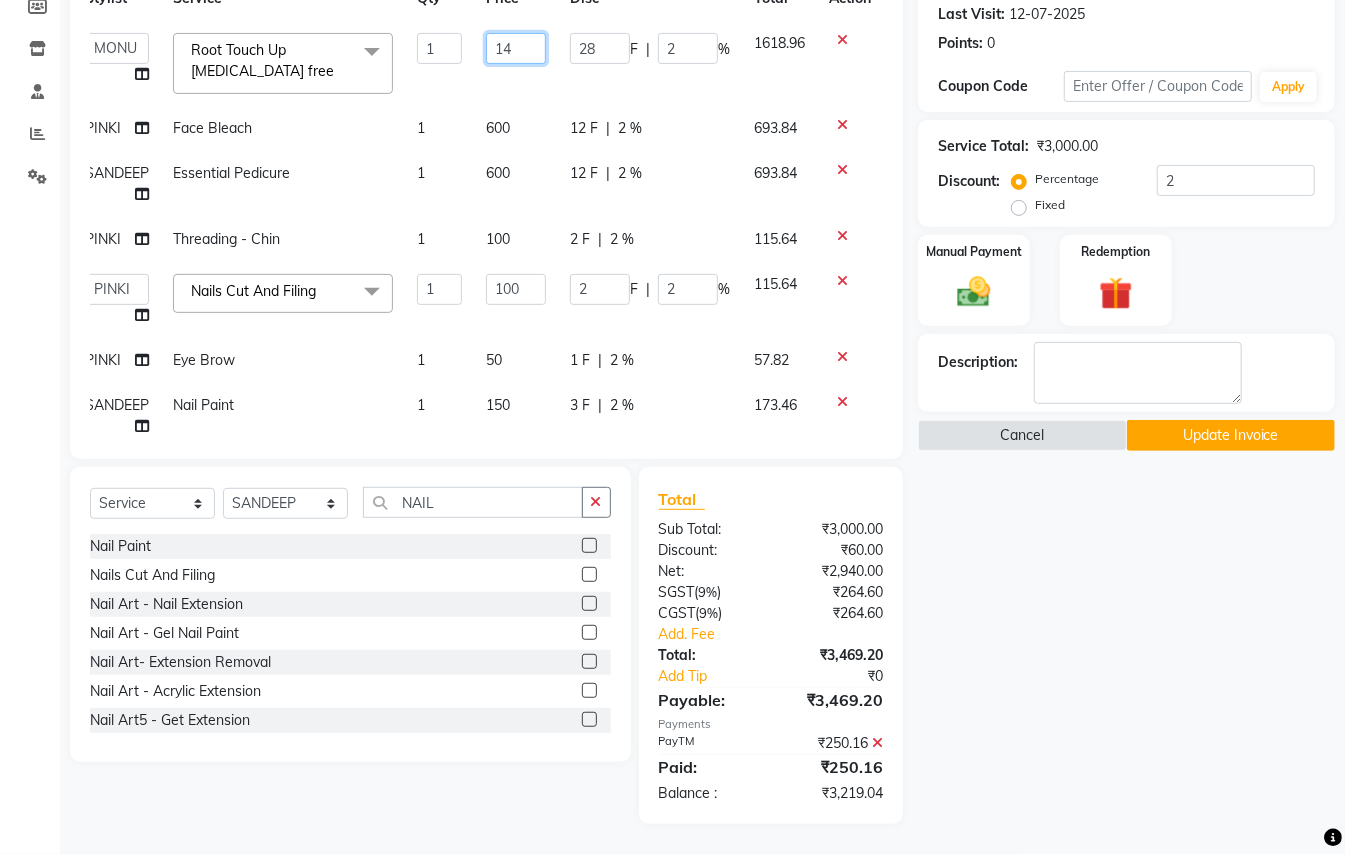 type on "1" 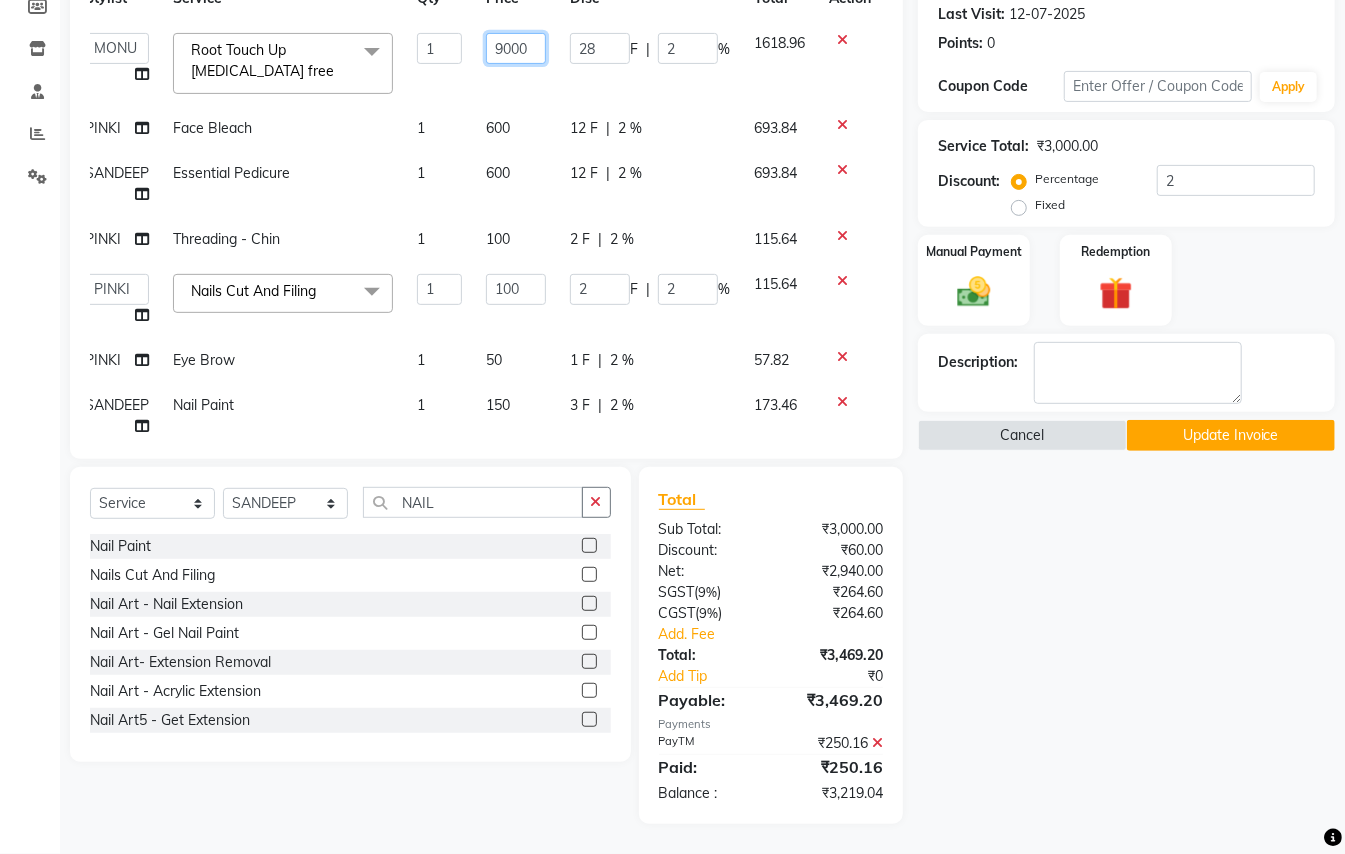 type on "900" 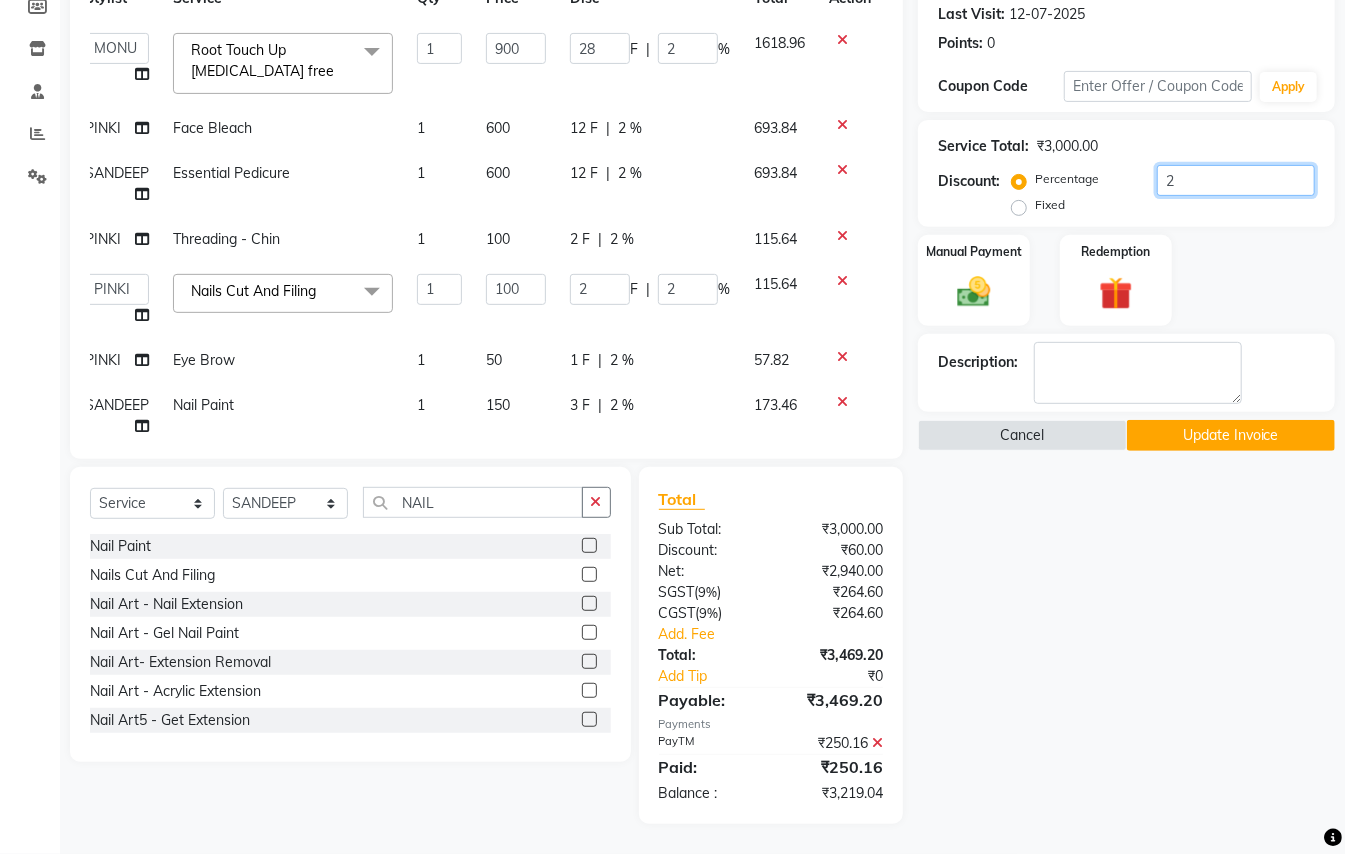 click on "2" 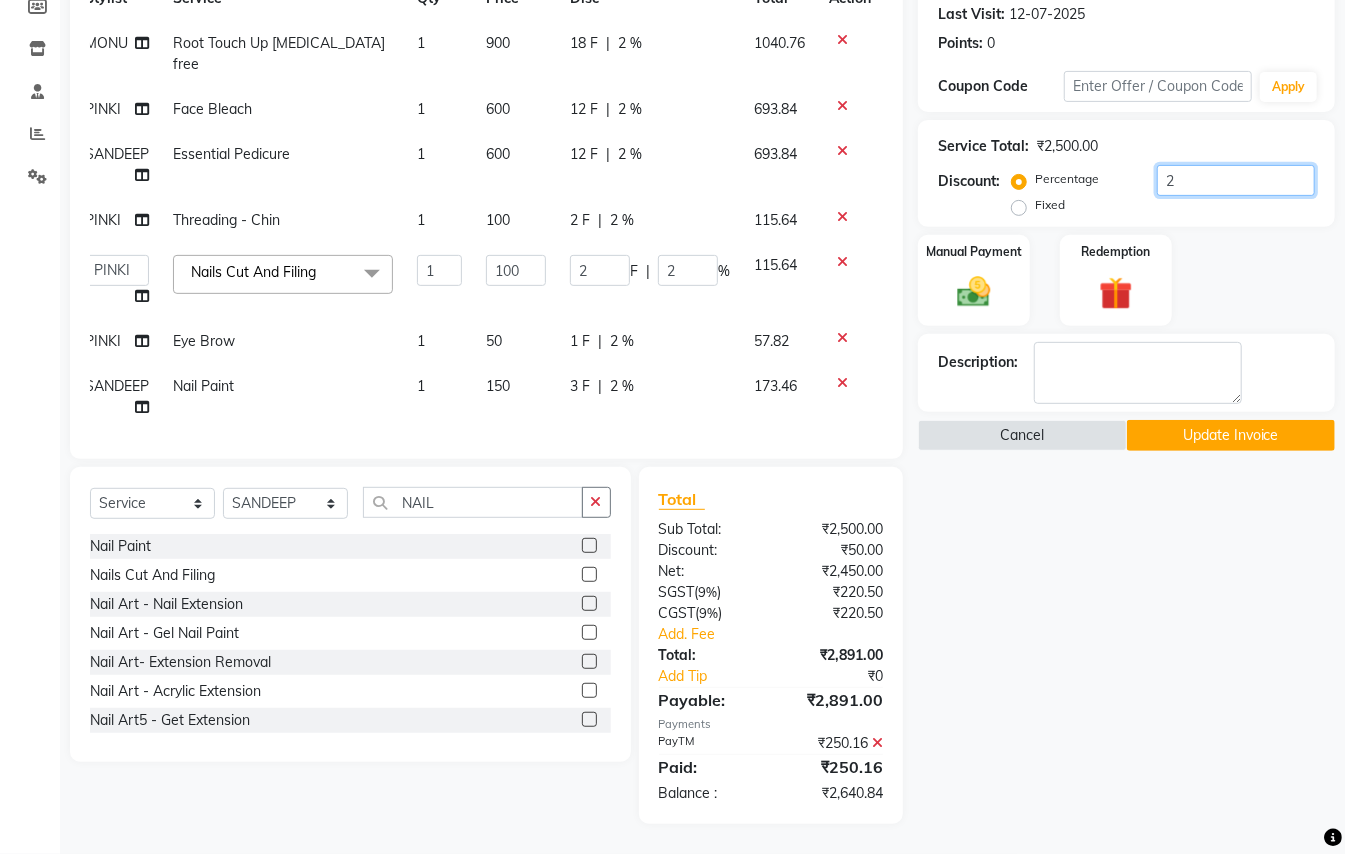 type on "20" 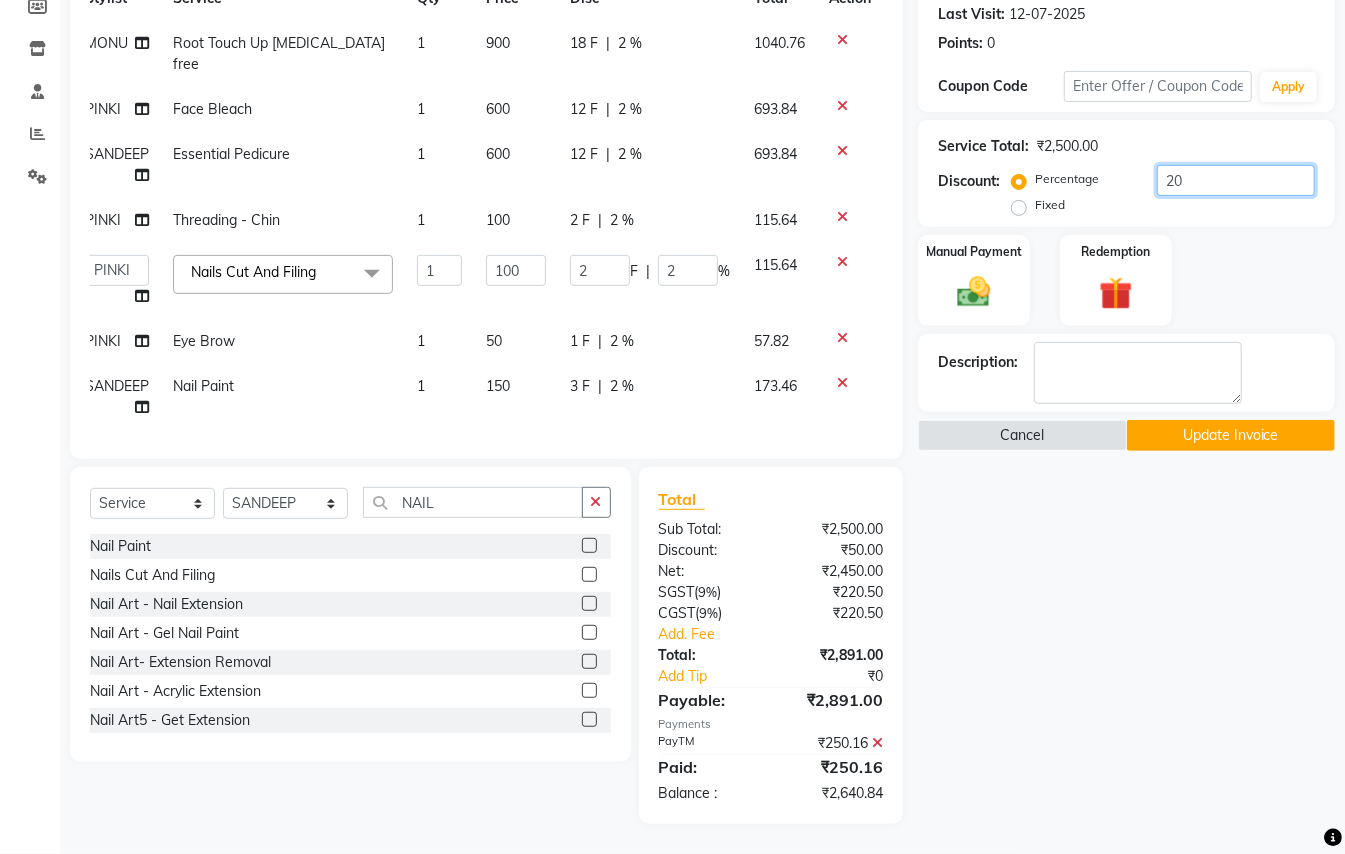 type on "20" 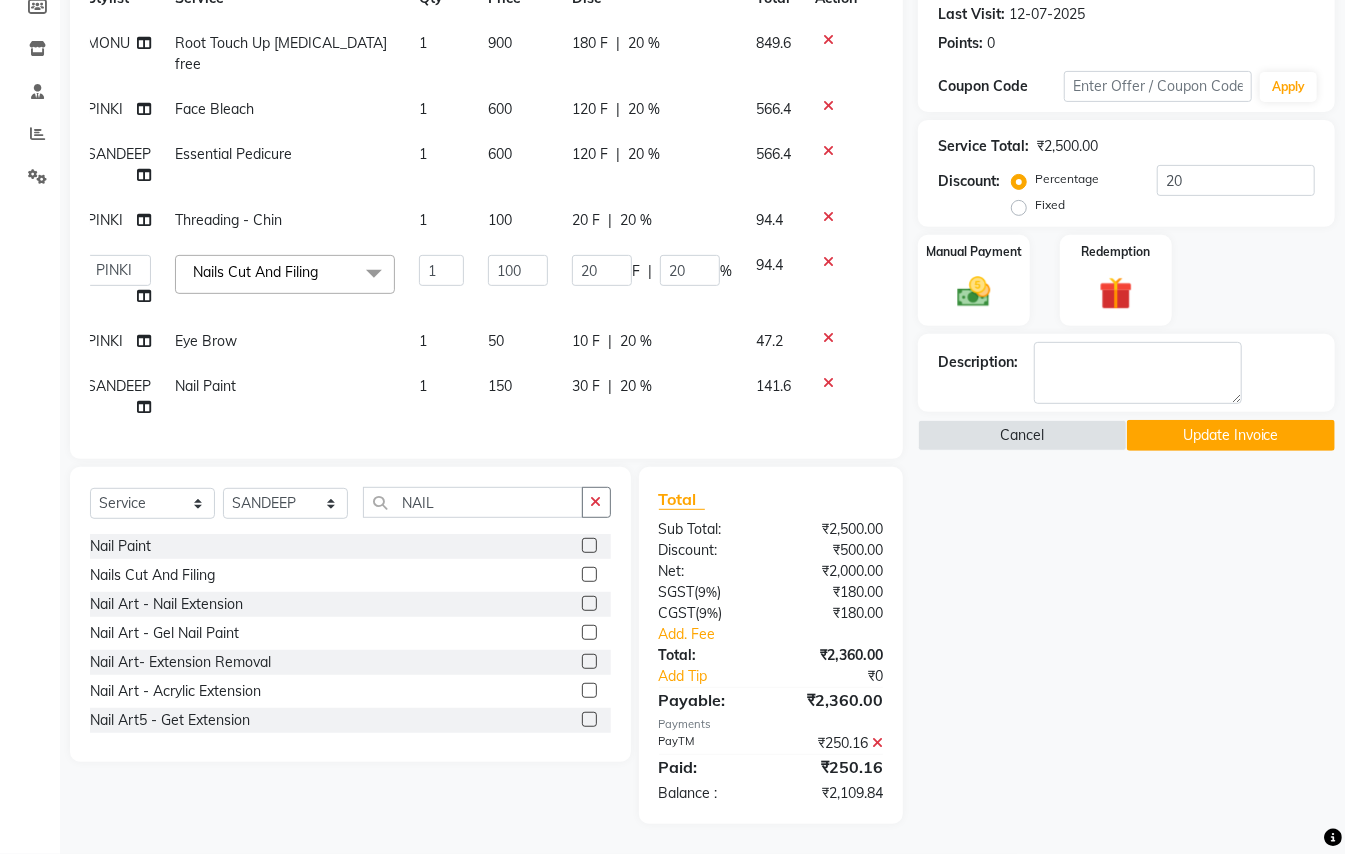 click on "Name: Dummy   Wallet:   ₹47.18  Membership:  No Active Membership  Total Visits:  1106 Card on file:  0 Last Visit:   12-07-2025 Points:   0  Coupon Code Apply Service Total:  ₹2,500.00  Discount:  Percentage   Fixed  20 Manual Payment Redemption Description:                   Cancel   Update Invoice" 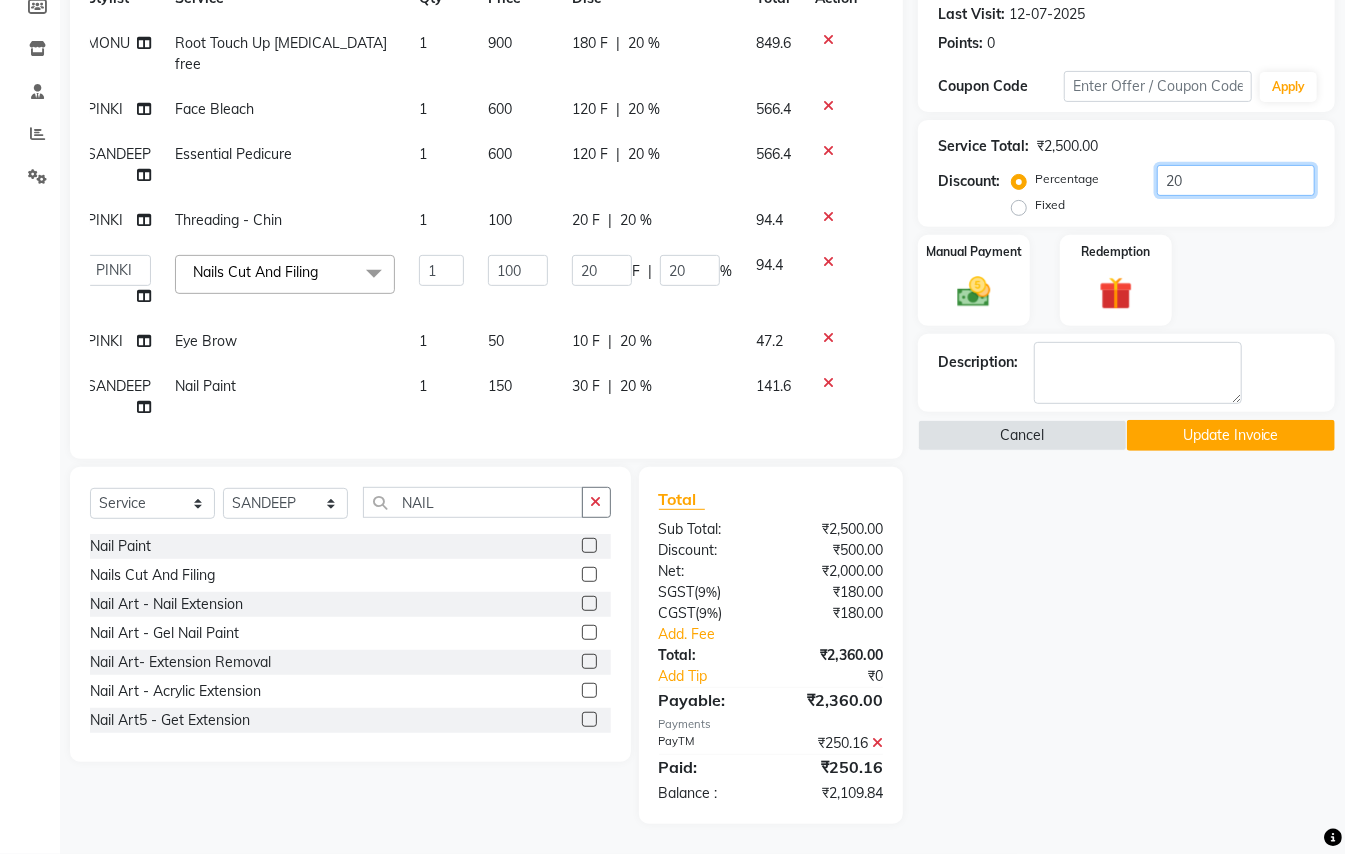 drag, startPoint x: 1188, startPoint y: 186, endPoint x: 1017, endPoint y: 66, distance: 208.90428 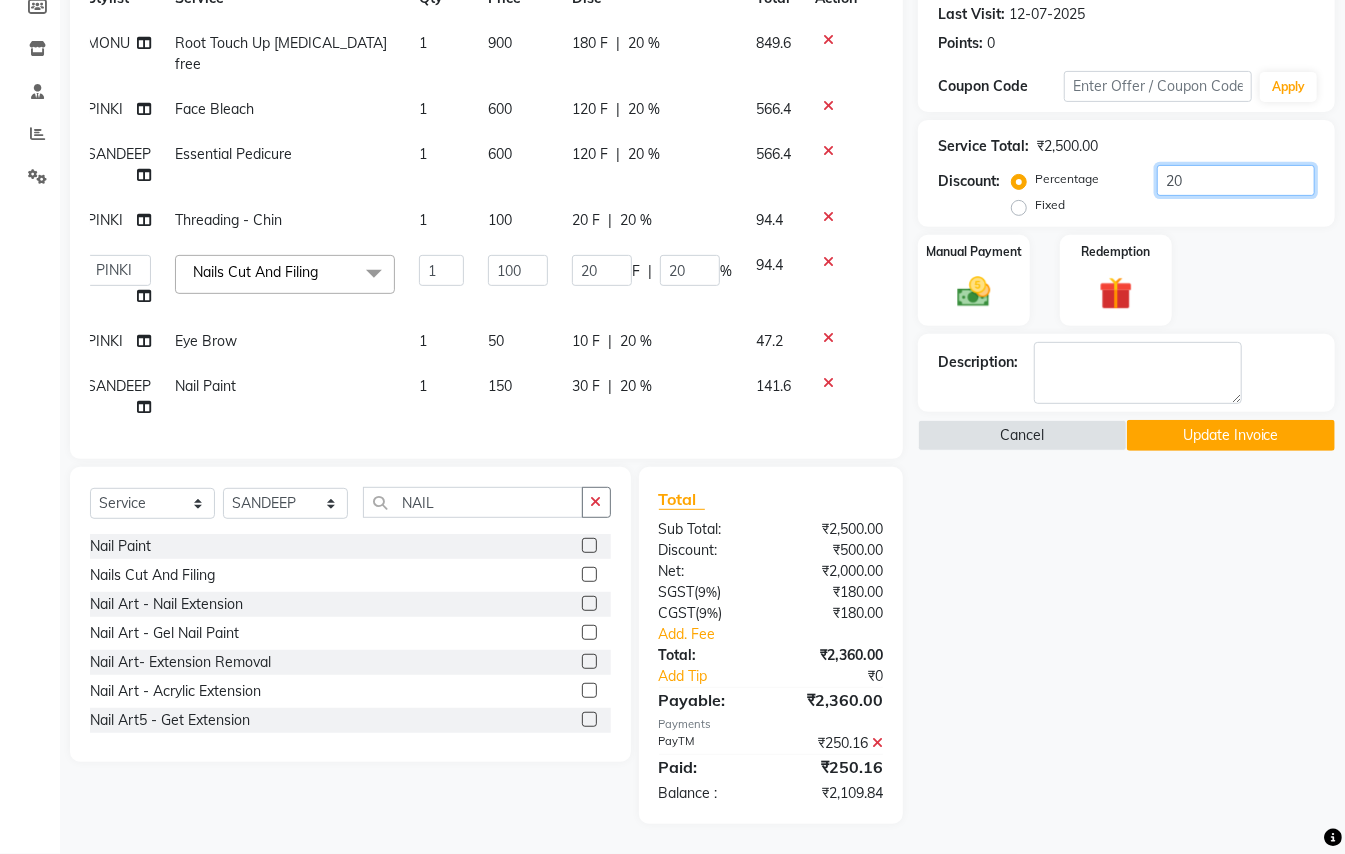 type on "9" 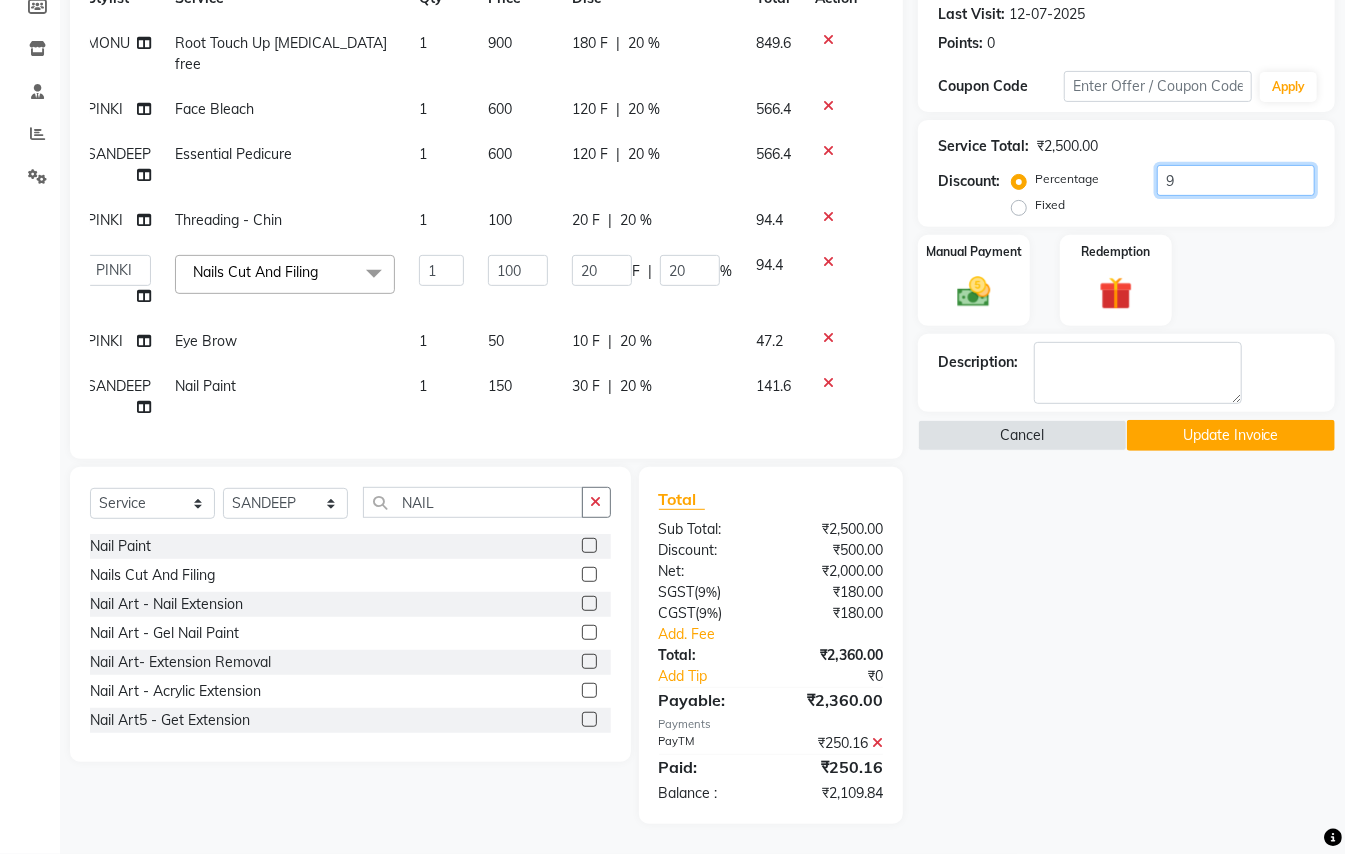 type on "9" 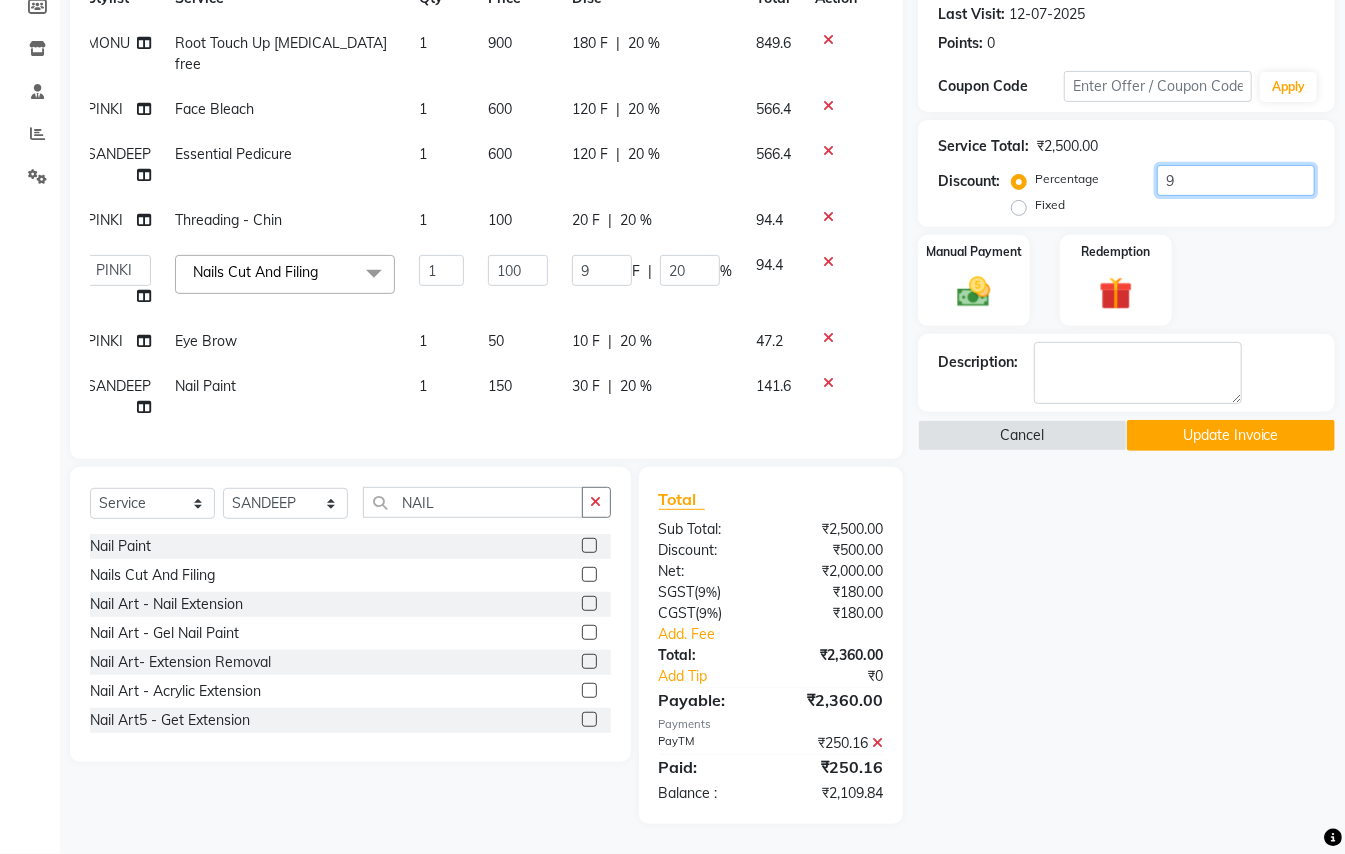 type on "9" 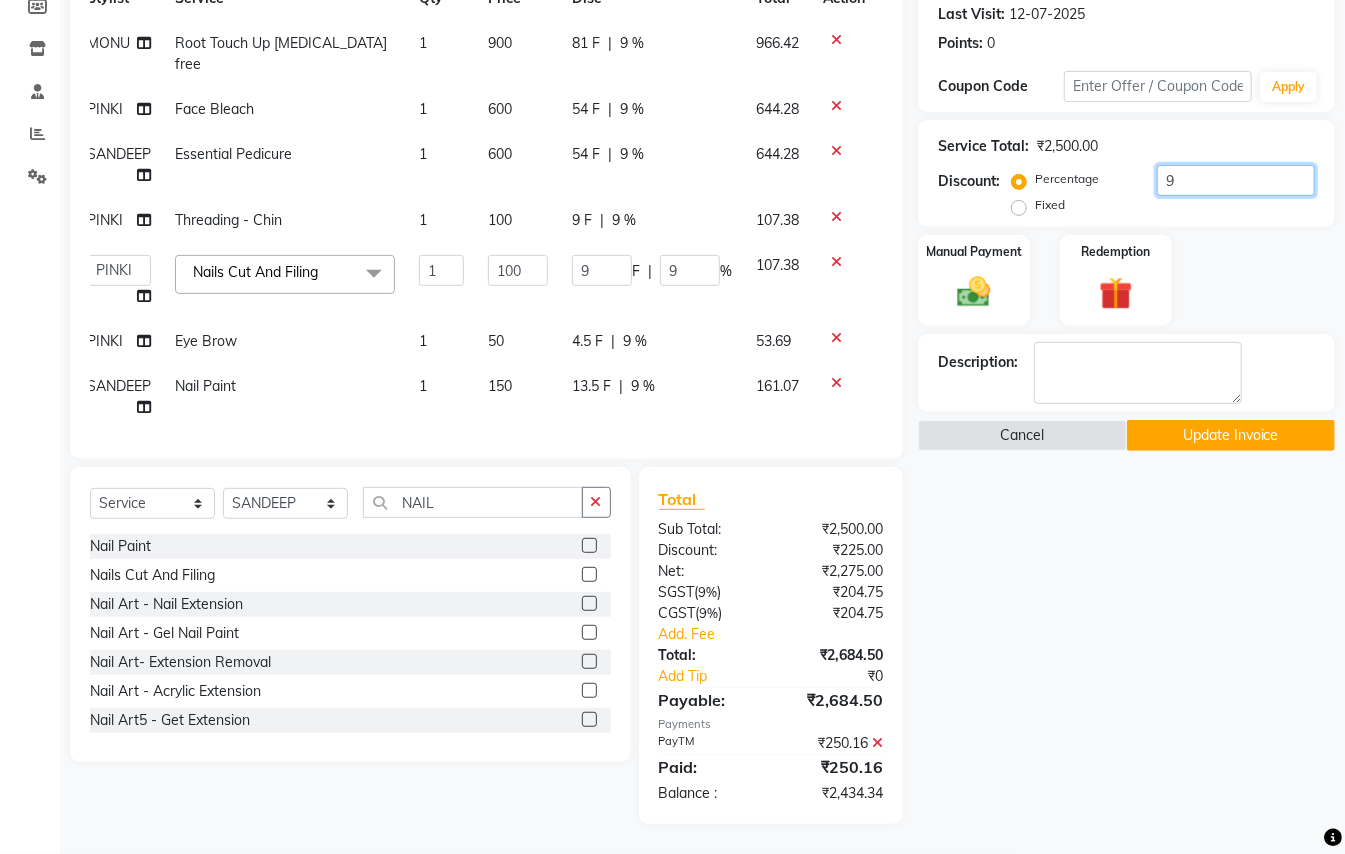 type 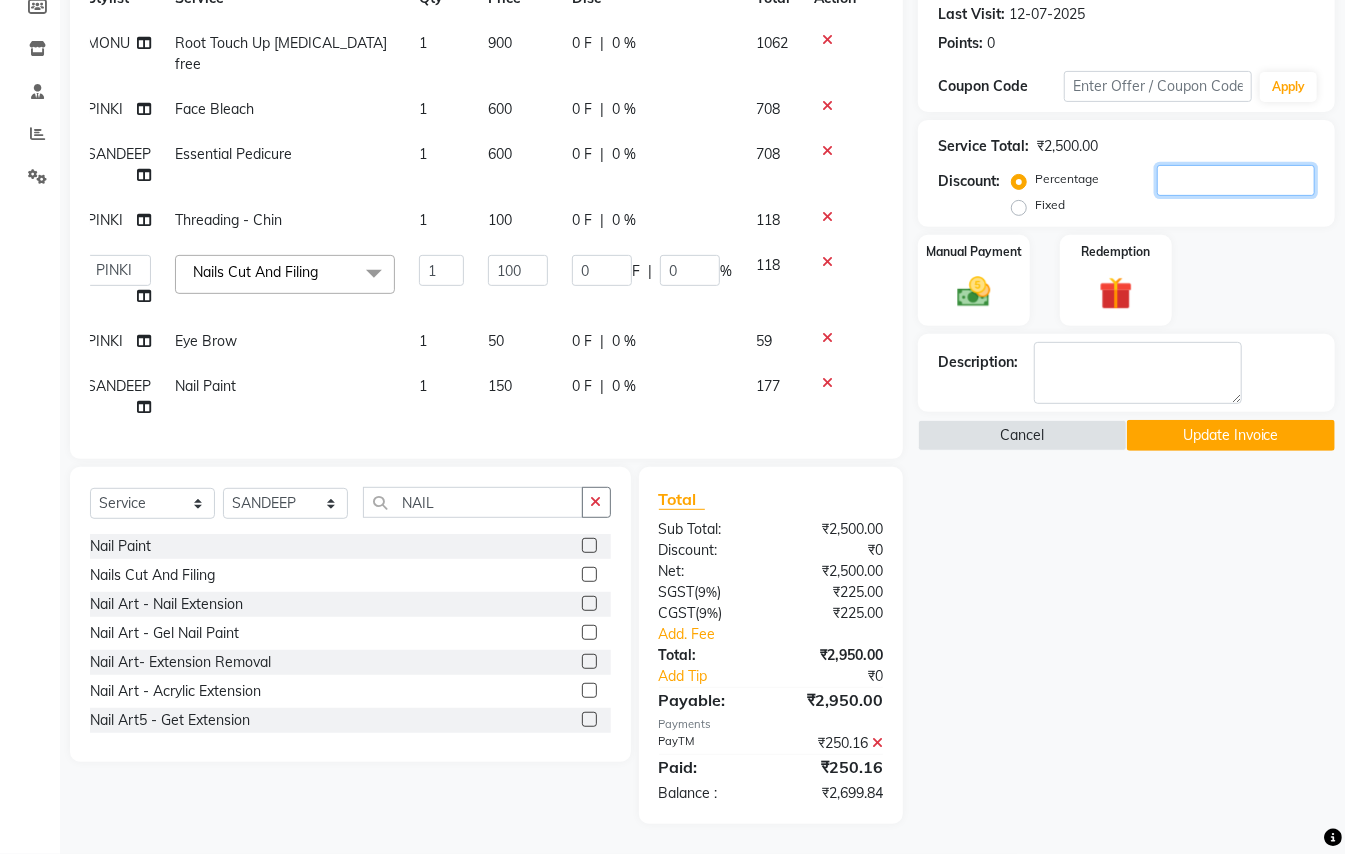 type on "1" 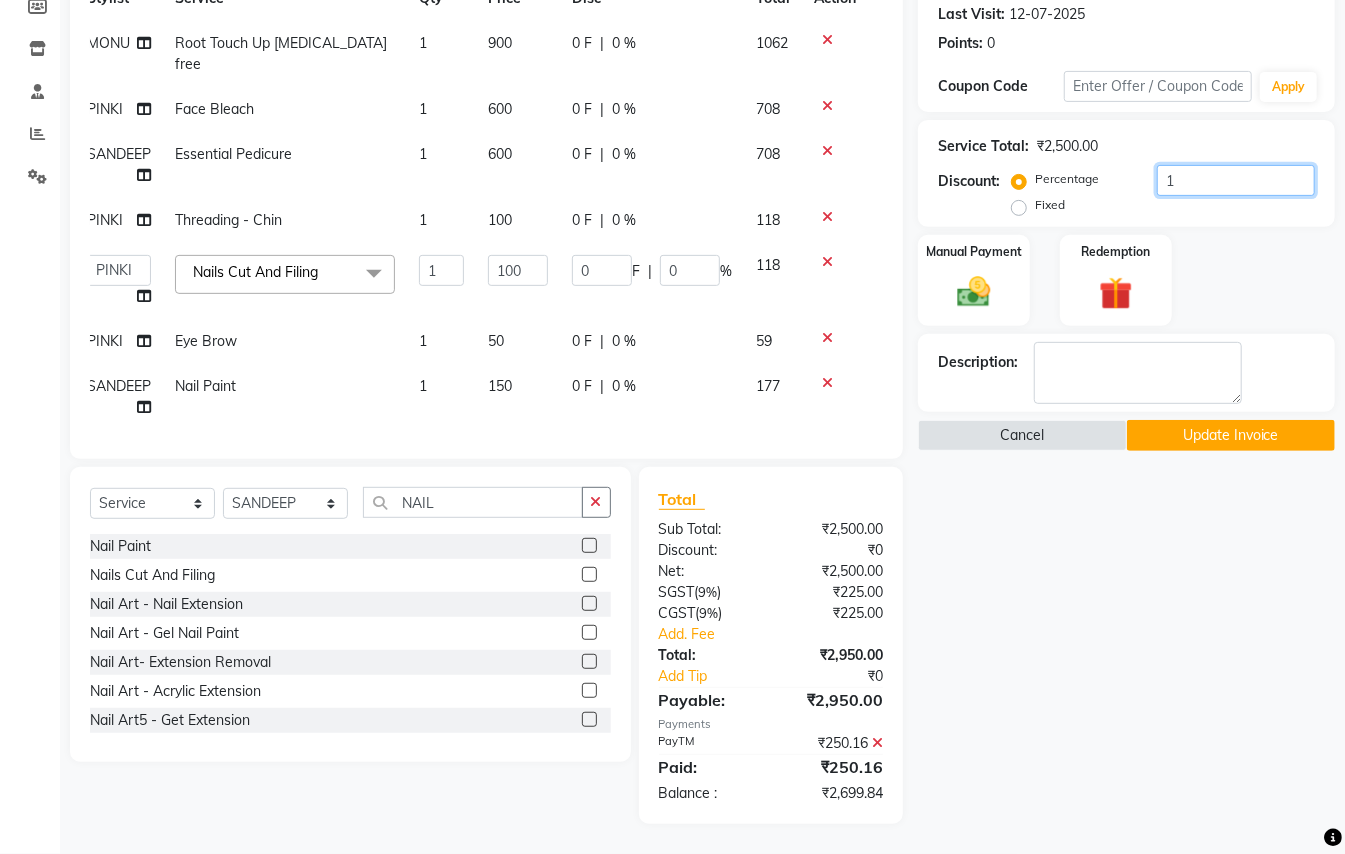 type on "1" 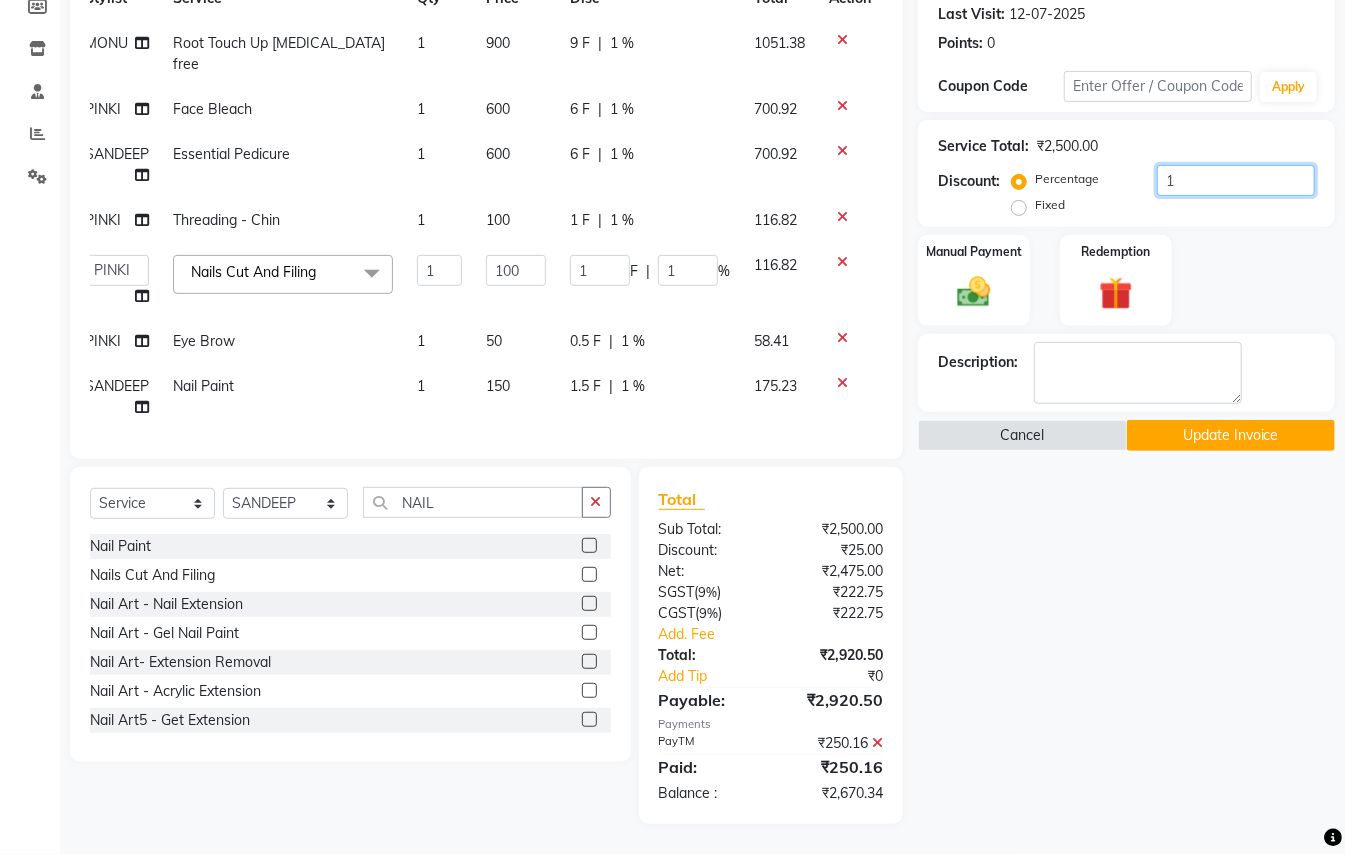 type on "10" 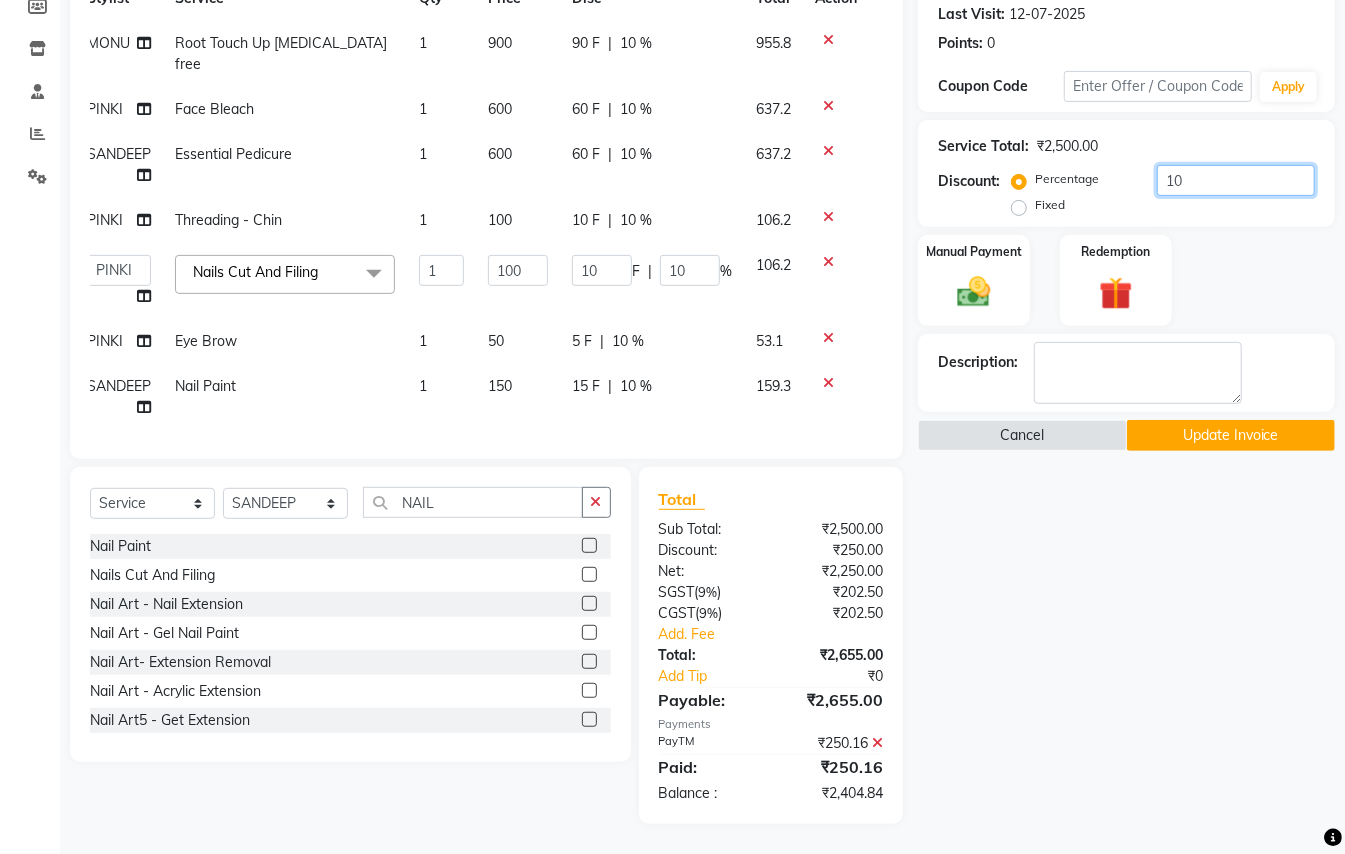 type on "10.1" 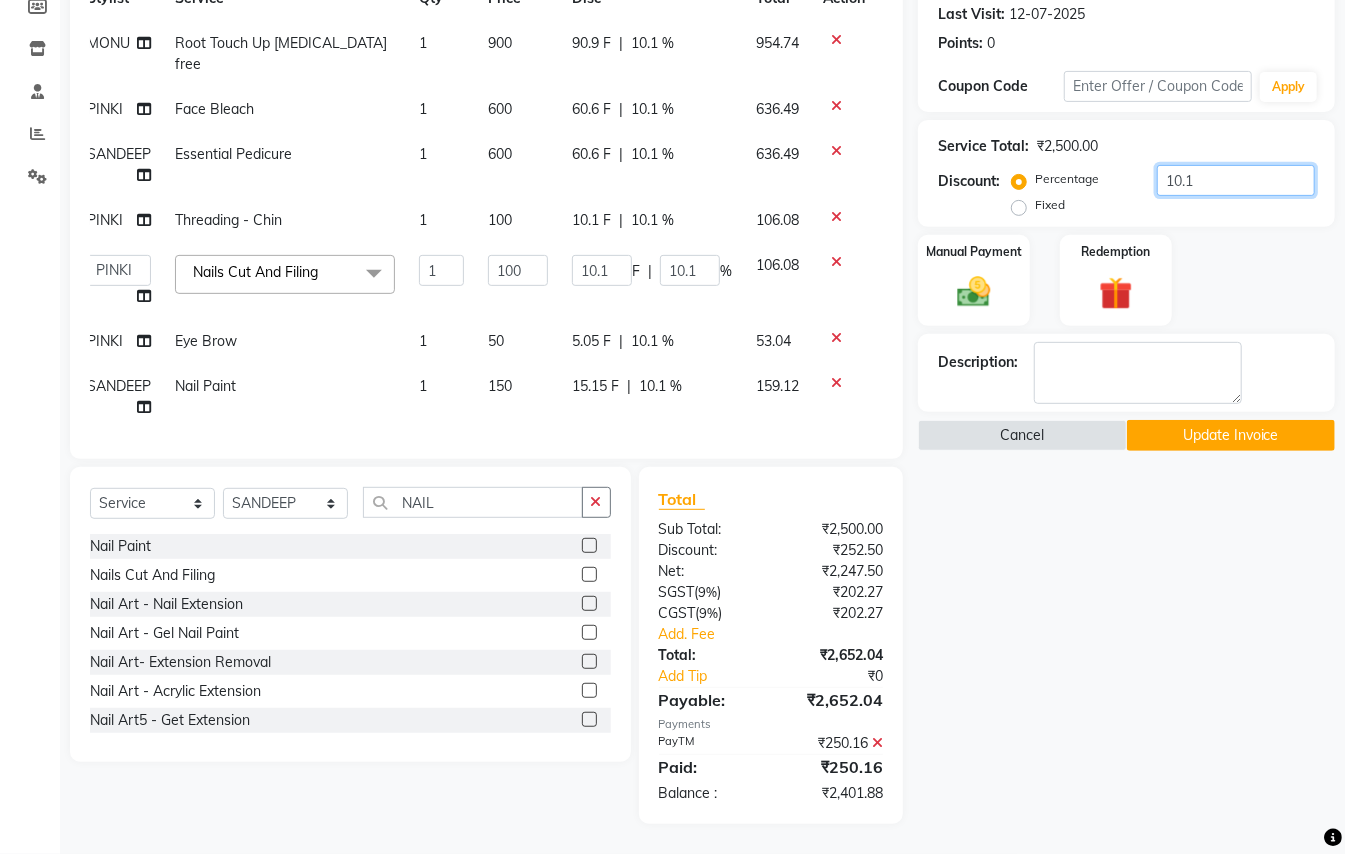 type on "10.15" 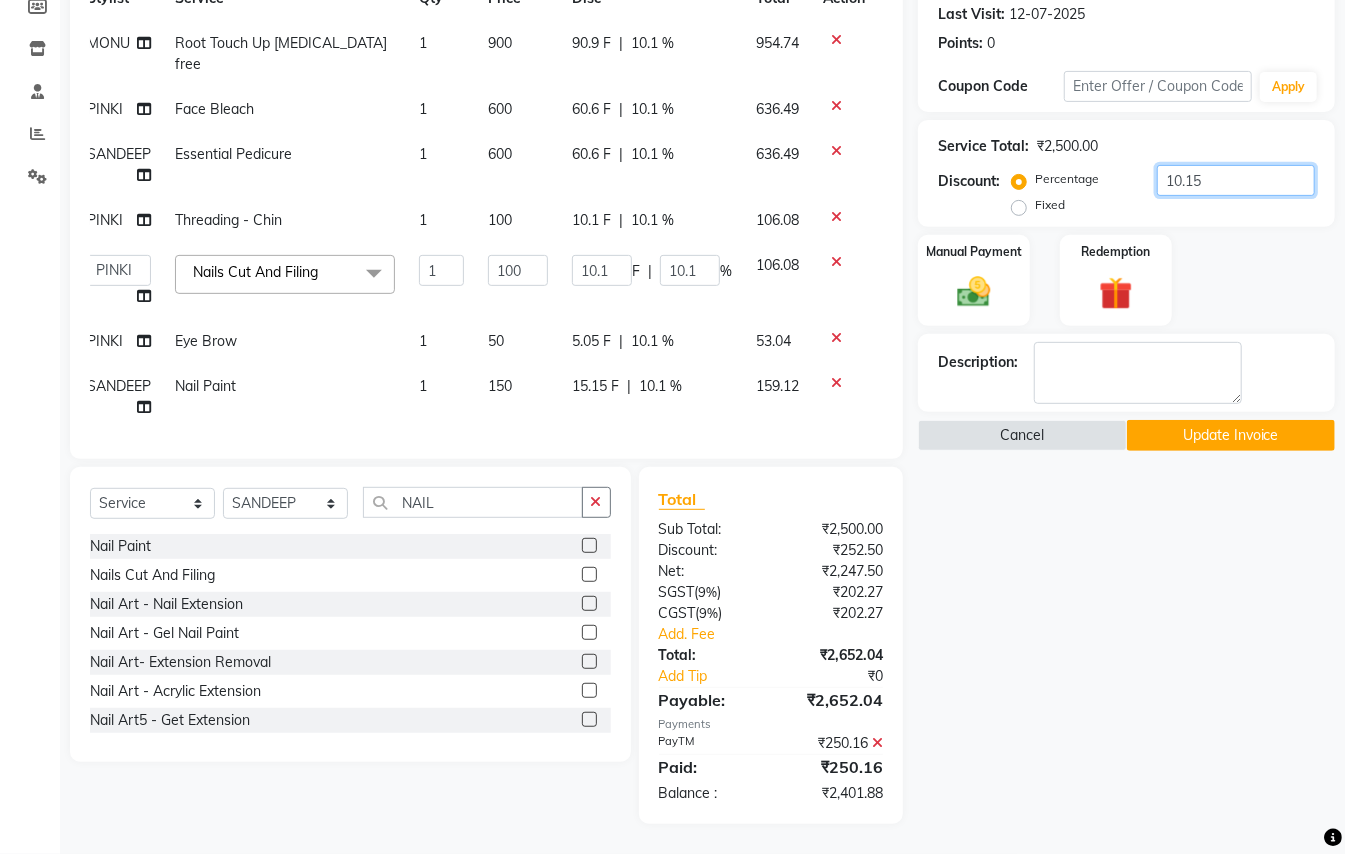 type on "10.15" 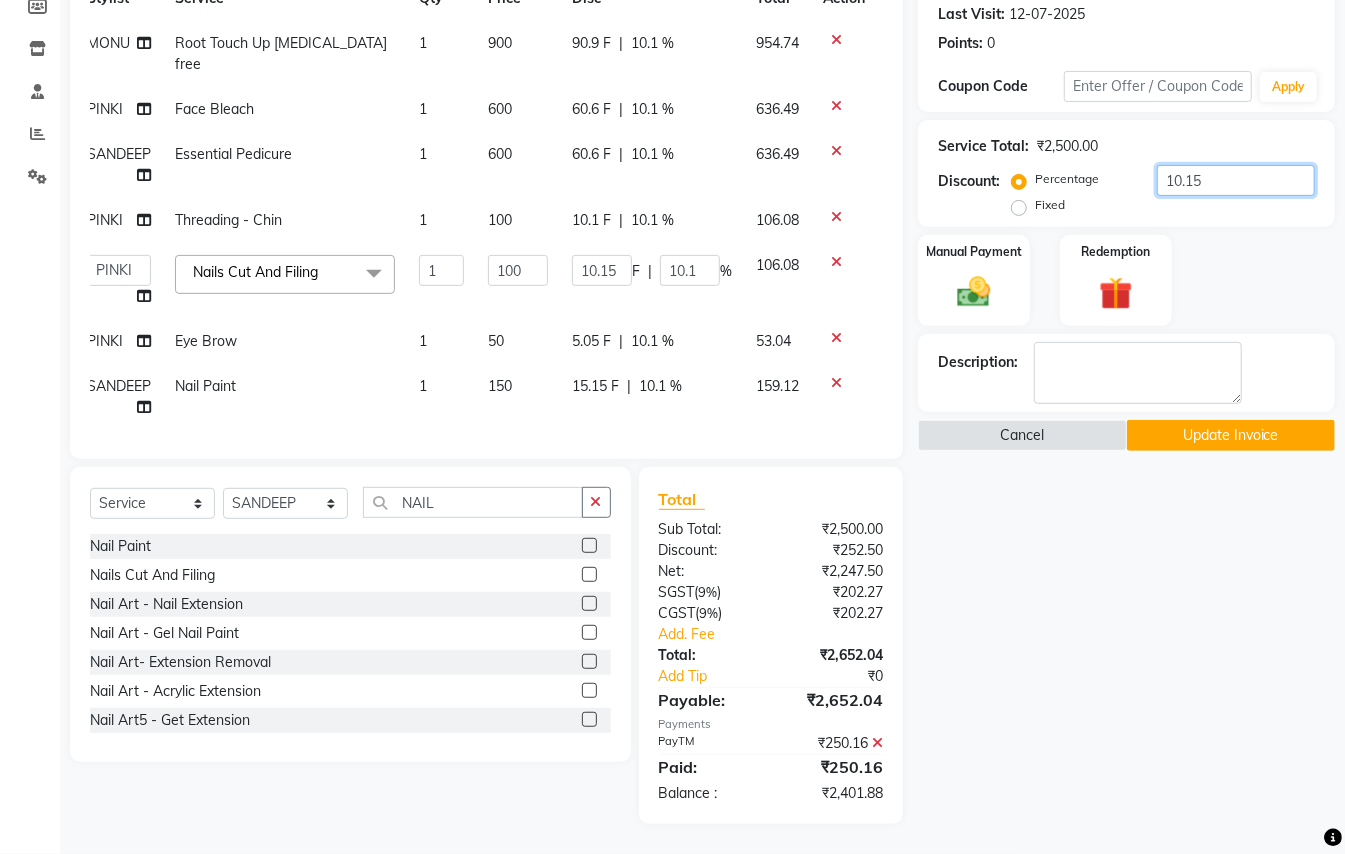 type on "10.15" 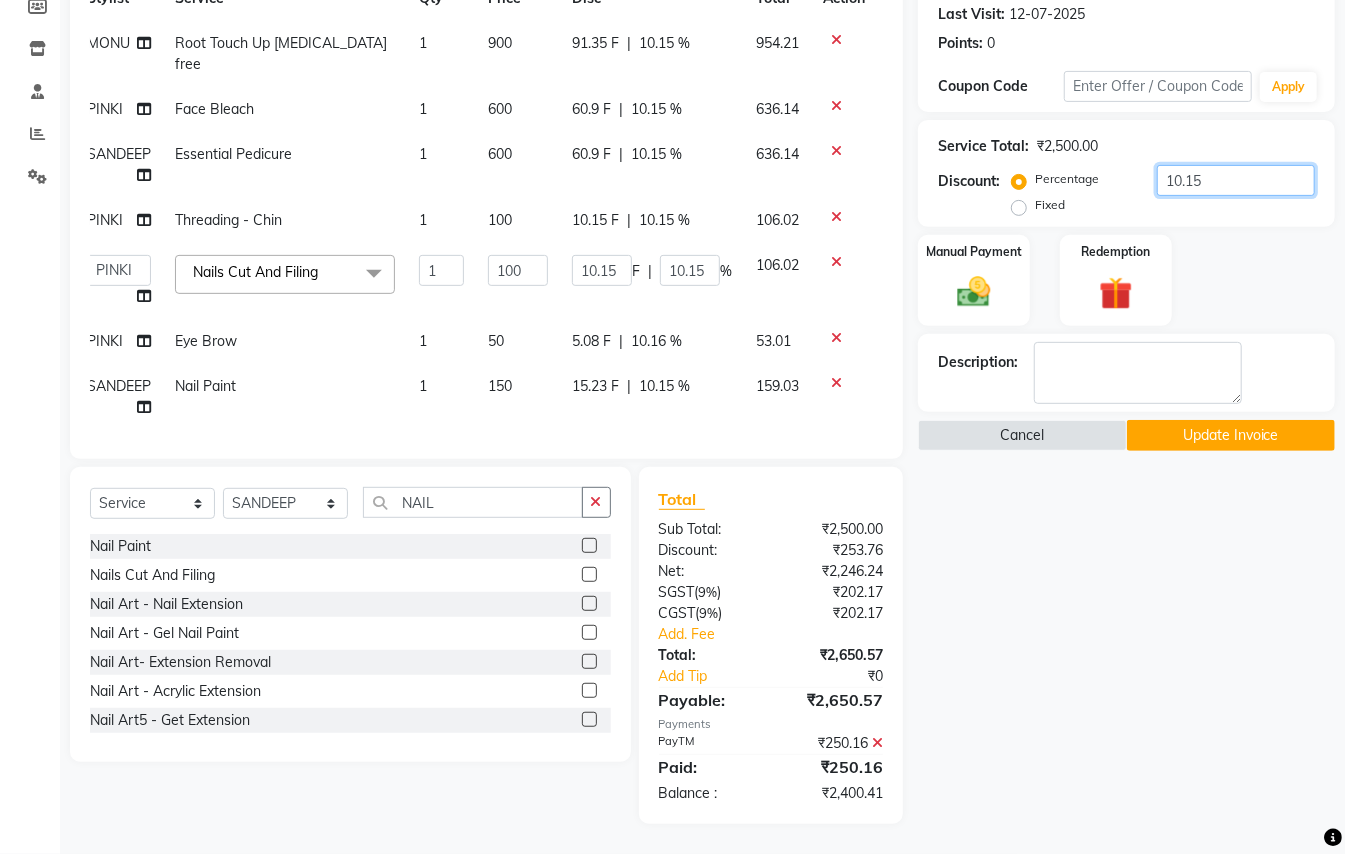 type on "10.1" 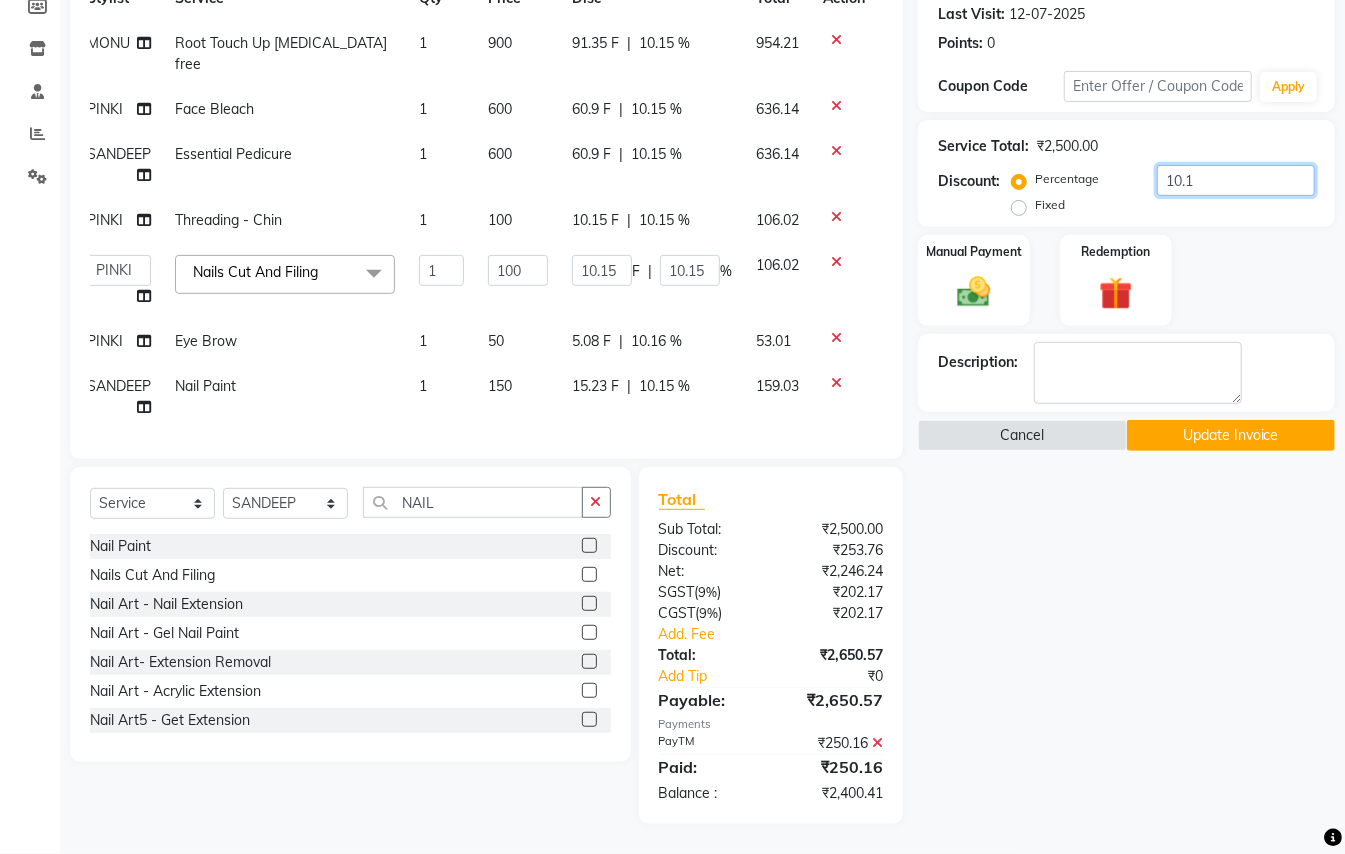 type on "10.1" 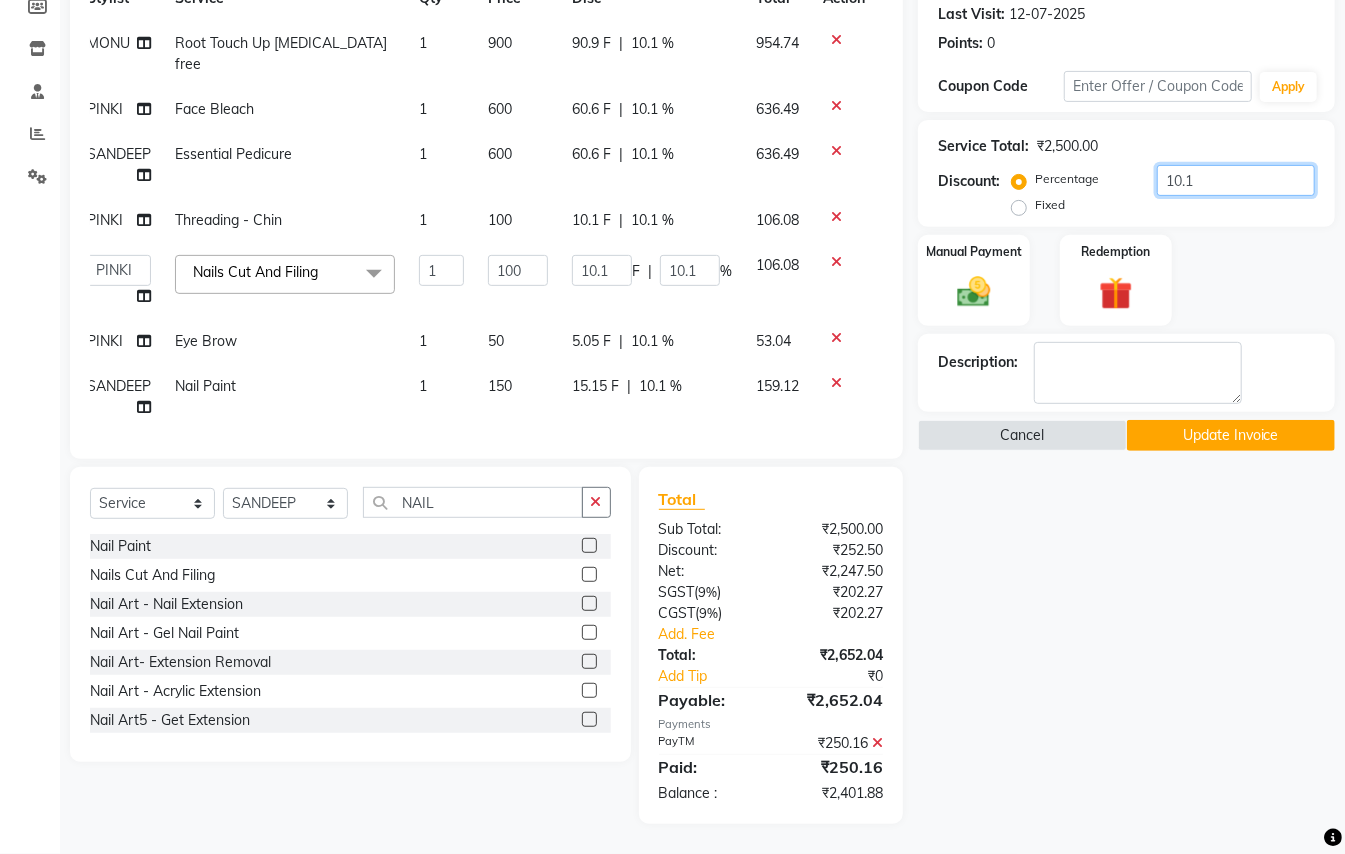 type on "10.17" 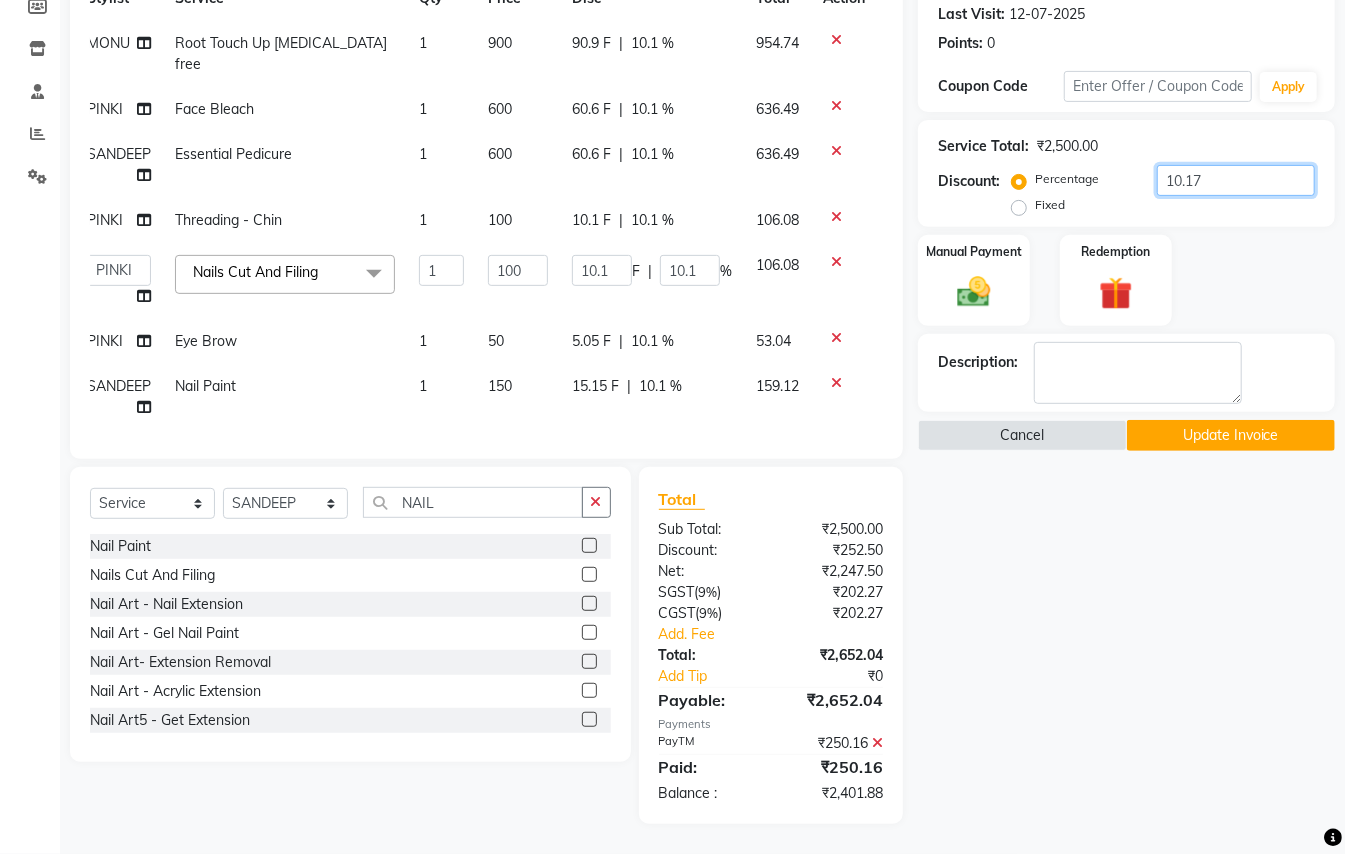 type on "10.17" 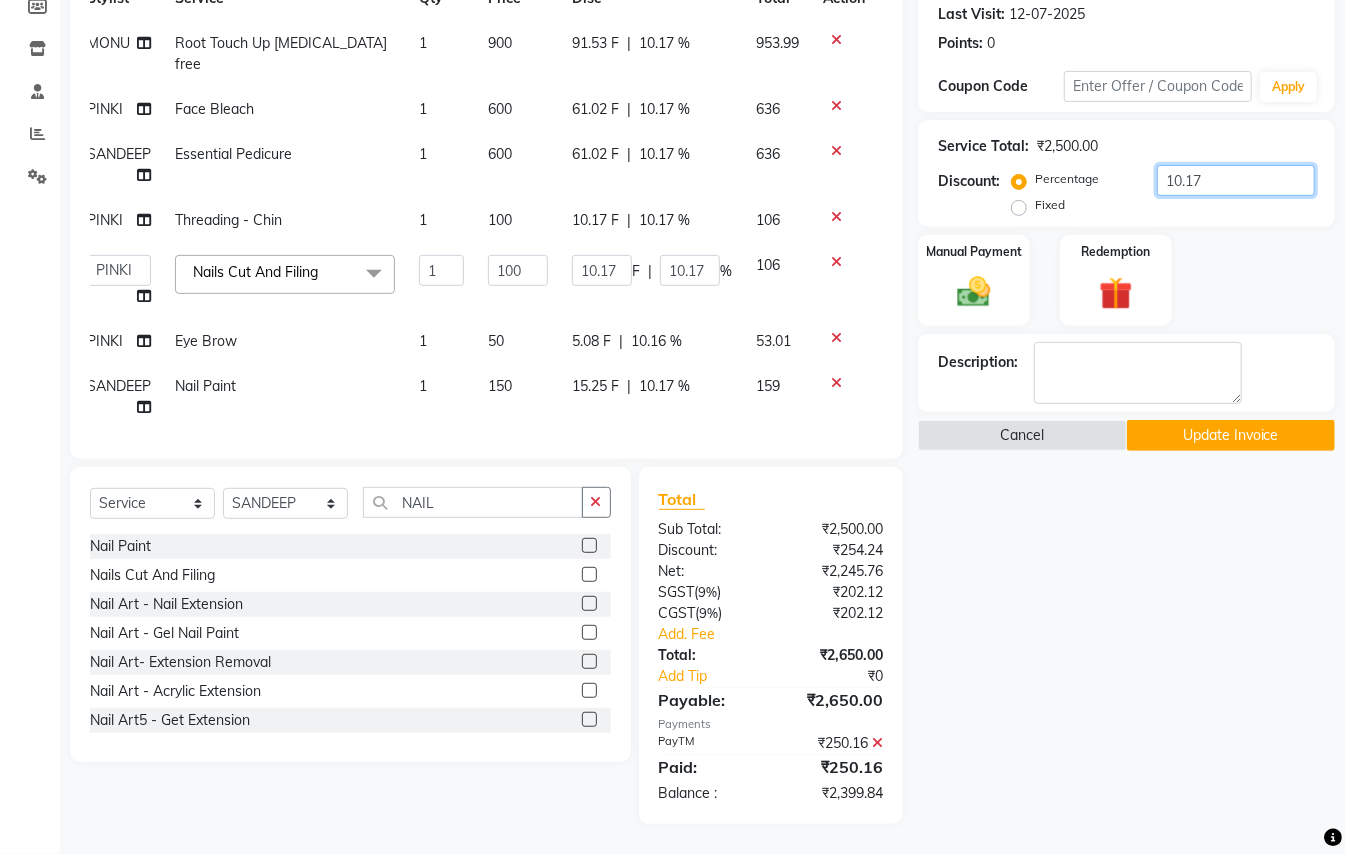 type on "10.17" 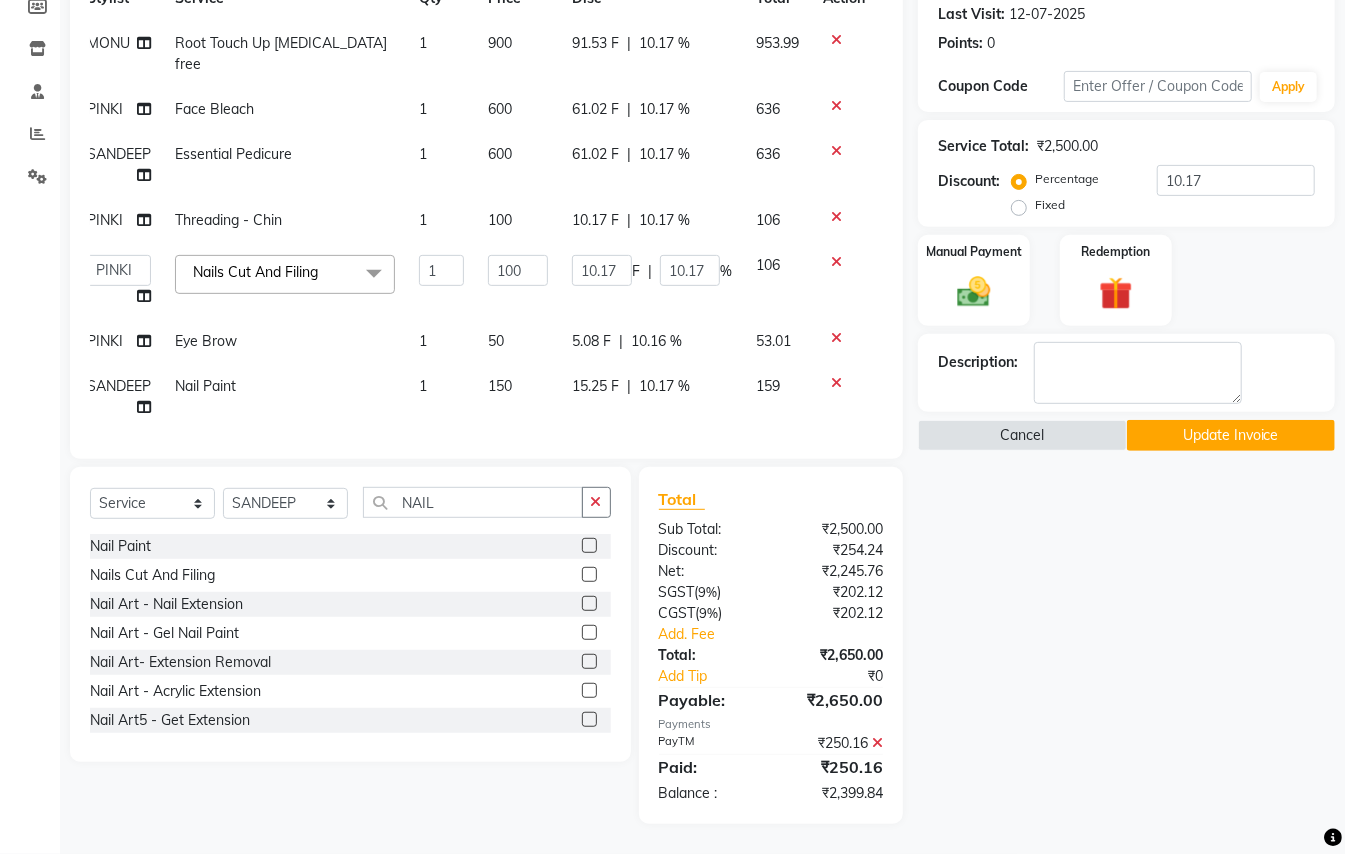 click 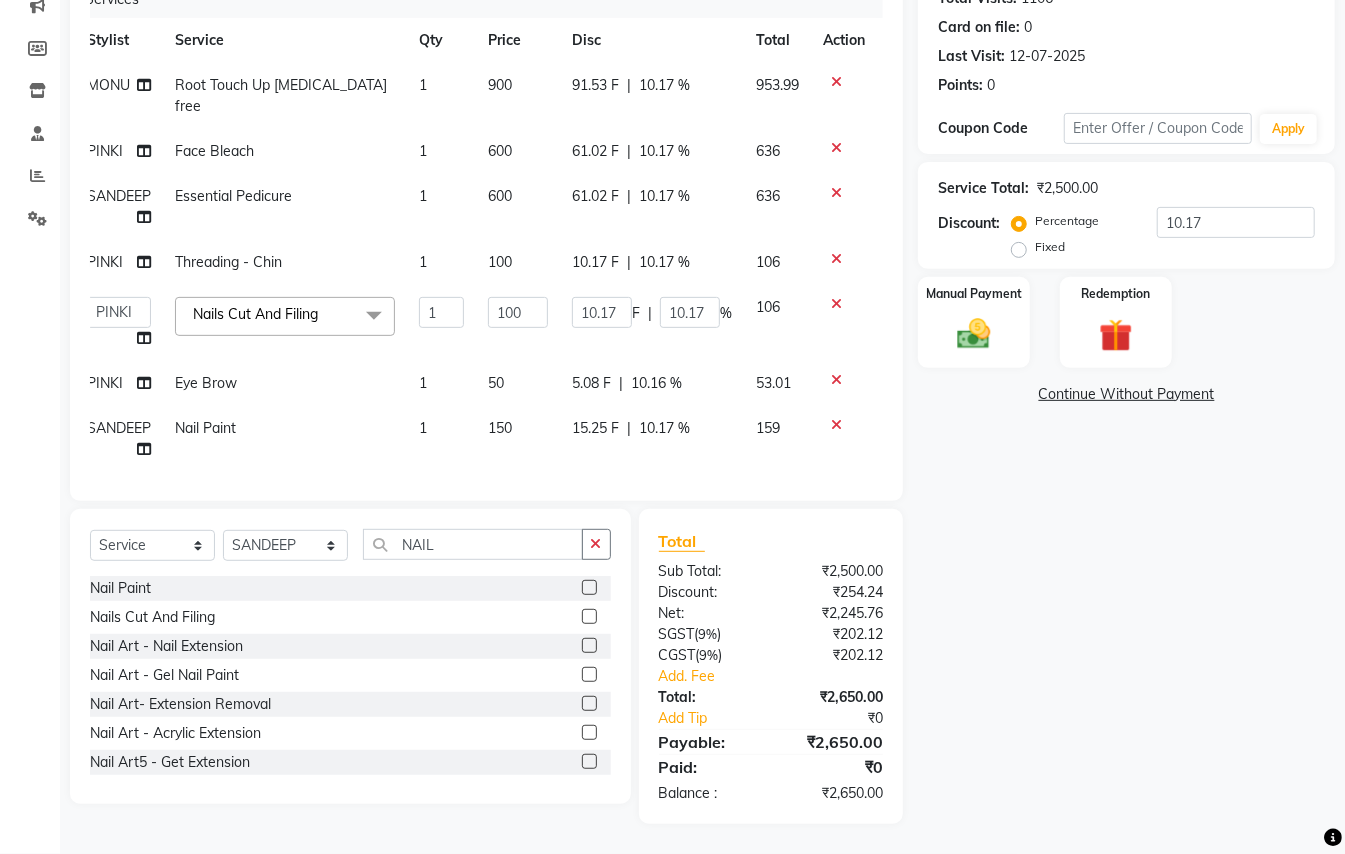 scroll, scrollTop: 266, scrollLeft: 0, axis: vertical 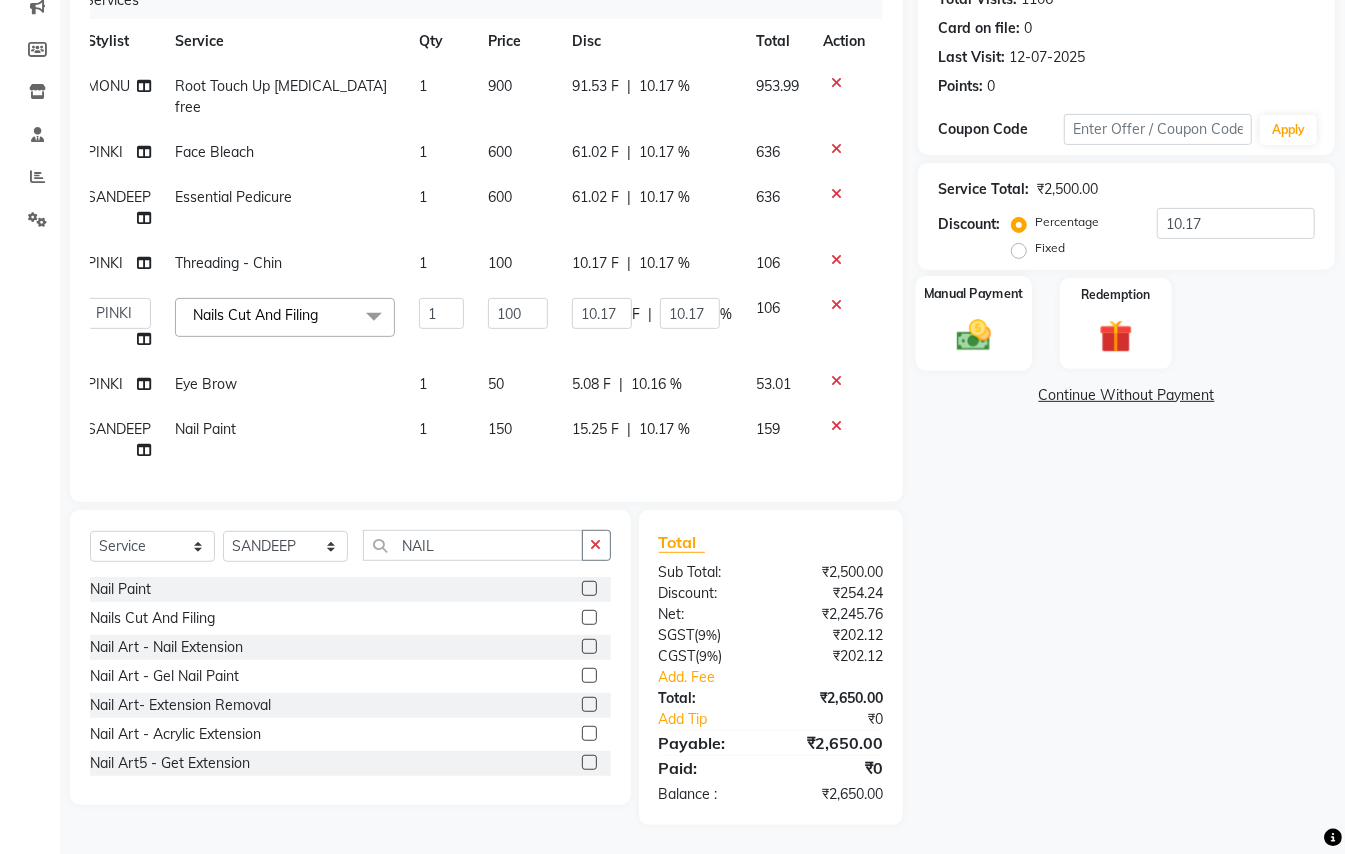 click 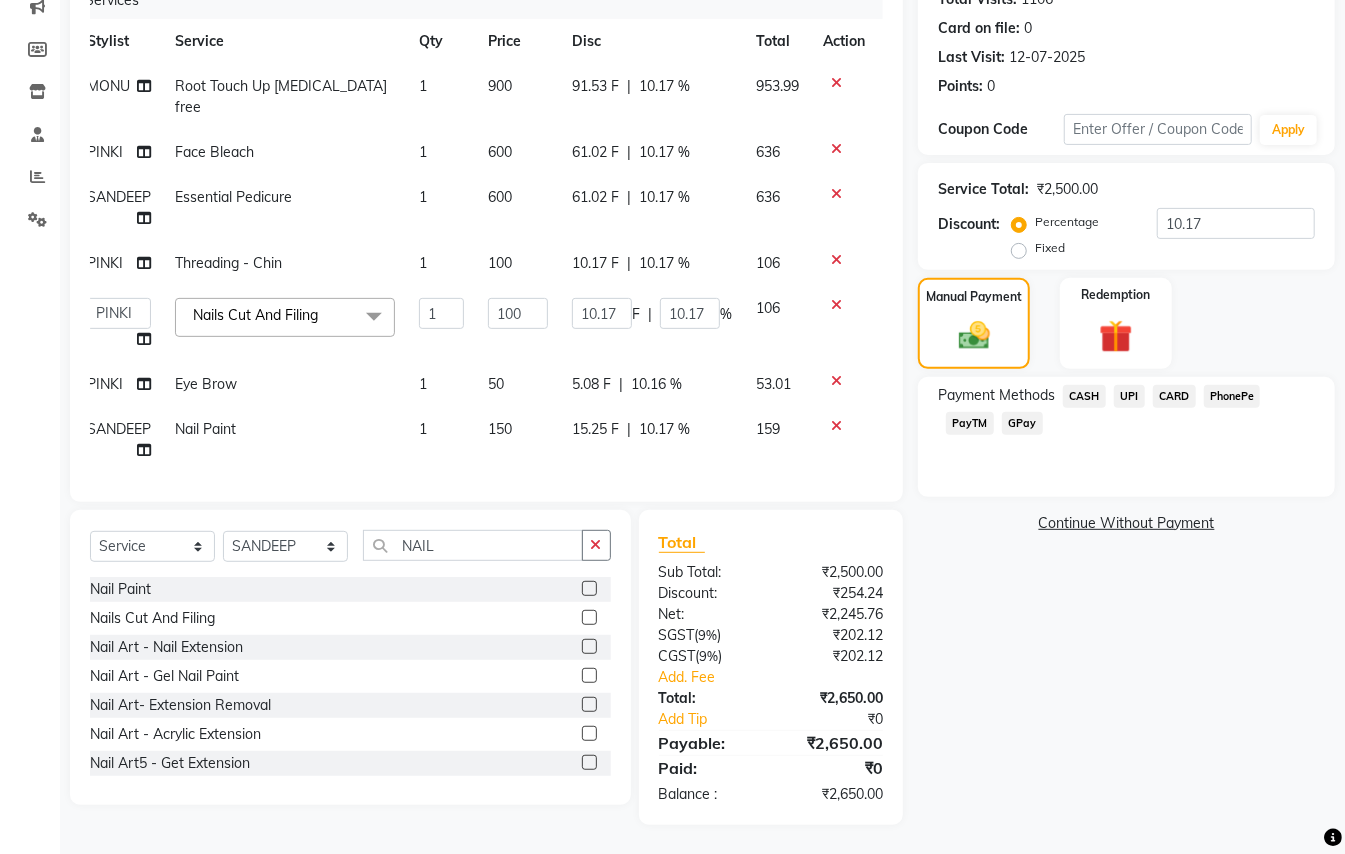 click on "CASH" 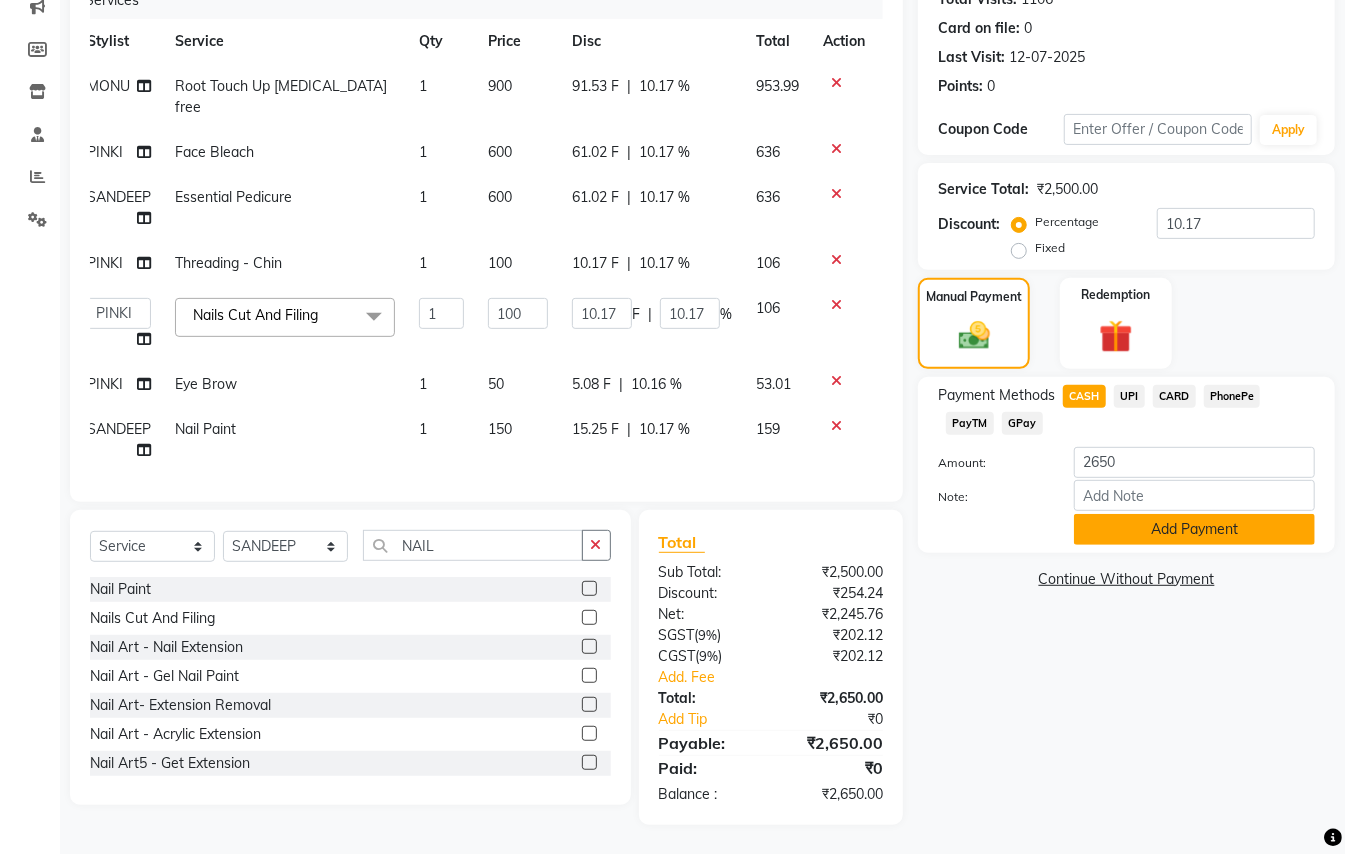 click on "Add Payment" 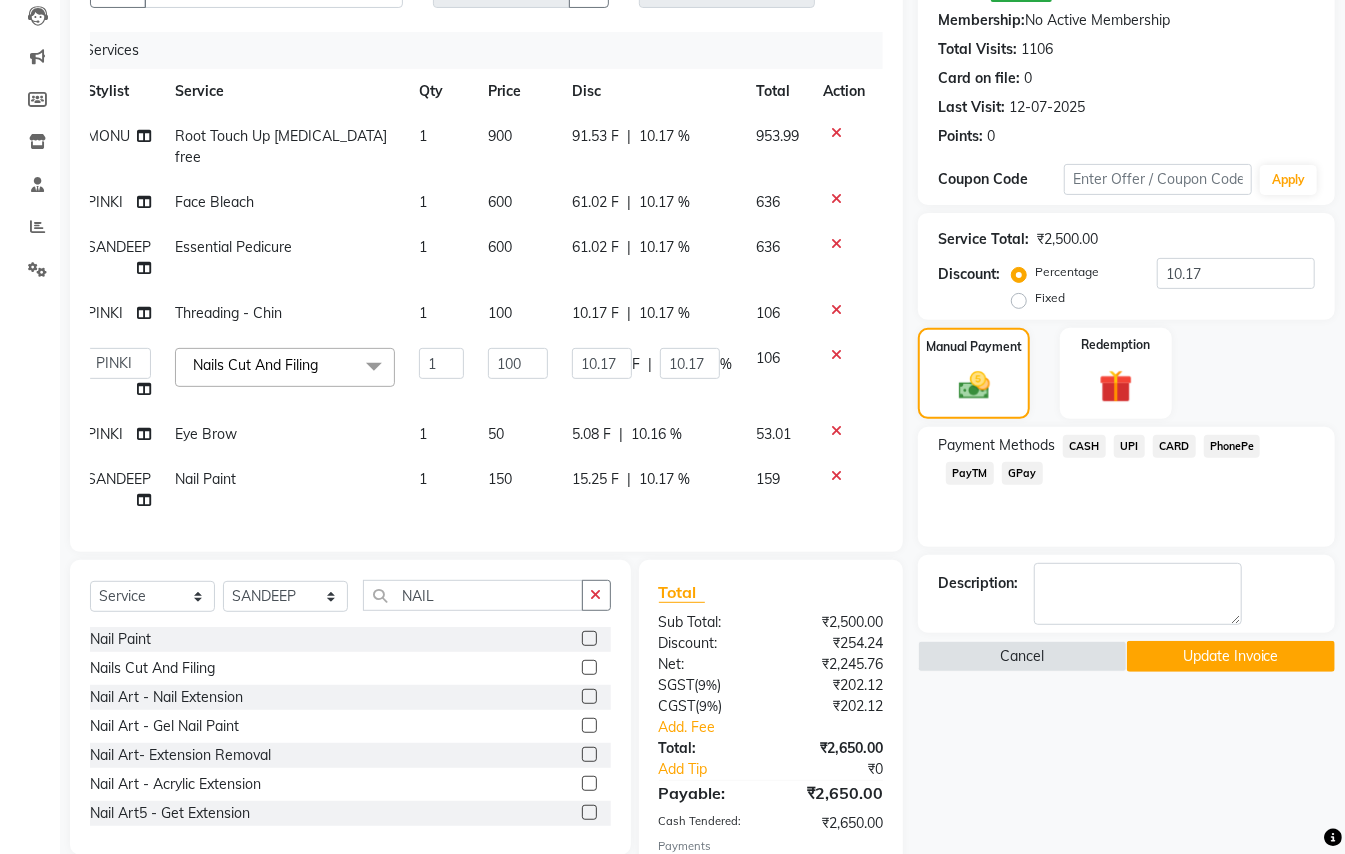 scroll, scrollTop: 204, scrollLeft: 0, axis: vertical 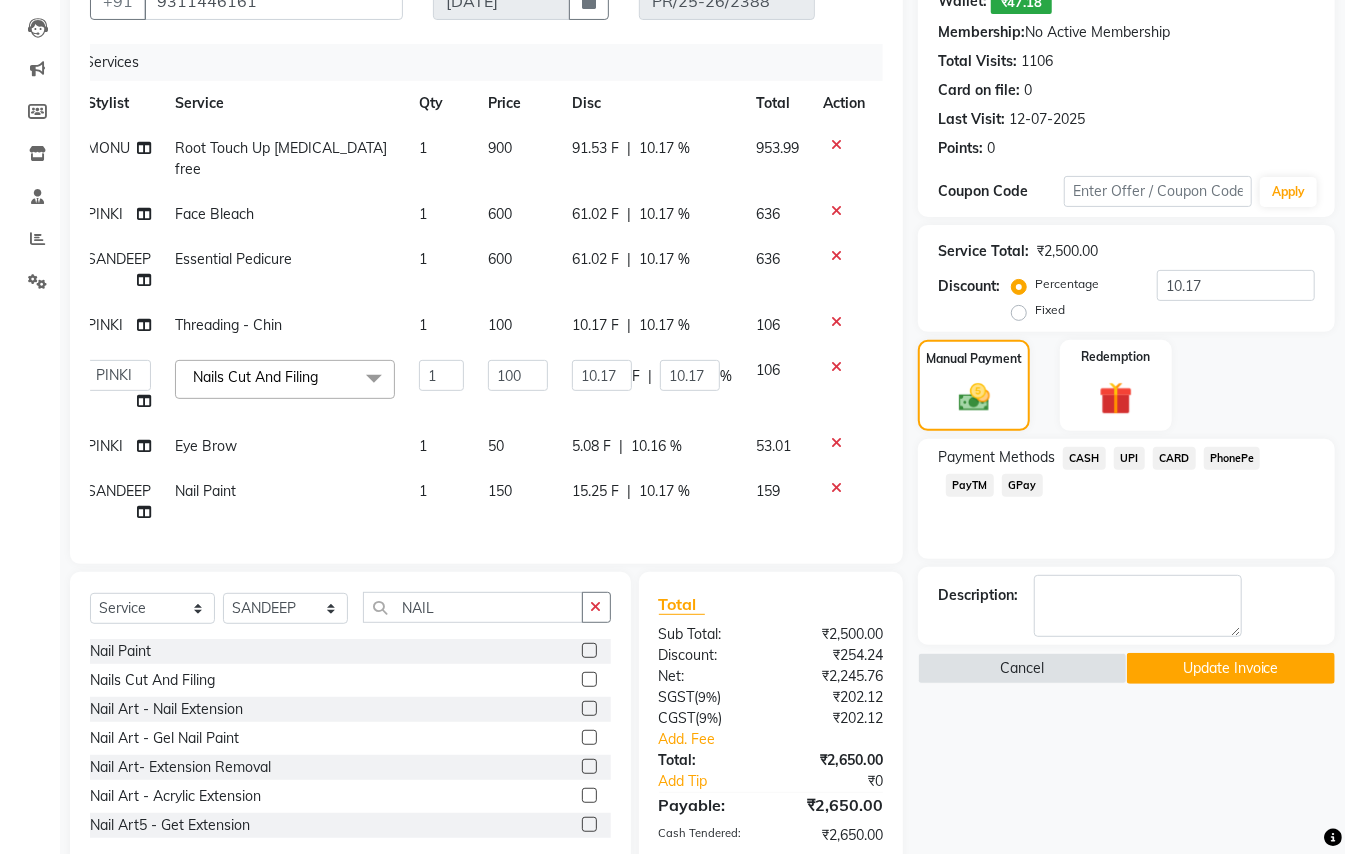 click on "Update Invoice" 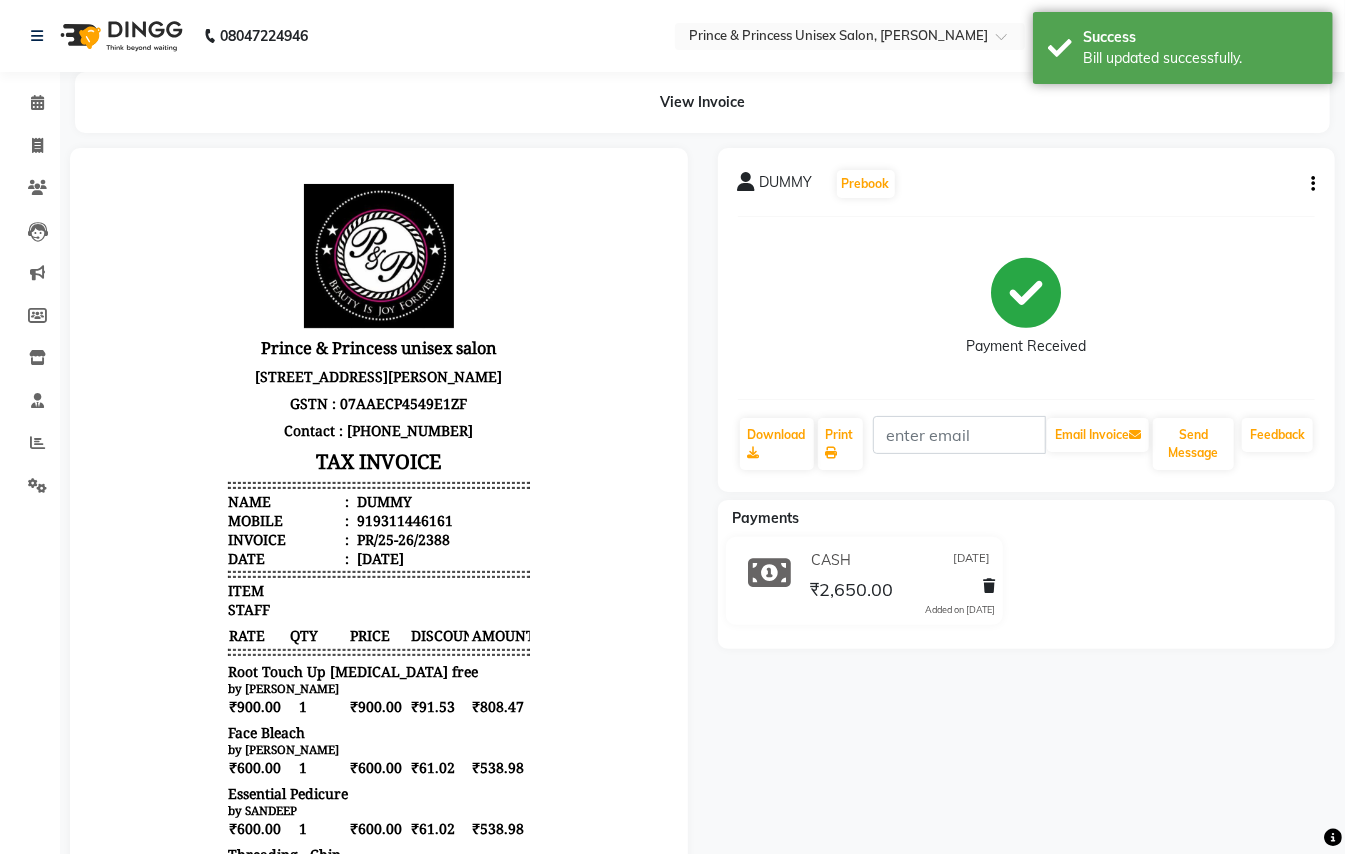 scroll, scrollTop: 0, scrollLeft: 0, axis: both 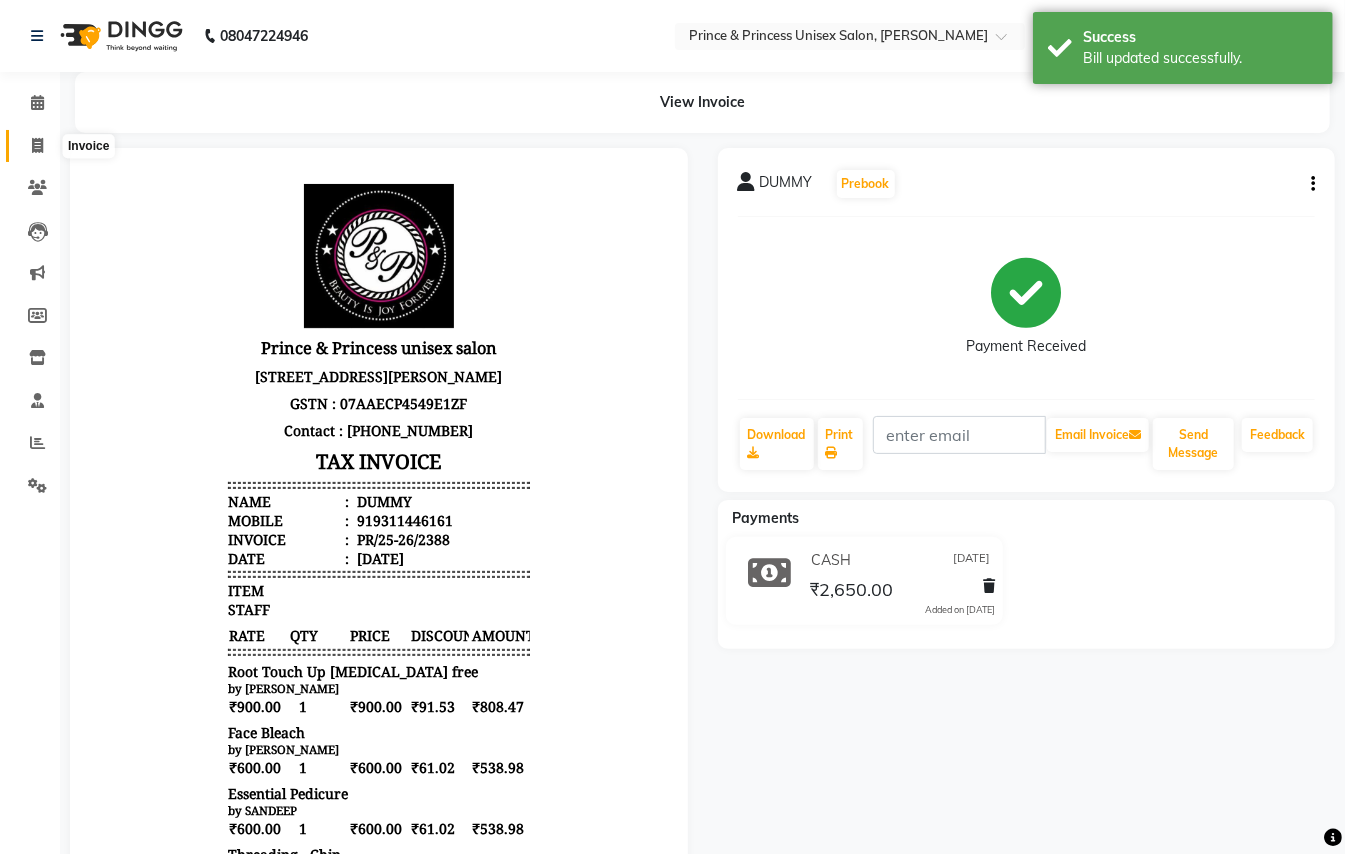 click 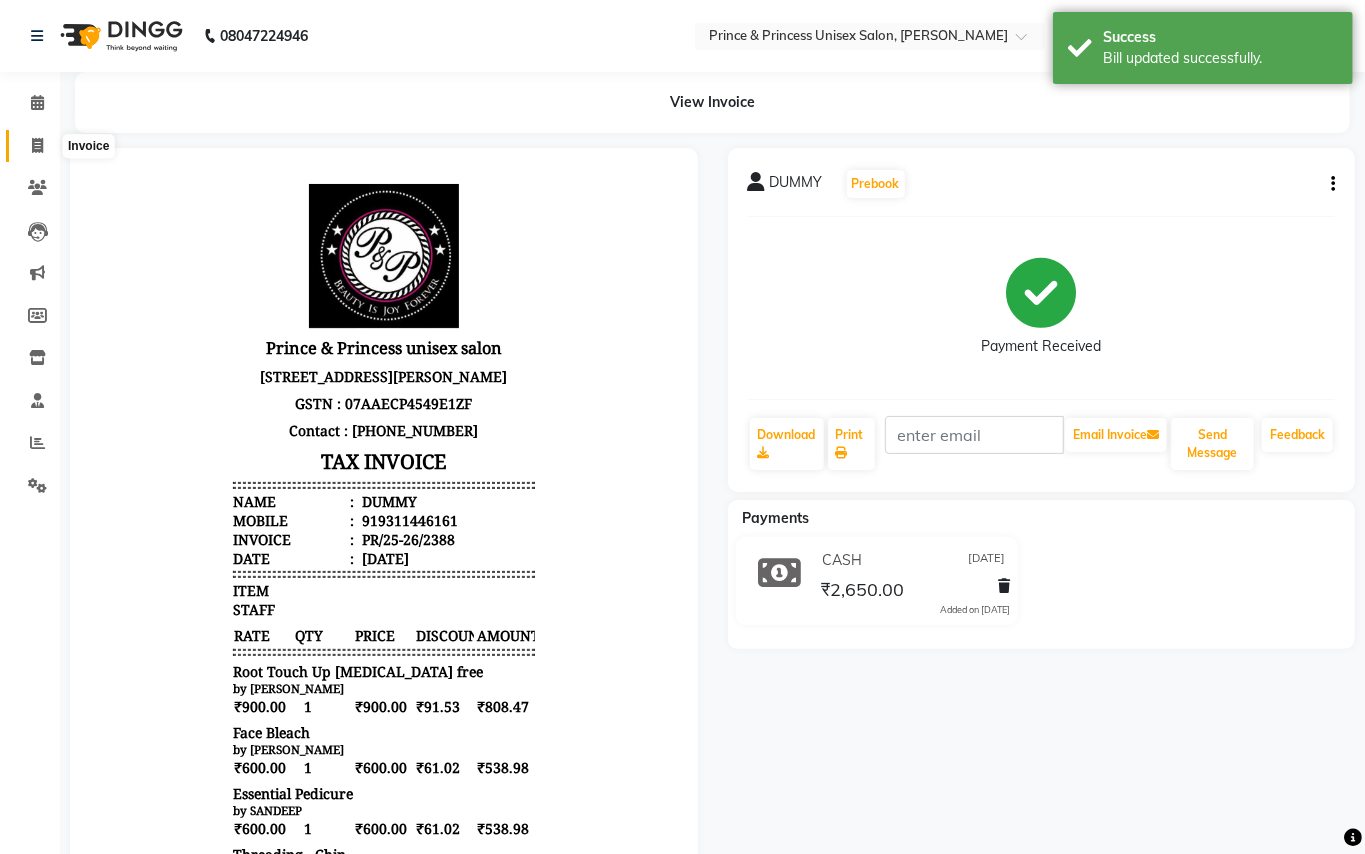 select on "service" 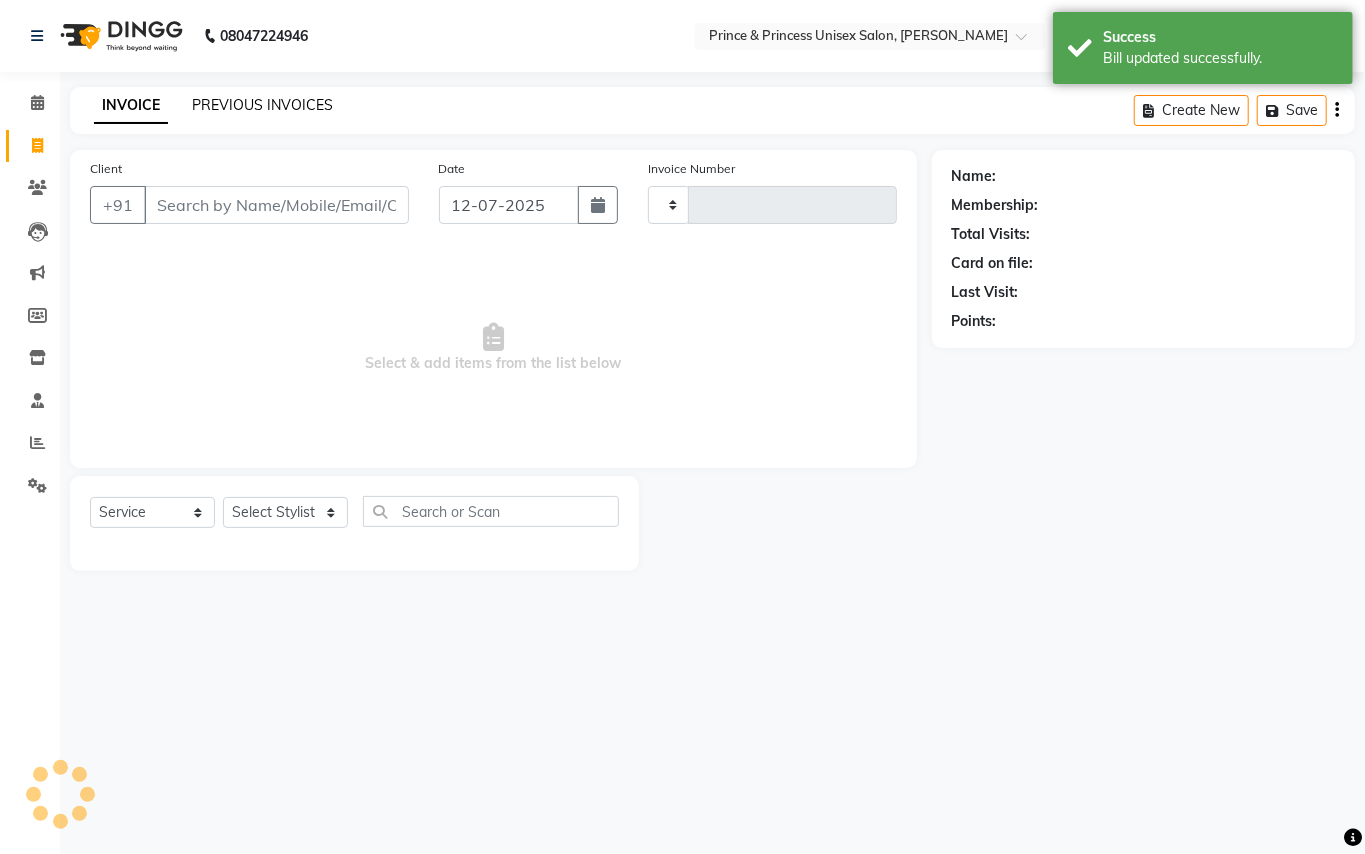 click on "PREVIOUS INVOICES" 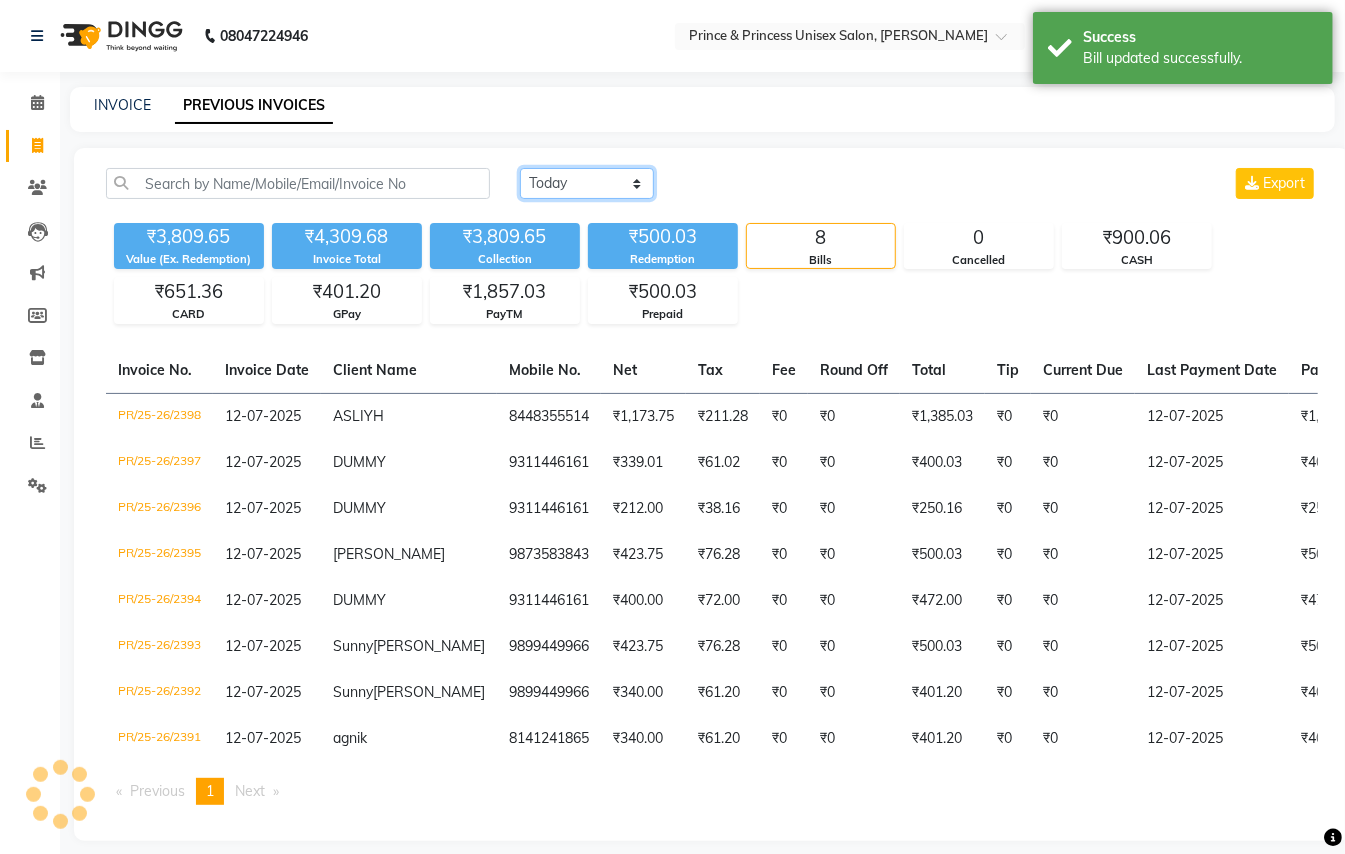 click on "Today Yesterday Custom Range" 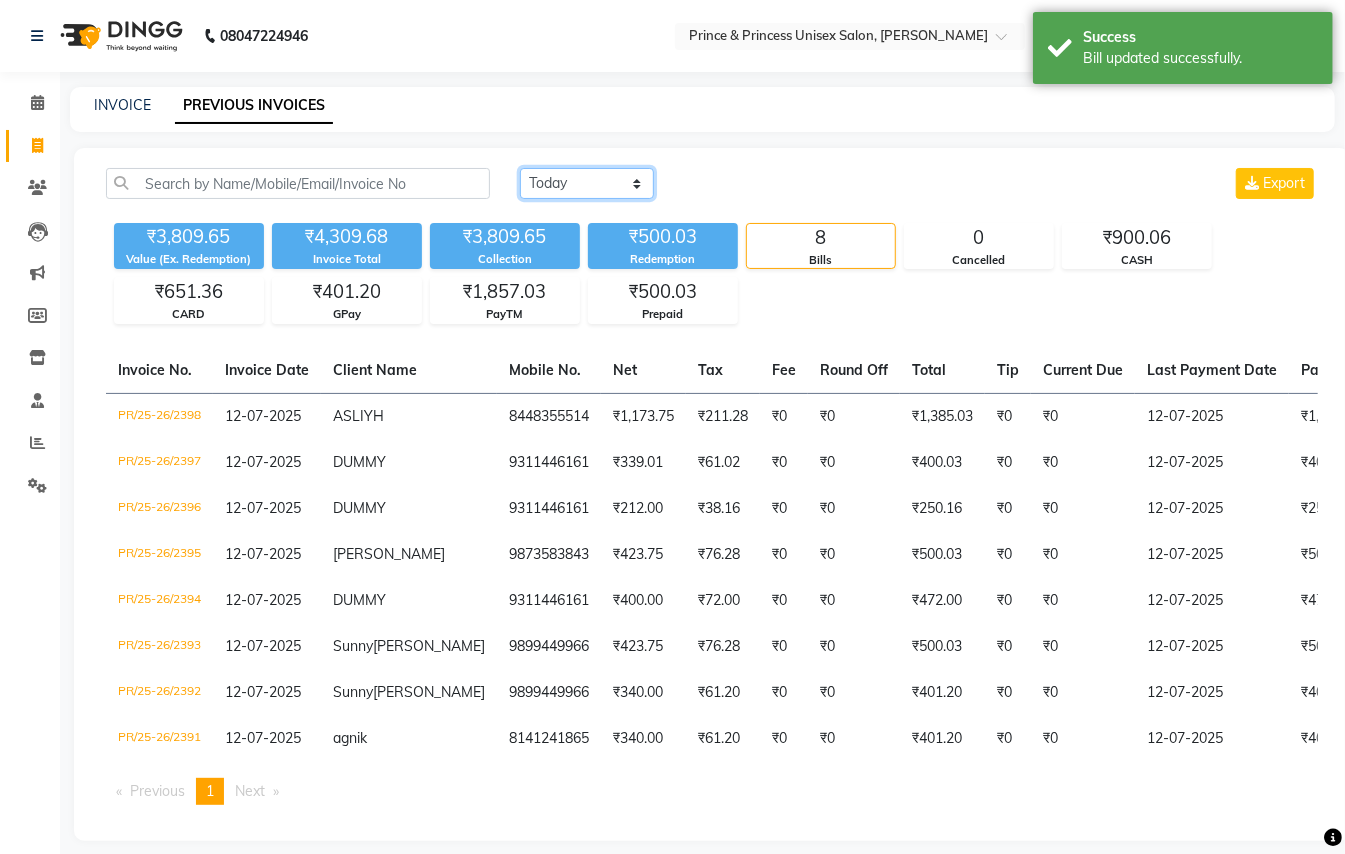 select on "yesterday" 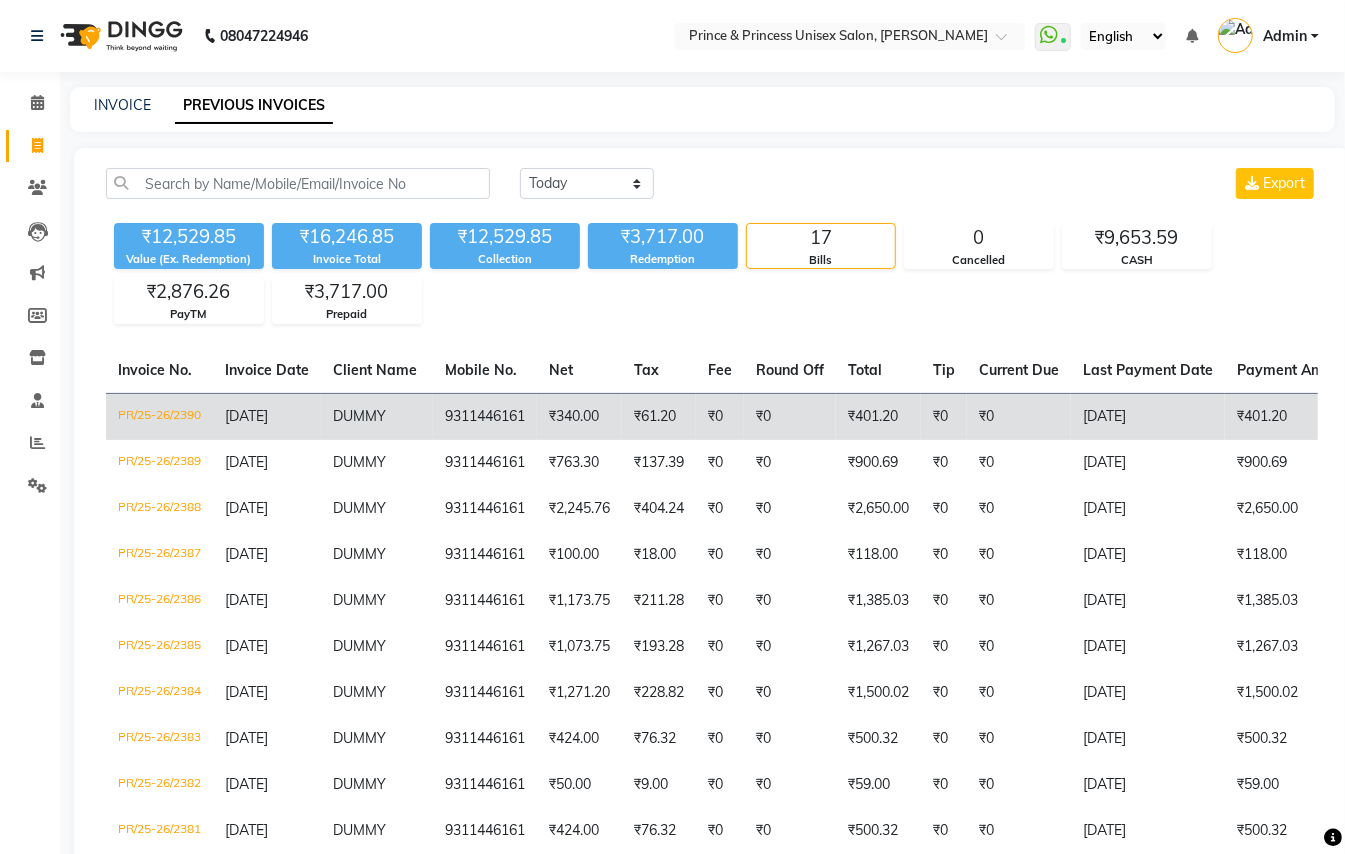 click on "PR/25-26/2390" 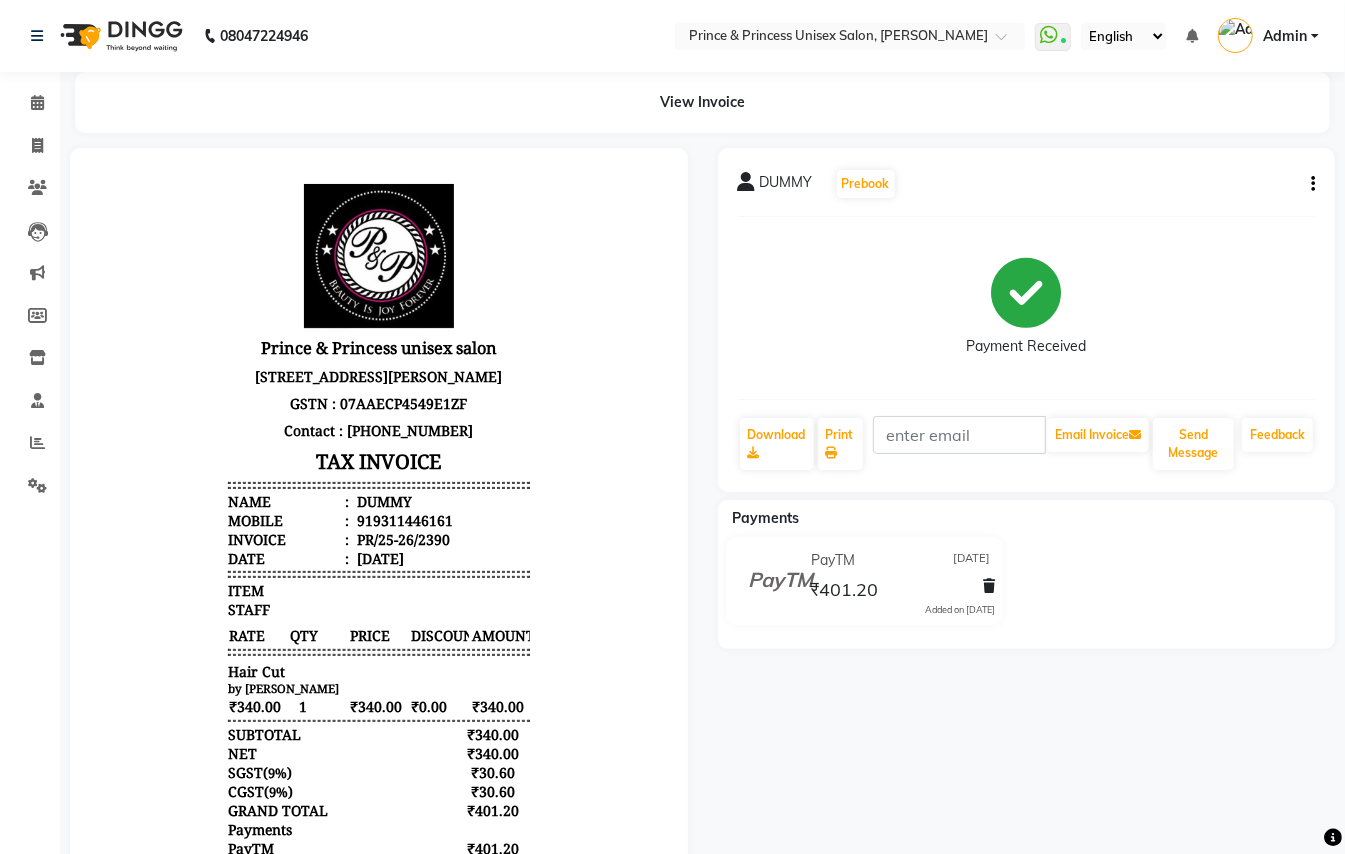 scroll, scrollTop: 0, scrollLeft: 0, axis: both 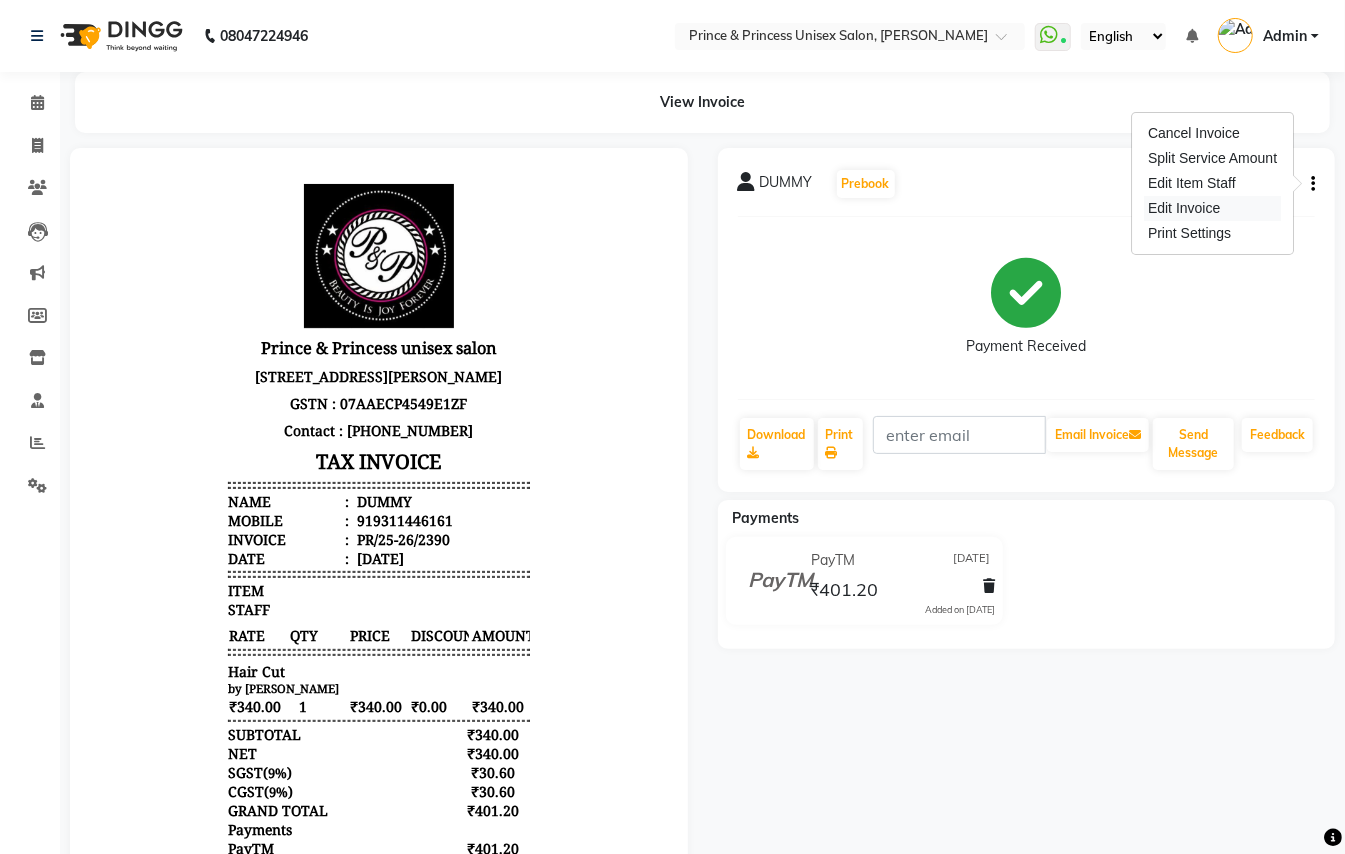 click on "Edit Invoice" at bounding box center [1212, 208] 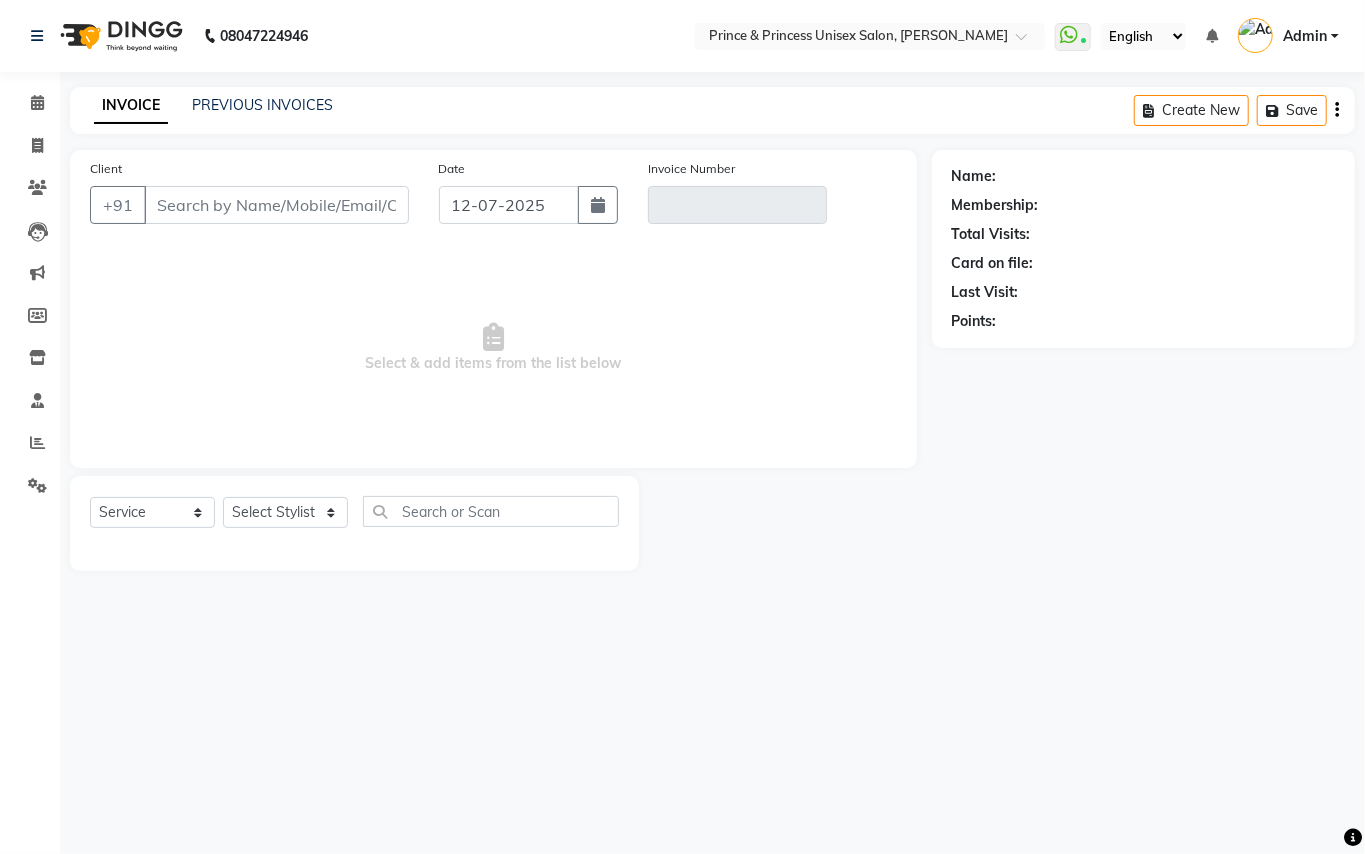 type on "9311446161" 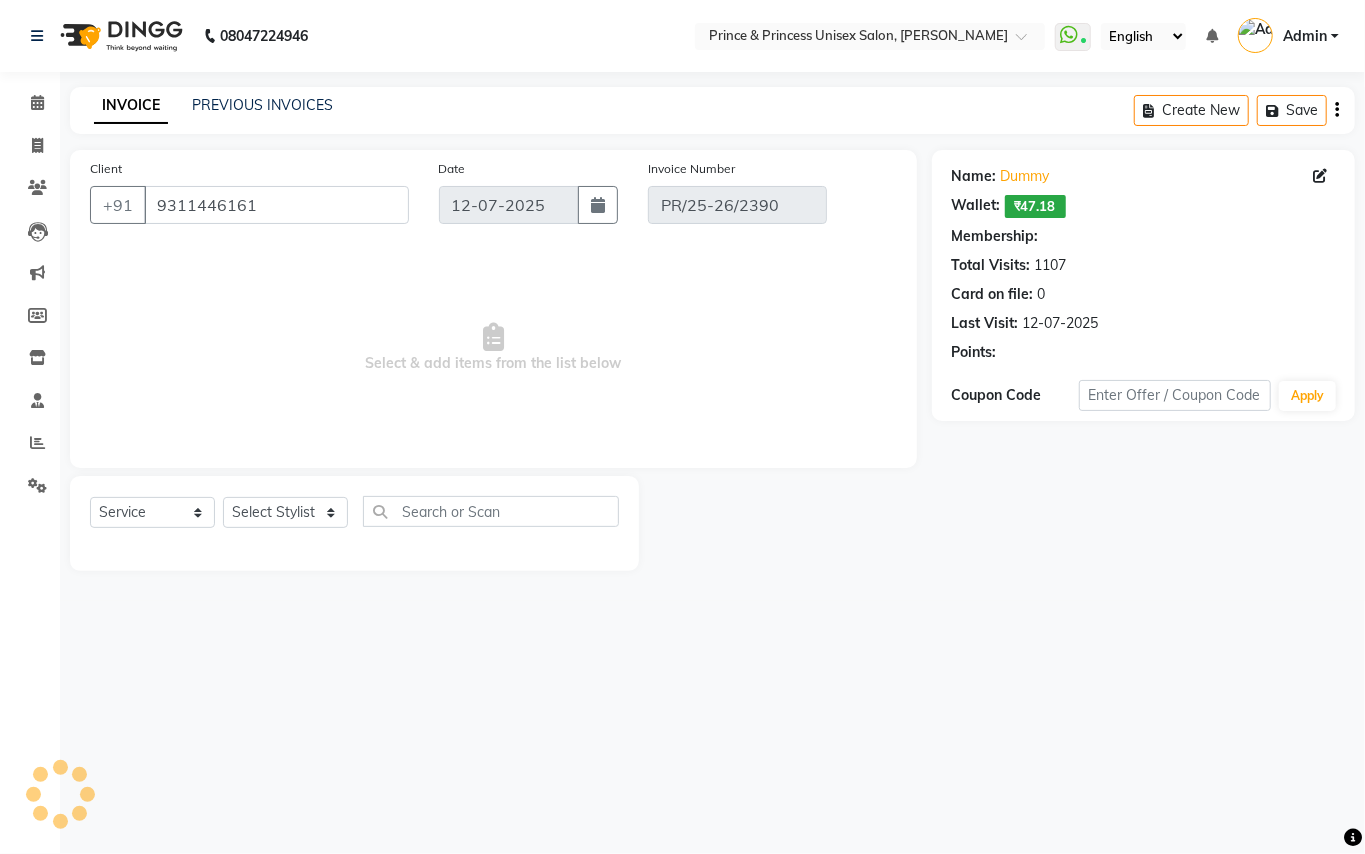 type on "[DATE]" 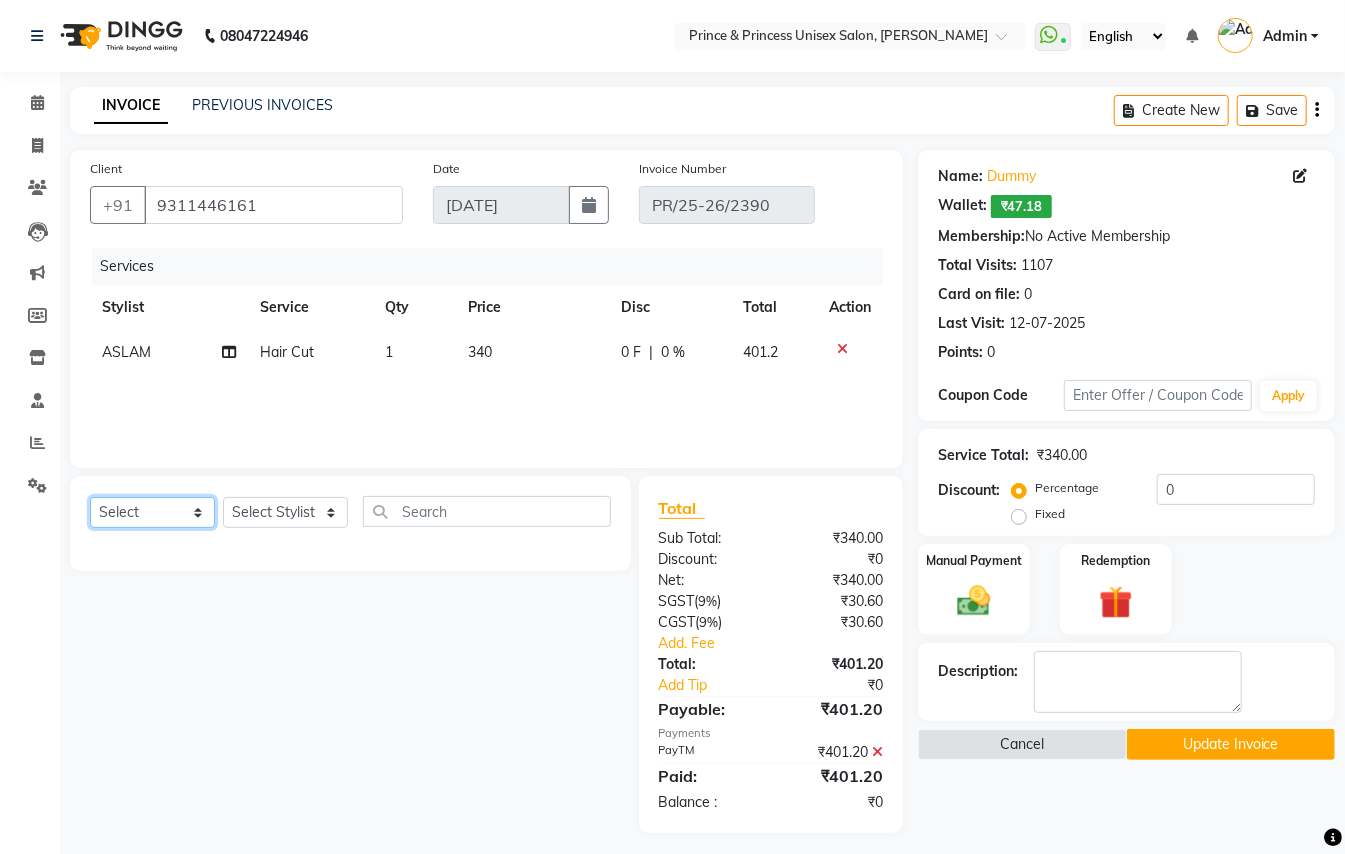 click on "Select  Service  Product  Membership  Package Voucher Prepaid Gift Card" 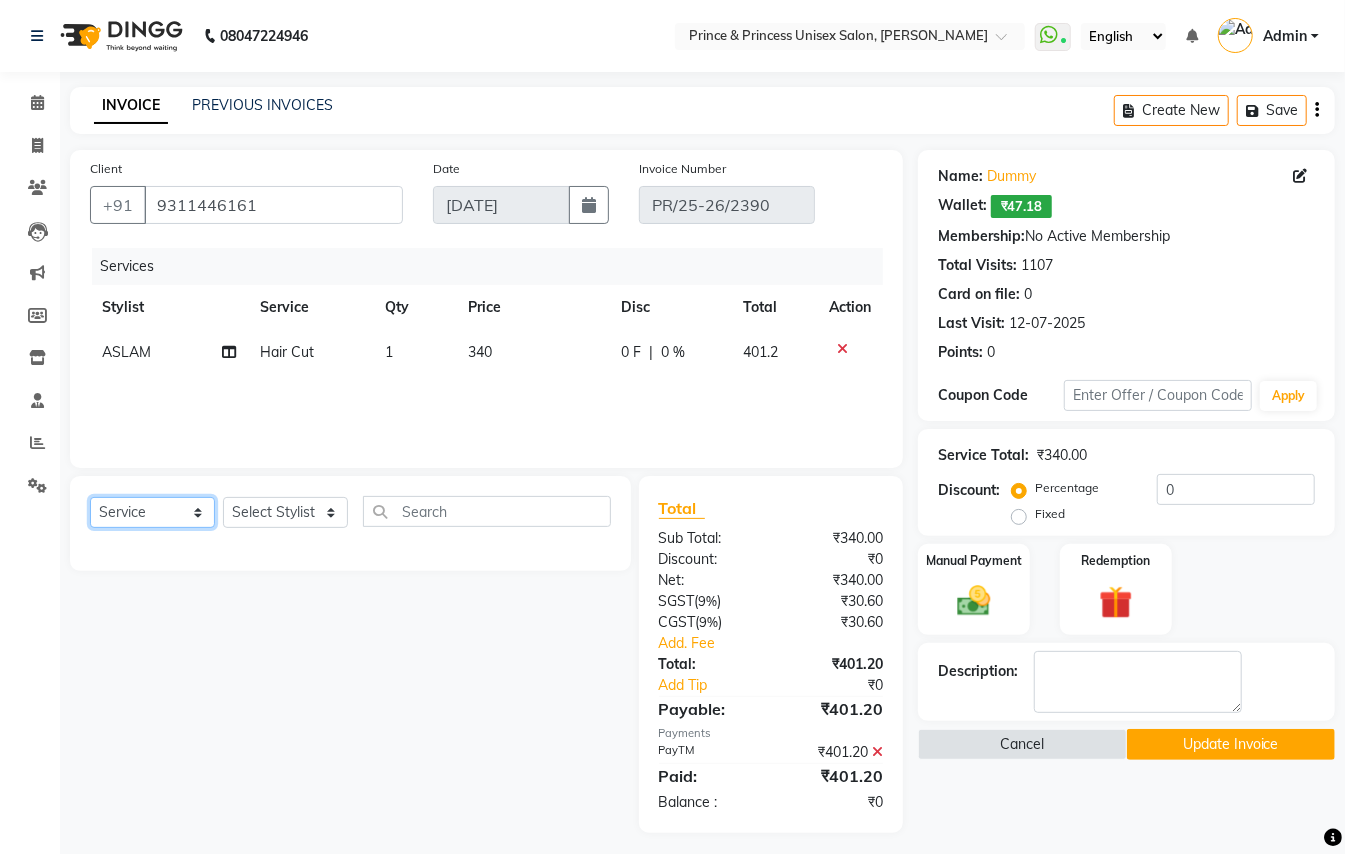 click on "Select  Service  Product  Membership  Package Voucher Prepaid Gift Card" 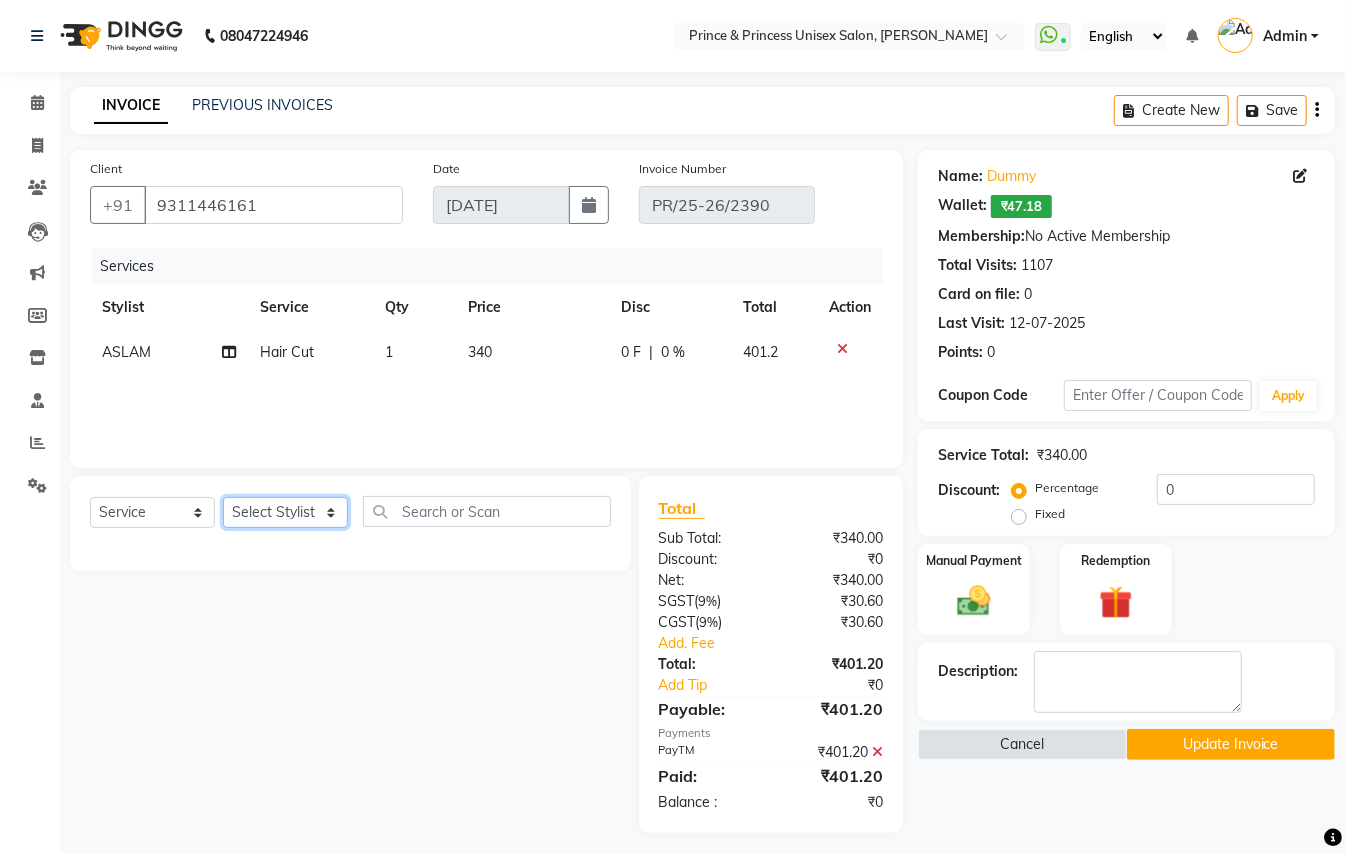 click on "Select Stylist ABHISHEK [PERSON_NAME] NEW [PERSON_NAME] CHANDAN [PERSON_NAME] MEENAKSHI [PERSON_NAME] RAHUL SANDEEP [PERSON_NAME] XYZ" 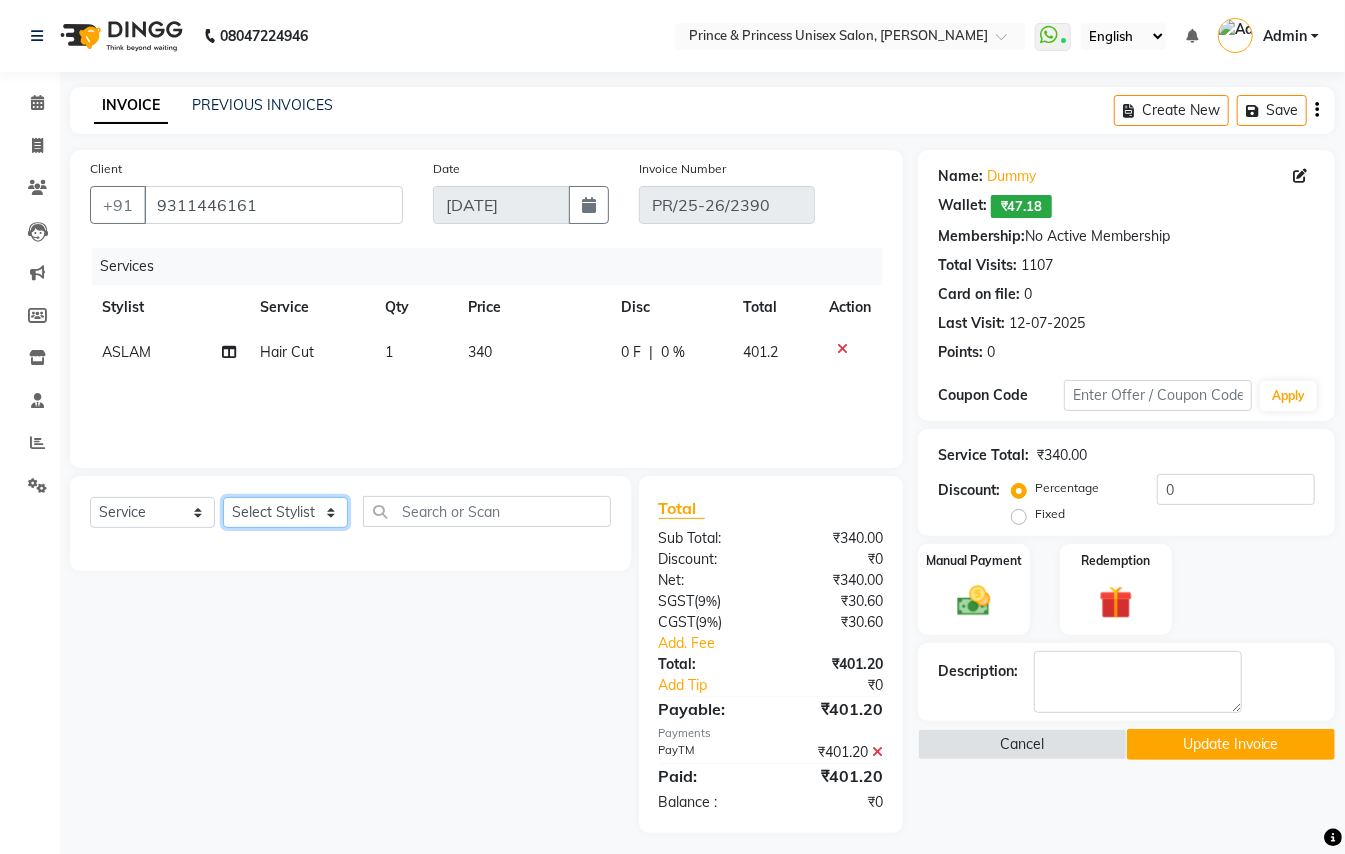 select on "37313" 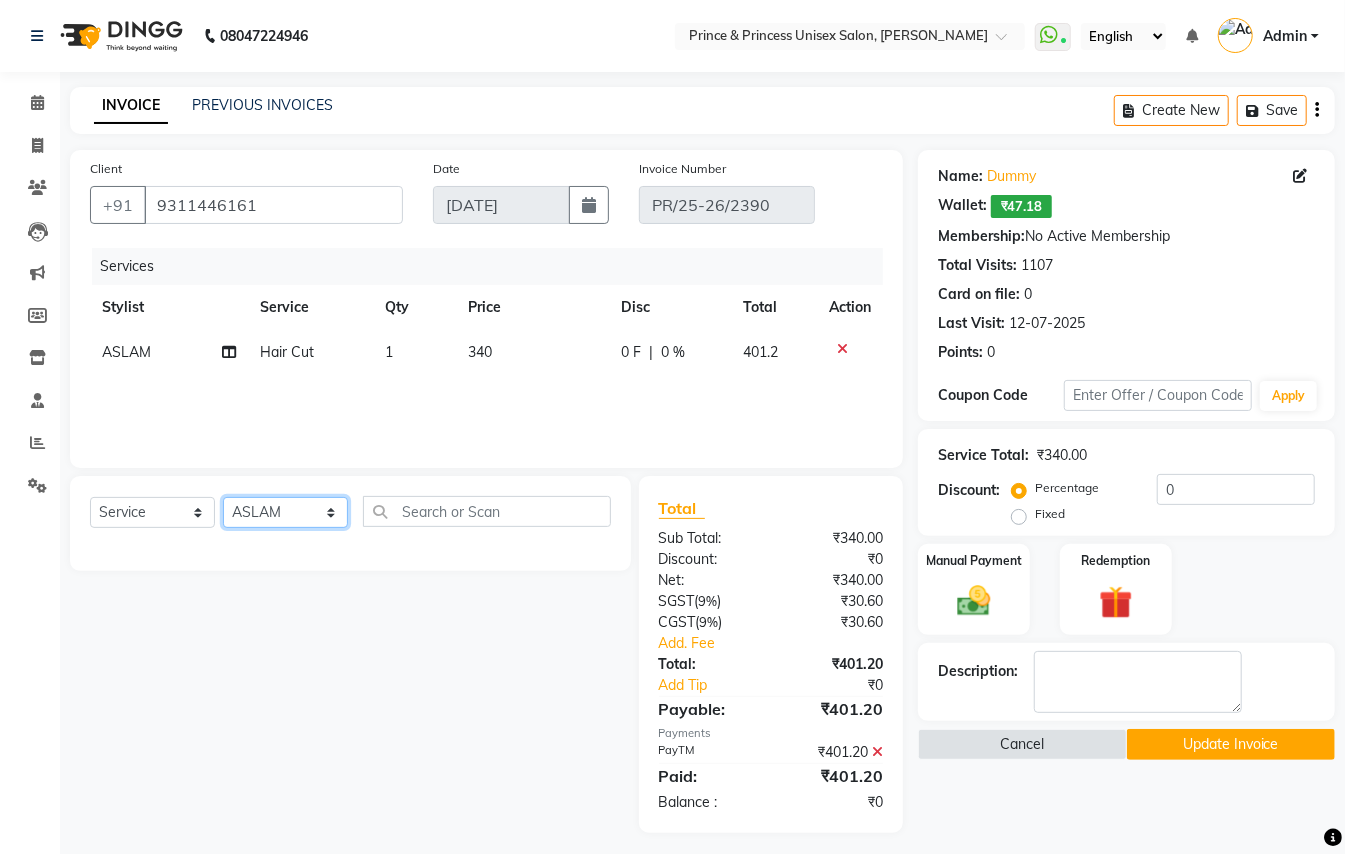 drag, startPoint x: 270, startPoint y: 508, endPoint x: 513, endPoint y: 521, distance: 243.34749 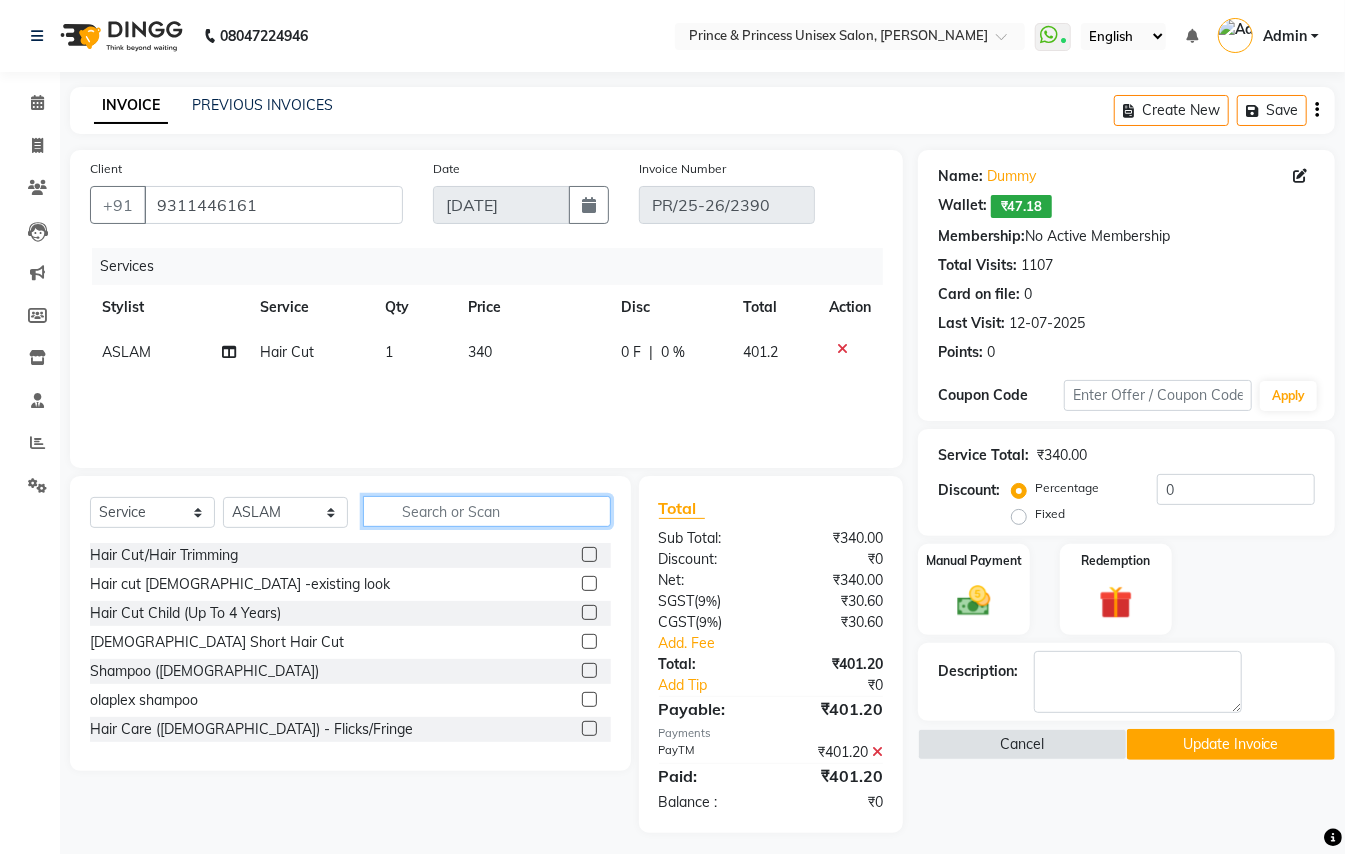 click 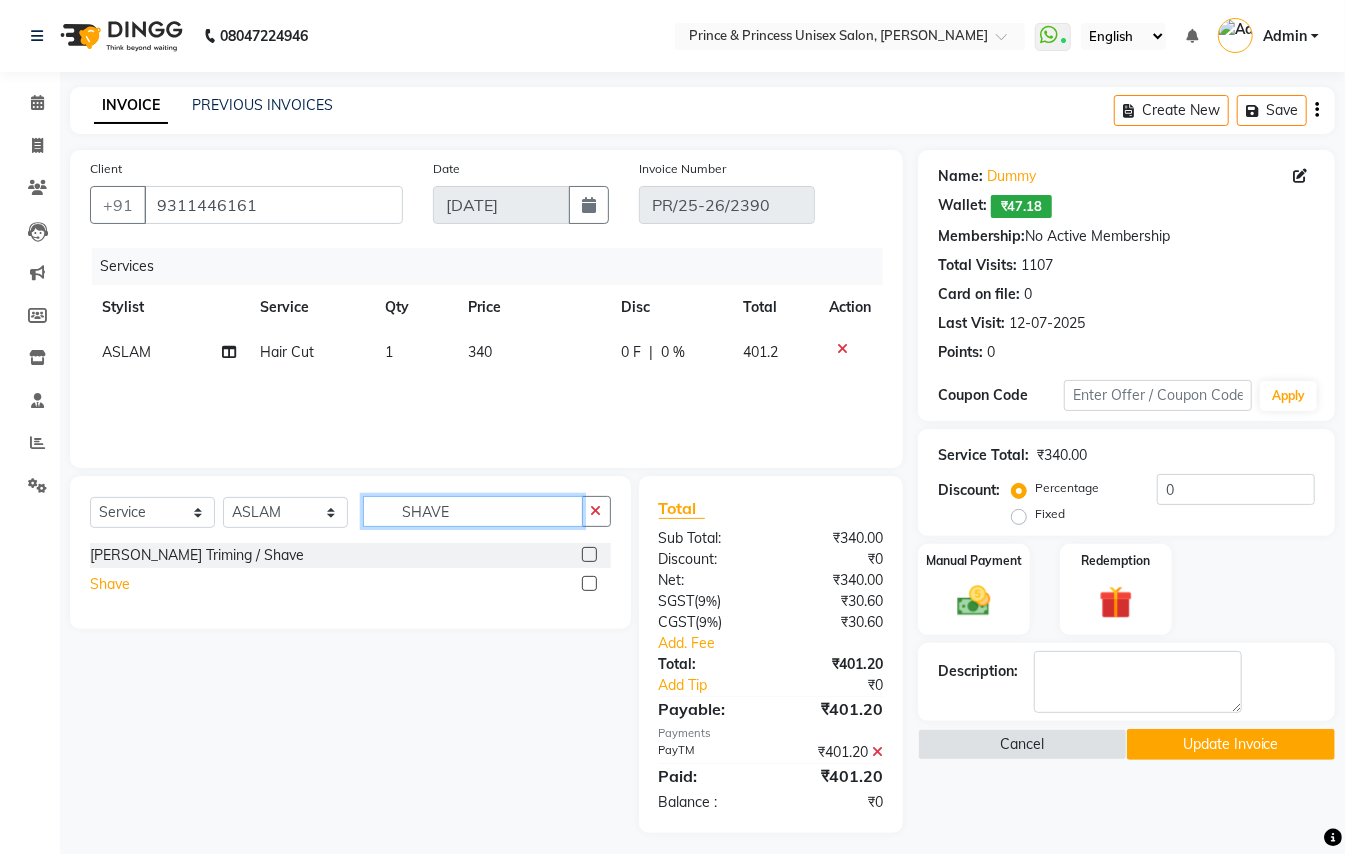 type on "SHAVE" 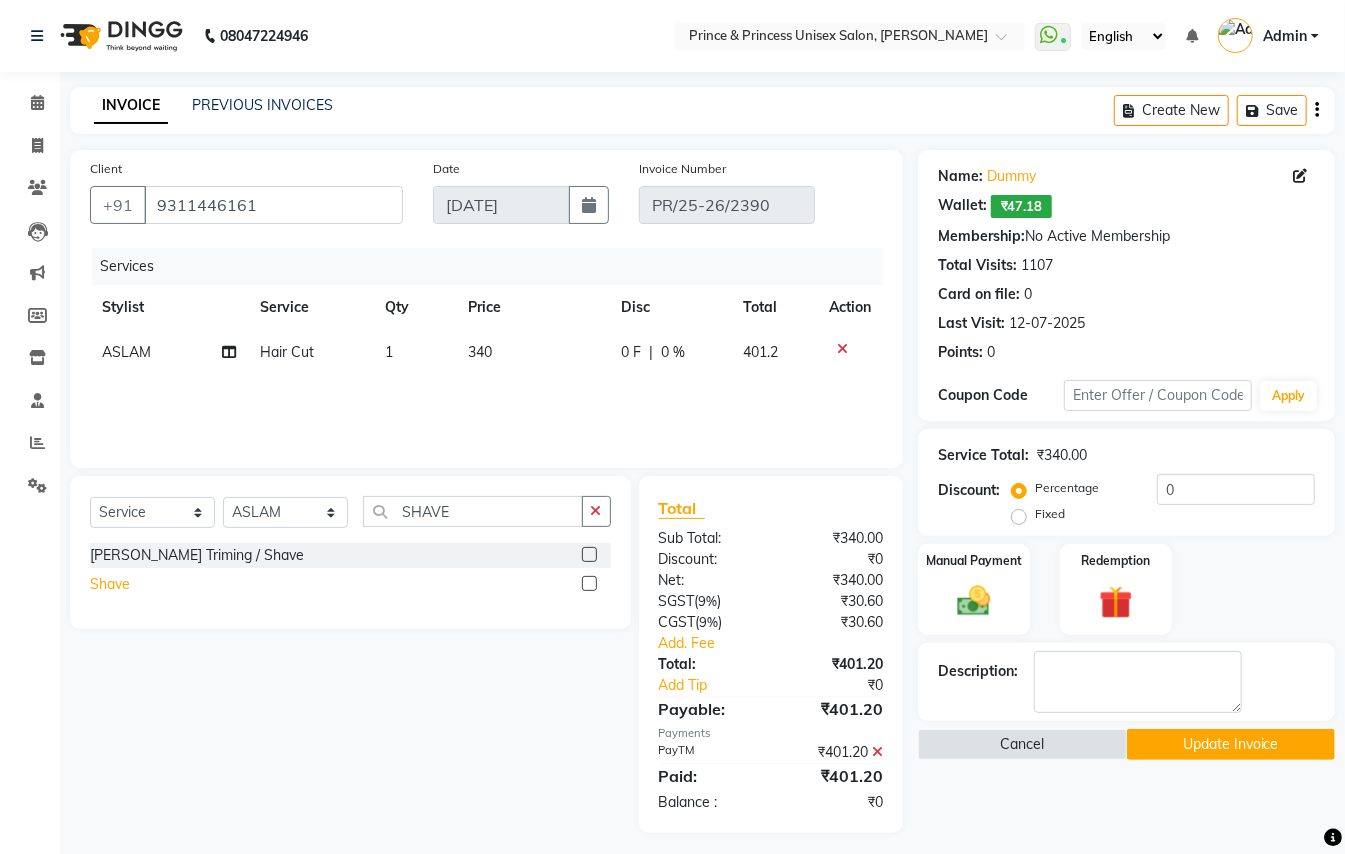 click on "Shave" 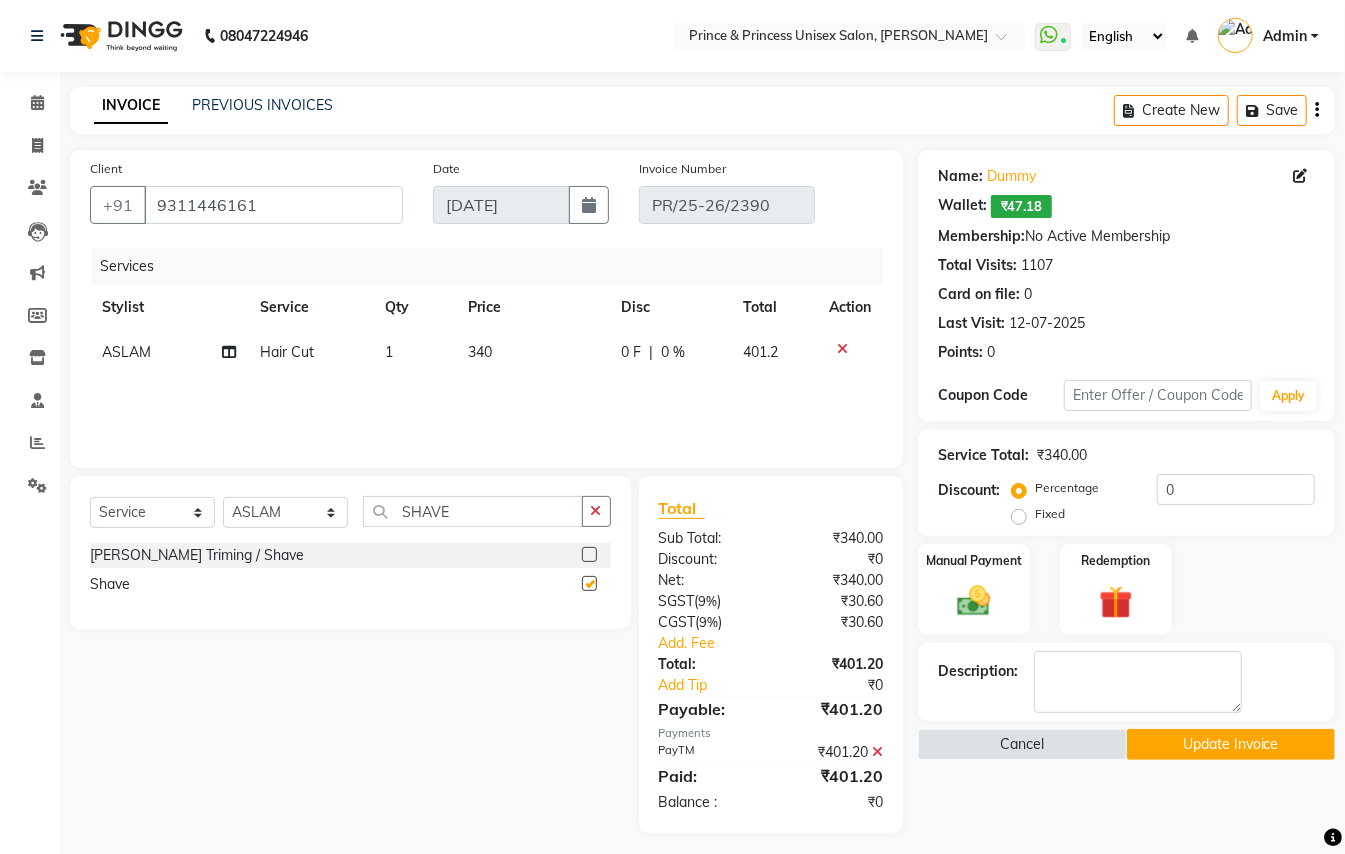 checkbox on "false" 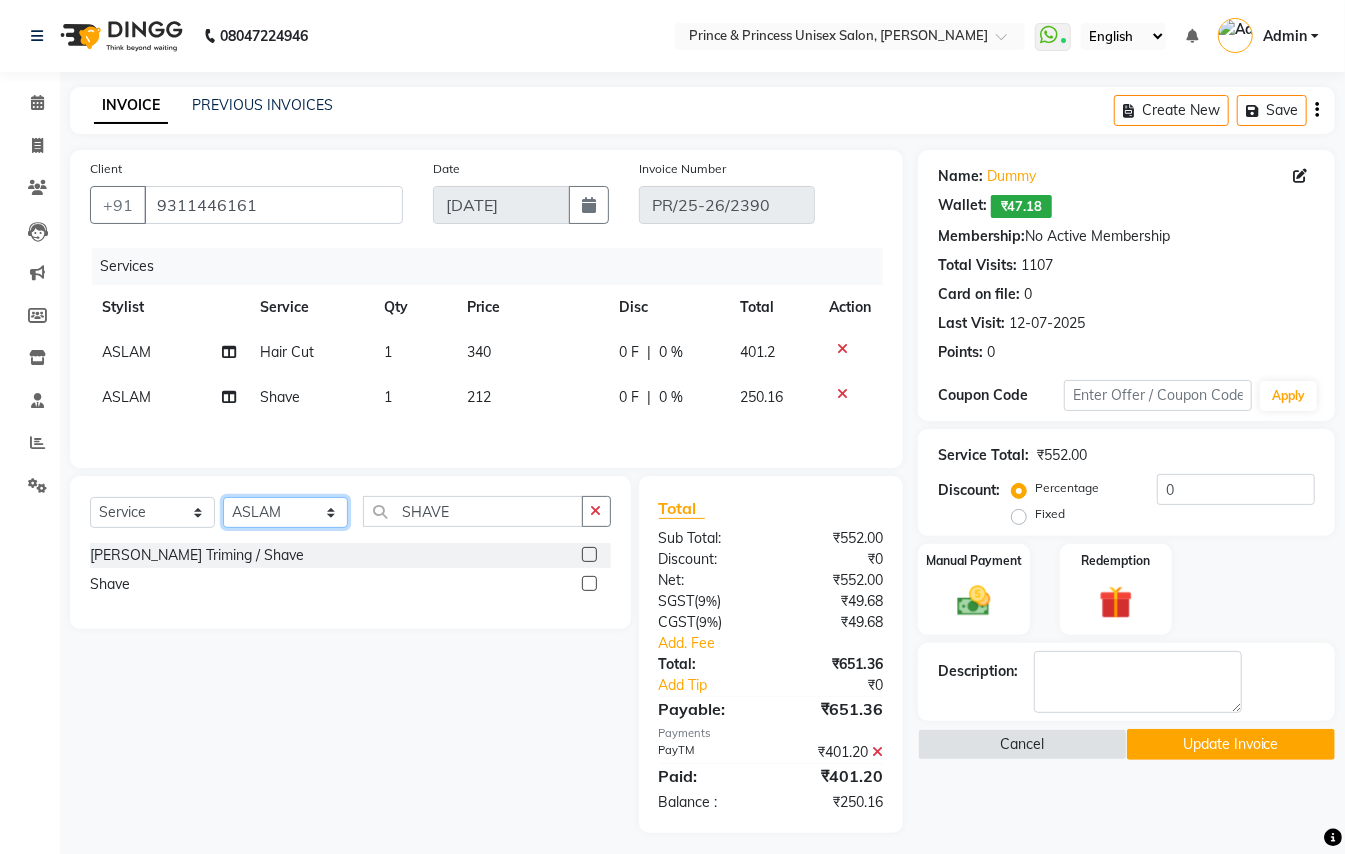 click on "Select Stylist ABHISHEK [PERSON_NAME] NEW [PERSON_NAME] CHANDAN [PERSON_NAME] MEENAKSHI [PERSON_NAME] RAHUL SANDEEP [PERSON_NAME] XYZ" 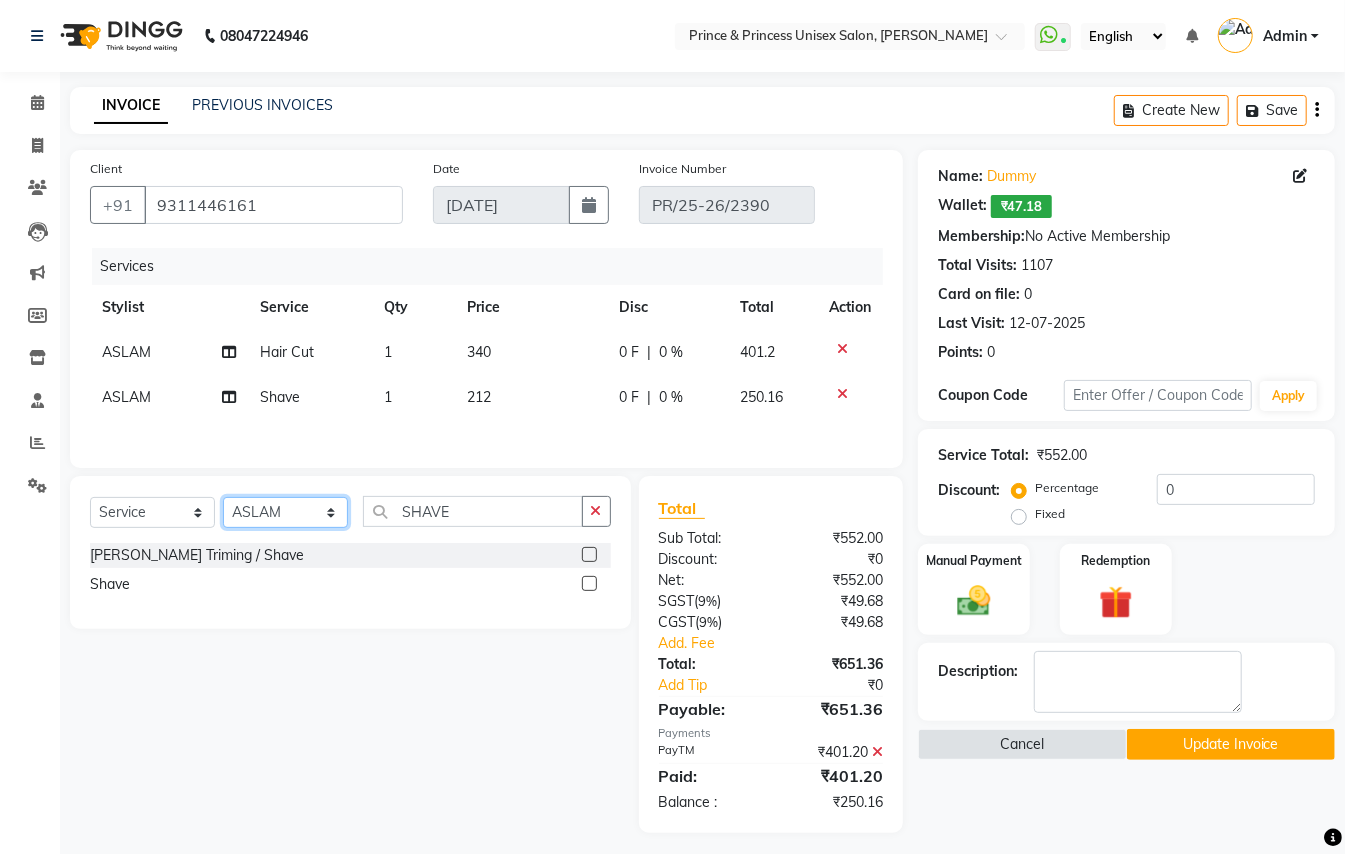 select on "44027" 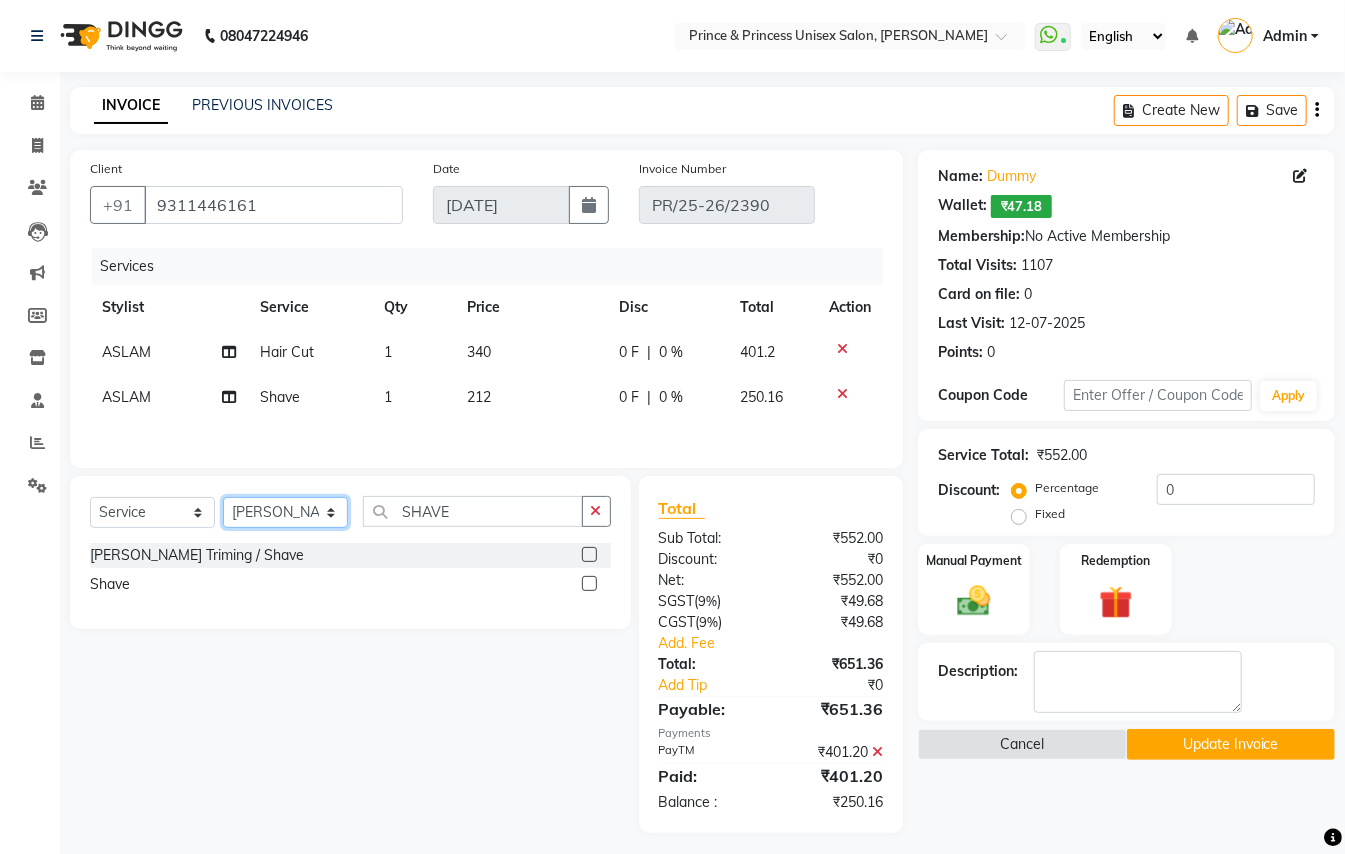 drag, startPoint x: 274, startPoint y: 532, endPoint x: 424, endPoint y: 493, distance: 154.98709 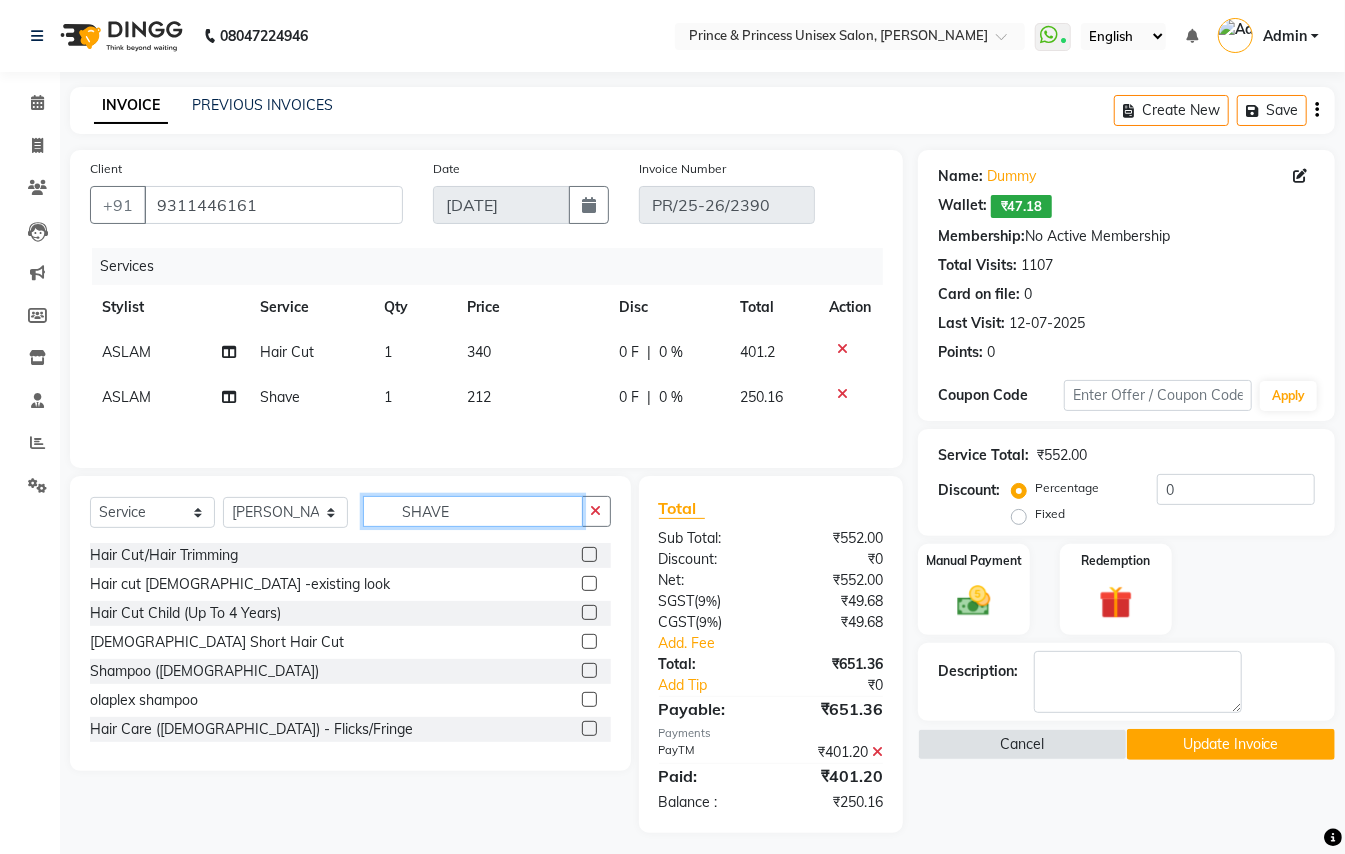click on "Client +91 9311446161 Date 11-07-2025 Invoice Number PR/25-26/2390 Services Stylist Service Qty Price Disc Total Action ASLAM Hair Cut 1 340 0 F | 0 % 401.2 ASLAM Shave 1 212 0 F | 0 % 250.16 Select  Service  Product  Membership  Package Voucher Prepaid Gift Card  Select Stylist ABHISHEK AJEET AJEET NEW ARUN ASLAM CHANDAN GUDDU MANI MEENAKSHI MONU PINKI RAHUL SANDEEP SONIYA TABASSUM XYZ SHAVE Hair Cut/Hair Trimming  Hair cut ladies -existing look  Hair Cut Child (Up To 4 Years)  Ladies Short Hair Cut  Shampoo (ladies)  olaplex shampoo  Hair Care (Ladies) - Flicks/Fringe  Oil Massage  Henna  Mustache Trim  Threading  Face Threading  Hair Cut  Gents - Style Change  Gents - Tonsure (Mundan)  Shampoo gents  Shampoo gents (Long Hair)  Beard Triming / Shave  Oil Massage  half color touch up   Beard Colour  Hair Styling (Gel/ Serum Application)  Colour Touch Up men's  Colour Touch-Up Amonia Free)  Highlighting  Rebonding  Dry Head Massage  Full Front Chest Clipper  Full Back Clipper  Ear Wax  Full Body Clipper  ₹0" 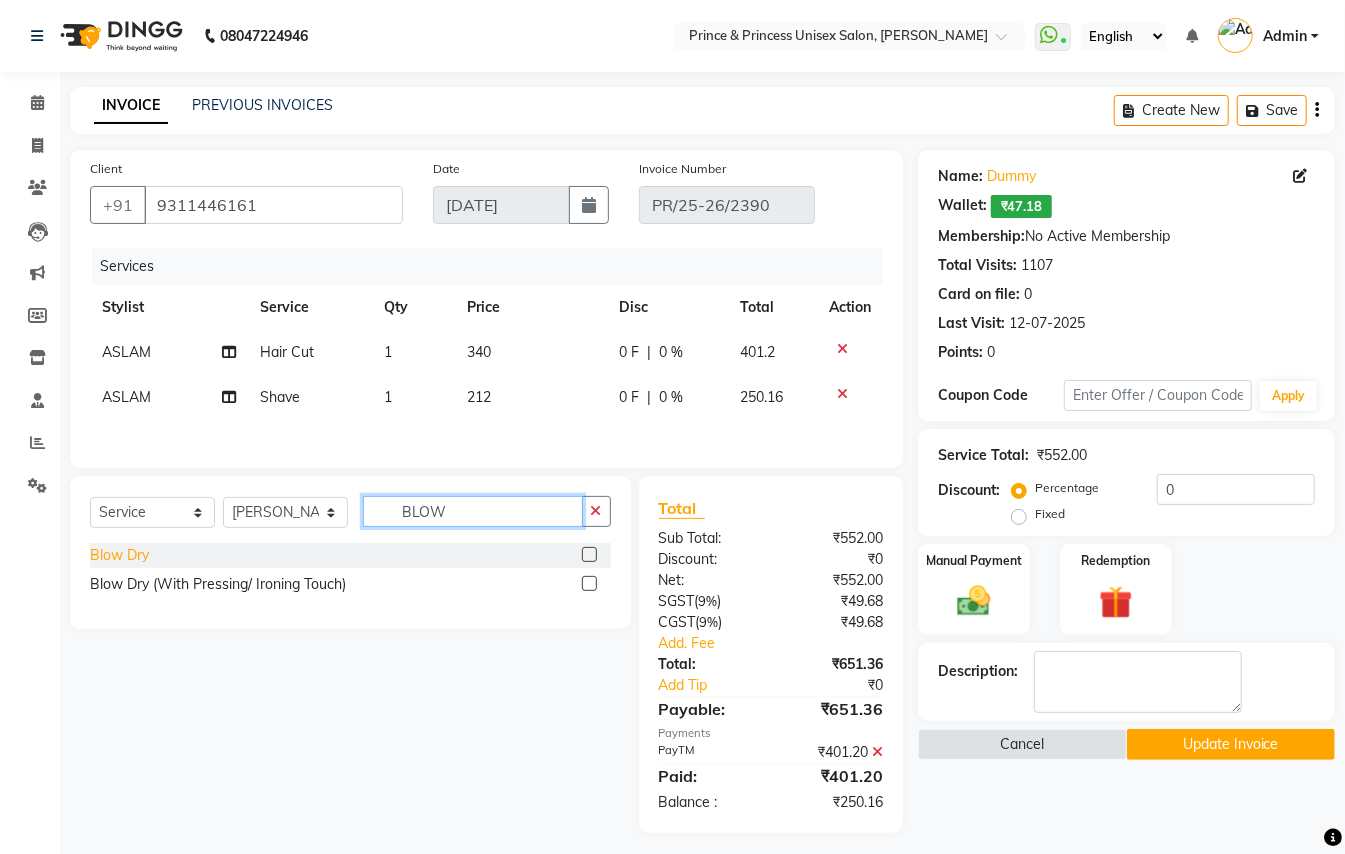 type on "BLOW" 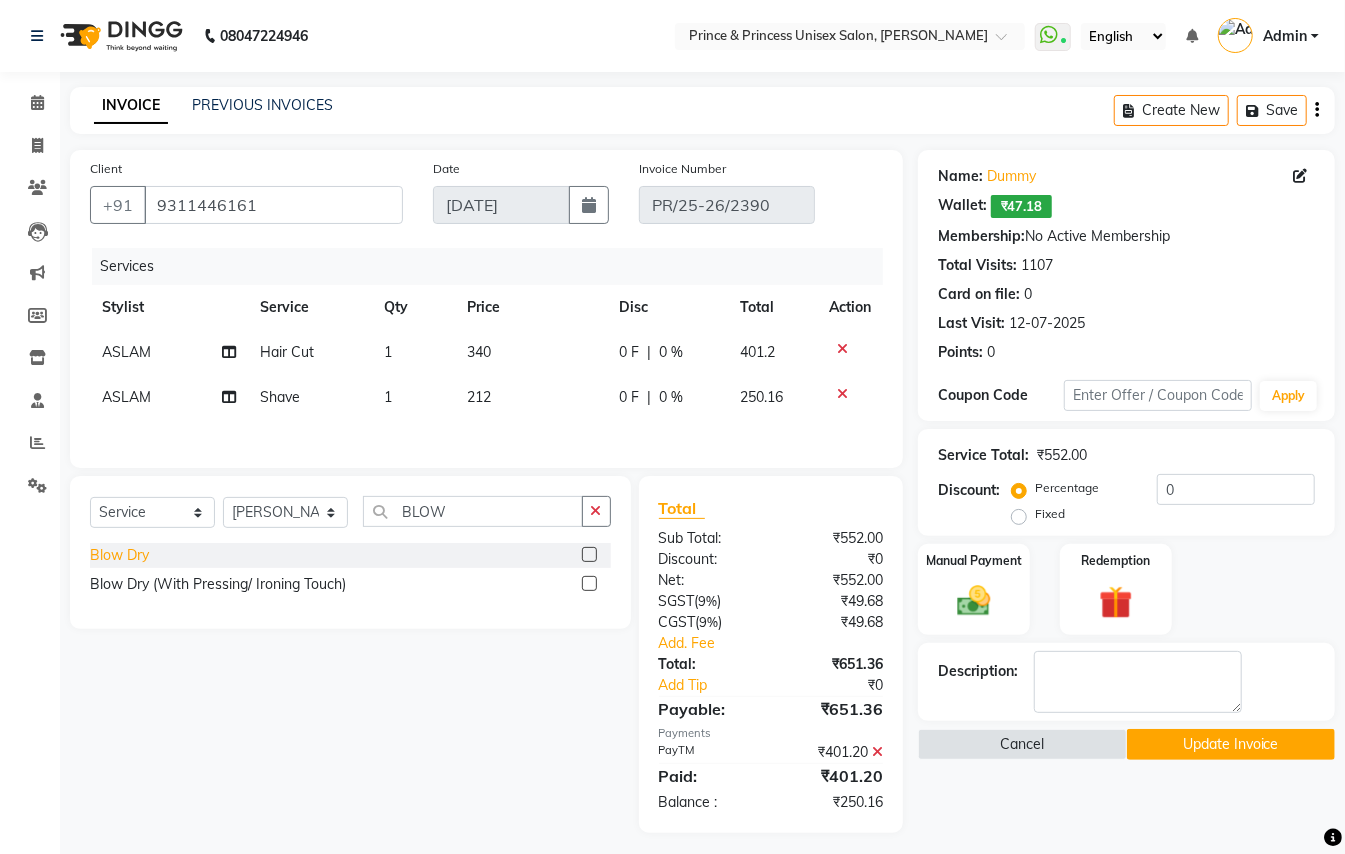 click on "Blow Dry" 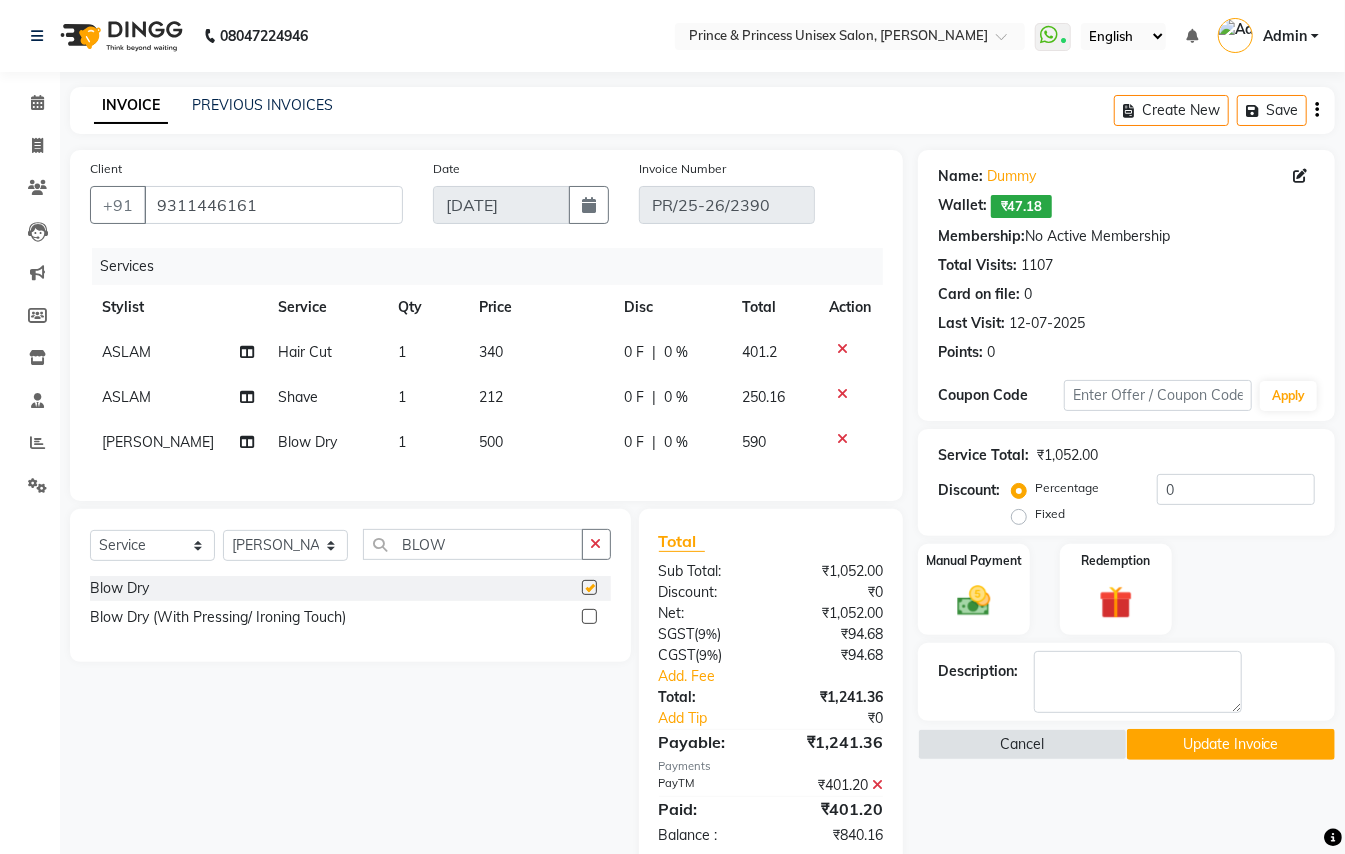 checkbox on "false" 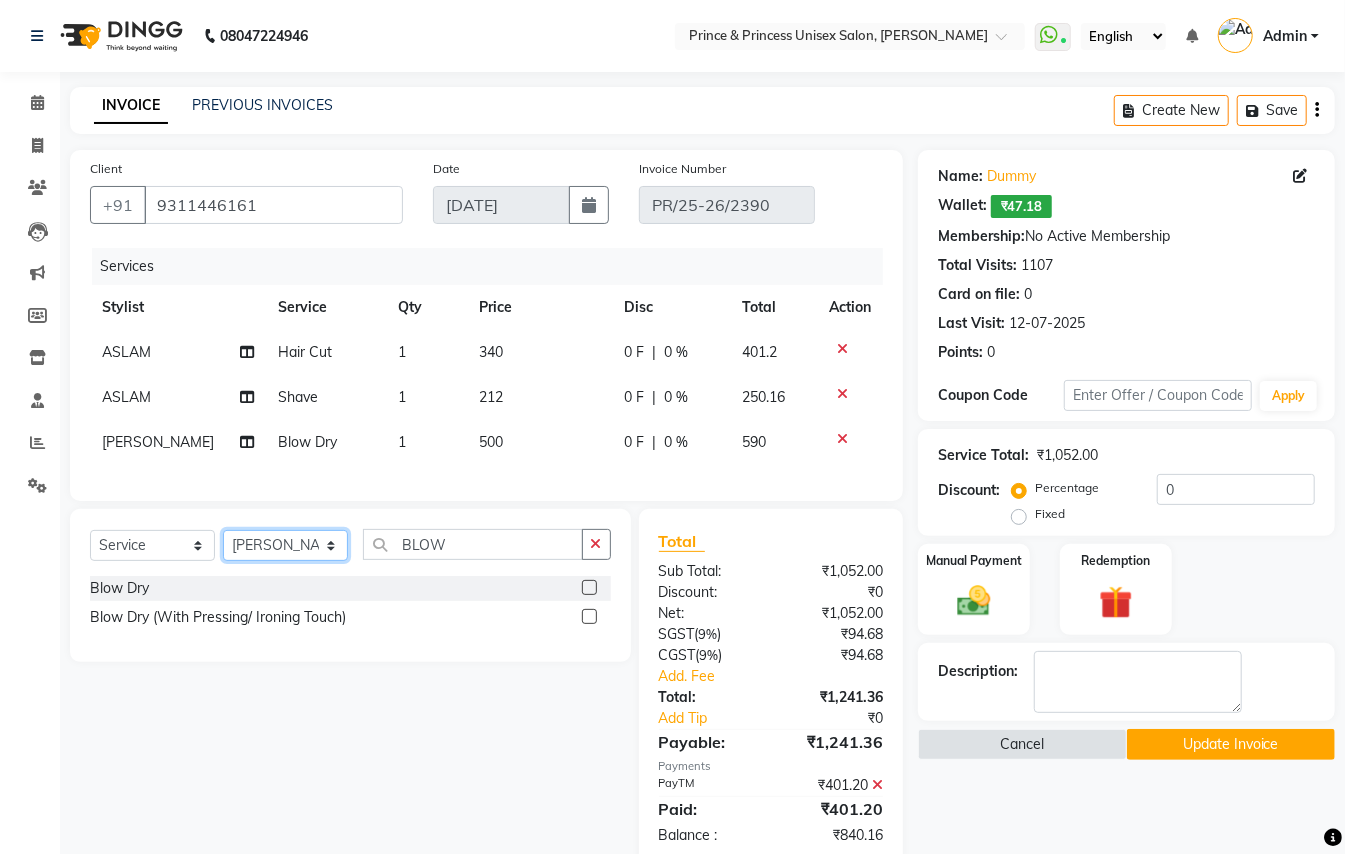 click on "Select Stylist ABHISHEK [PERSON_NAME] NEW [PERSON_NAME] CHANDAN [PERSON_NAME] MEENAKSHI [PERSON_NAME] RAHUL SANDEEP [PERSON_NAME] XYZ" 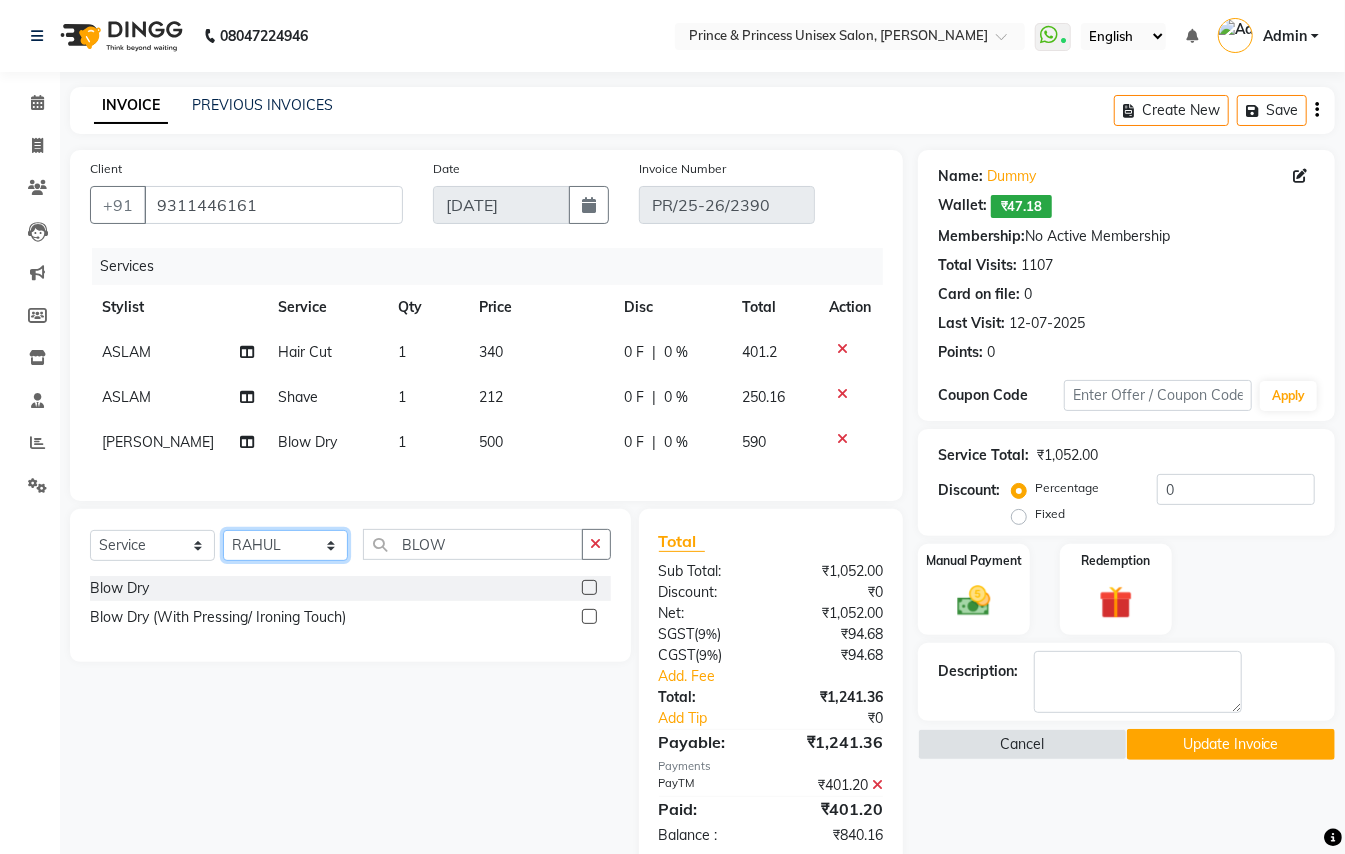 click on "Select Stylist ABHISHEK [PERSON_NAME] NEW [PERSON_NAME] CHANDAN [PERSON_NAME] MEENAKSHI [PERSON_NAME] RAHUL SANDEEP [PERSON_NAME] XYZ" 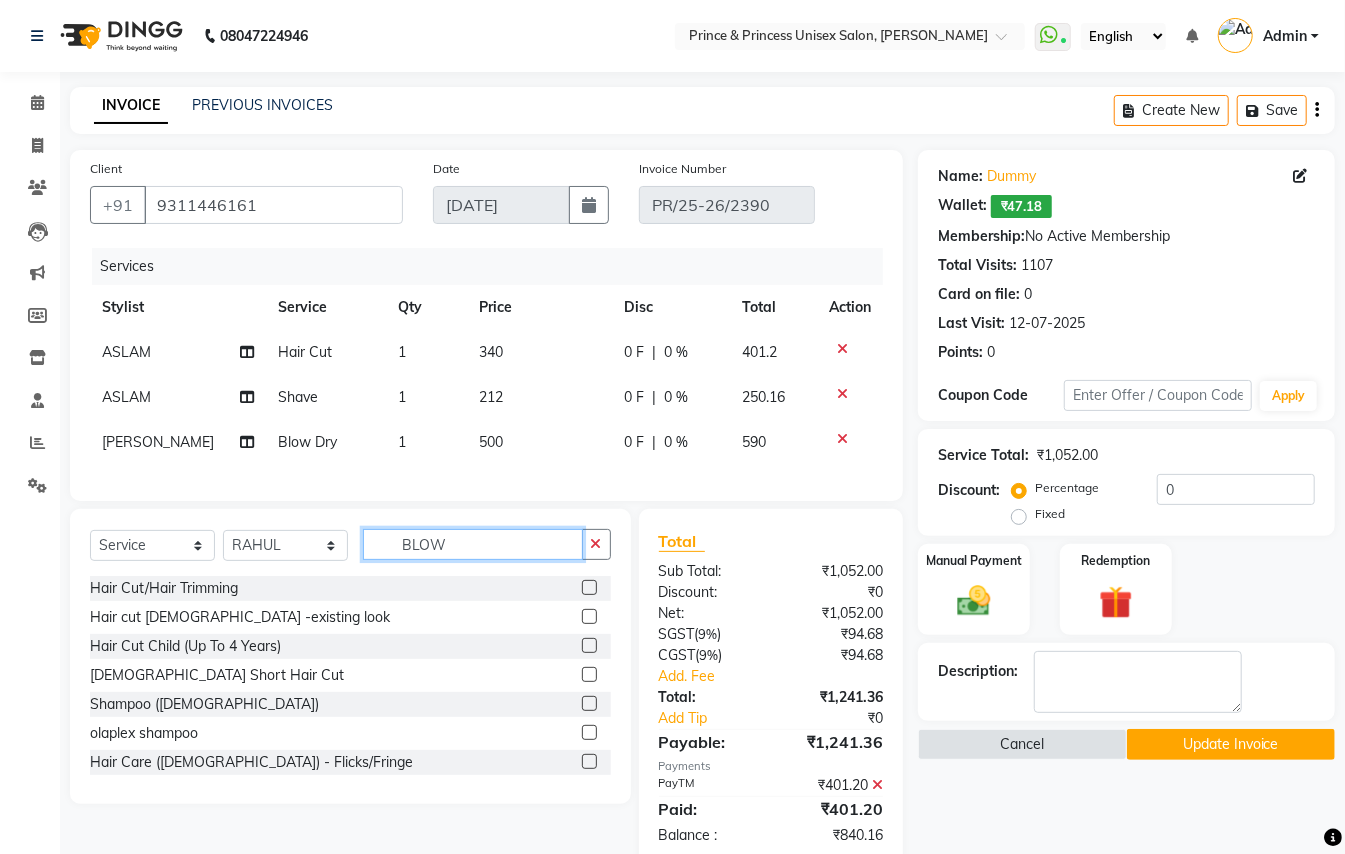 drag, startPoint x: 433, startPoint y: 556, endPoint x: 4, endPoint y: 336, distance: 482.12137 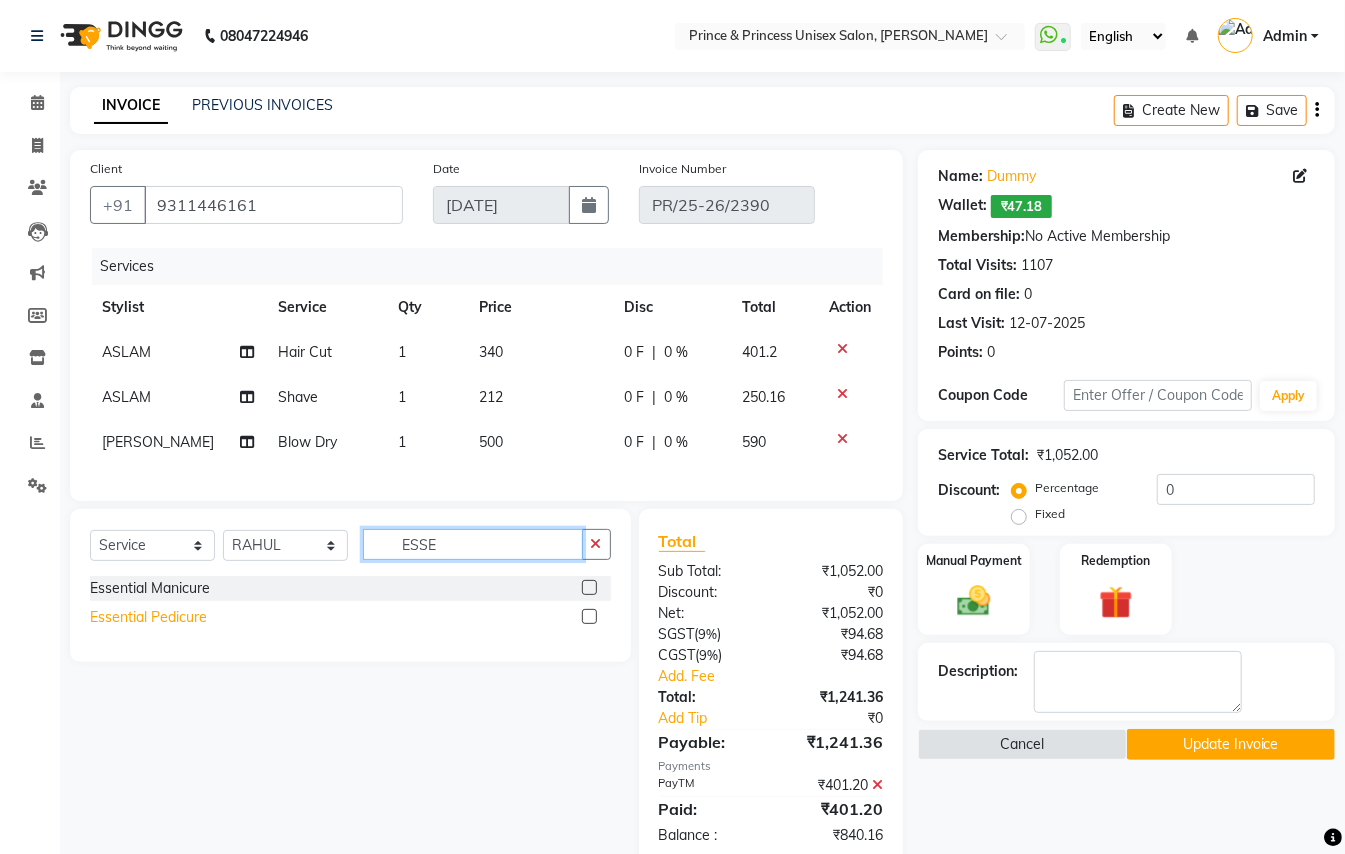 type on "ESSE" 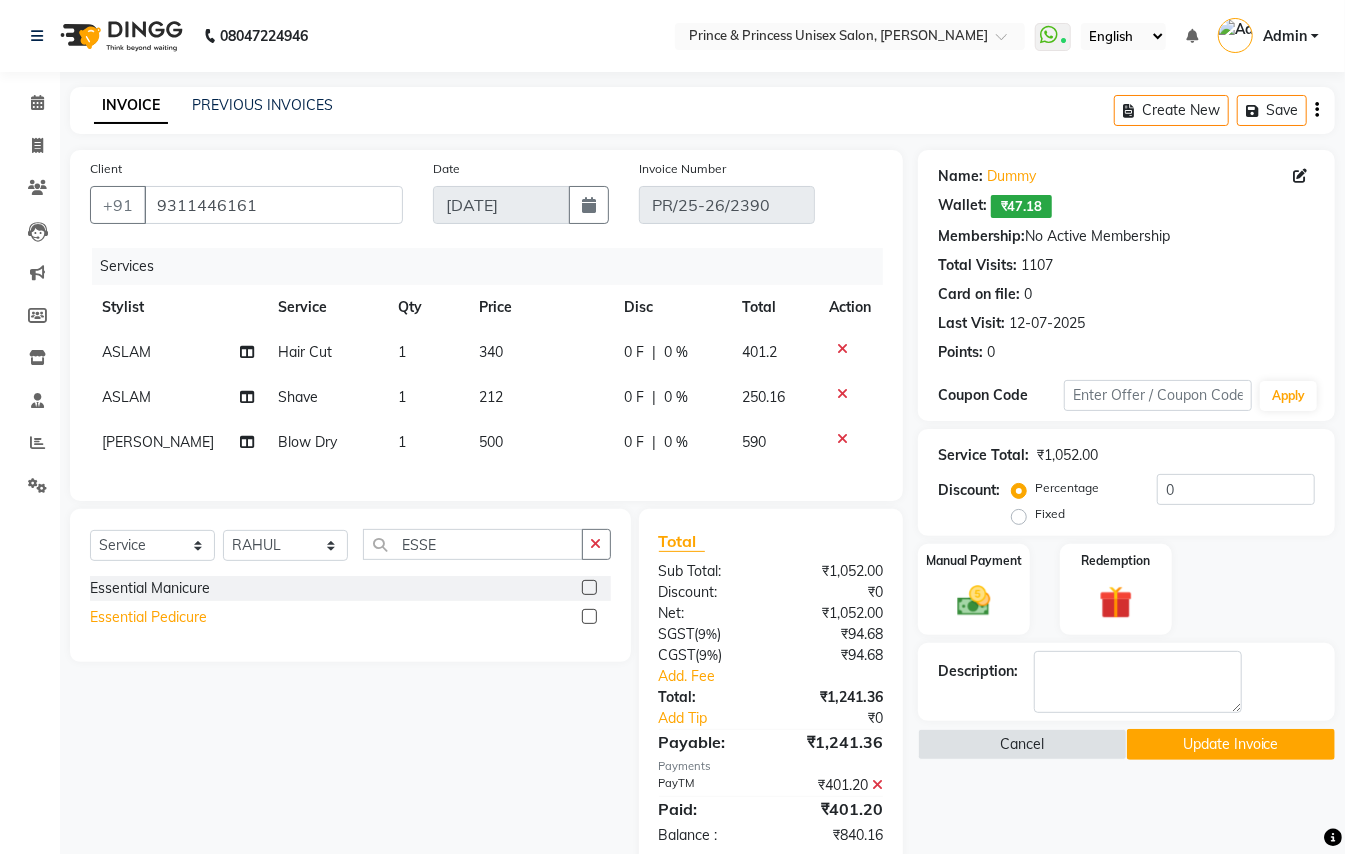 click on "Essential Pedicure" 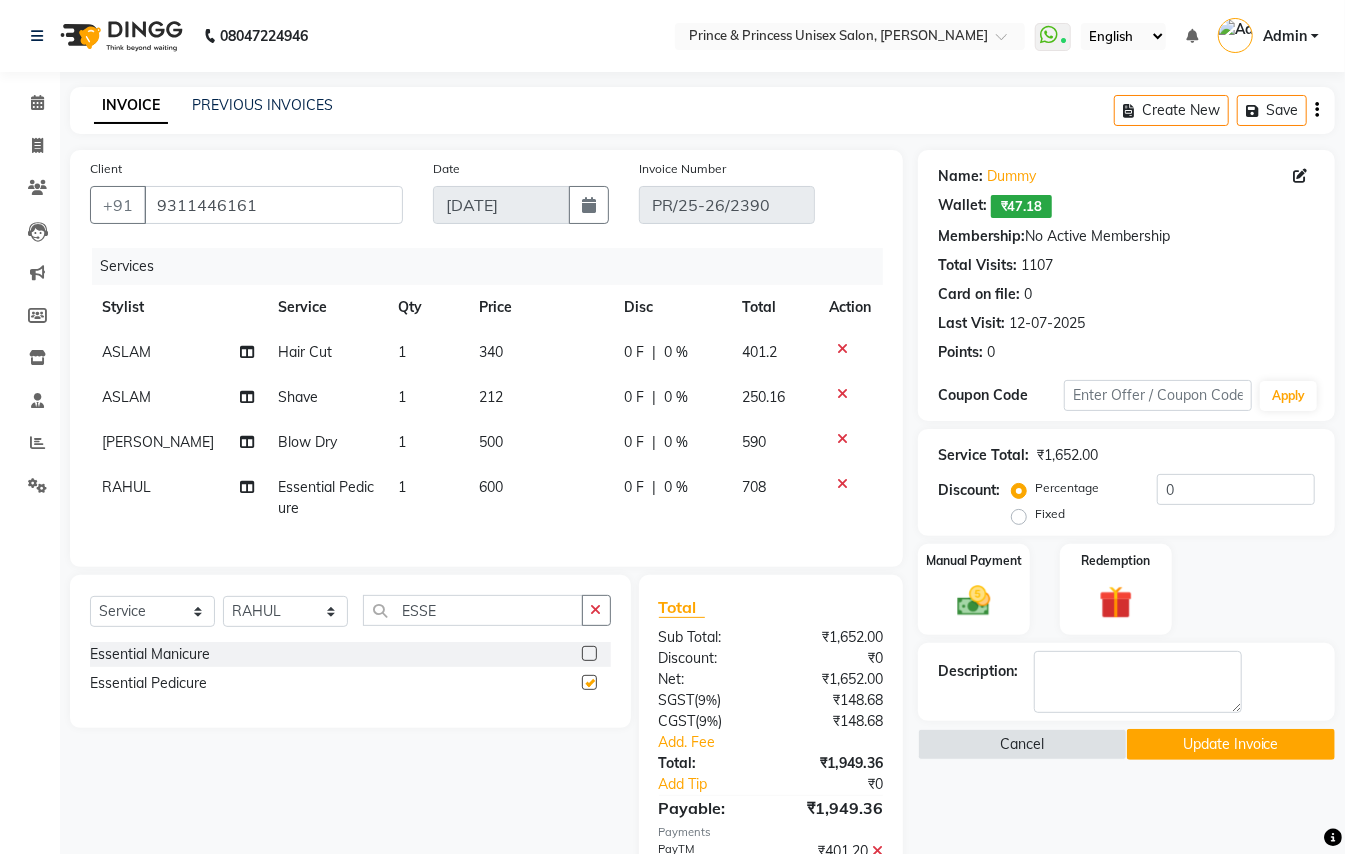 checkbox on "false" 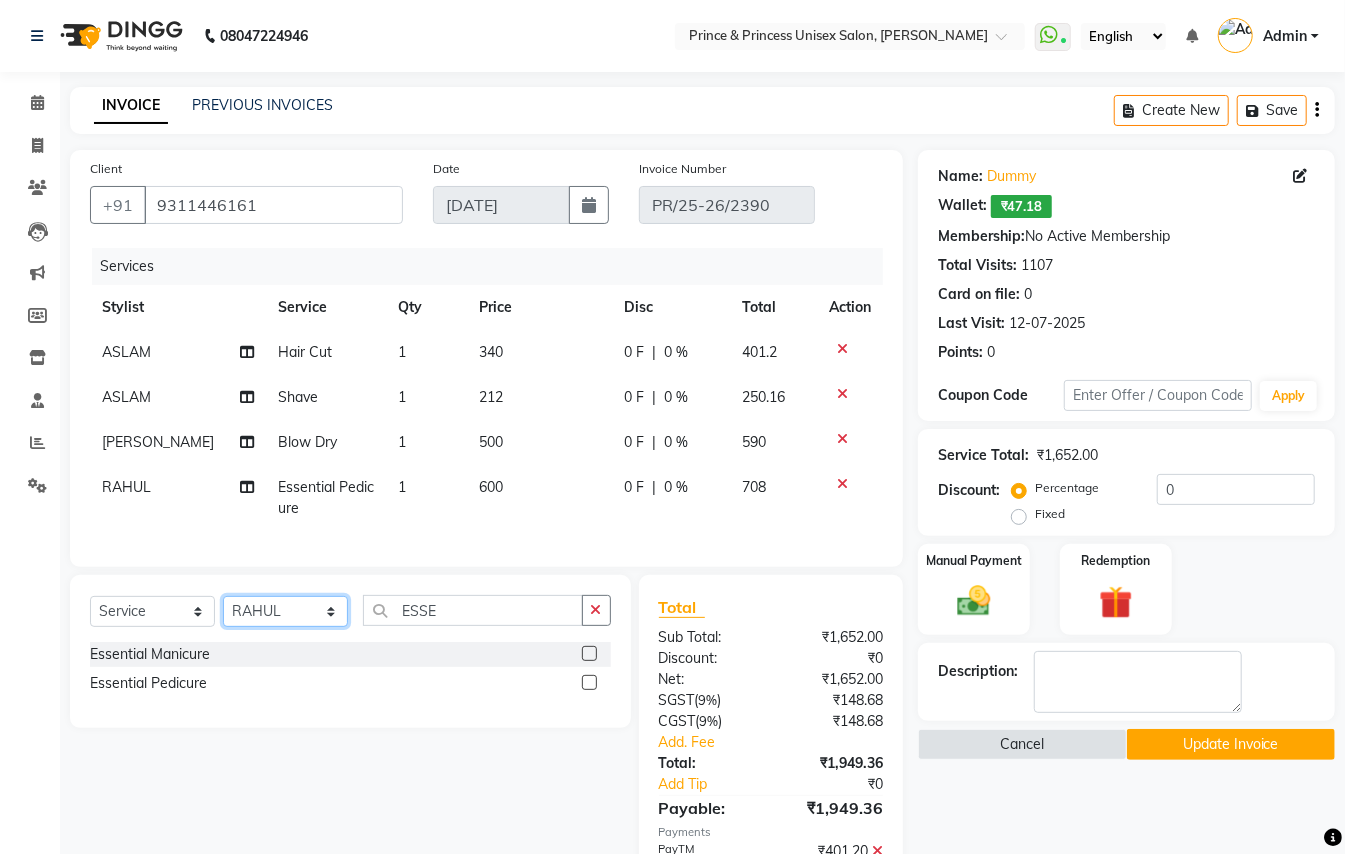 click on "Select Stylist ABHISHEK [PERSON_NAME] NEW [PERSON_NAME] CHANDAN [PERSON_NAME] MEENAKSHI [PERSON_NAME] RAHUL SANDEEP [PERSON_NAME] XYZ" 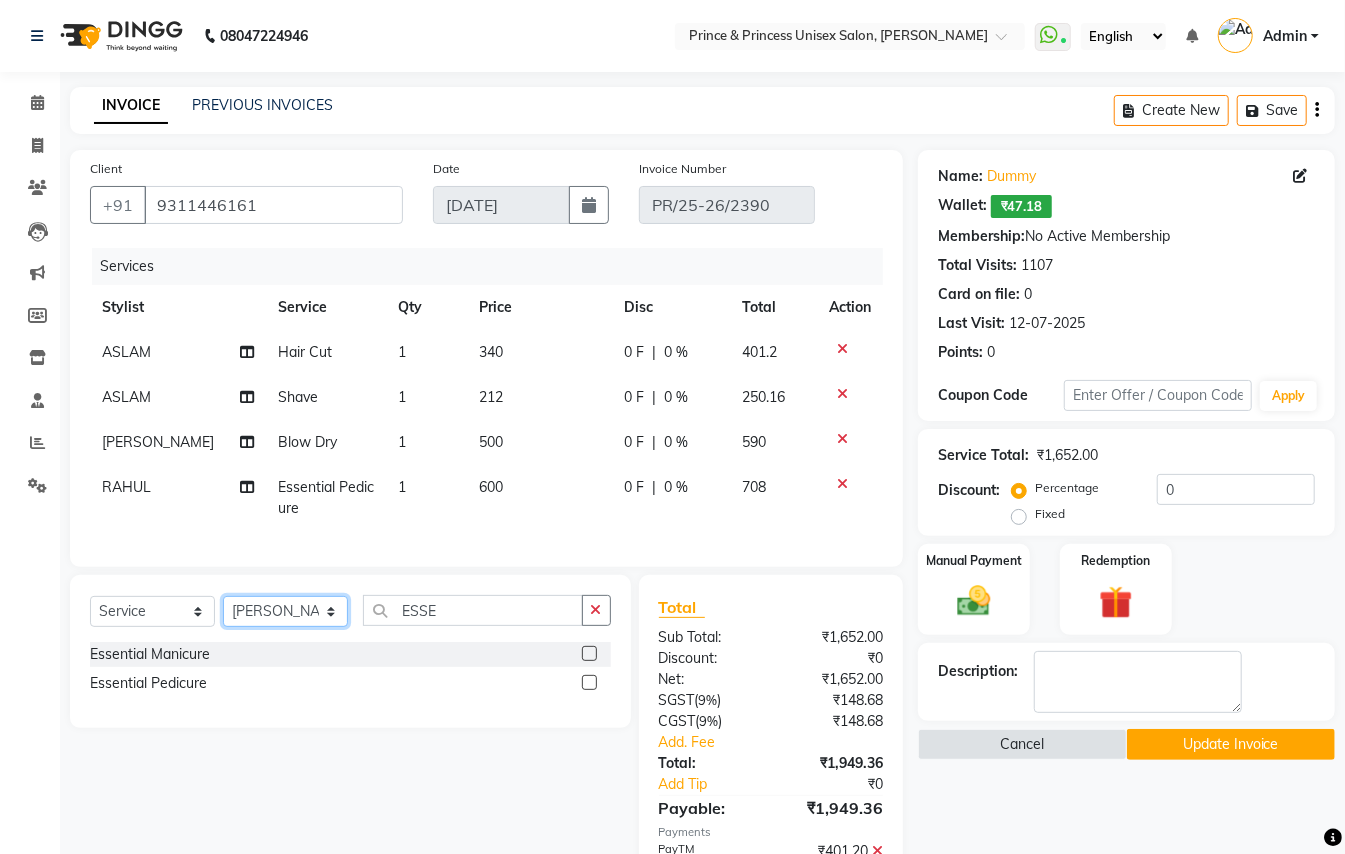 click on "Select Stylist ABHISHEK [PERSON_NAME] NEW [PERSON_NAME] CHANDAN [PERSON_NAME] MEENAKSHI [PERSON_NAME] RAHUL SANDEEP [PERSON_NAME] XYZ" 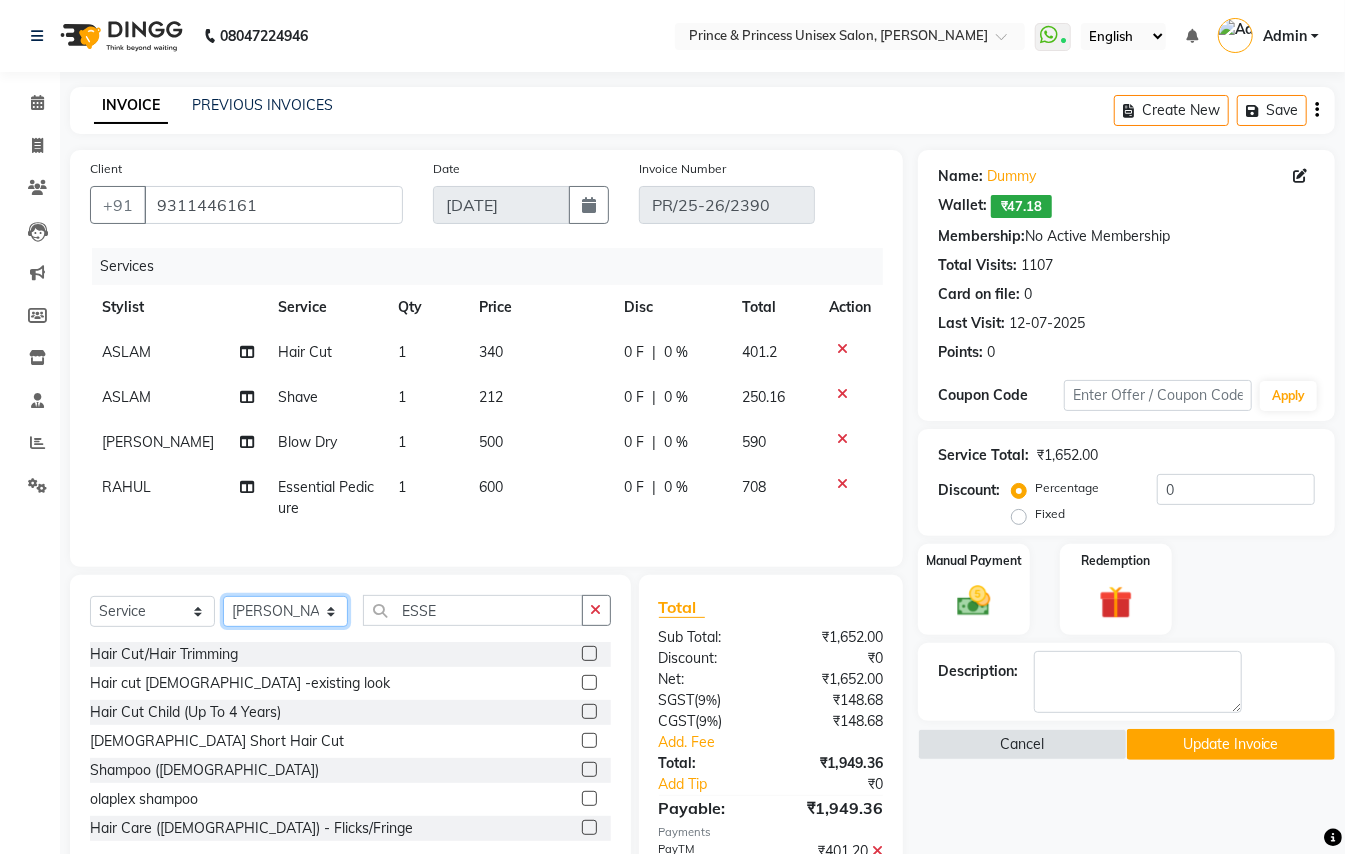 click on "Select Stylist ABHISHEK [PERSON_NAME] NEW [PERSON_NAME] CHANDAN [PERSON_NAME] MEENAKSHI [PERSON_NAME] RAHUL SANDEEP [PERSON_NAME] XYZ" 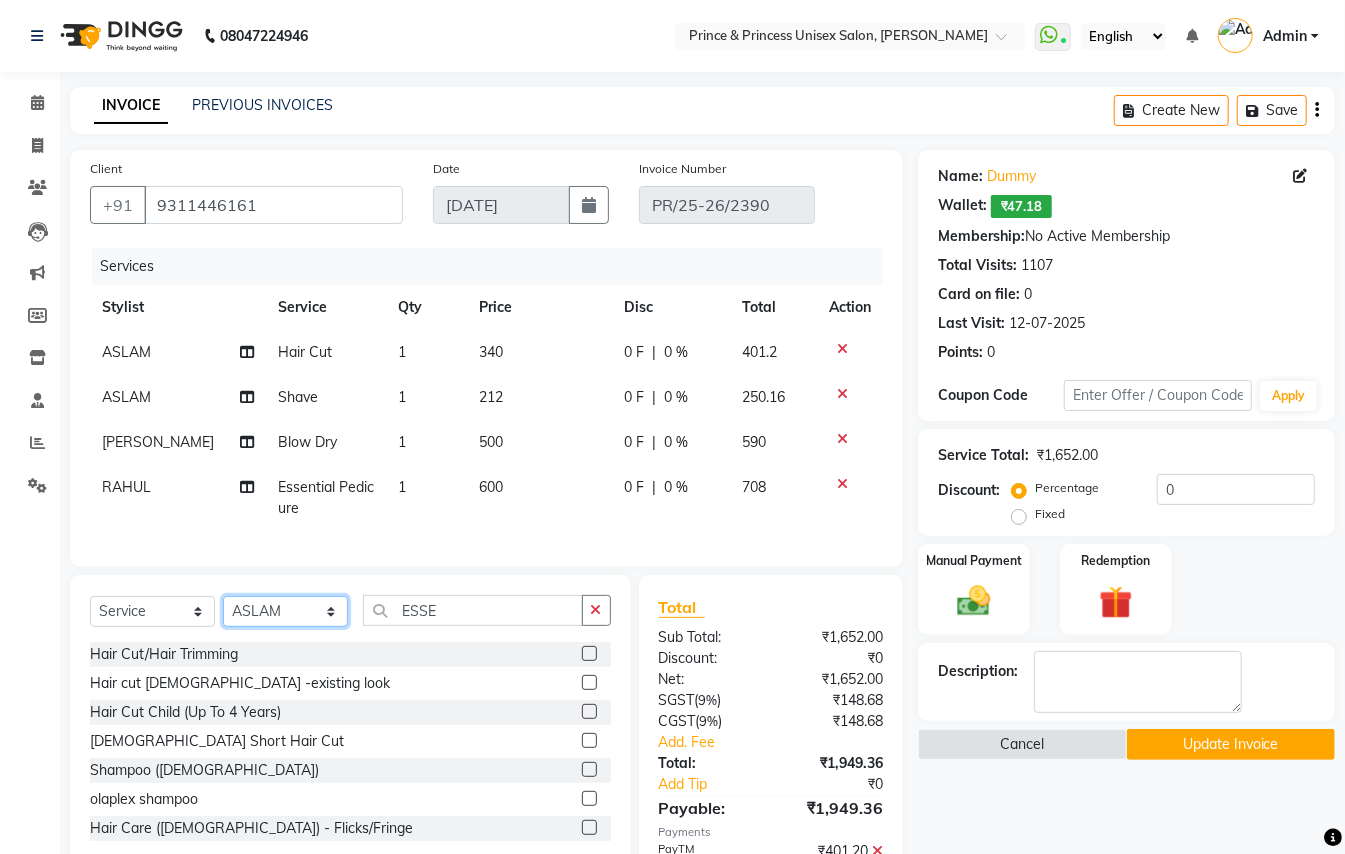 drag, startPoint x: 272, startPoint y: 634, endPoint x: 389, endPoint y: 630, distance: 117.06836 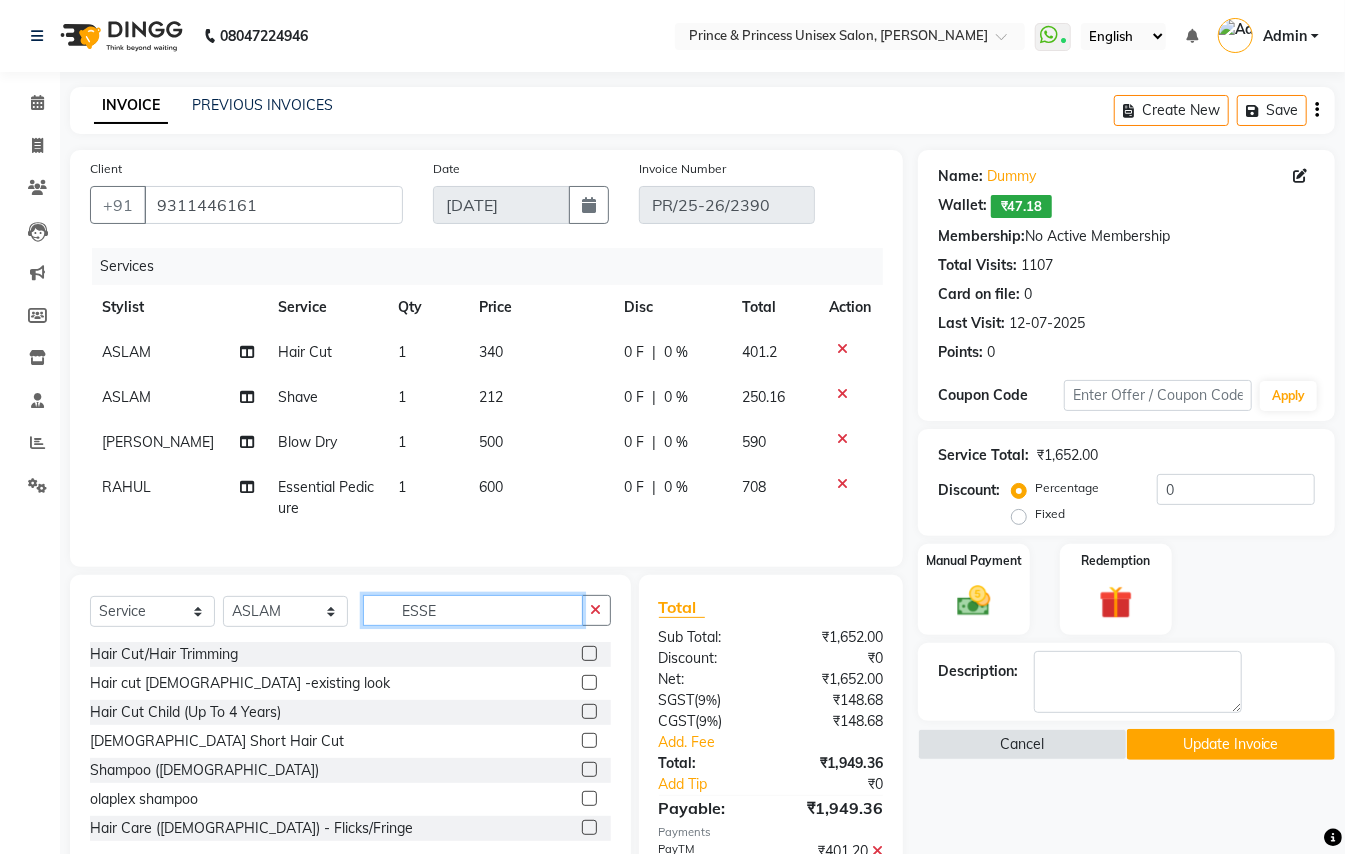 drag, startPoint x: 452, startPoint y: 629, endPoint x: 0, endPoint y: 24, distance: 755.2013 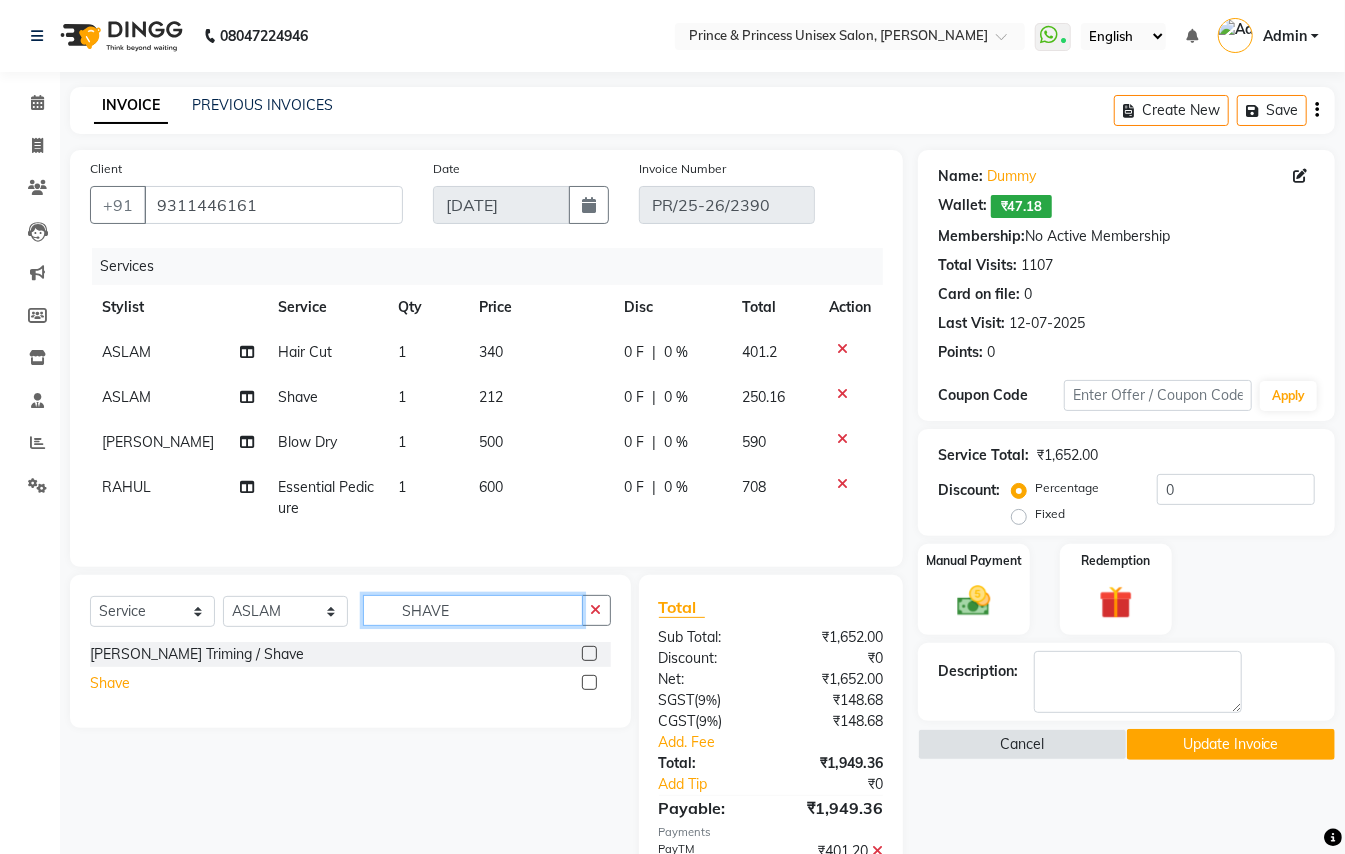type on "SHAVE" 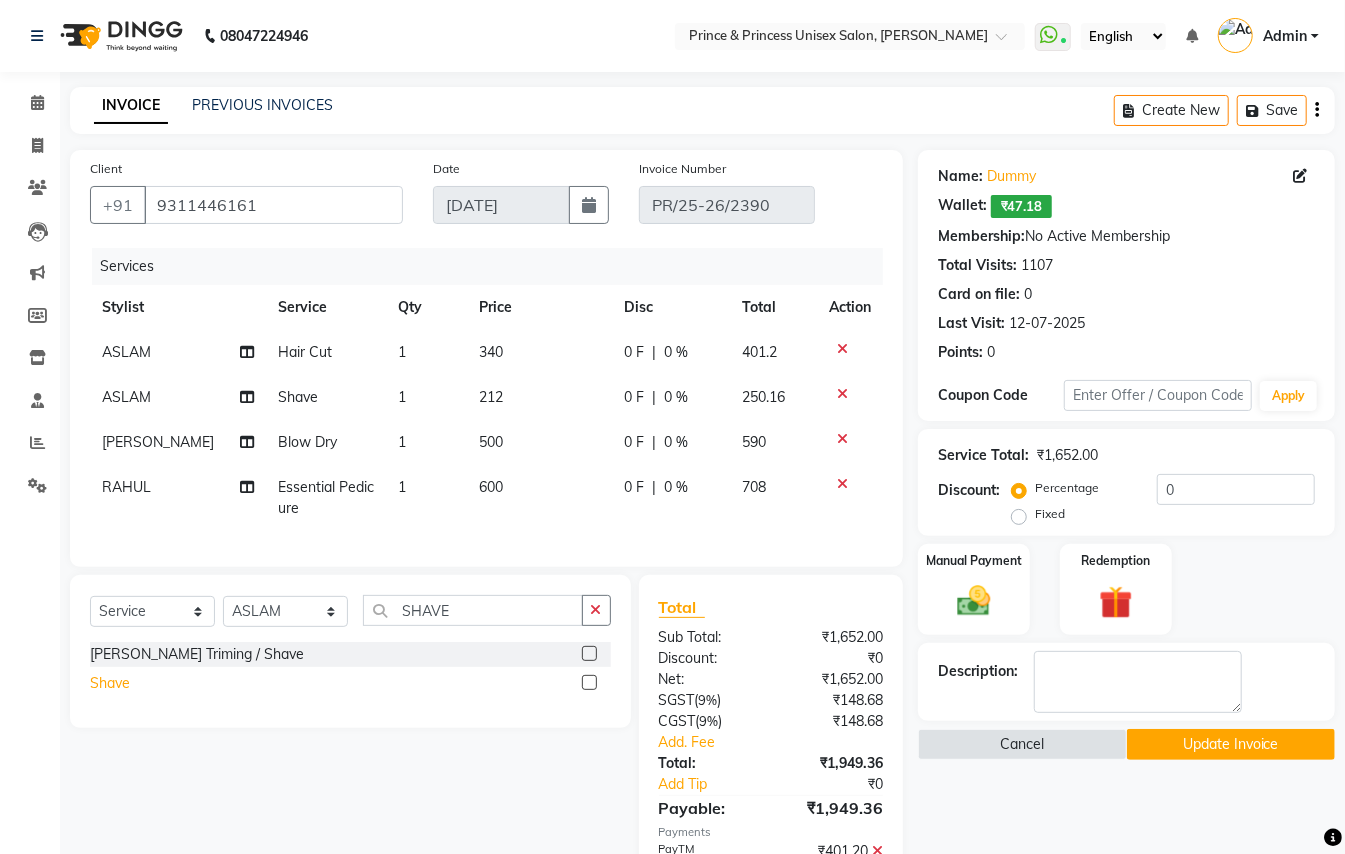 click on "Shave" 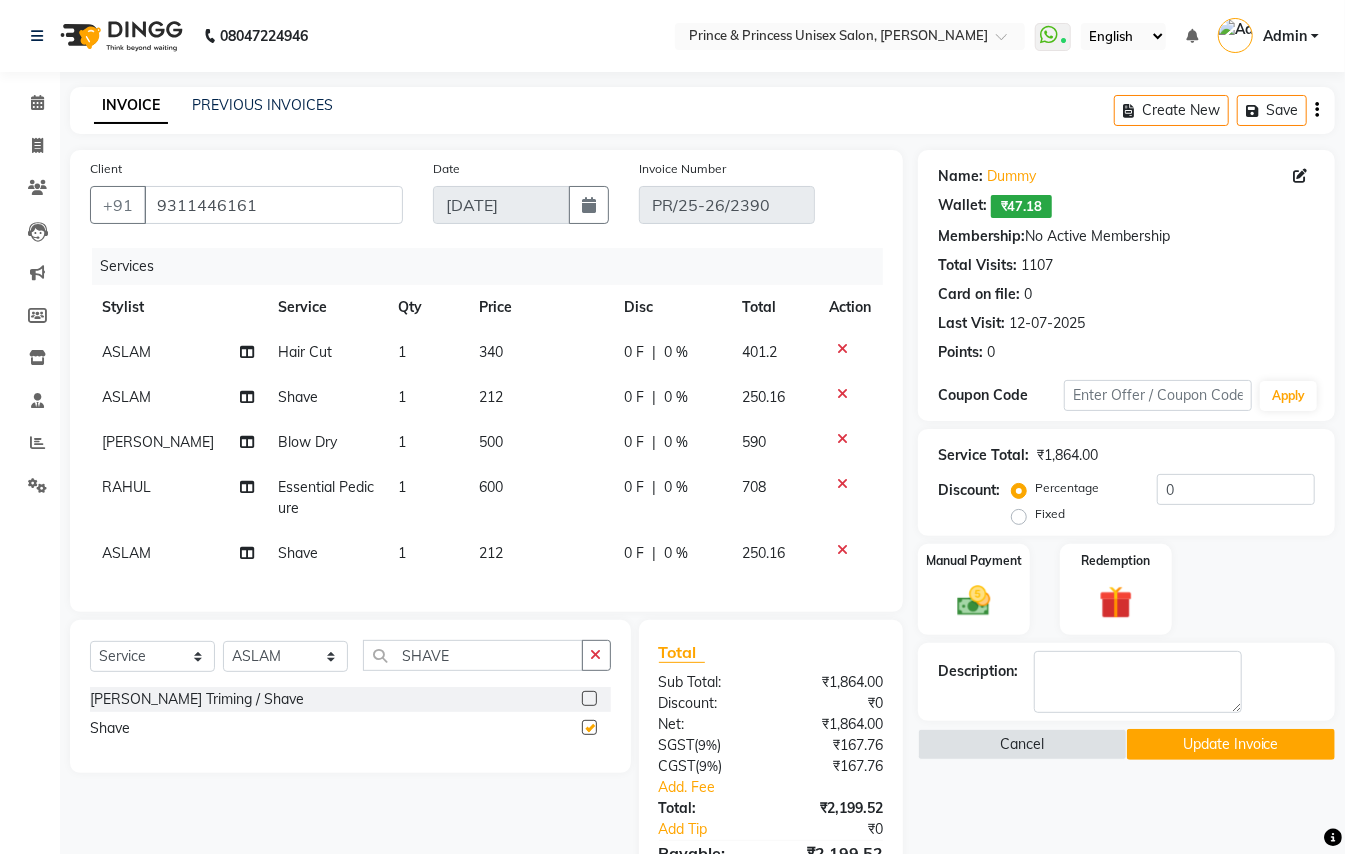 checkbox on "false" 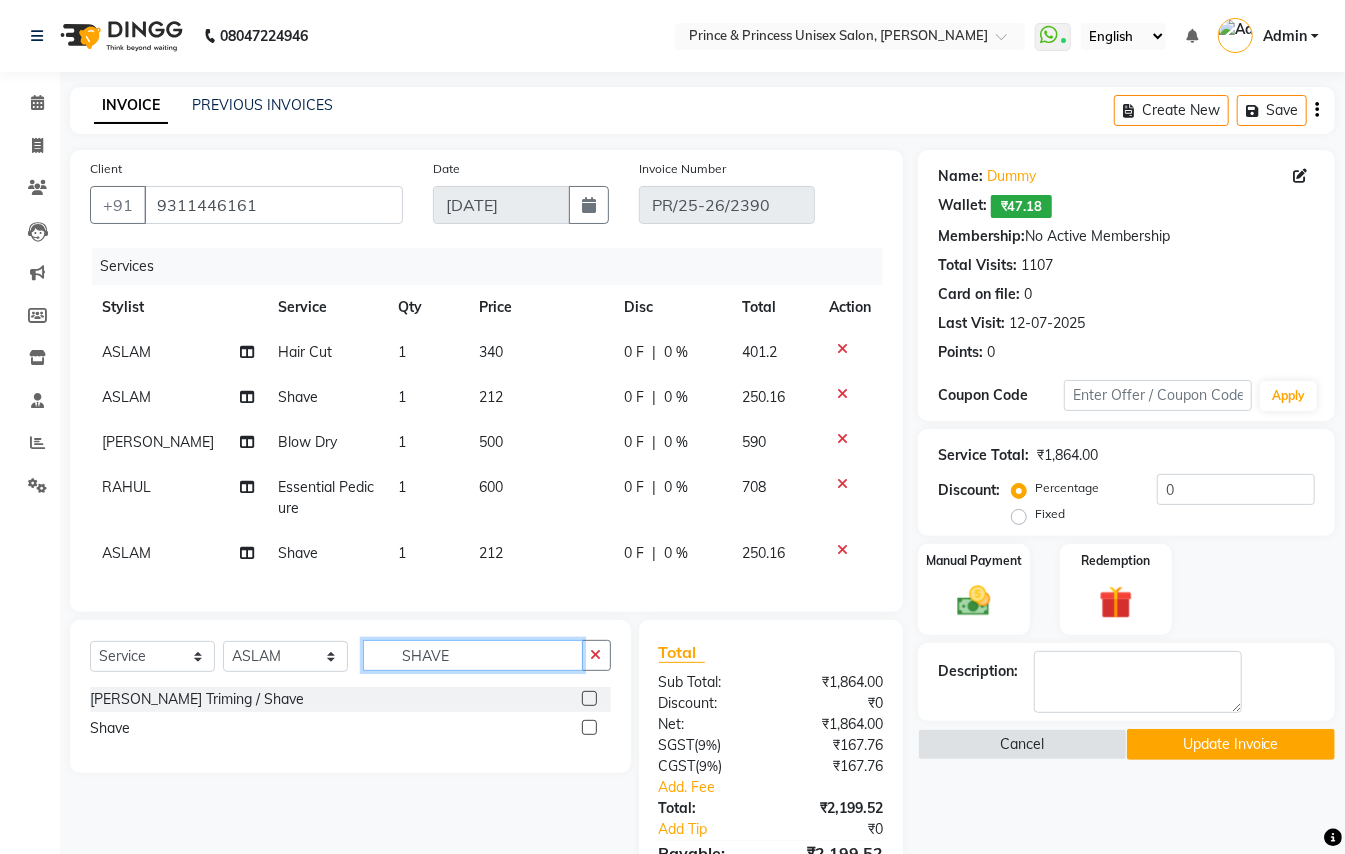 drag, startPoint x: 465, startPoint y: 676, endPoint x: 122, endPoint y: 408, distance: 435.28497 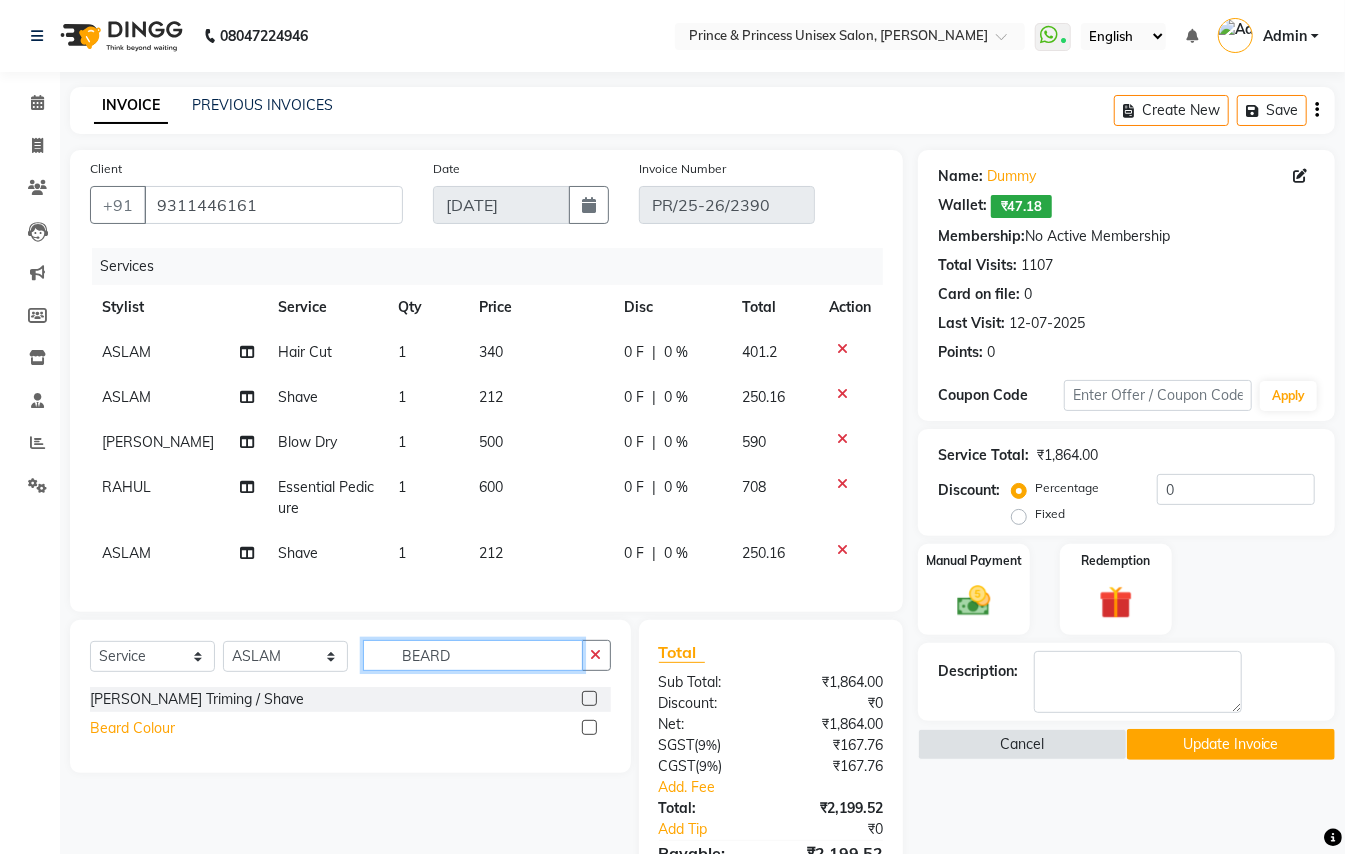type on "BEARD" 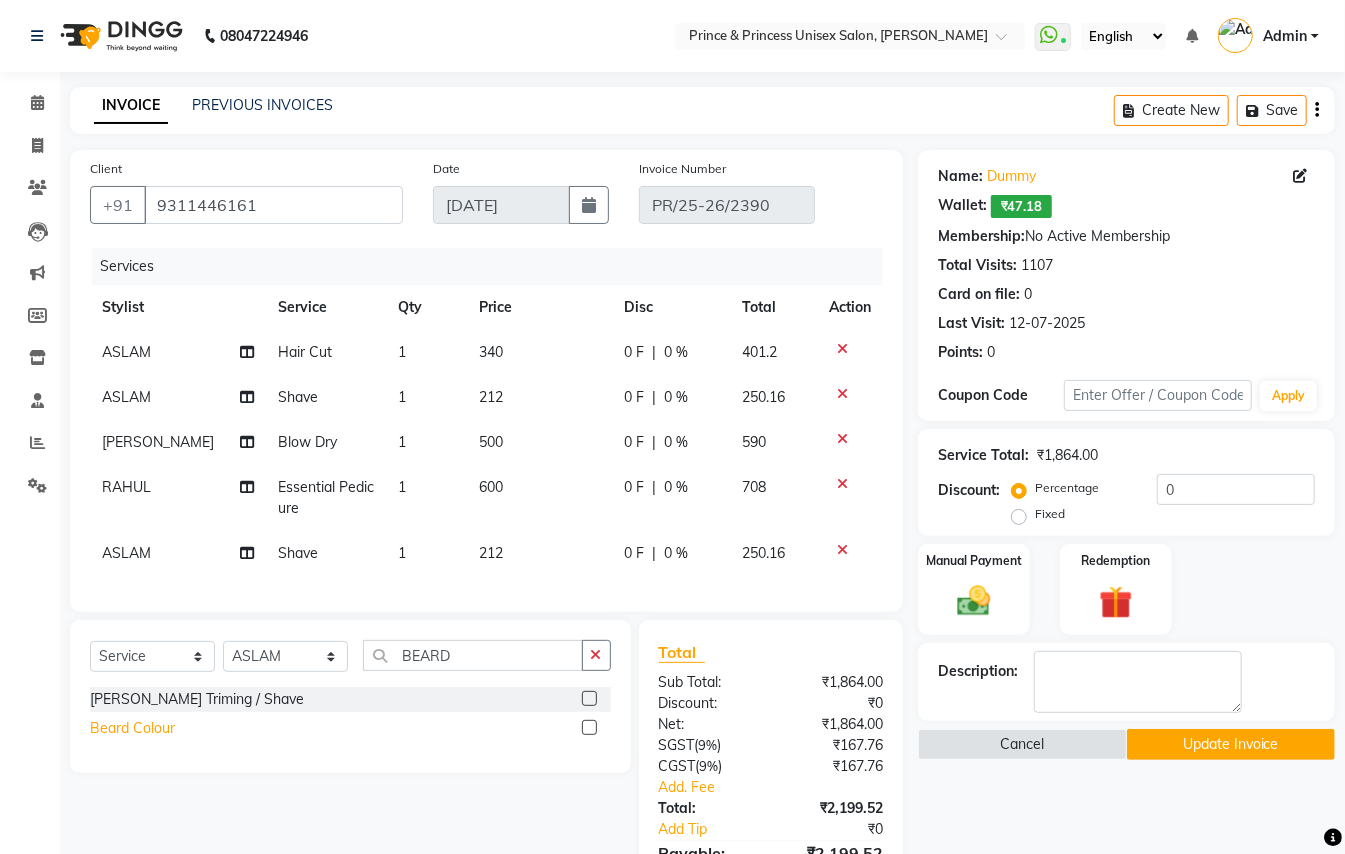 click on "Beard Colour" 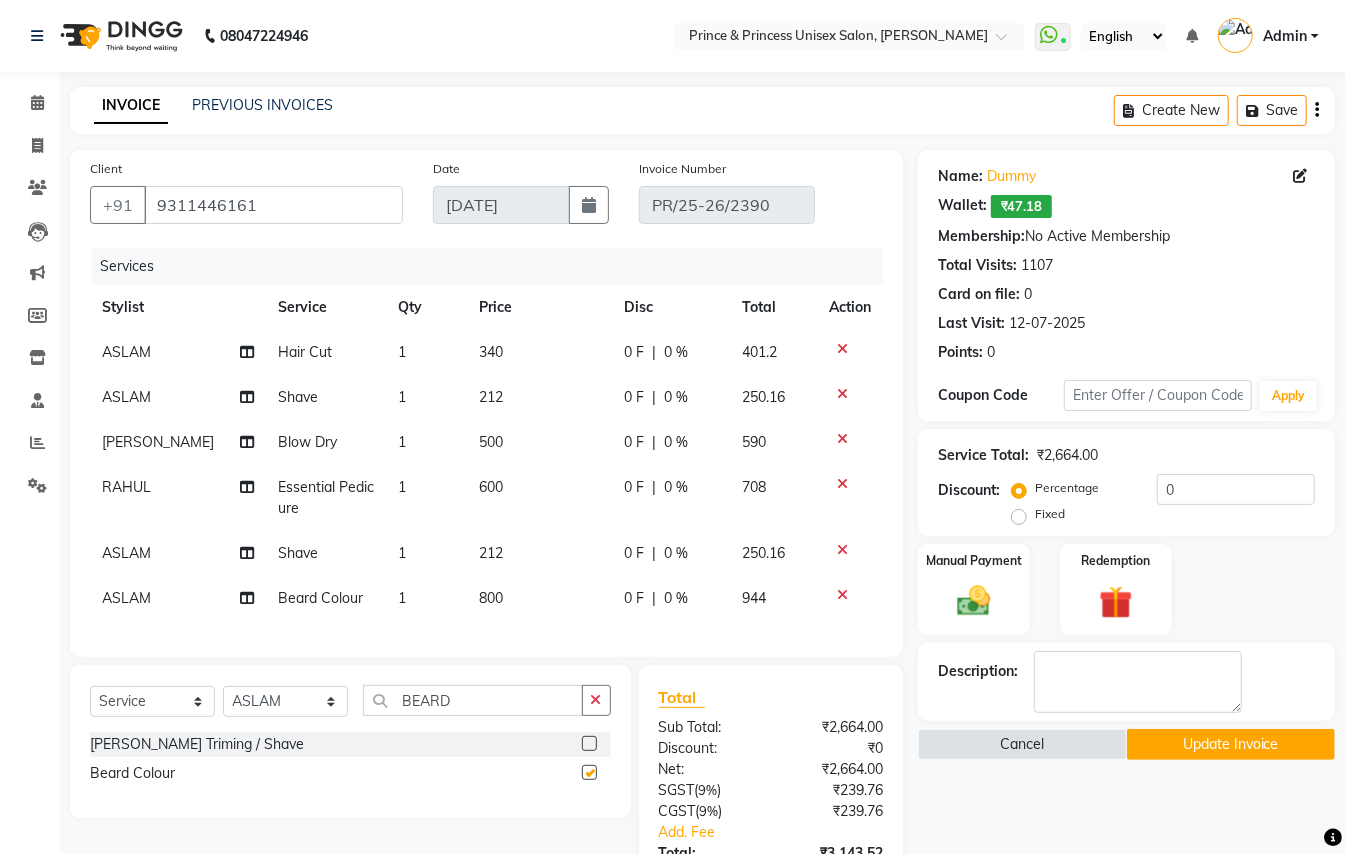checkbox on "false" 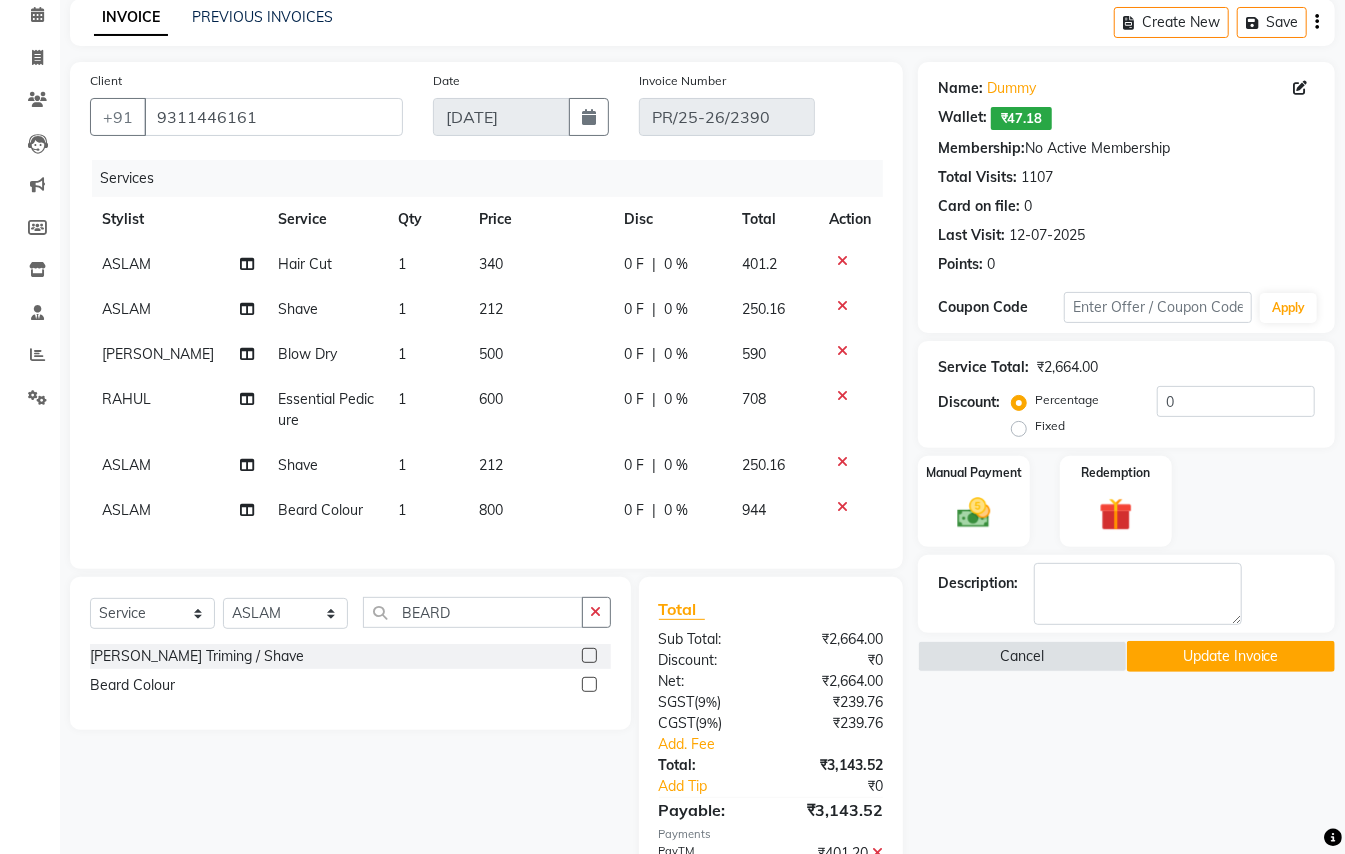 scroll, scrollTop: 217, scrollLeft: 0, axis: vertical 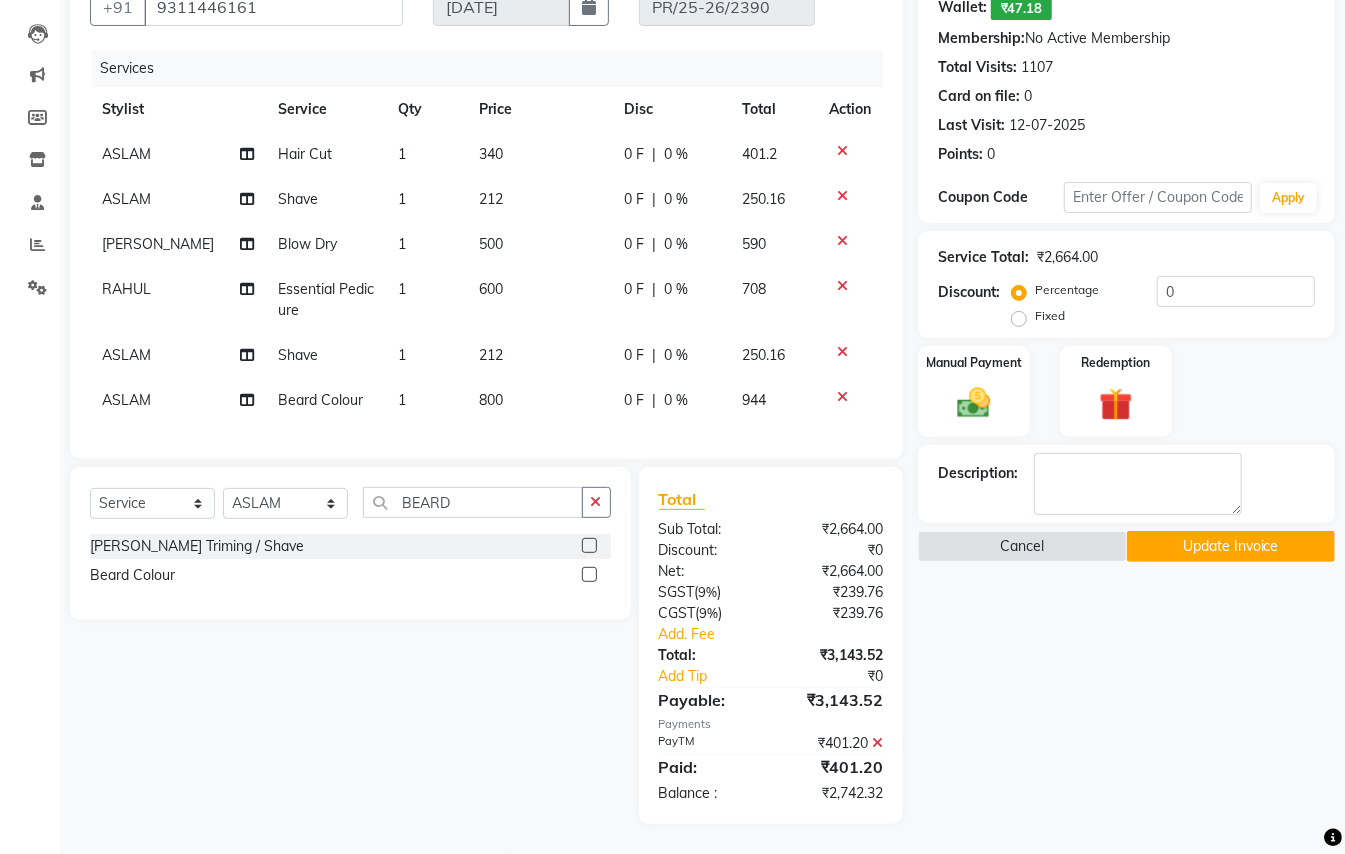 click 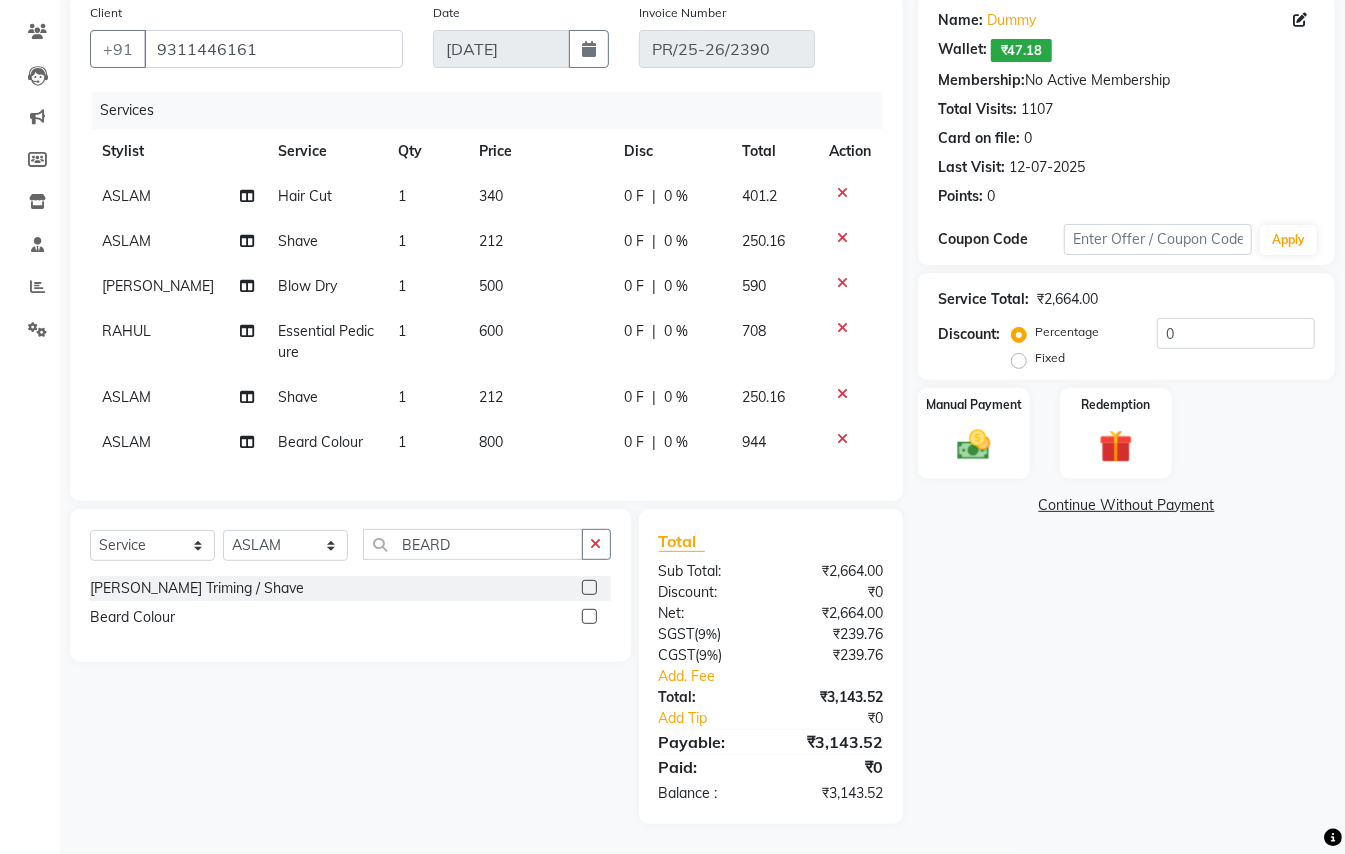 scroll, scrollTop: 176, scrollLeft: 0, axis: vertical 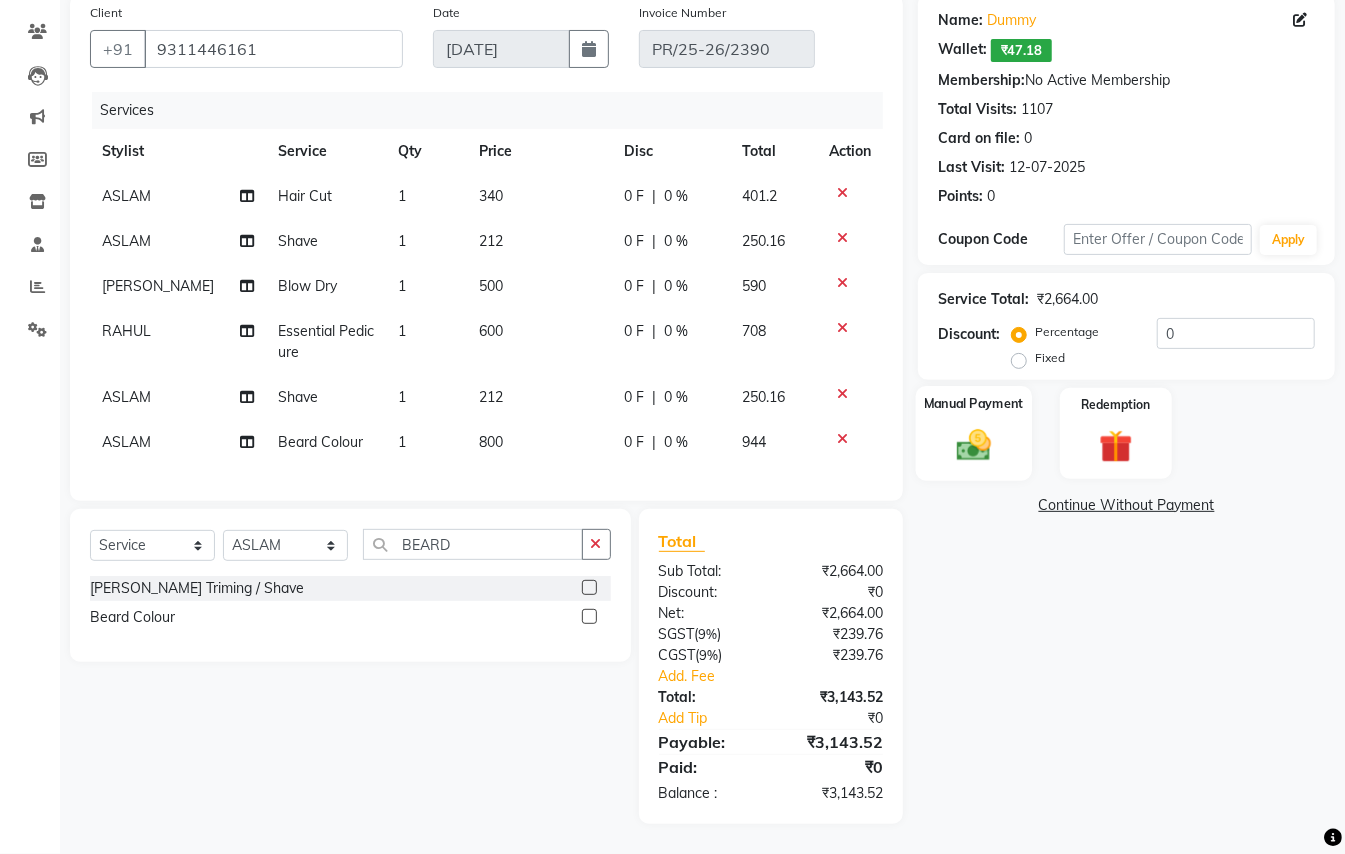 click 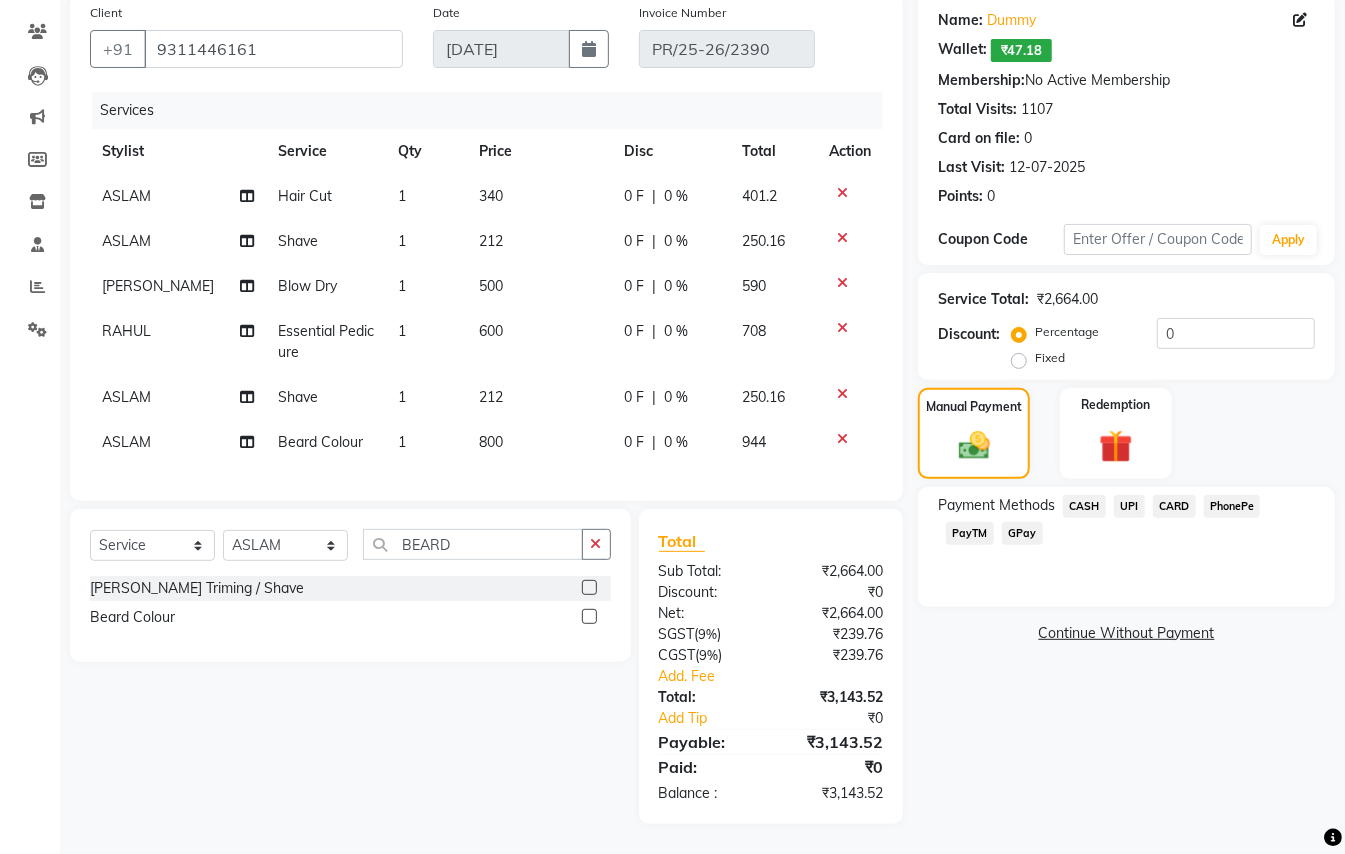 click on "CASH" 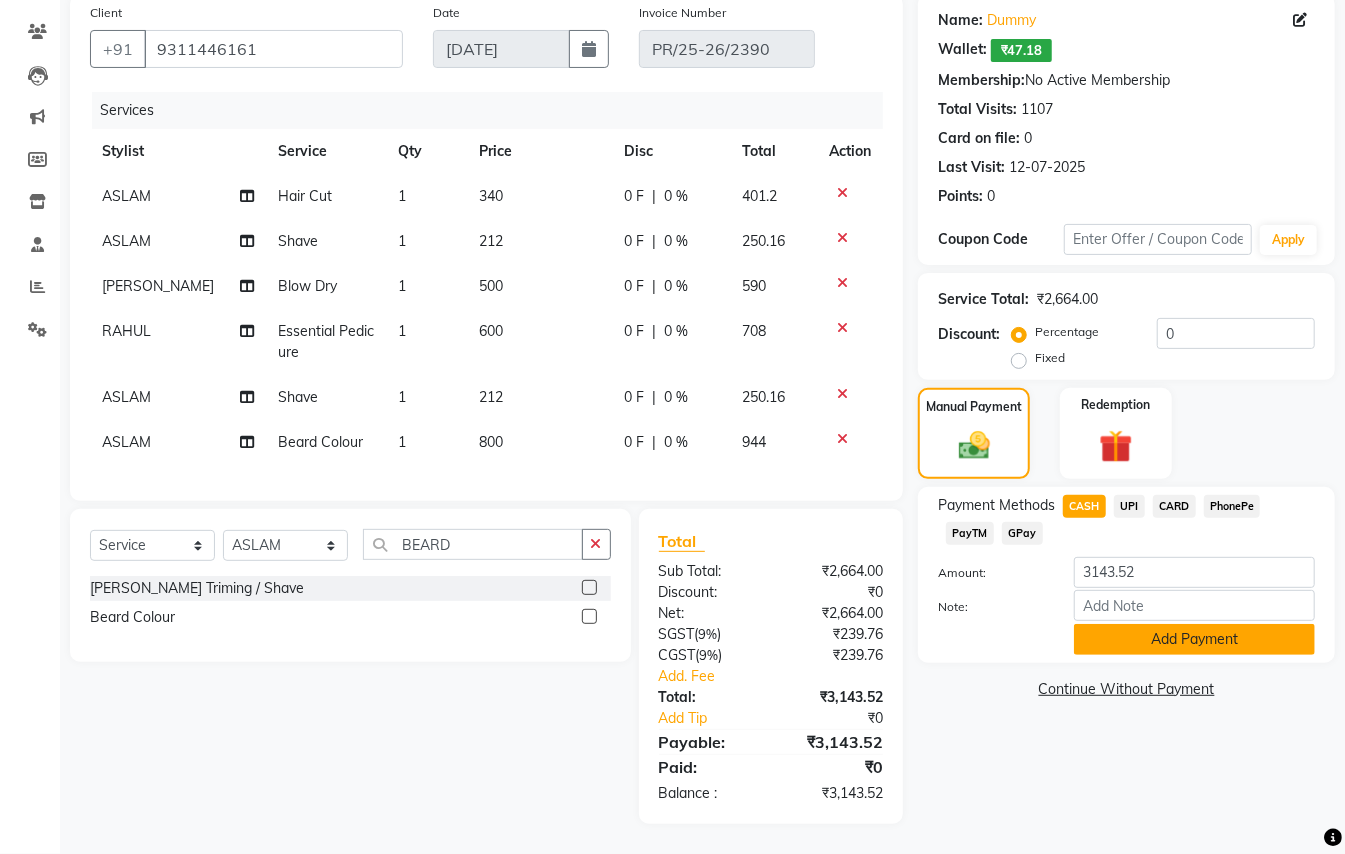 click on "Add Payment" 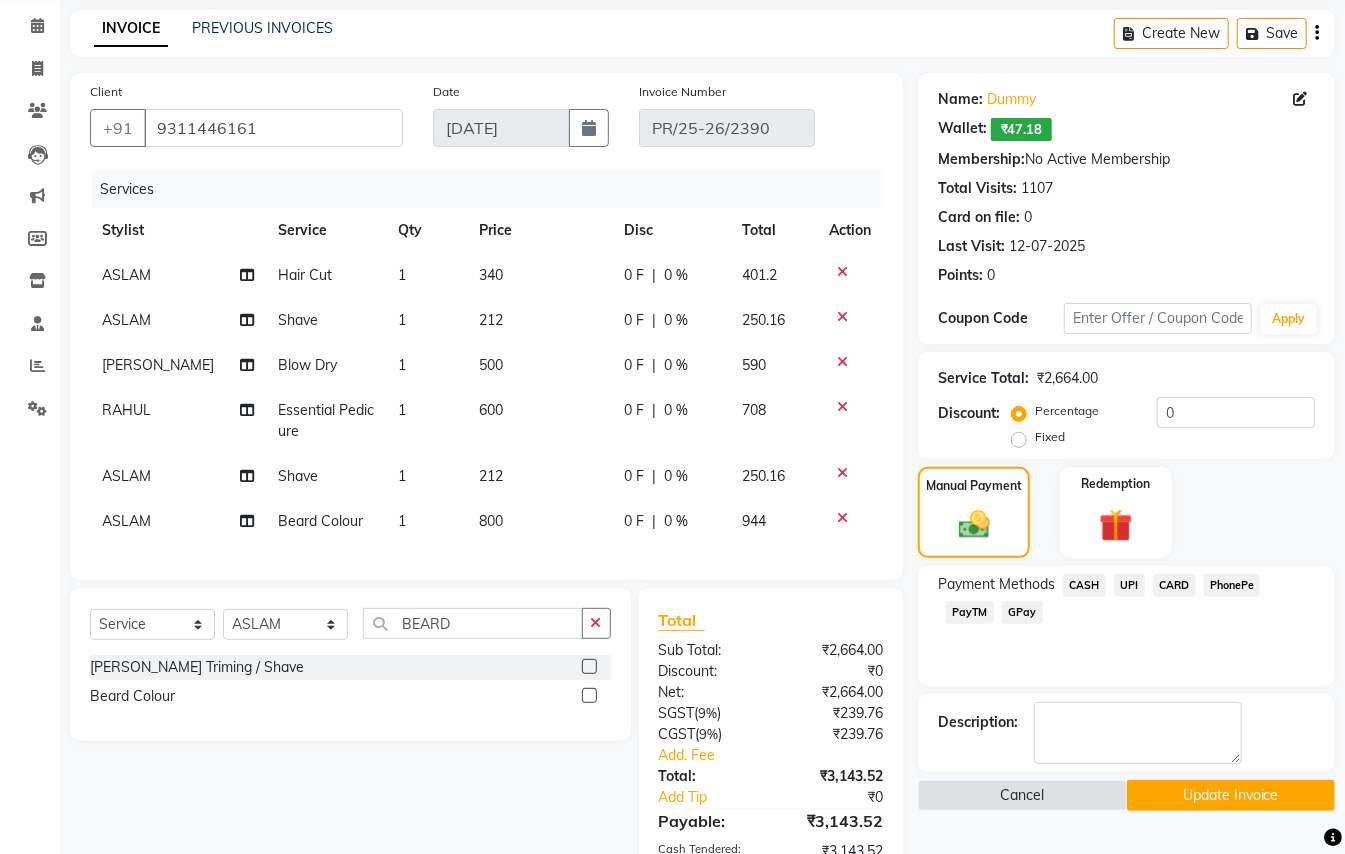 scroll, scrollTop: 113, scrollLeft: 0, axis: vertical 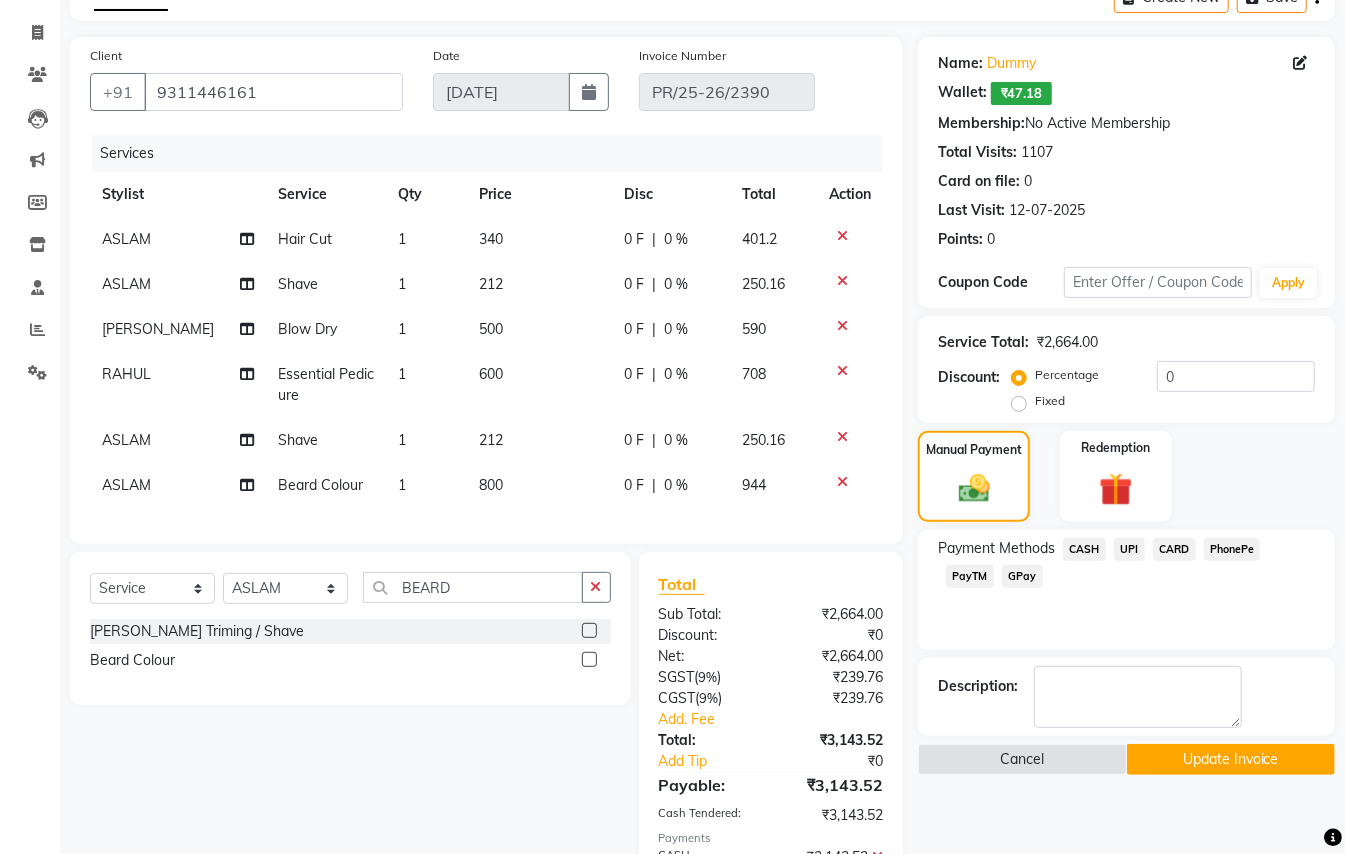 click on "Update Invoice" 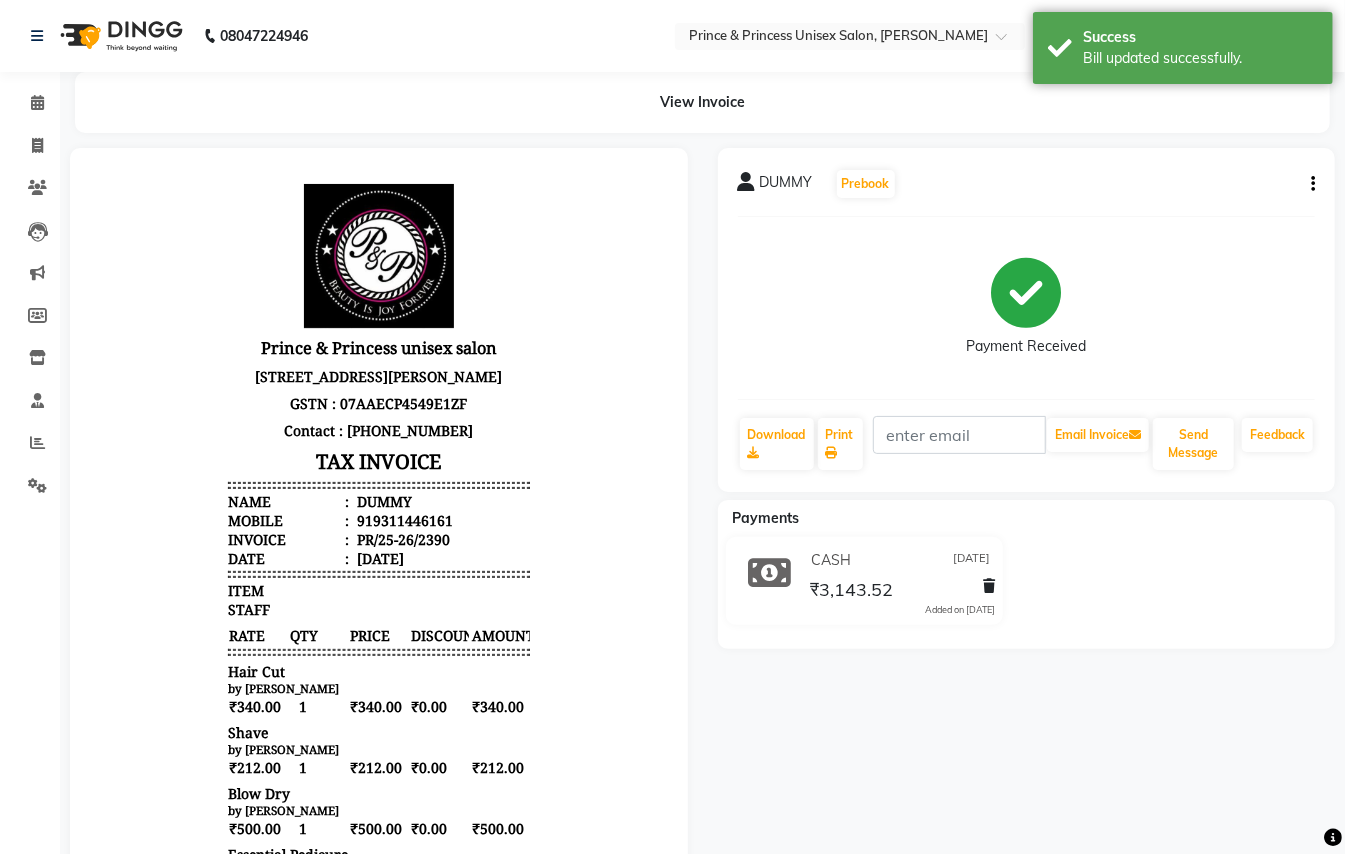 scroll, scrollTop: 0, scrollLeft: 0, axis: both 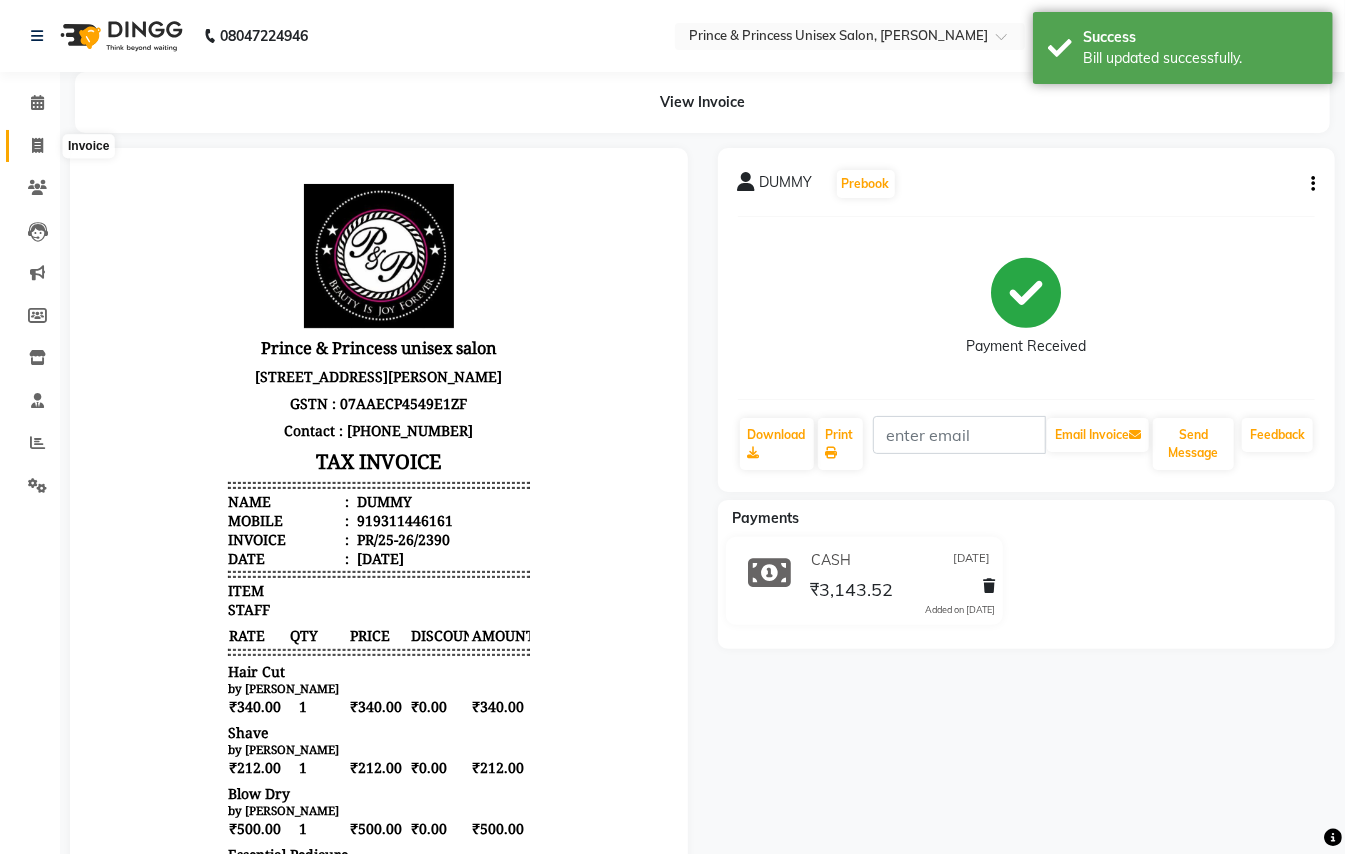 click 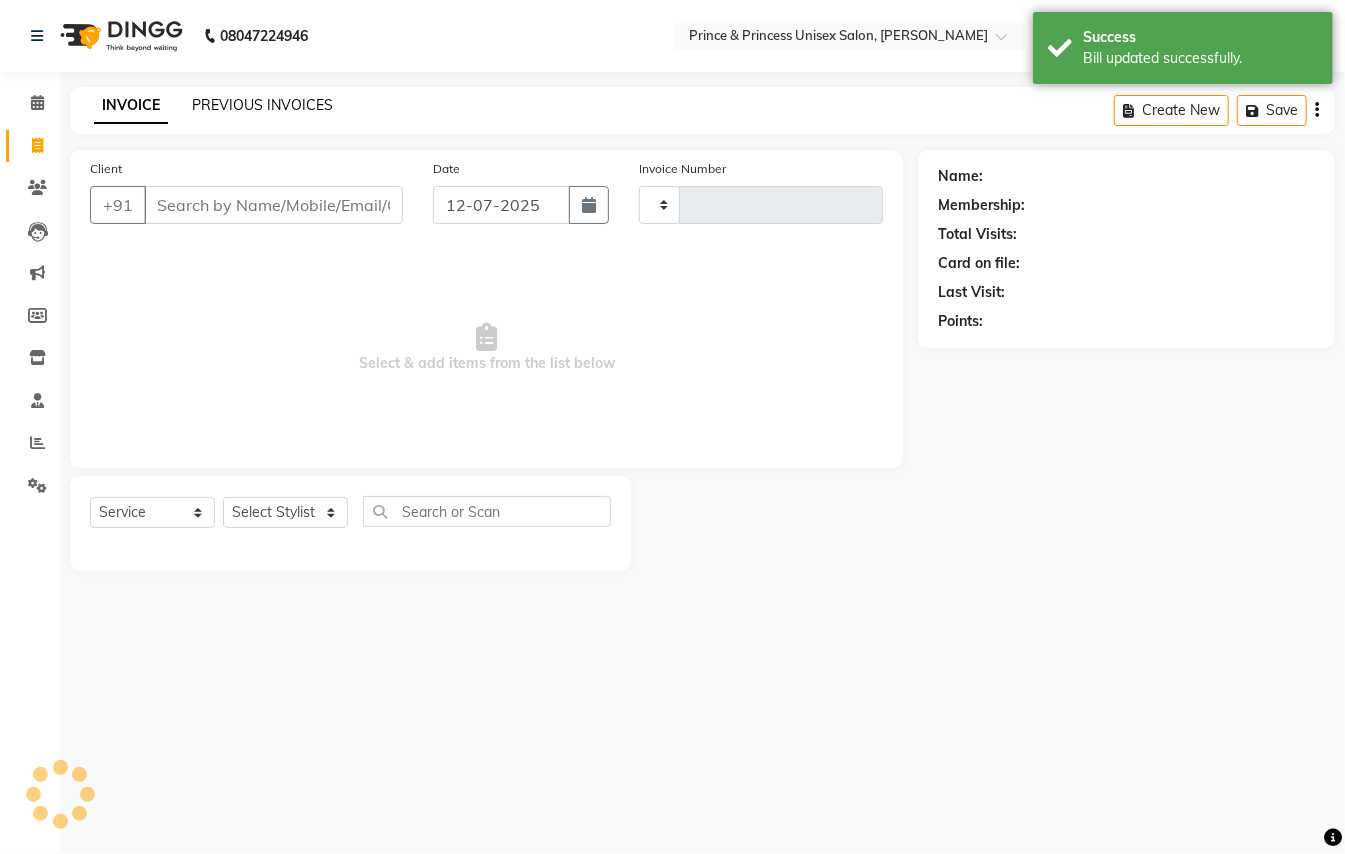 type on "2399" 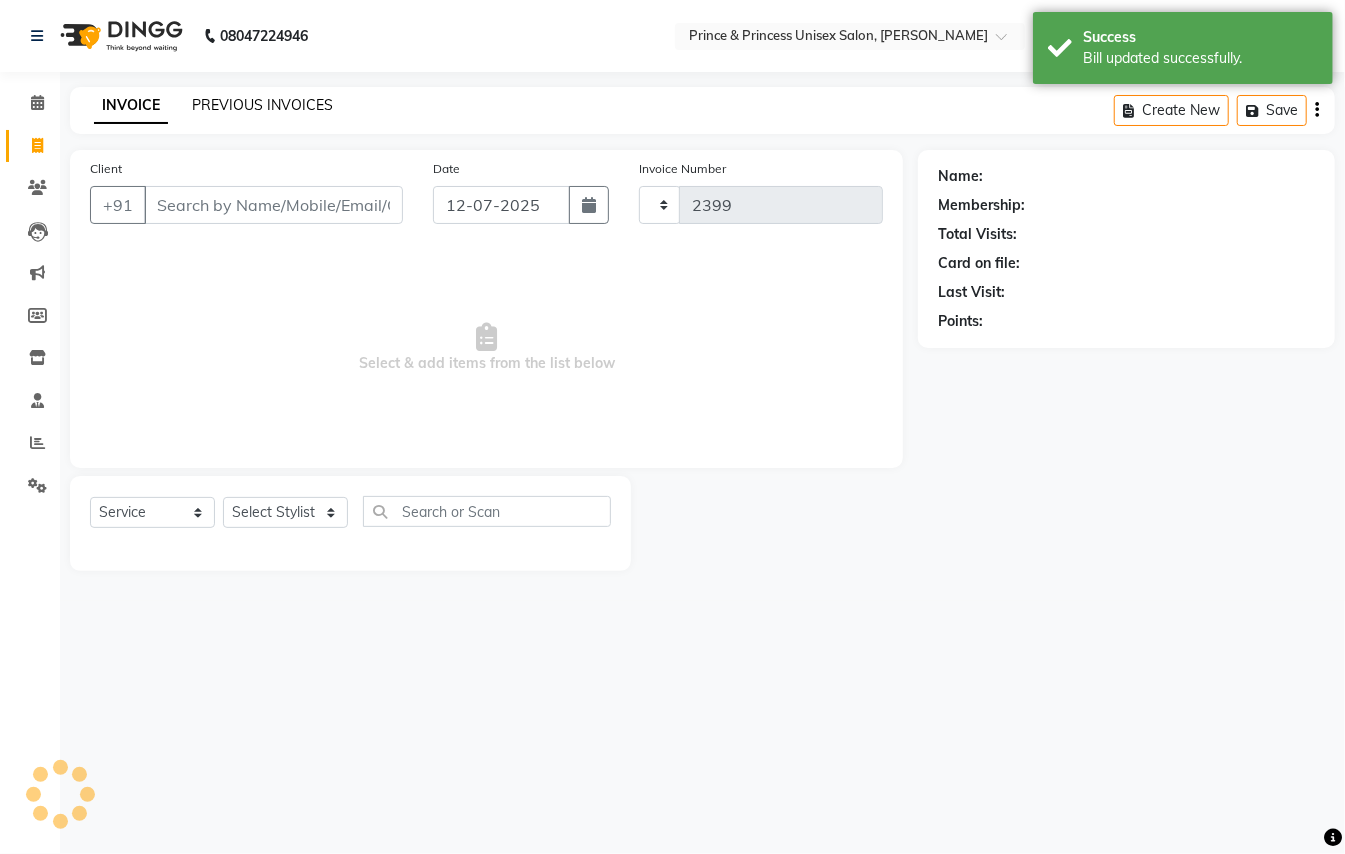 select on "3760" 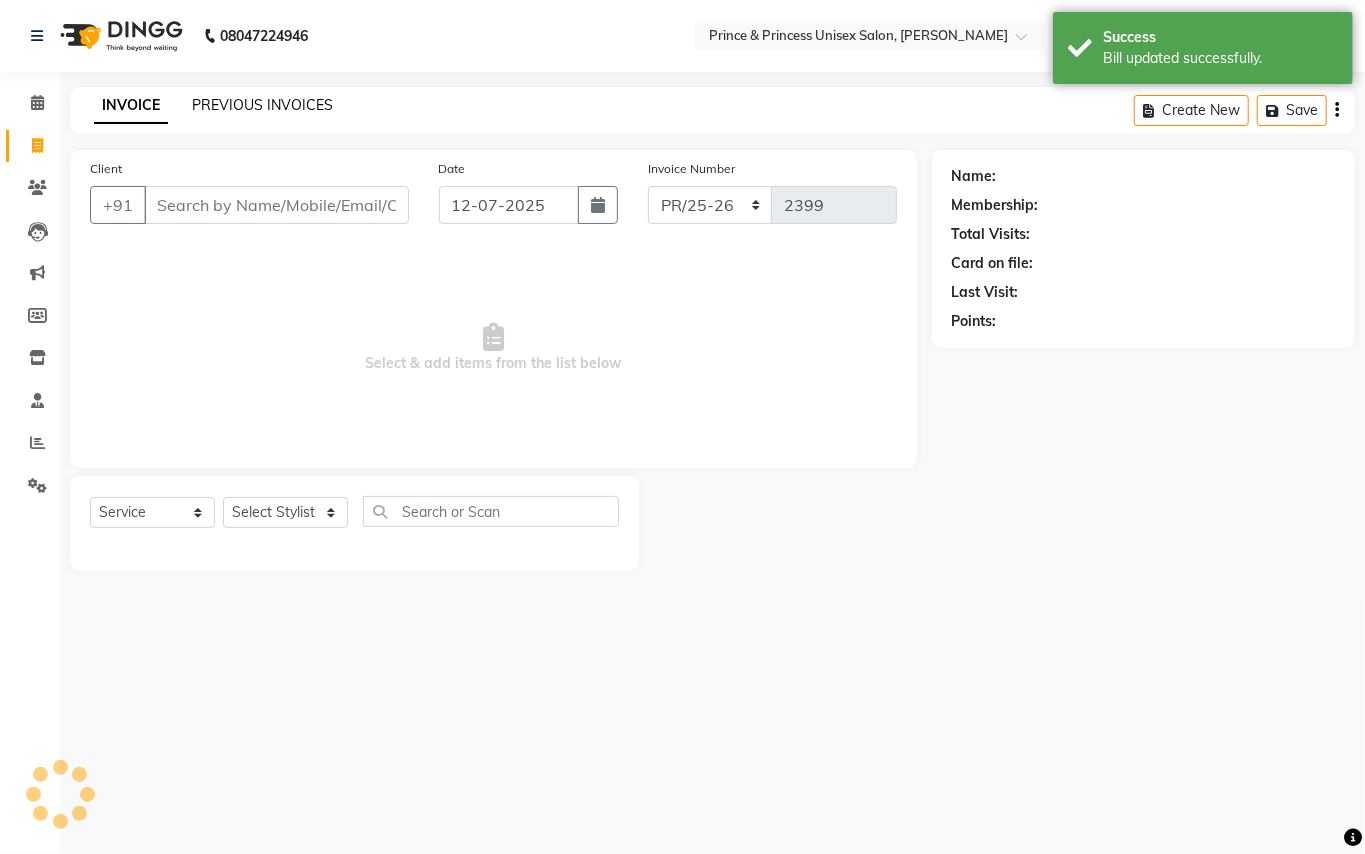 click on "PREVIOUS INVOICES" 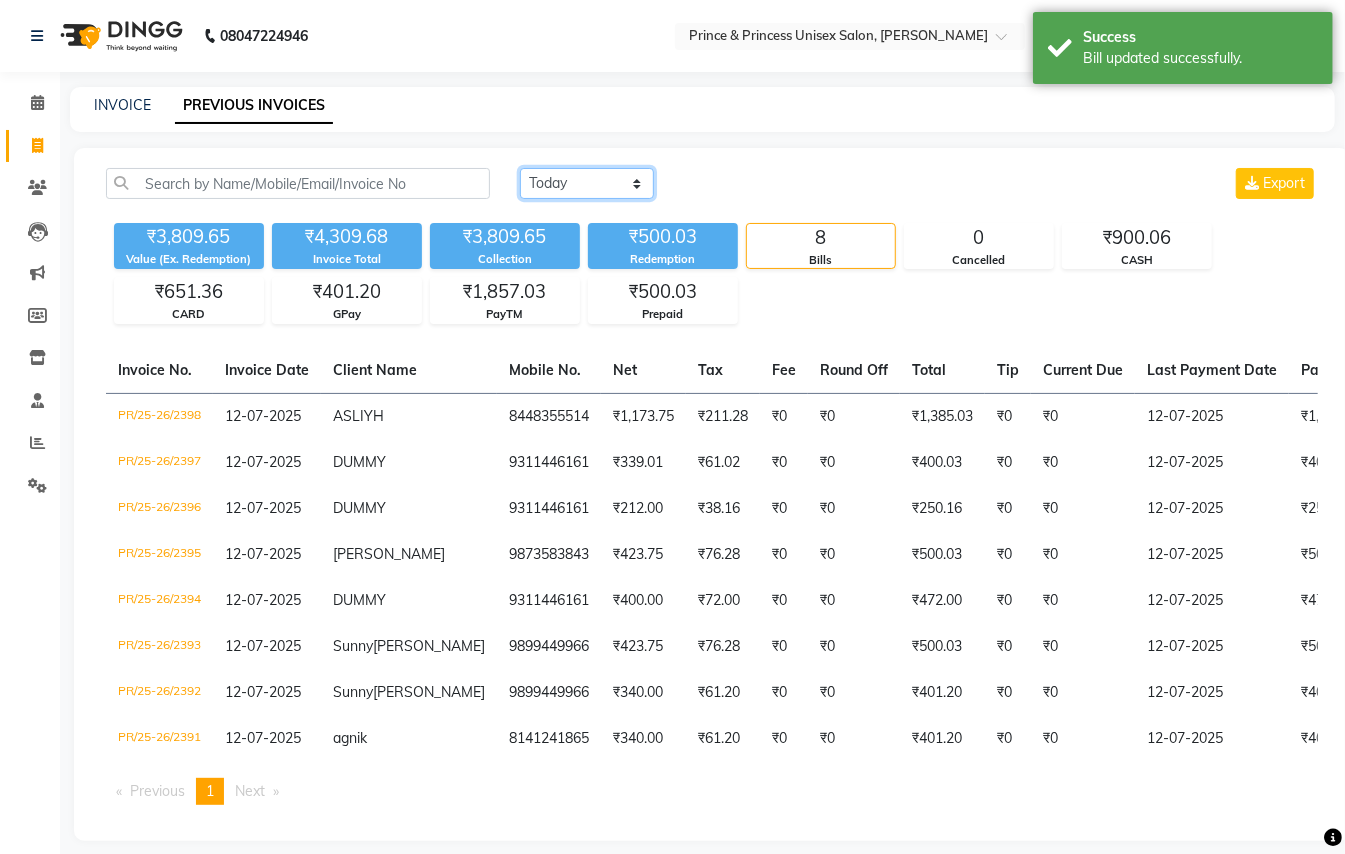 drag, startPoint x: 582, startPoint y: 182, endPoint x: 582, endPoint y: 197, distance: 15 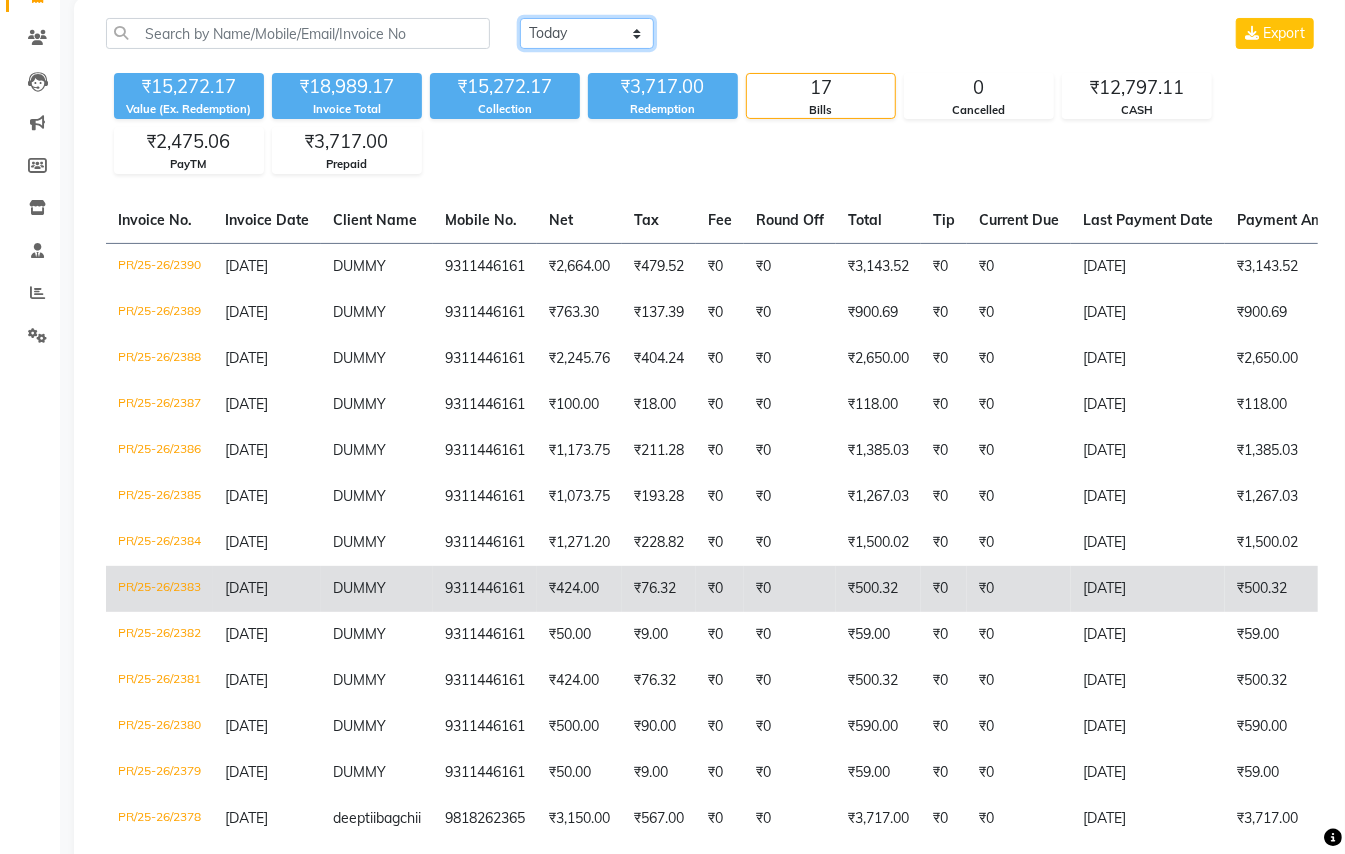 scroll, scrollTop: 266, scrollLeft: 0, axis: vertical 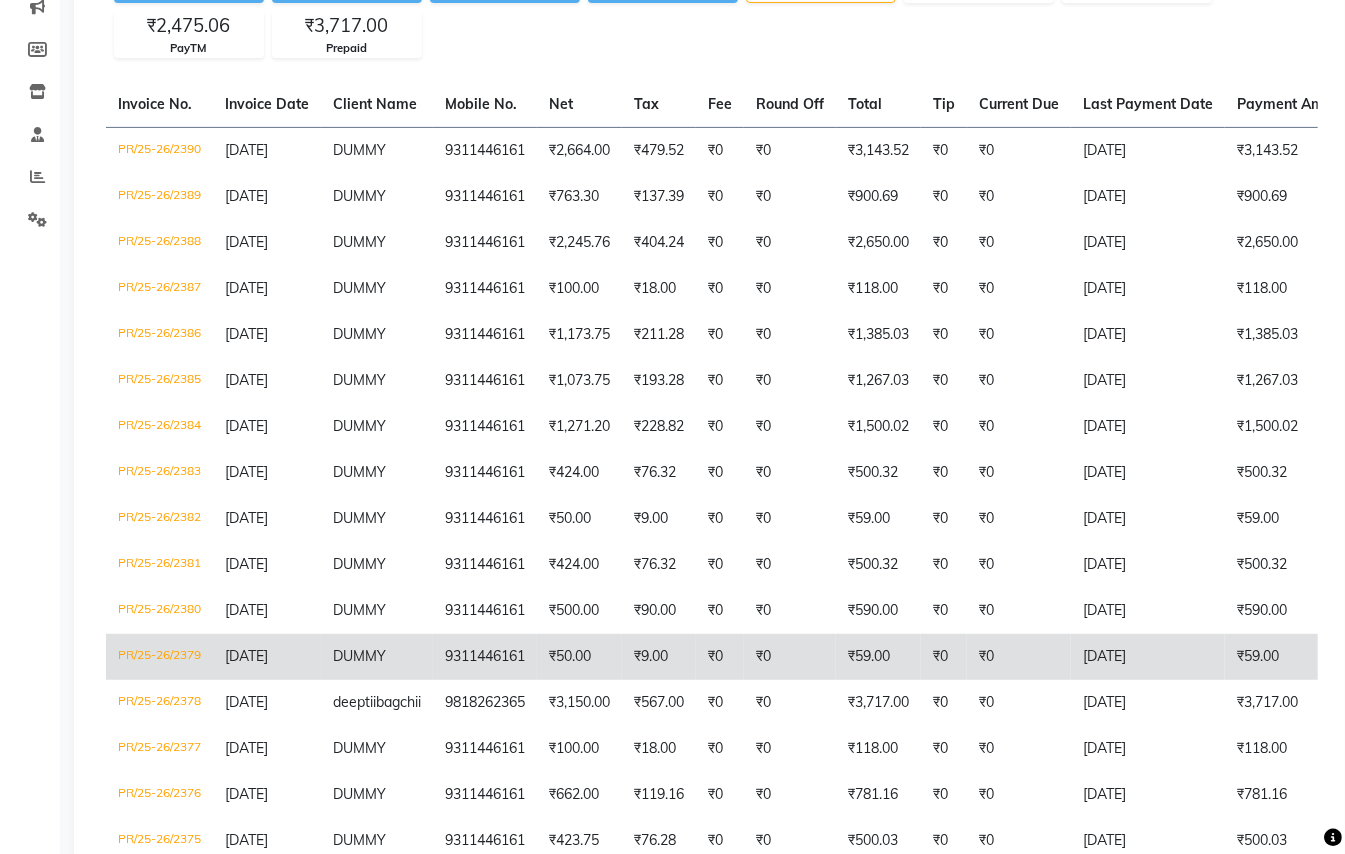click on "PR/25-26/2379" 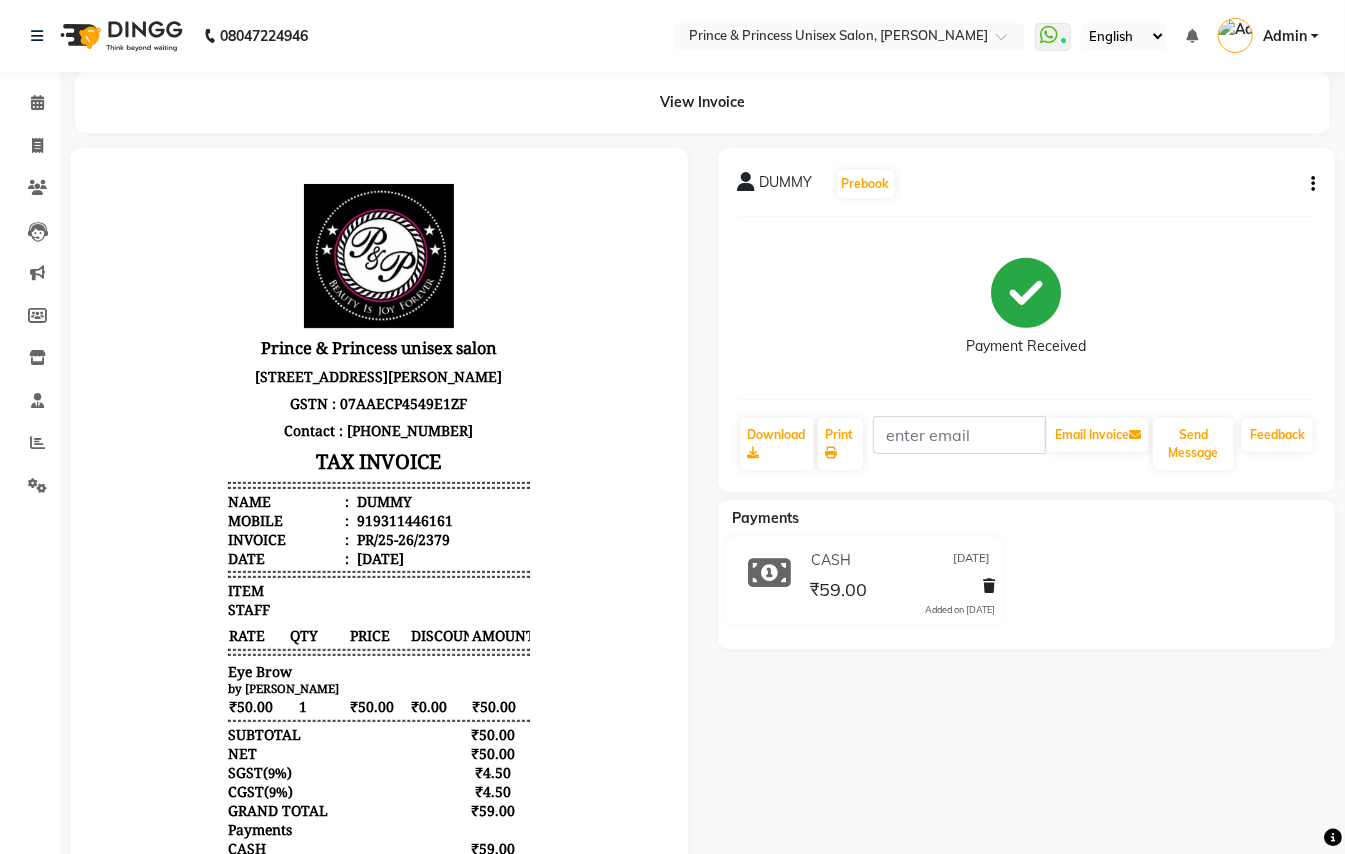scroll, scrollTop: 0, scrollLeft: 0, axis: both 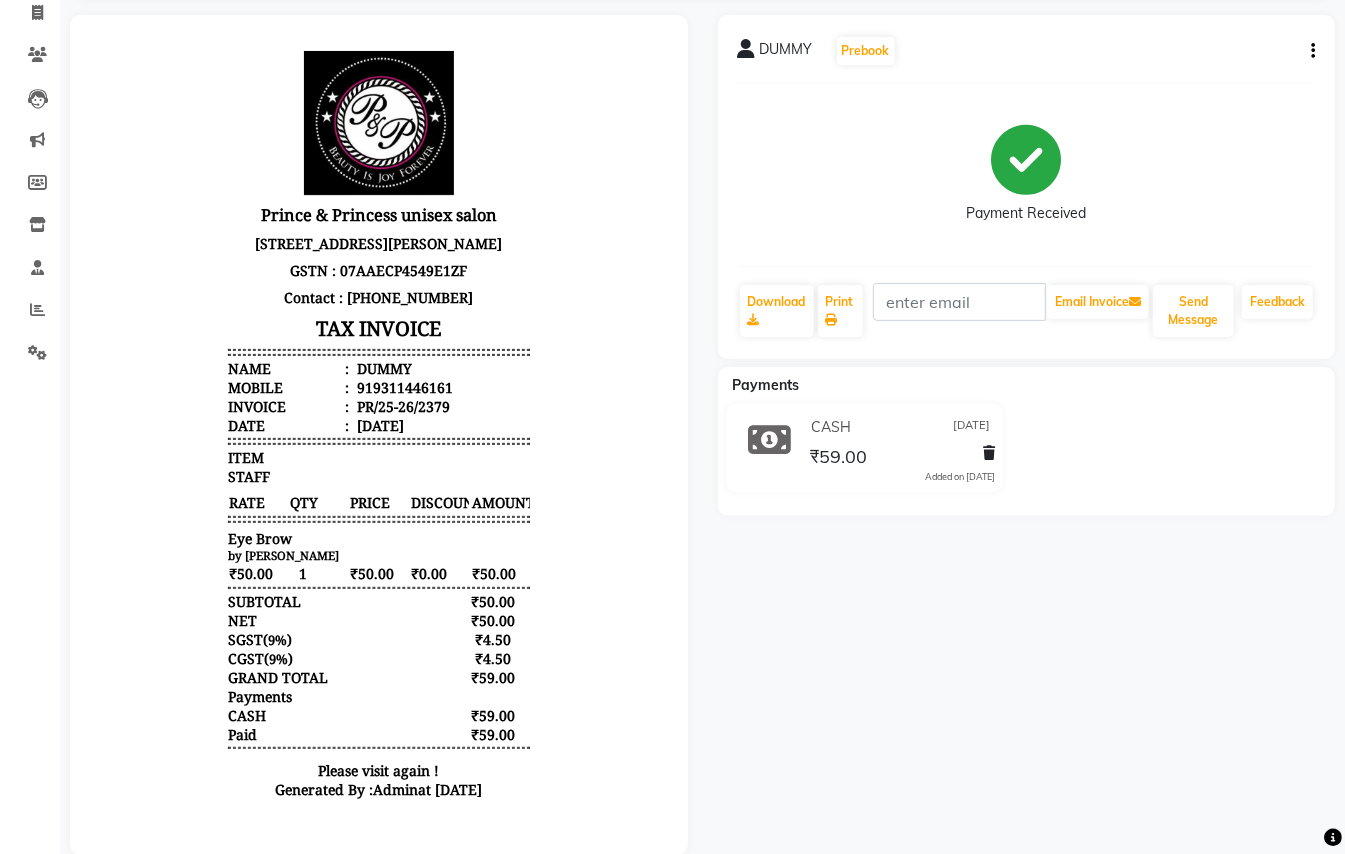 click 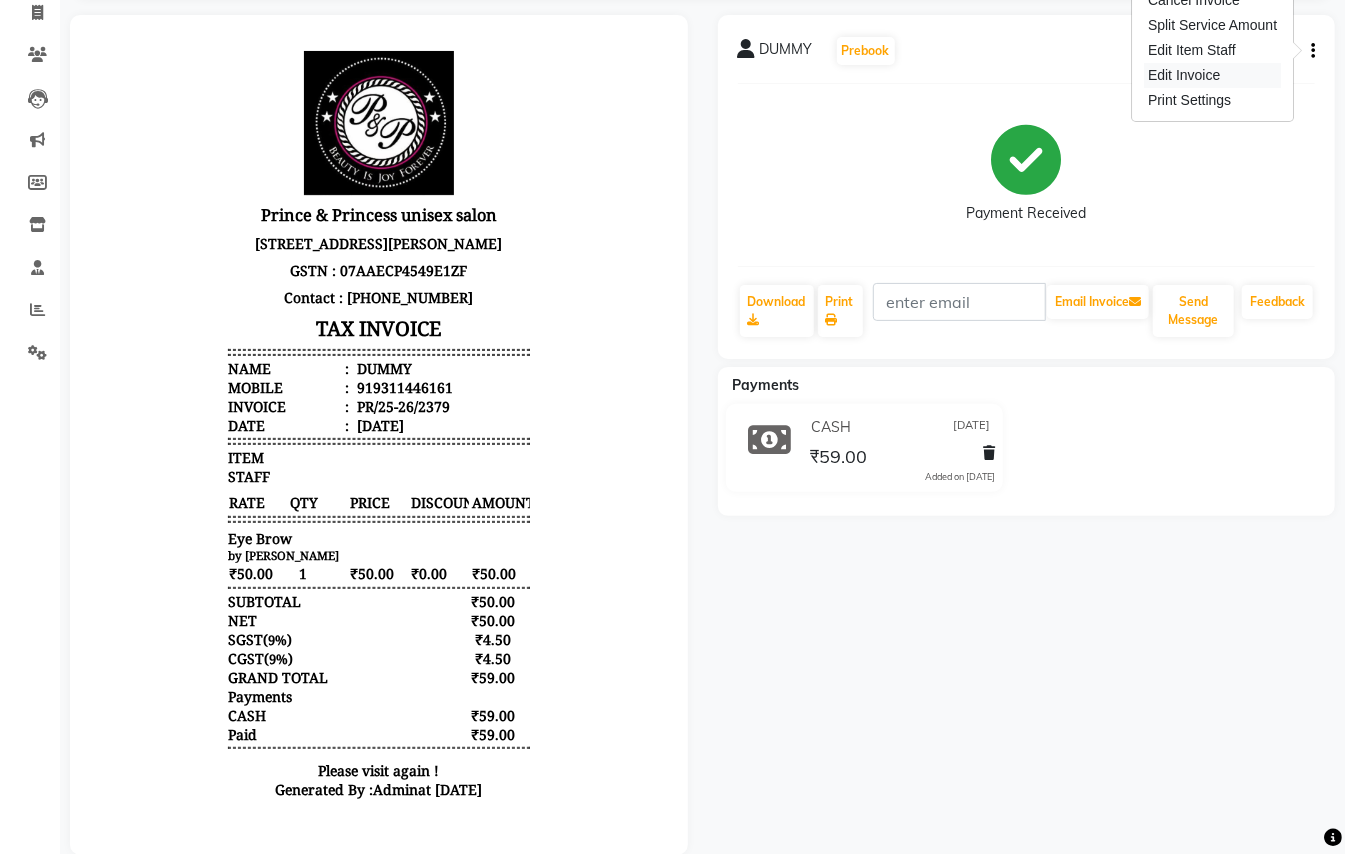 click on "Edit Invoice" at bounding box center (1212, 75) 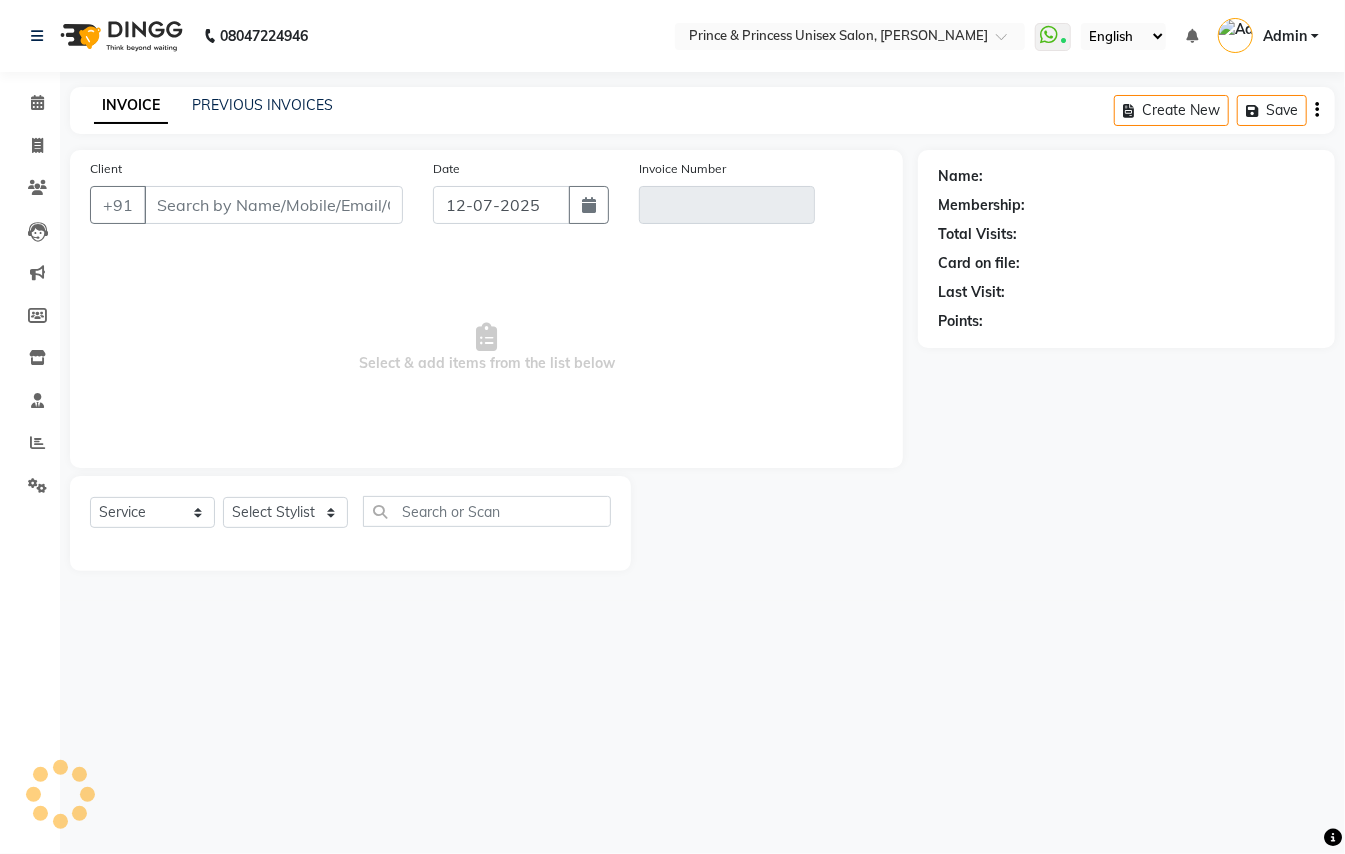 scroll, scrollTop: 0, scrollLeft: 0, axis: both 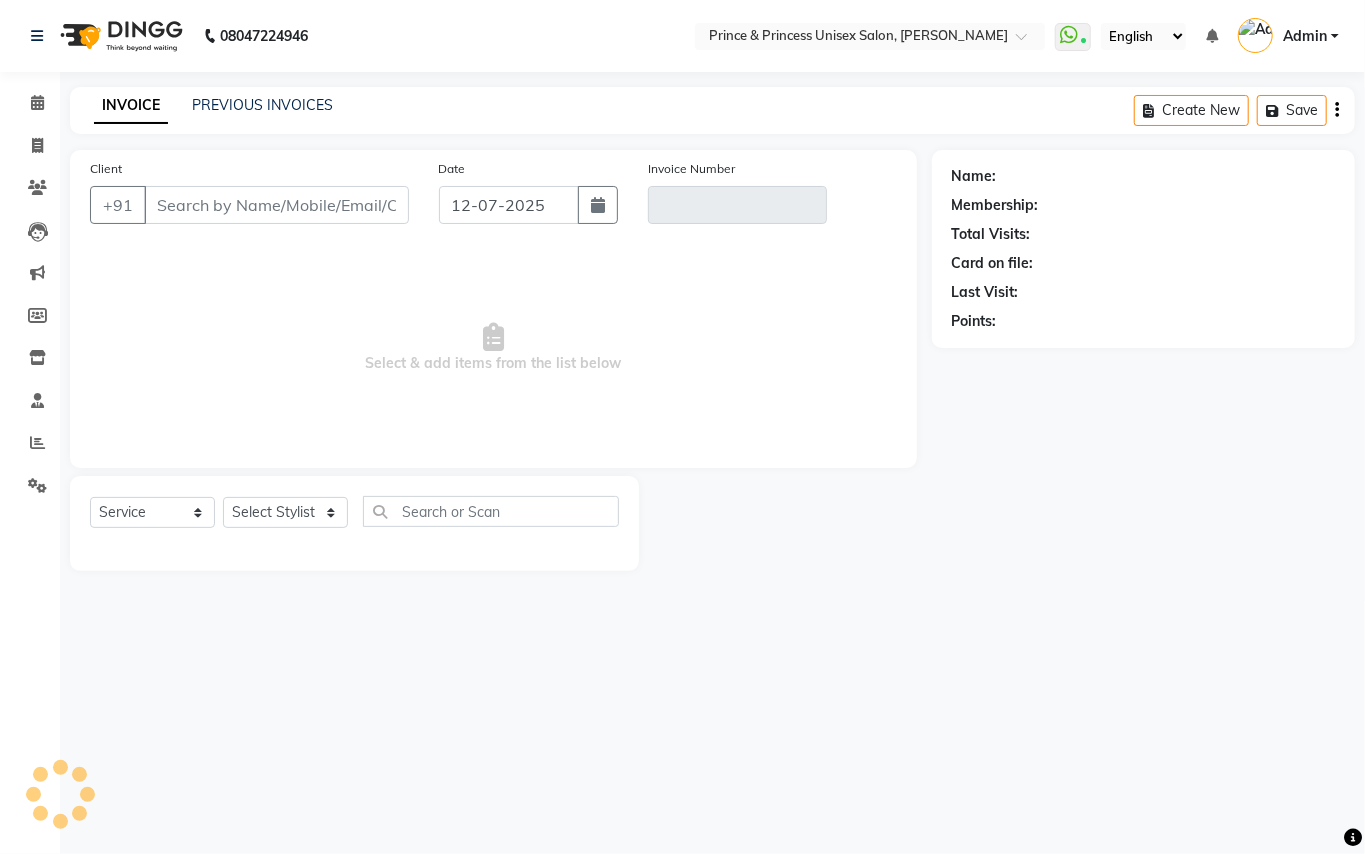type on "9311446161" 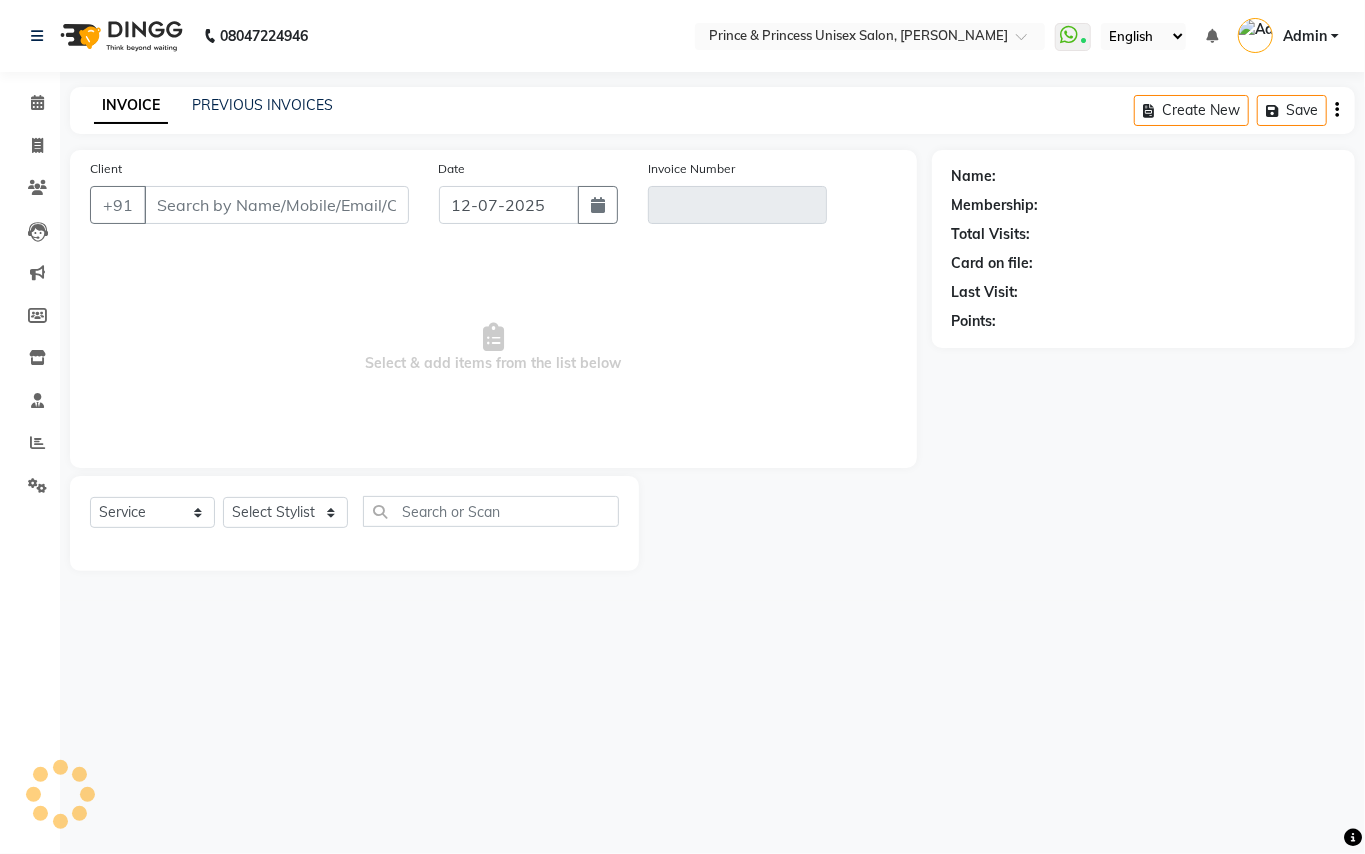 type on "PR/25-26/2379" 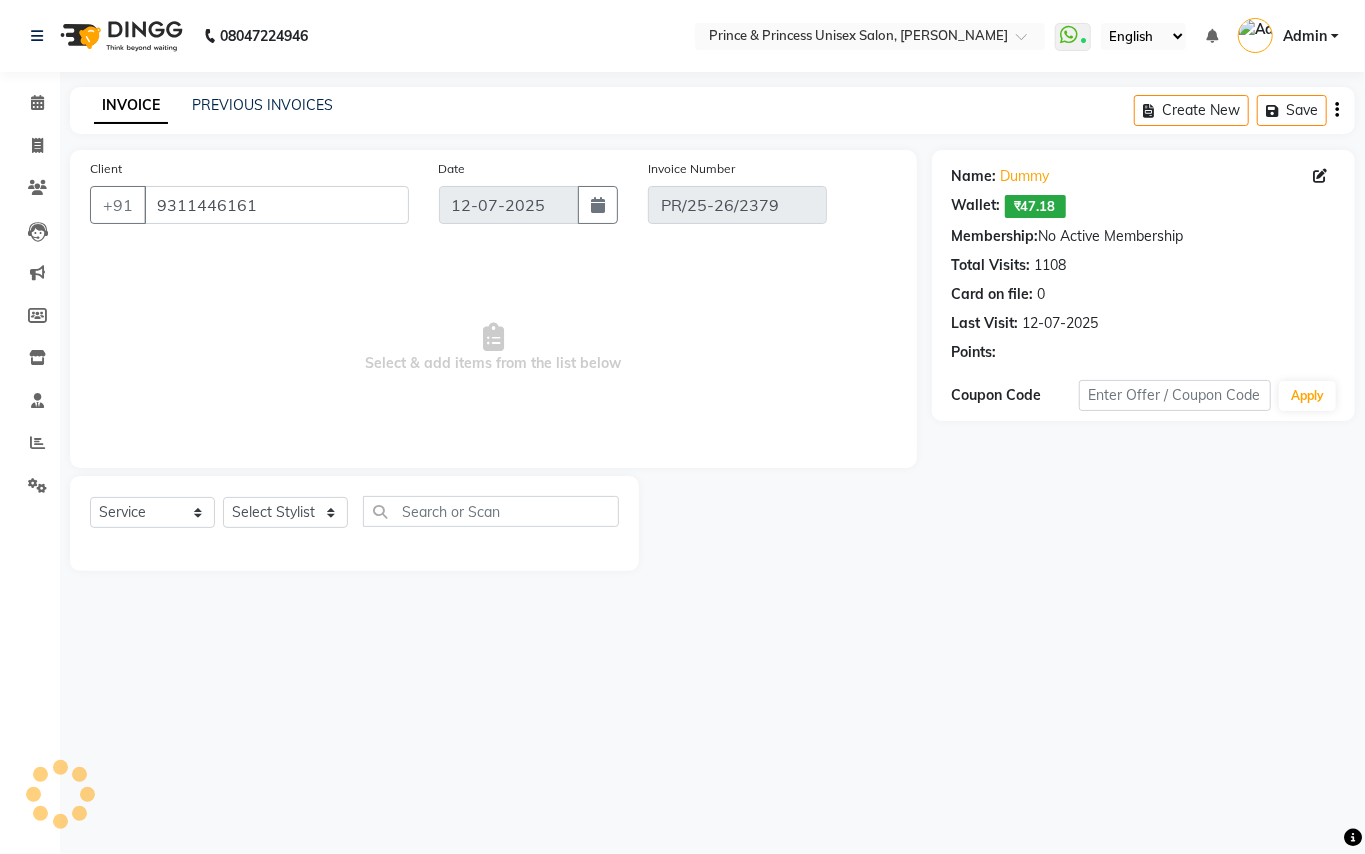 type on "[DATE]" 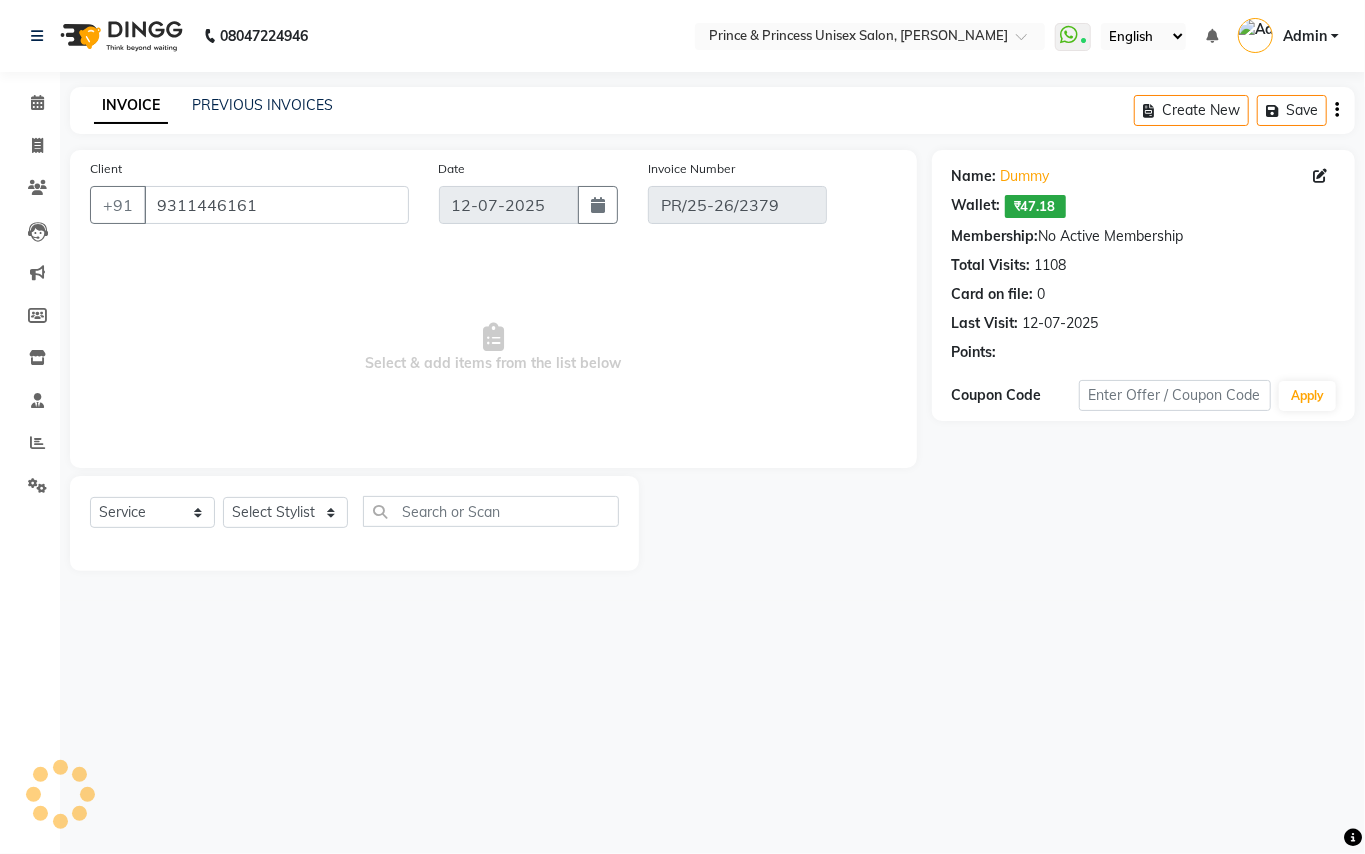 select on "select" 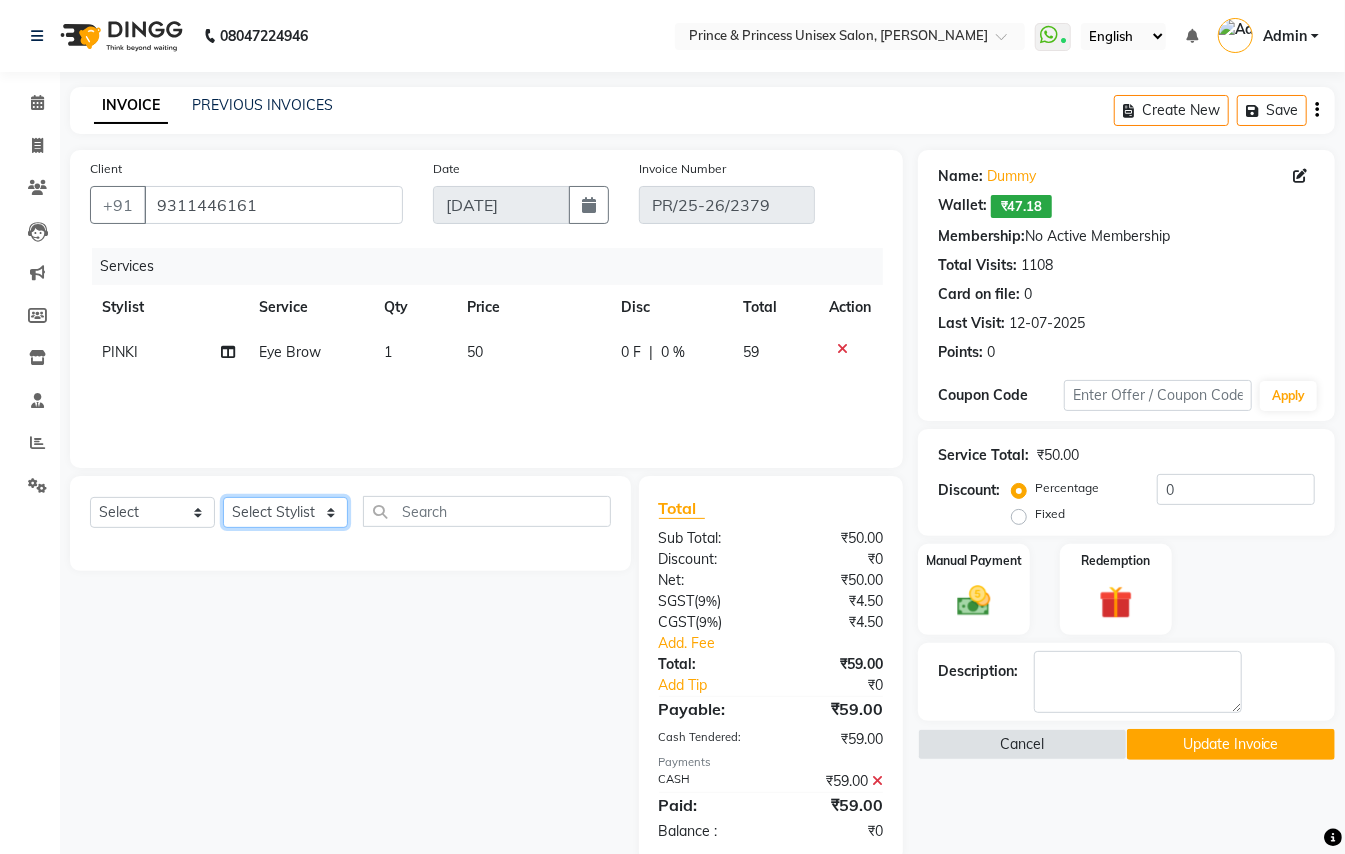 click on "Select Stylist ABHISHEK [PERSON_NAME] NEW [PERSON_NAME] CHANDAN [PERSON_NAME] MEENAKSHI [PERSON_NAME] RAHUL SANDEEP [PERSON_NAME] XYZ" 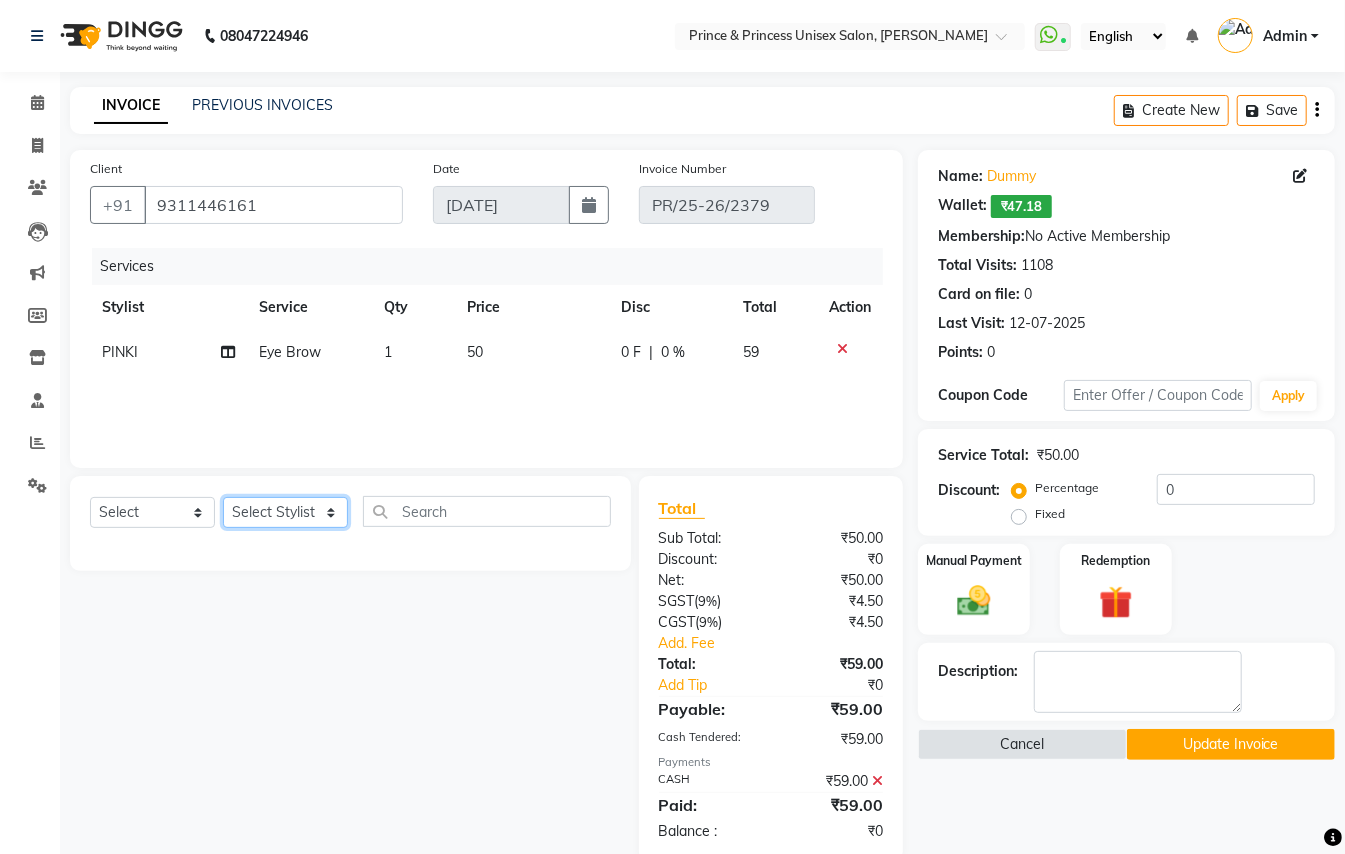 select on "17871" 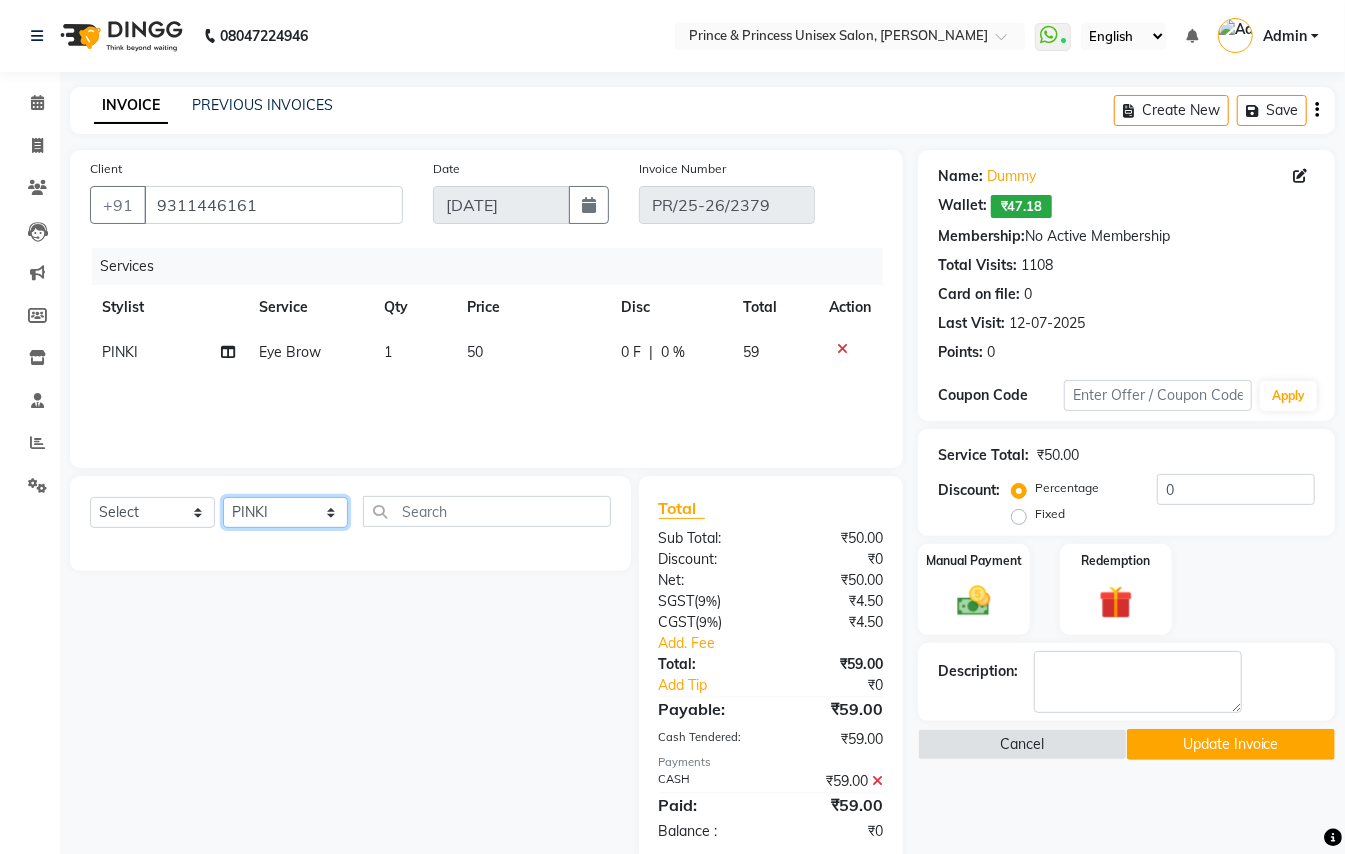 drag, startPoint x: 292, startPoint y: 500, endPoint x: 326, endPoint y: 494, distance: 34.525352 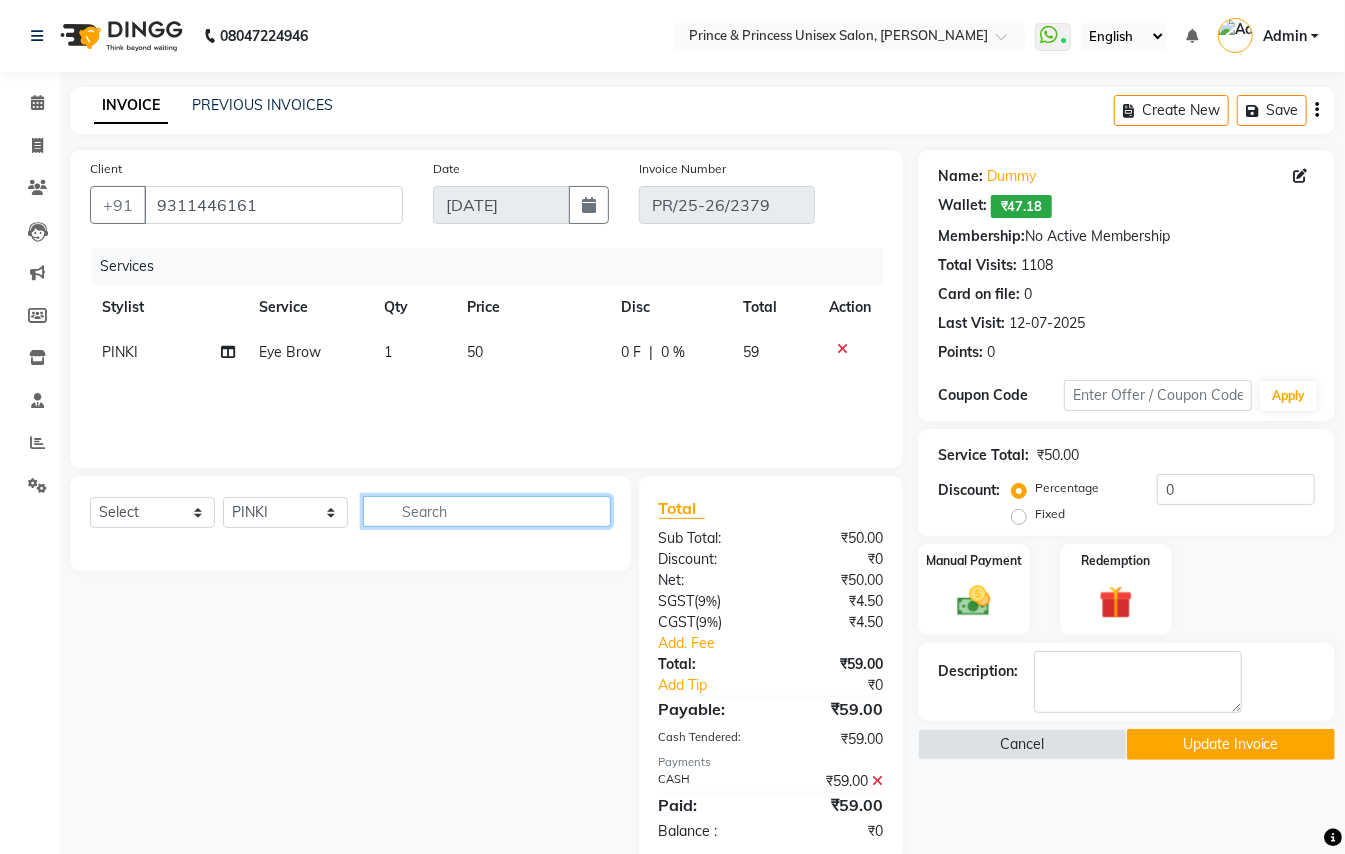 drag, startPoint x: 457, startPoint y: 510, endPoint x: 0, endPoint y: 157, distance: 577.45825 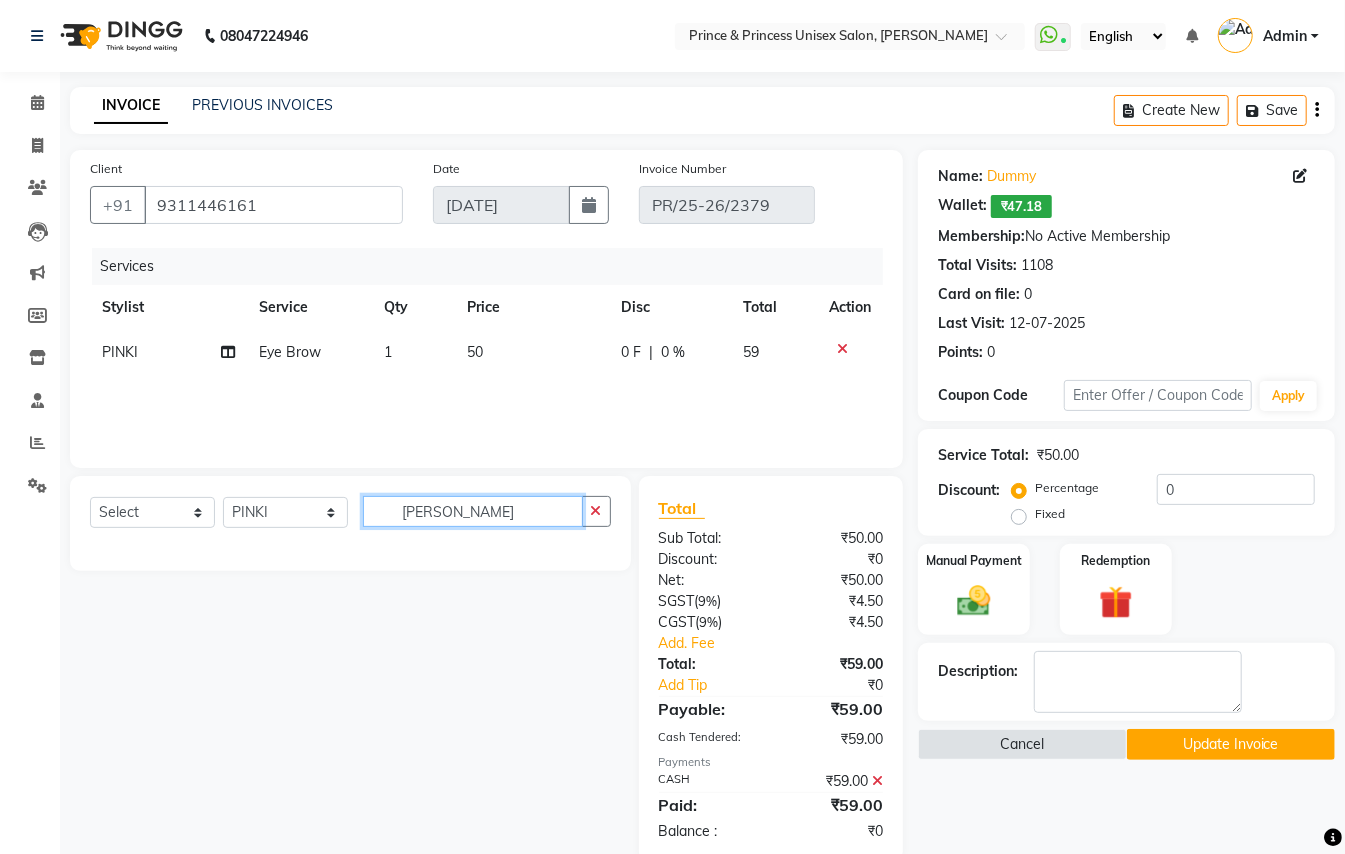 type on "JANSSEN" 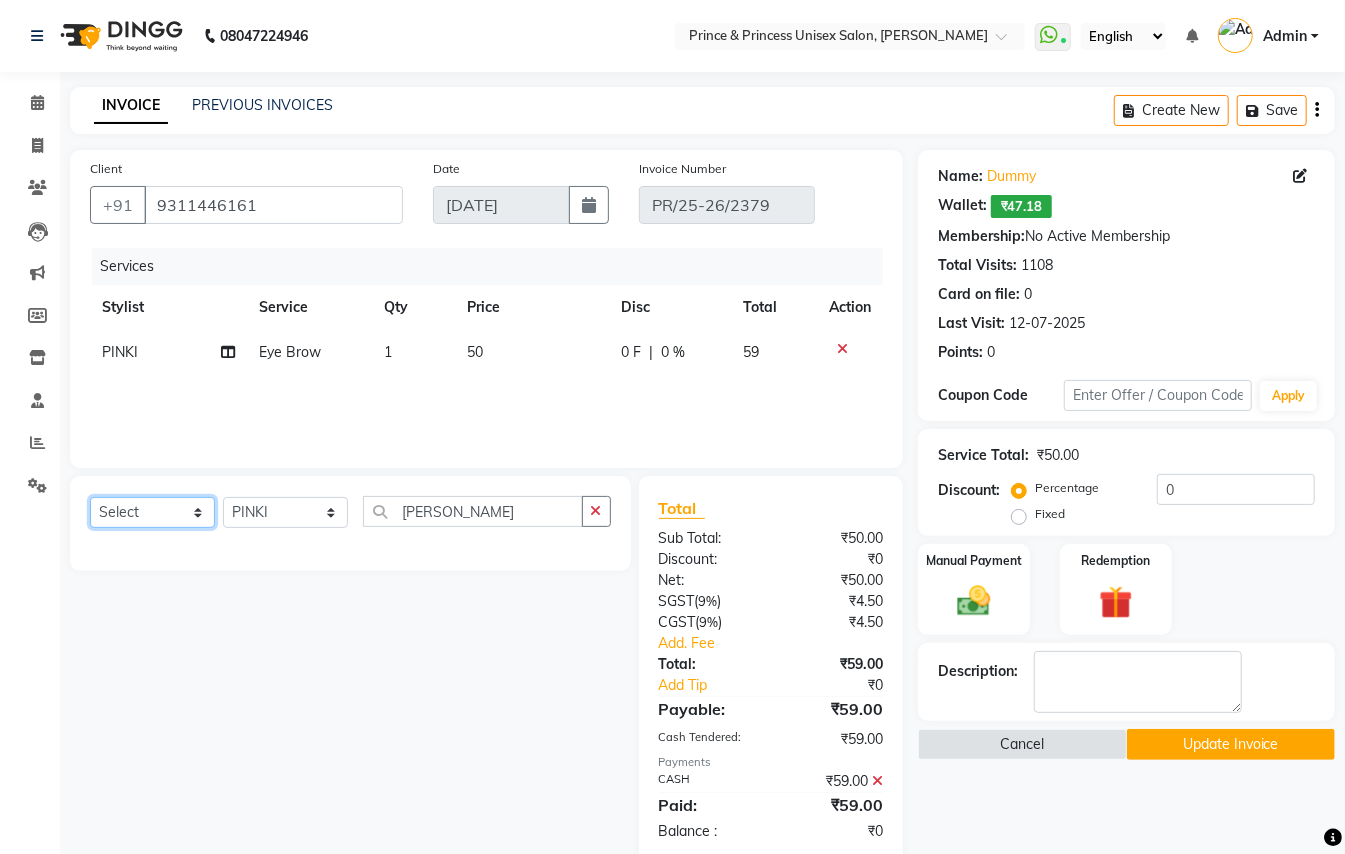 click on "Select  Service  Product  Membership  Package Voucher Prepaid Gift Card" 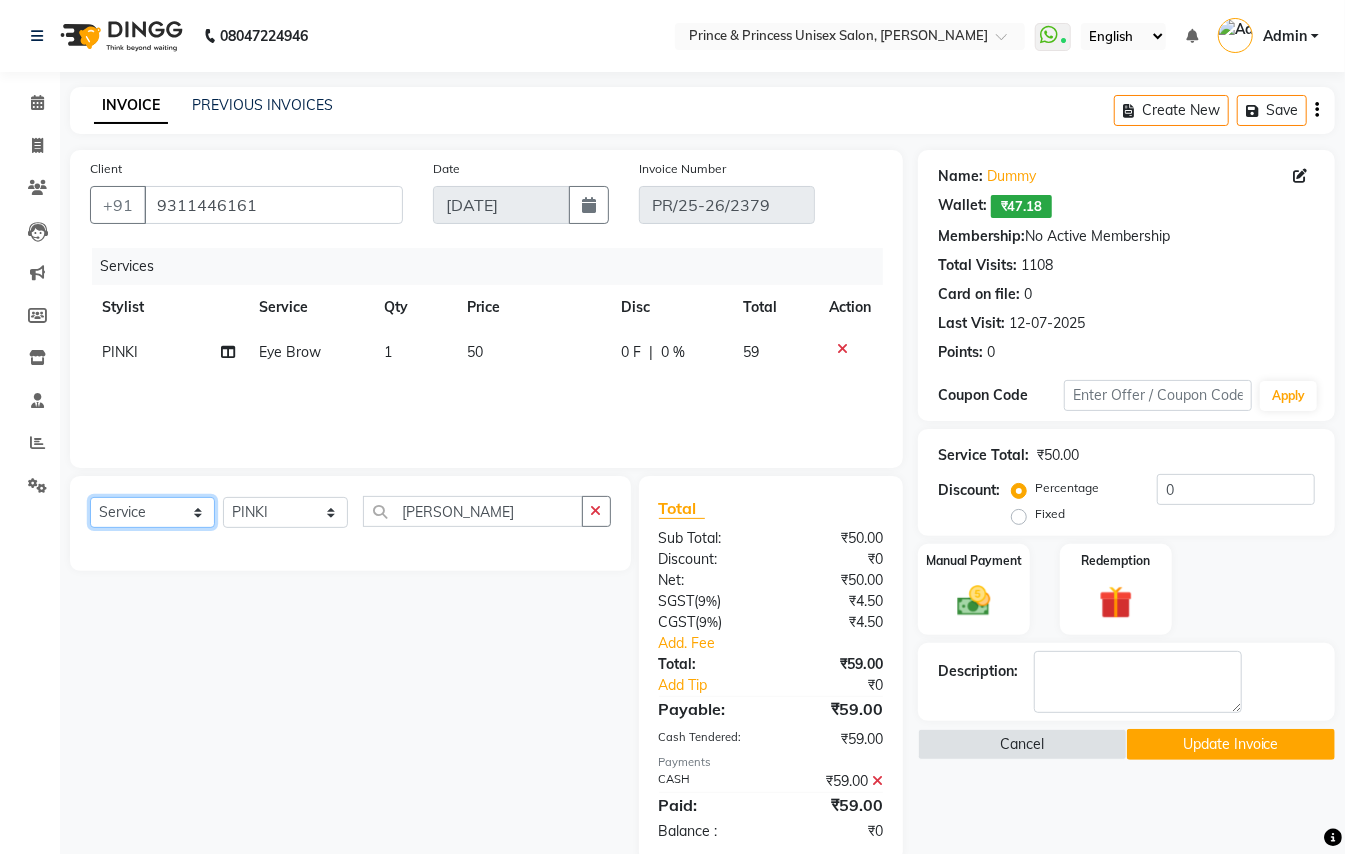 click on "Select  Service  Product  Membership  Package Voucher Prepaid Gift Card" 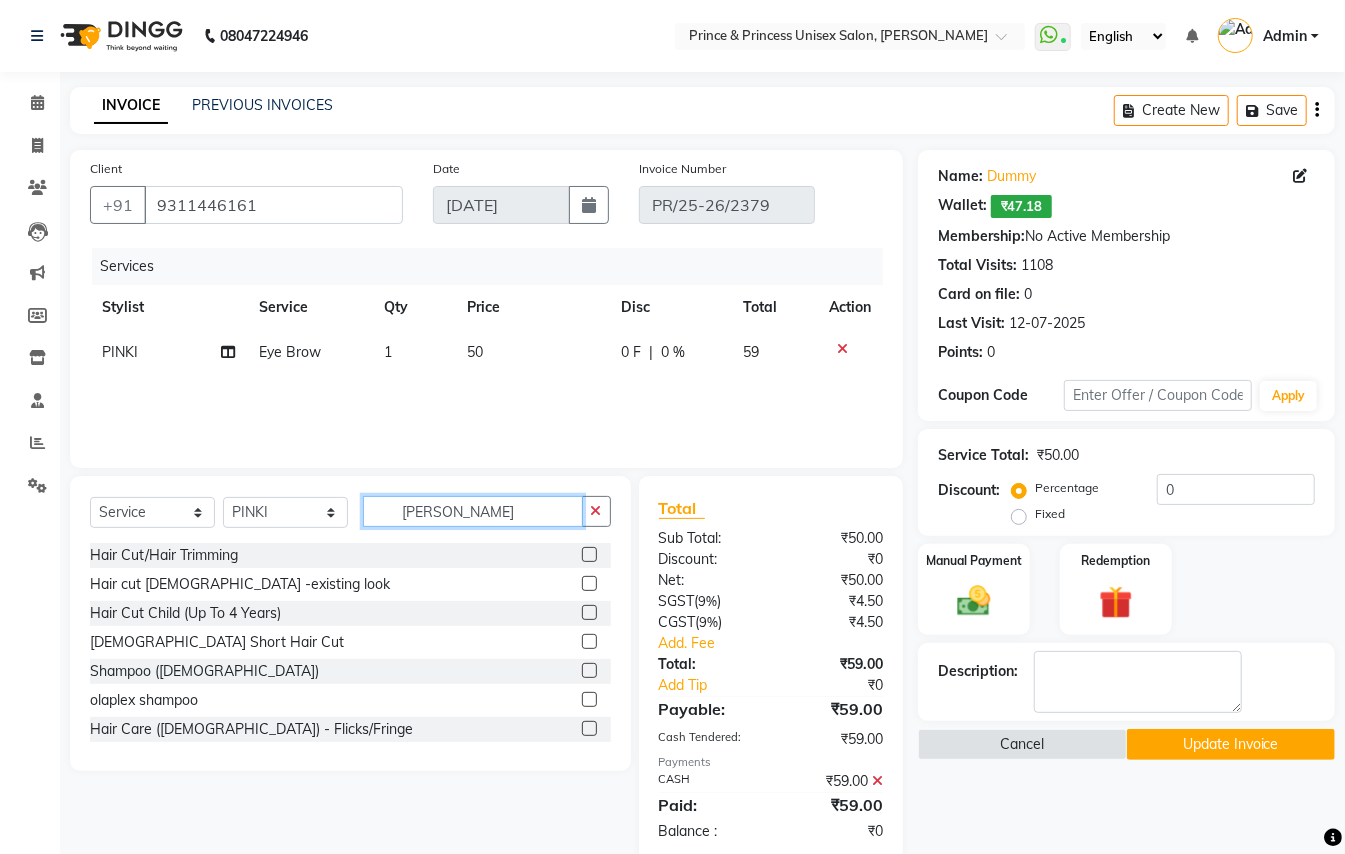 click on "JANSSEN" 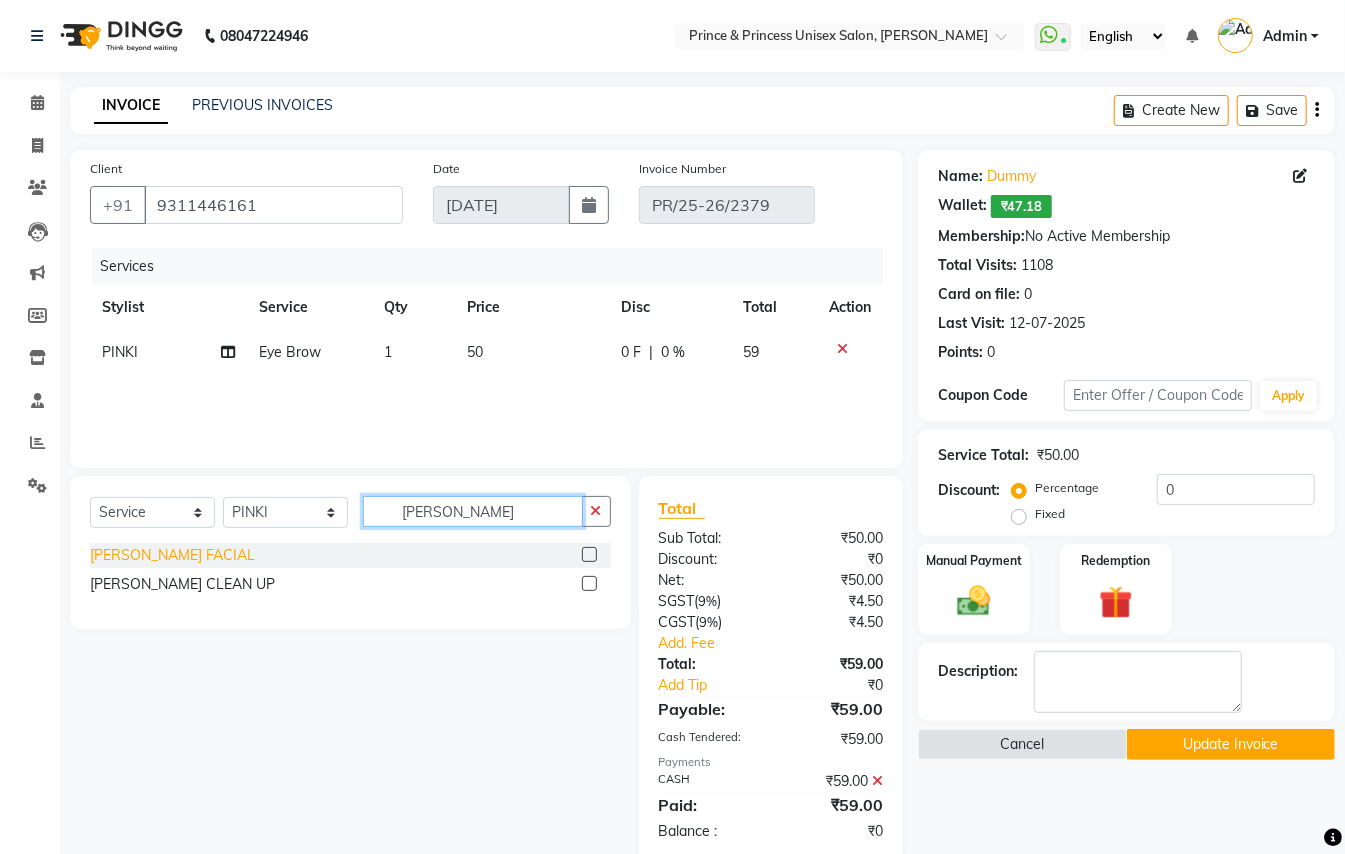 type on "JANSSEN" 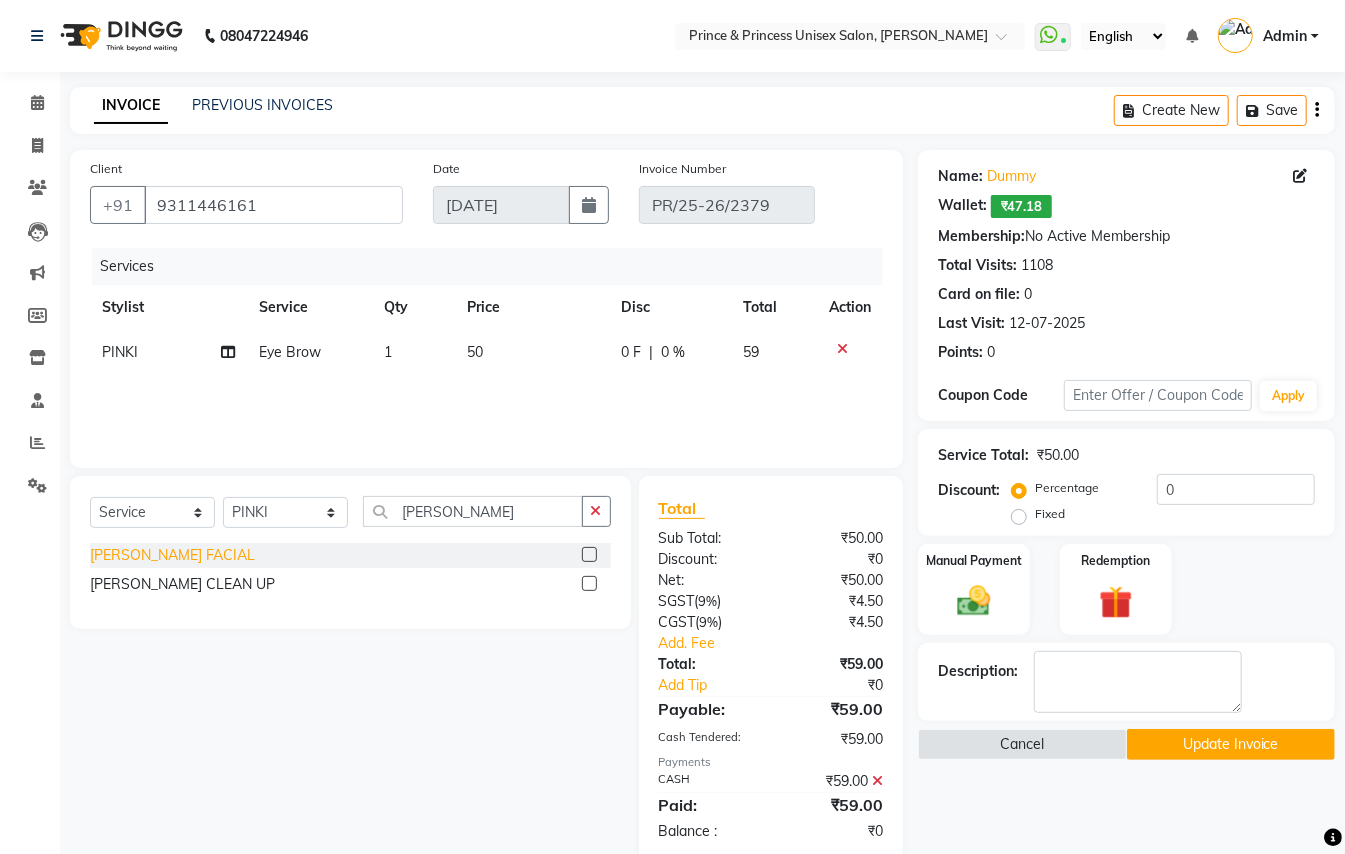 click on "[PERSON_NAME] FACIAL" 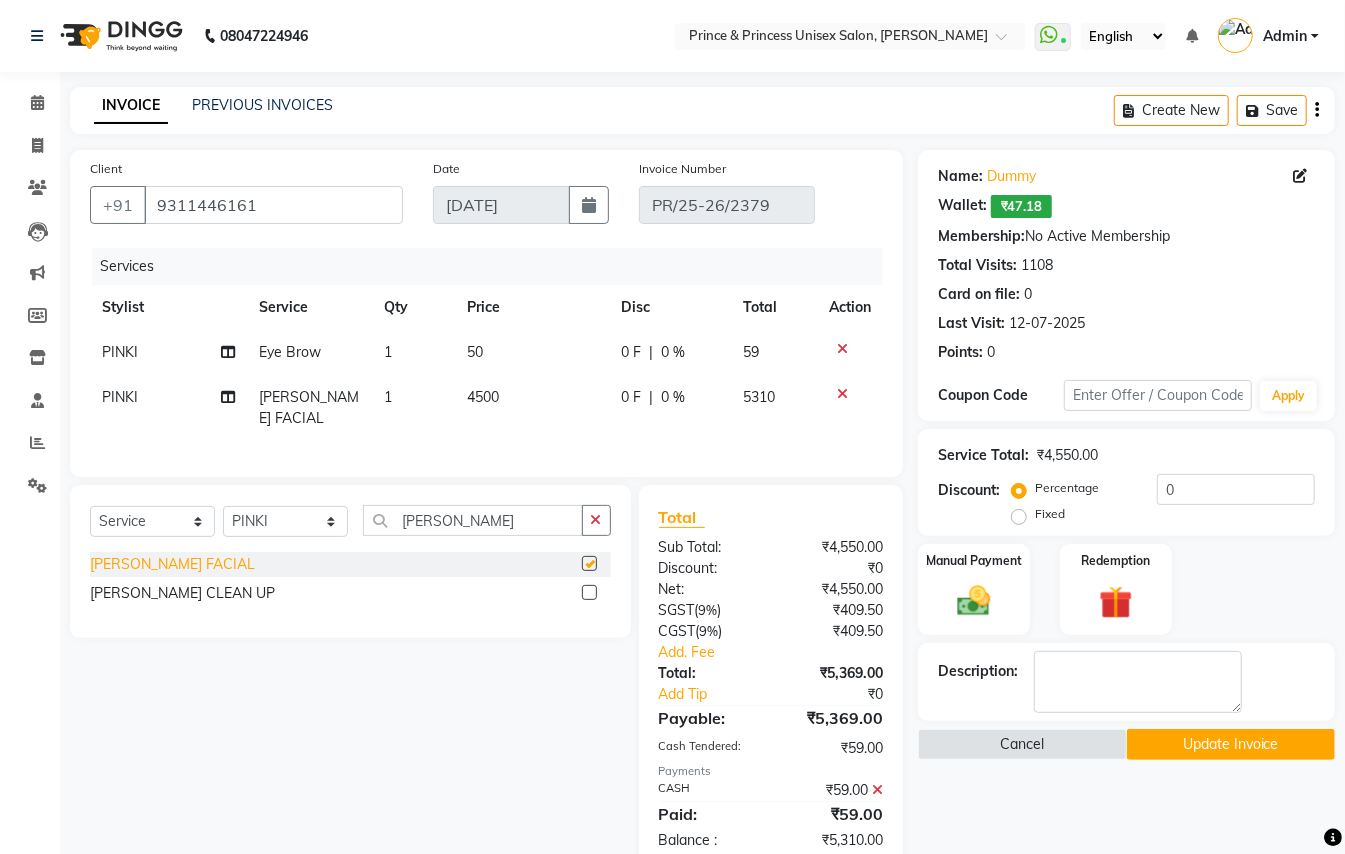 checkbox on "false" 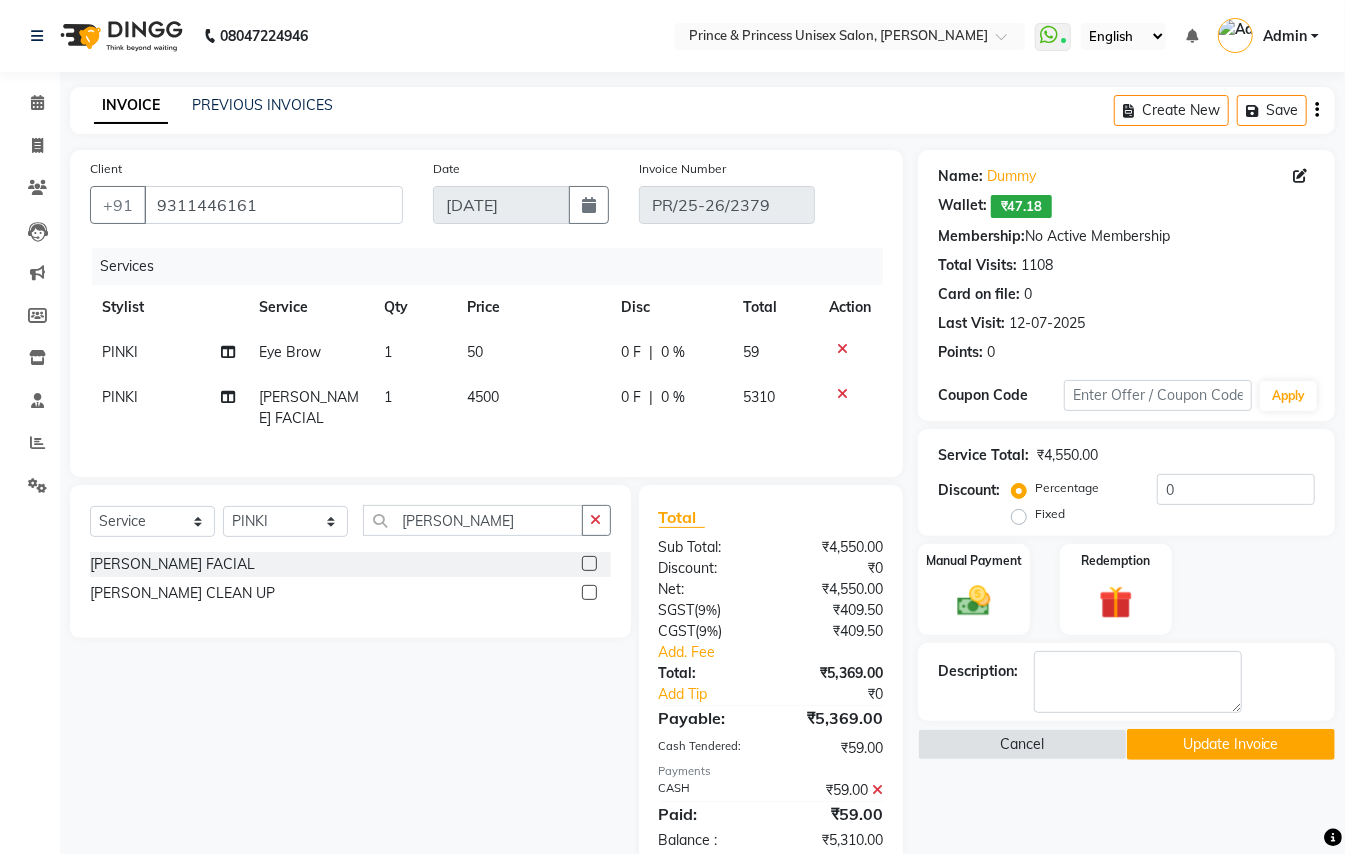 click on "4500" 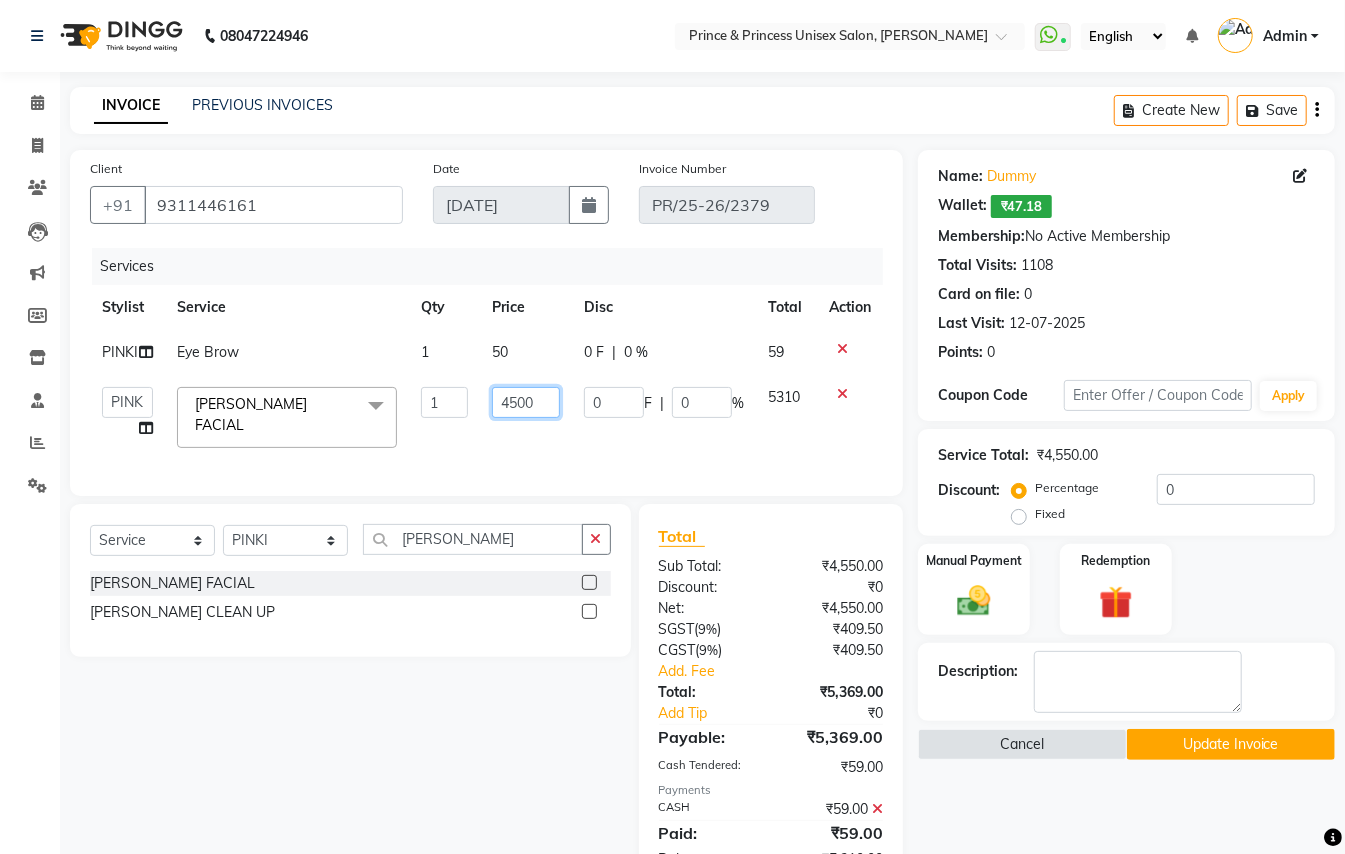 click on "4500" 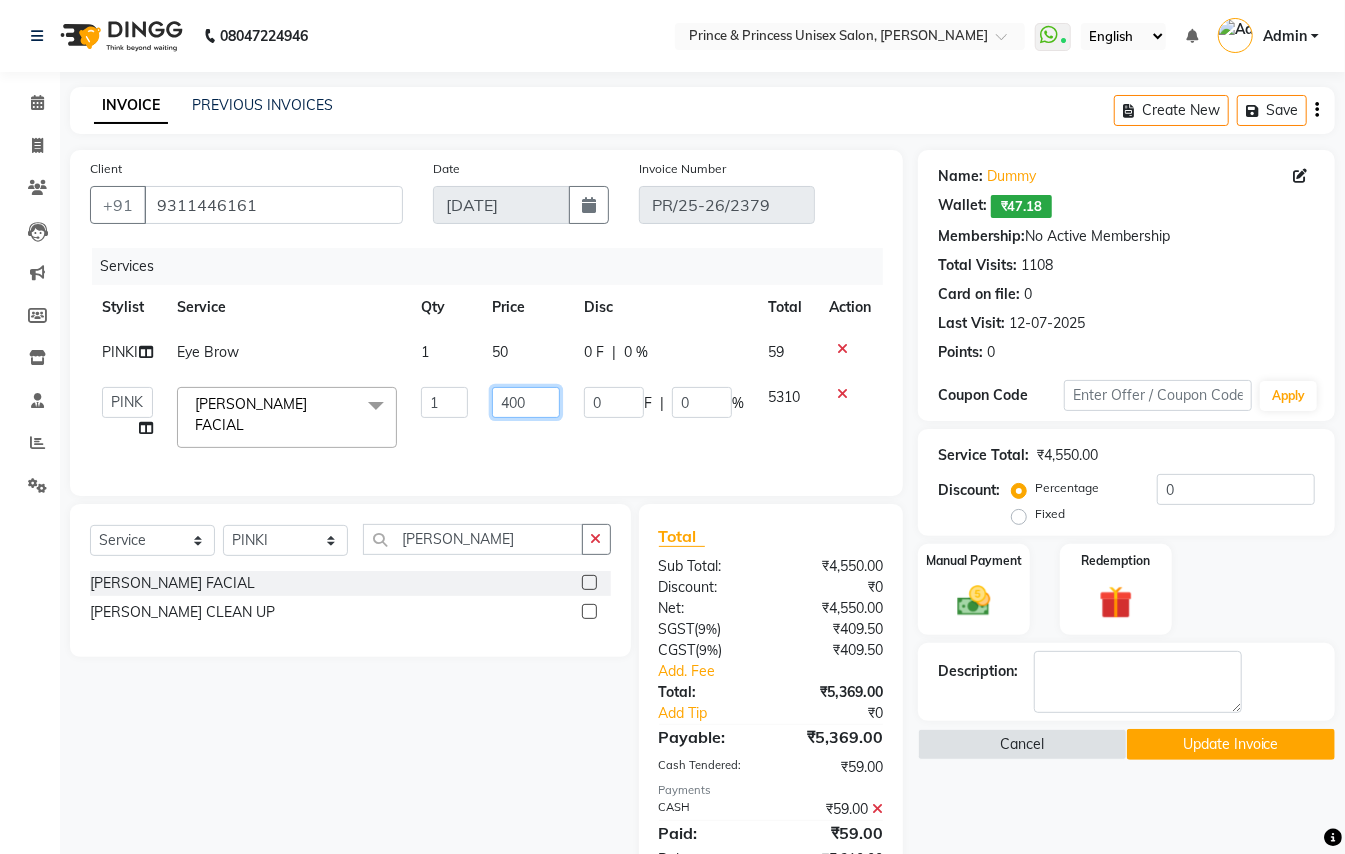 type on "4000" 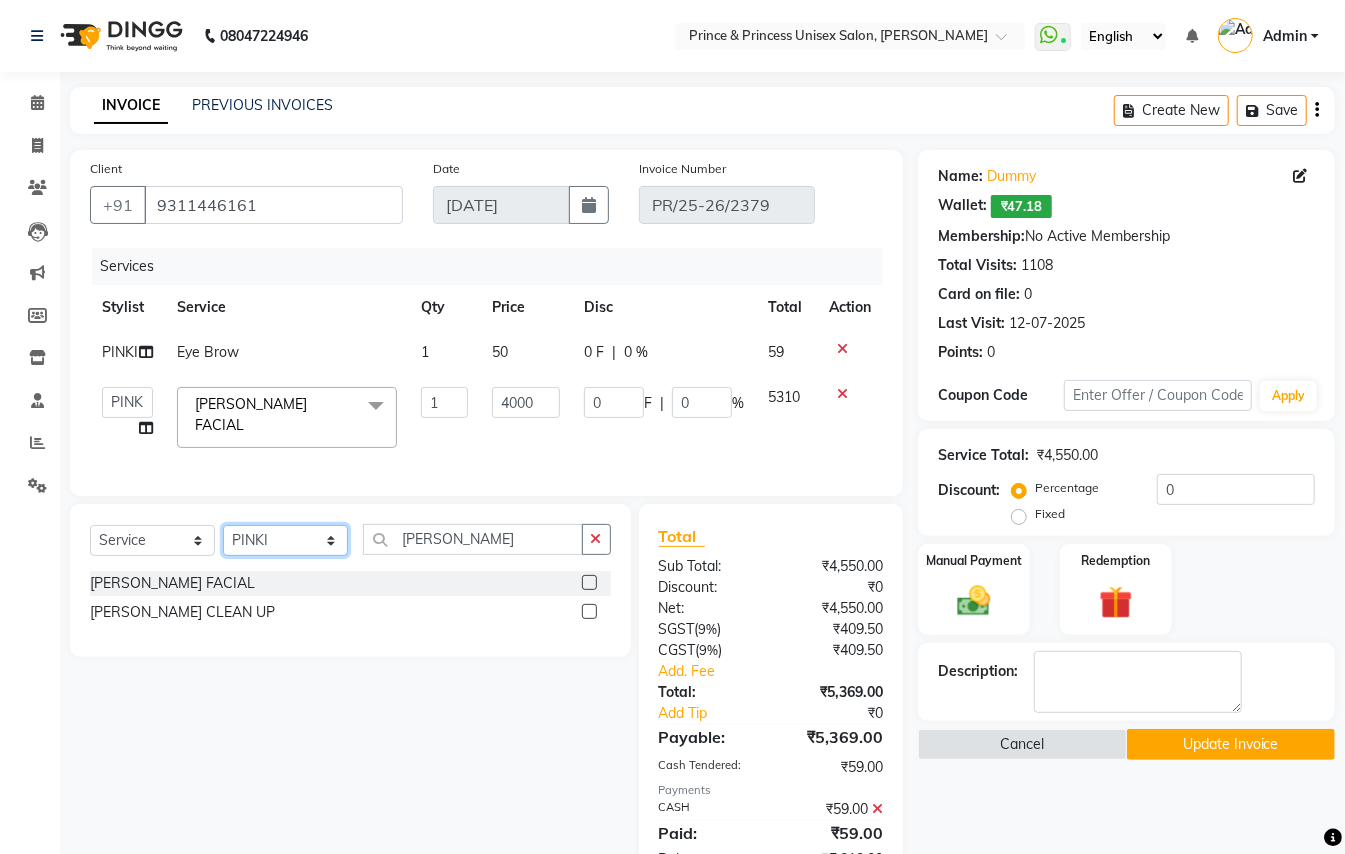 click on "Select Stylist ABHISHEK [PERSON_NAME] NEW [PERSON_NAME] CHANDAN [PERSON_NAME] MEENAKSHI [PERSON_NAME] RAHUL SANDEEP [PERSON_NAME] XYZ" 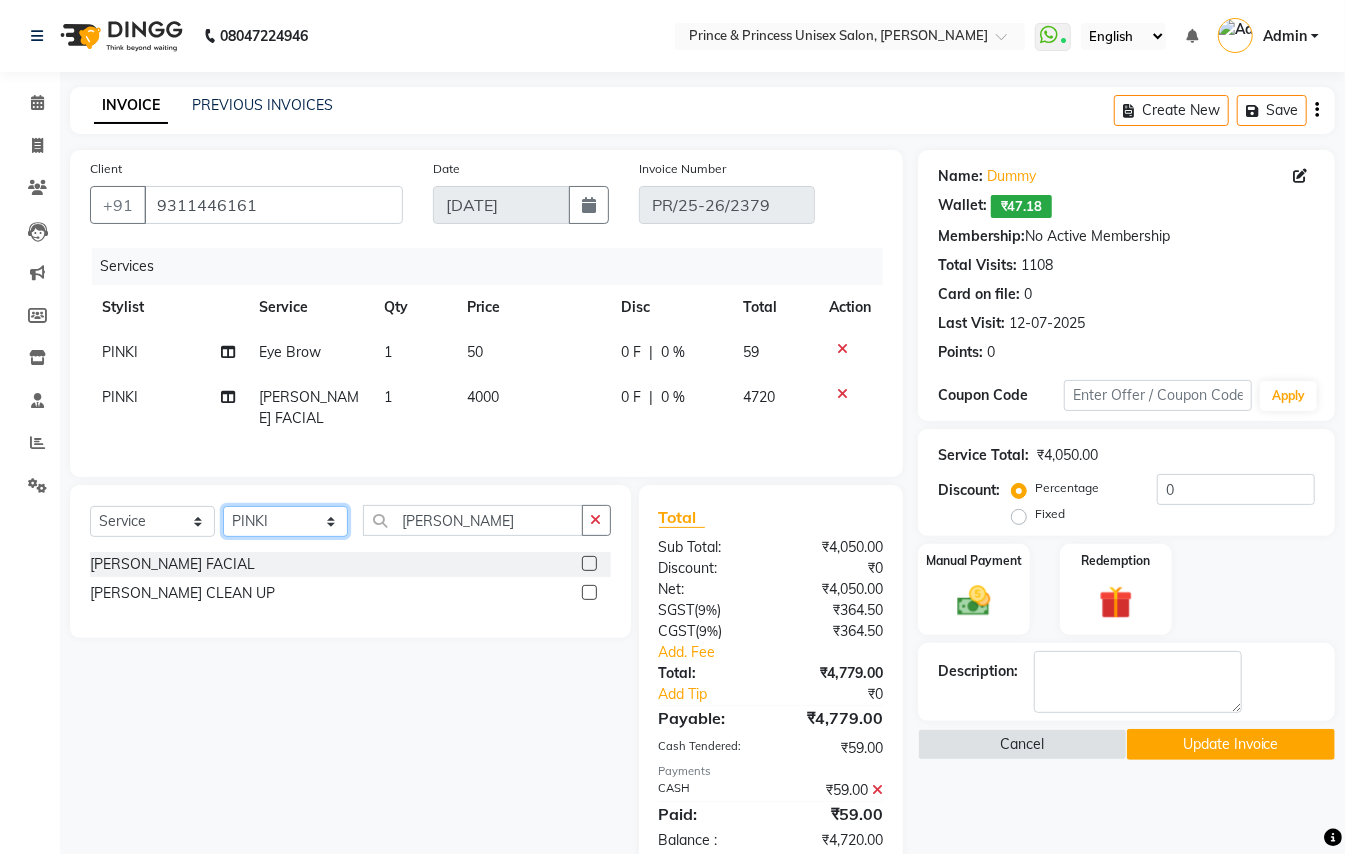 select on "63056" 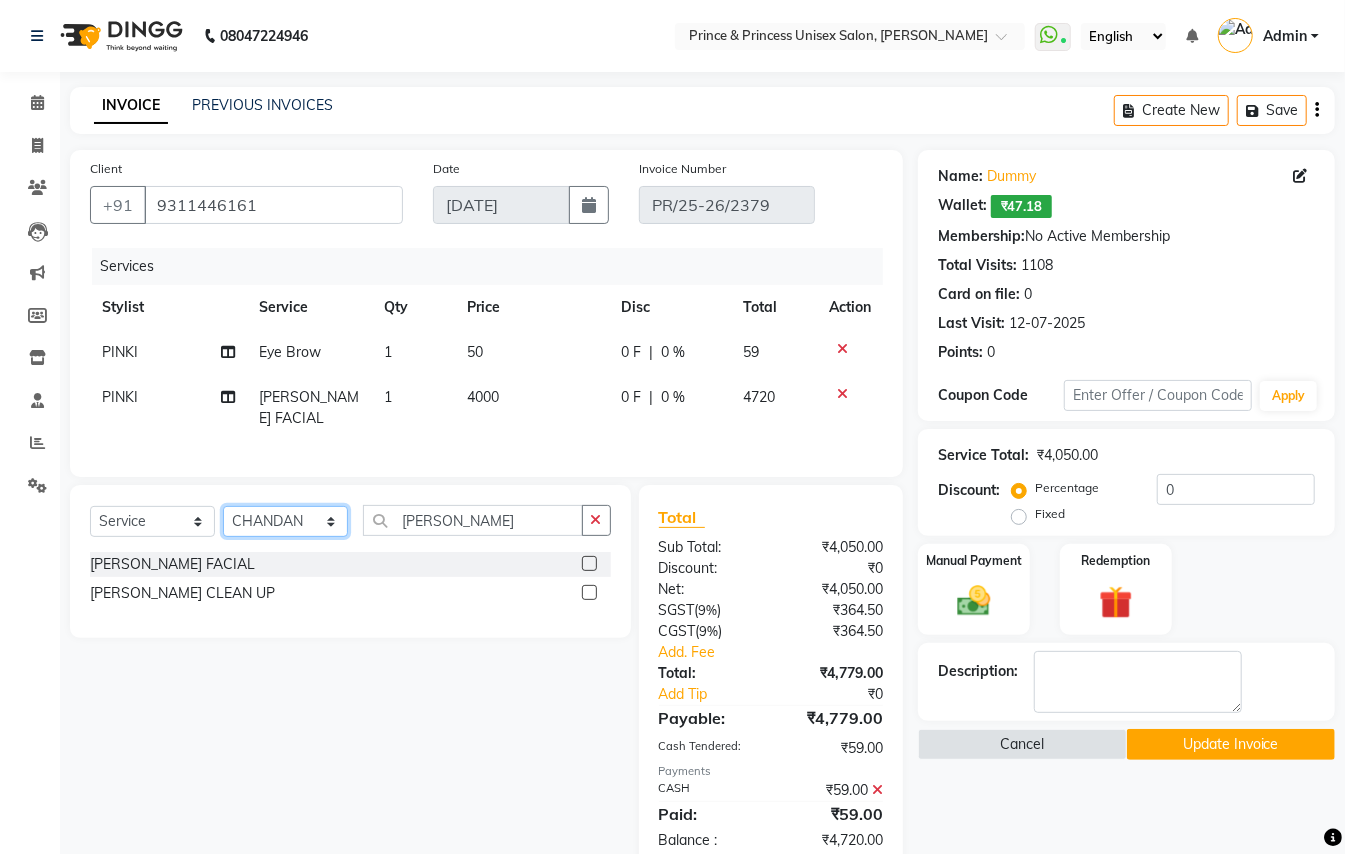 drag, startPoint x: 261, startPoint y: 544, endPoint x: 442, endPoint y: 538, distance: 181.09943 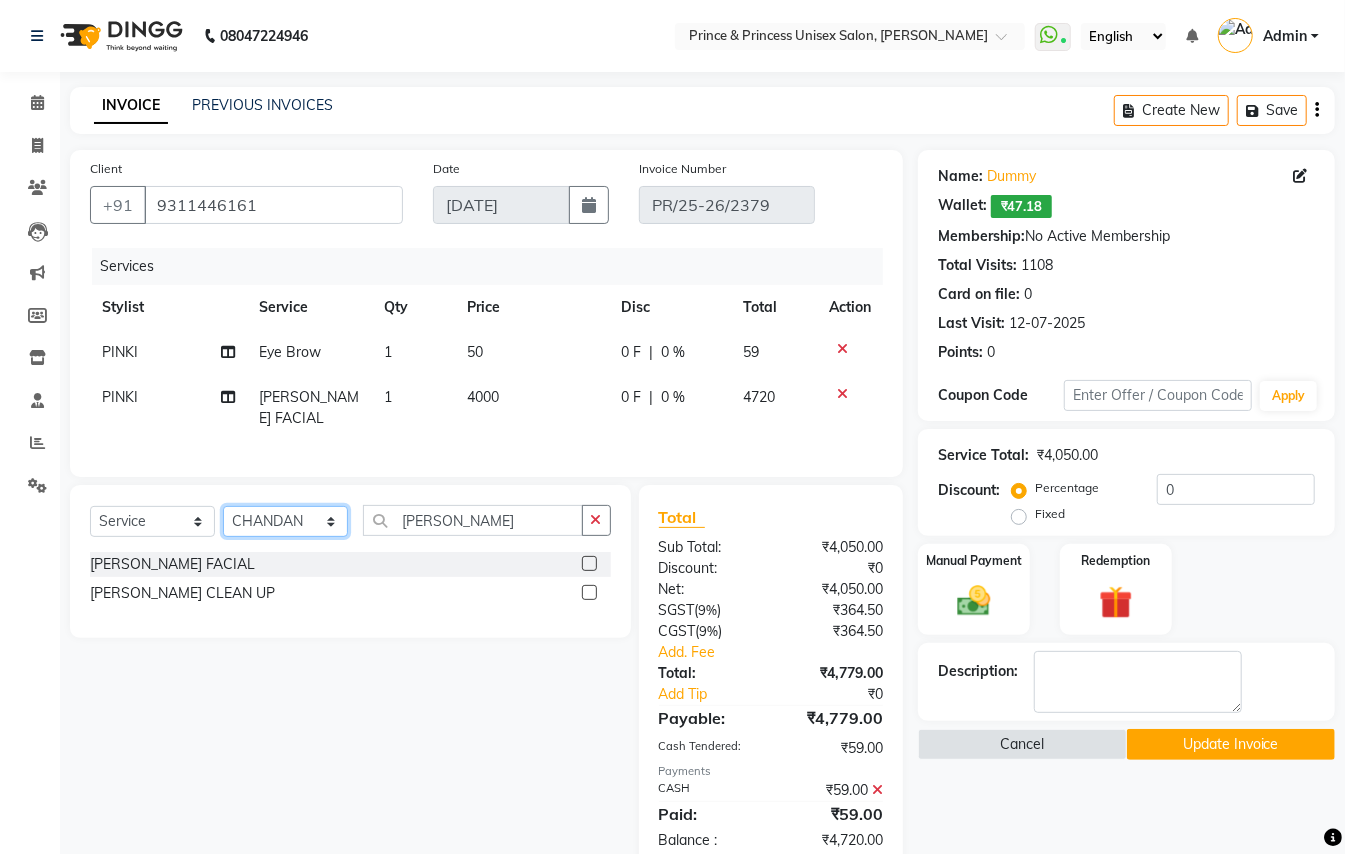 click on "Select Stylist ABHISHEK [PERSON_NAME] NEW [PERSON_NAME] CHANDAN [PERSON_NAME] MEENAKSHI [PERSON_NAME] RAHUL SANDEEP [PERSON_NAME] XYZ" 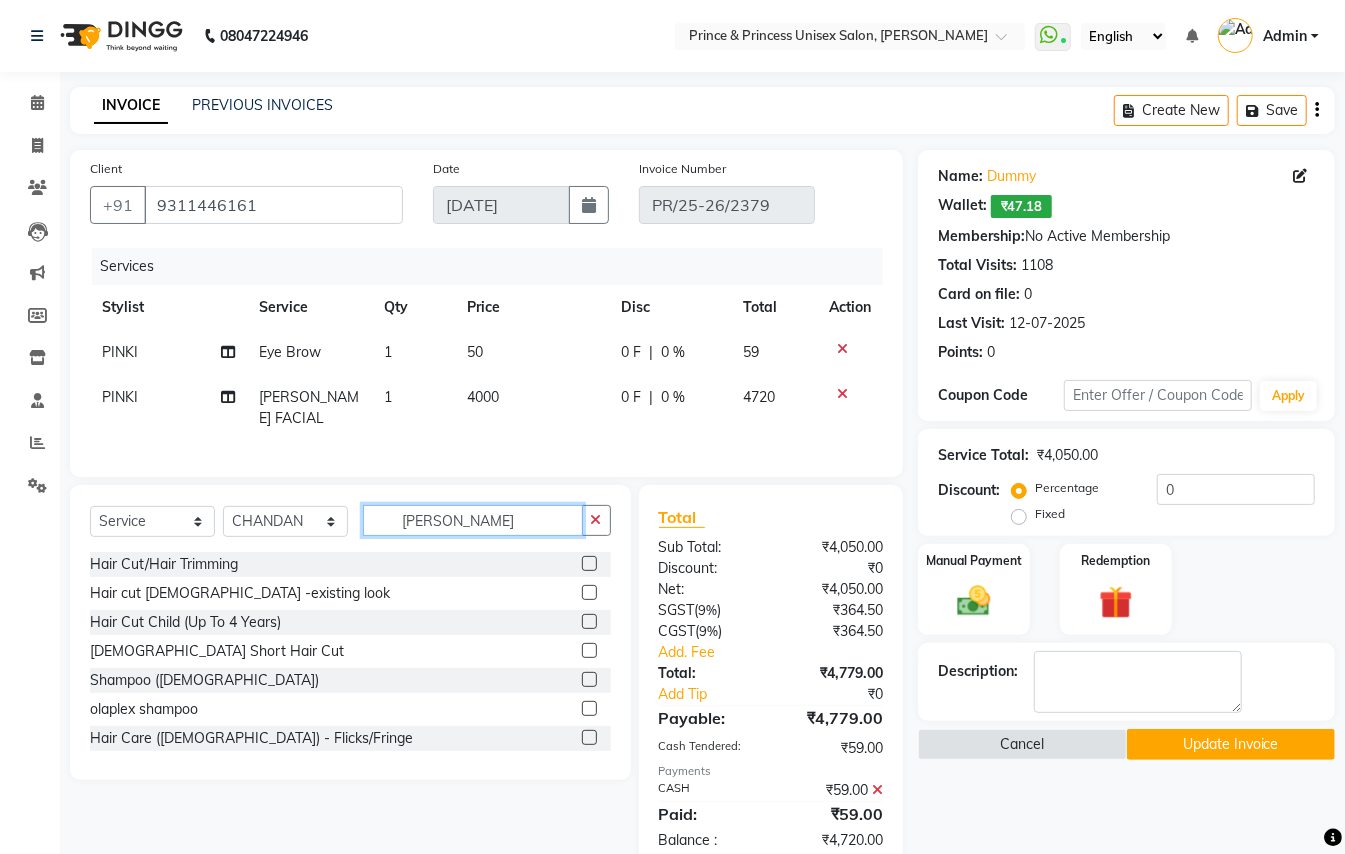 drag, startPoint x: 482, startPoint y: 541, endPoint x: 68, endPoint y: 406, distance: 435.45493 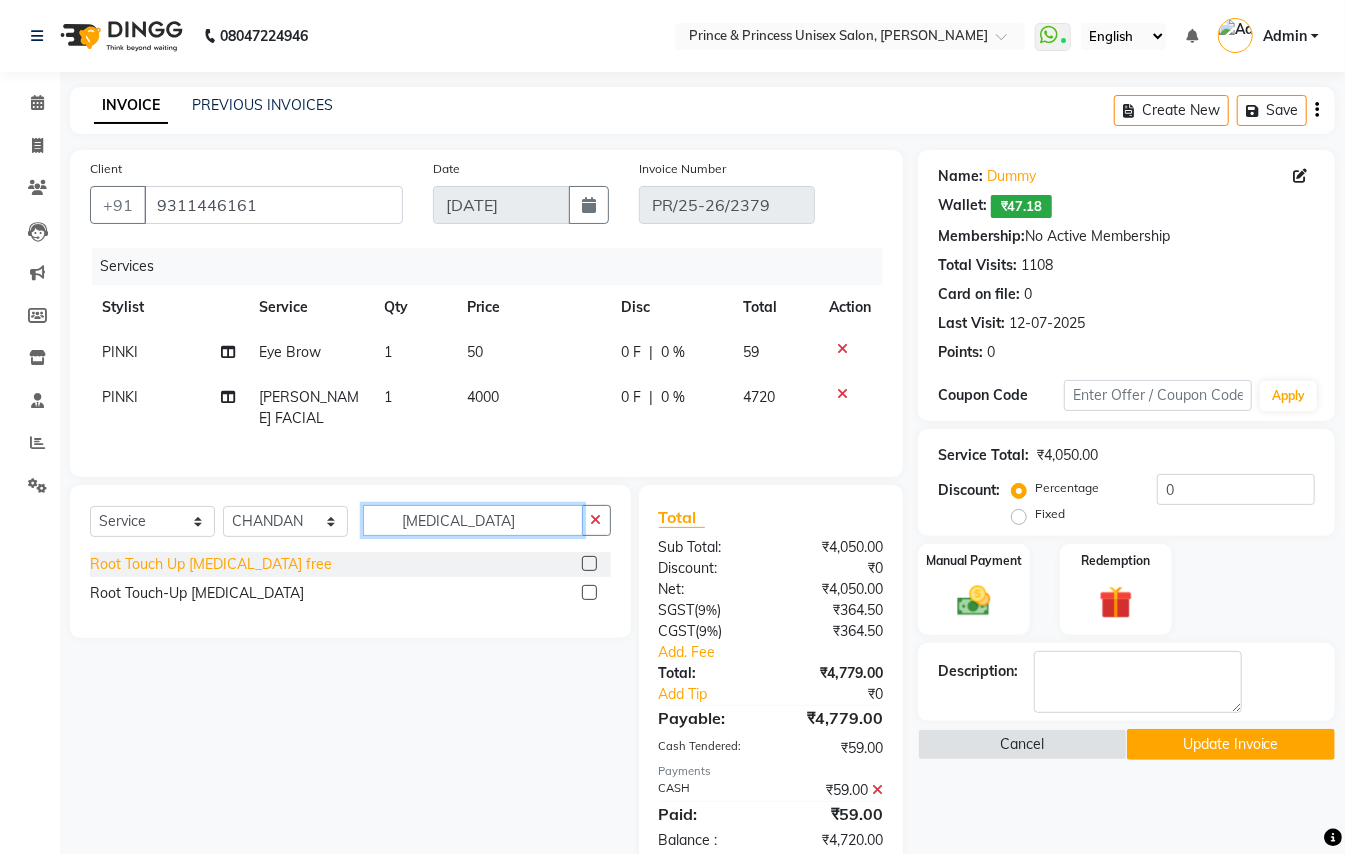 type on "[MEDICAL_DATA]" 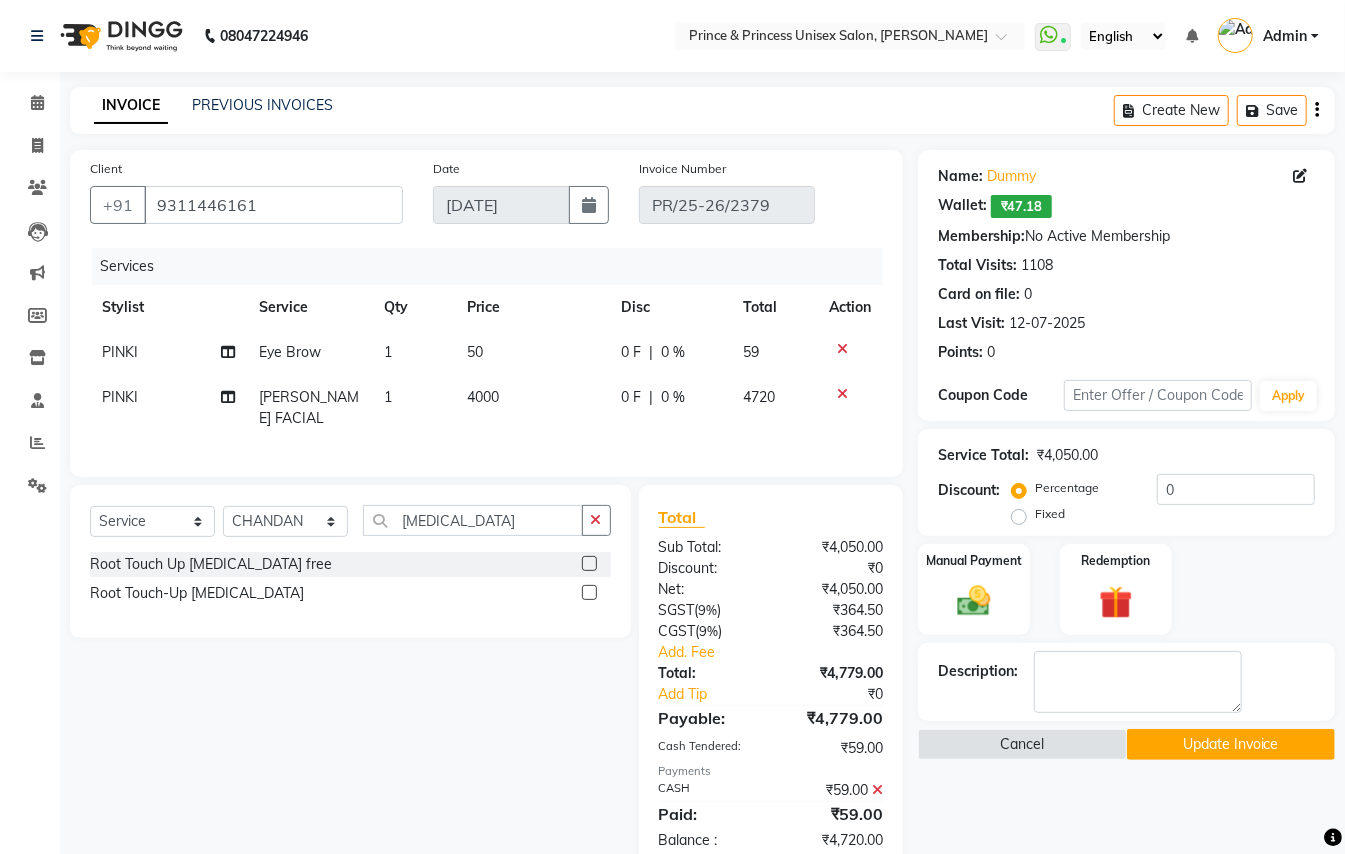 click on "Root Touch Up [MEDICAL_DATA] free" 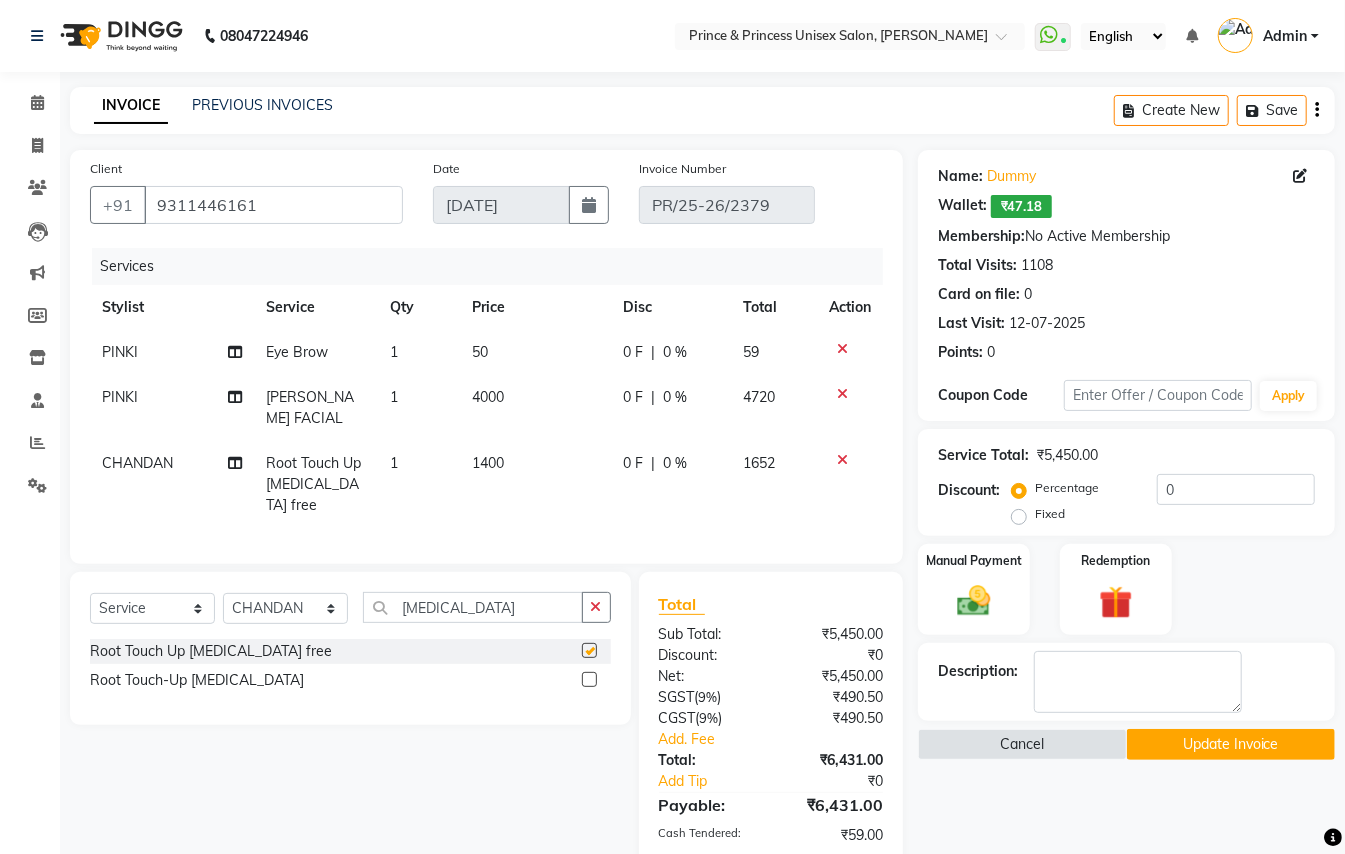 checkbox on "false" 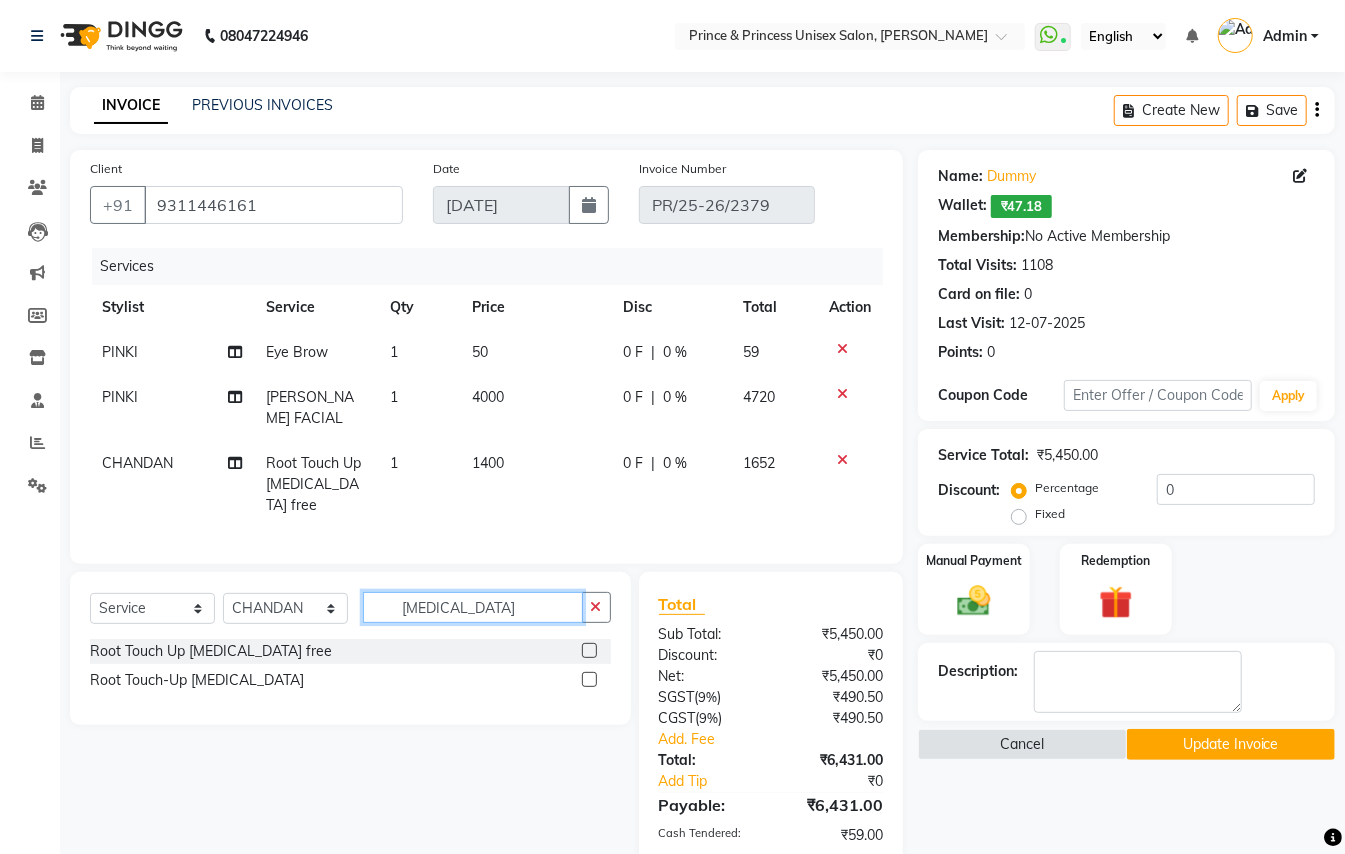 drag, startPoint x: 293, startPoint y: 568, endPoint x: 68, endPoint y: 280, distance: 365.47092 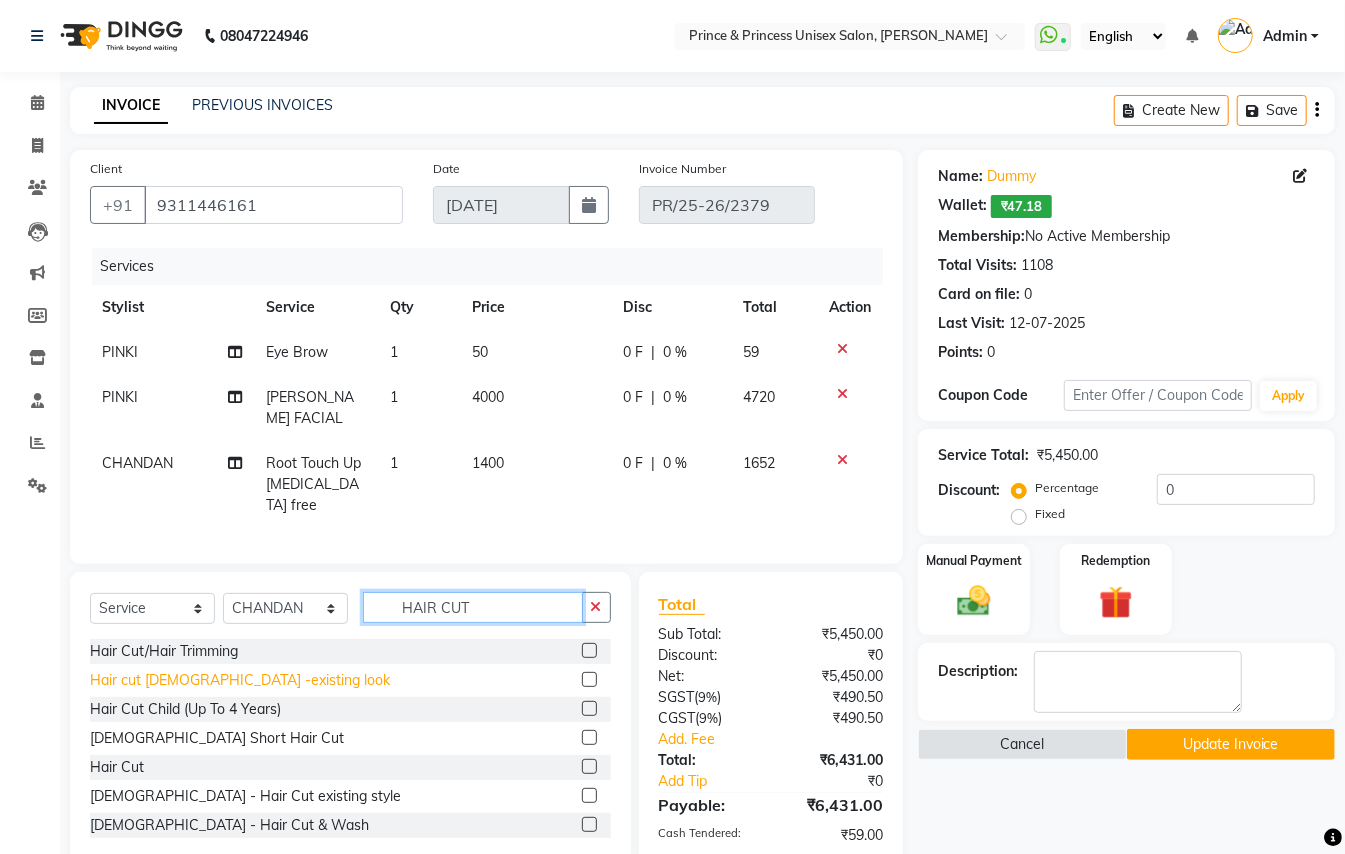 type on "HAIR CUT" 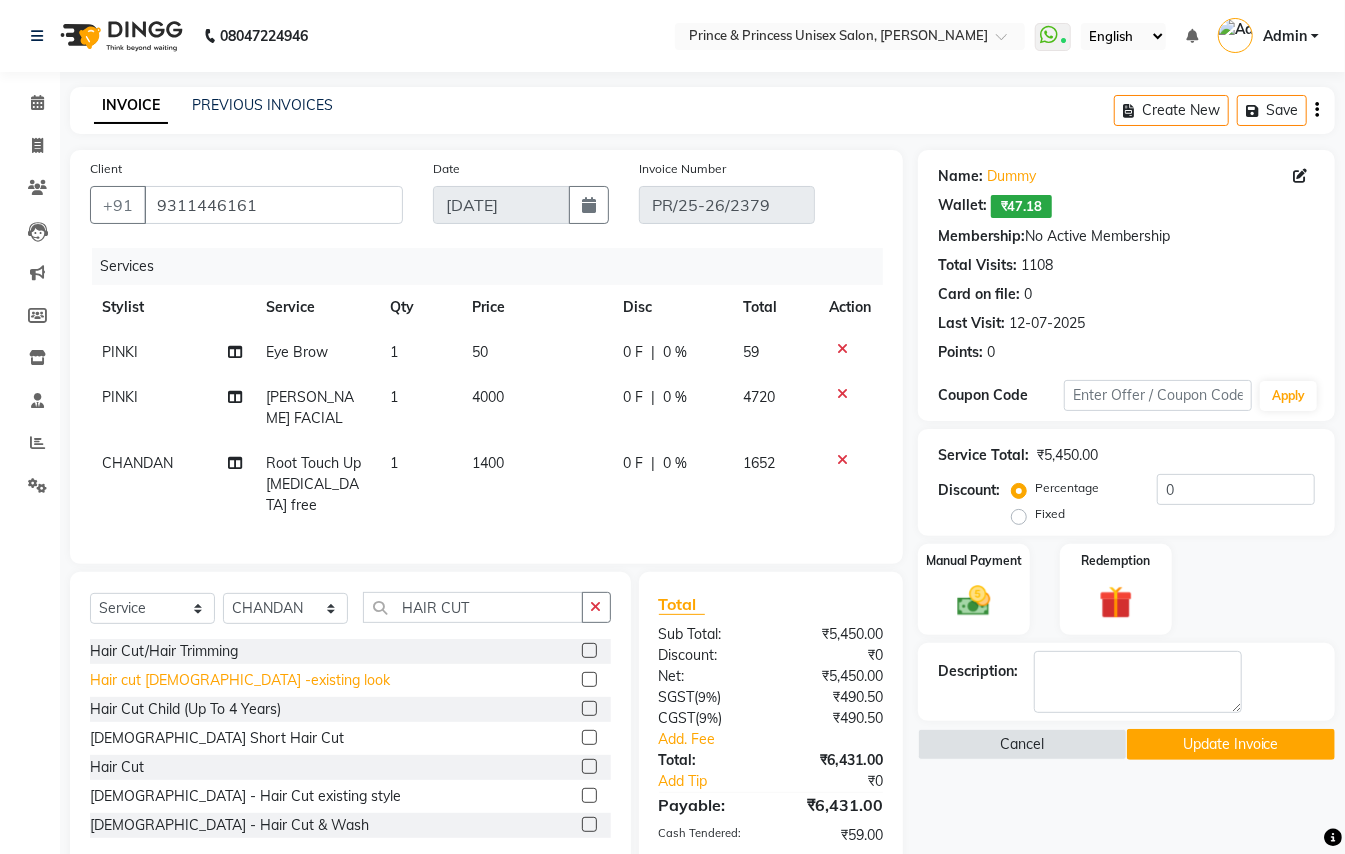 click on "Hair cut [DEMOGRAPHIC_DATA] -existing look" 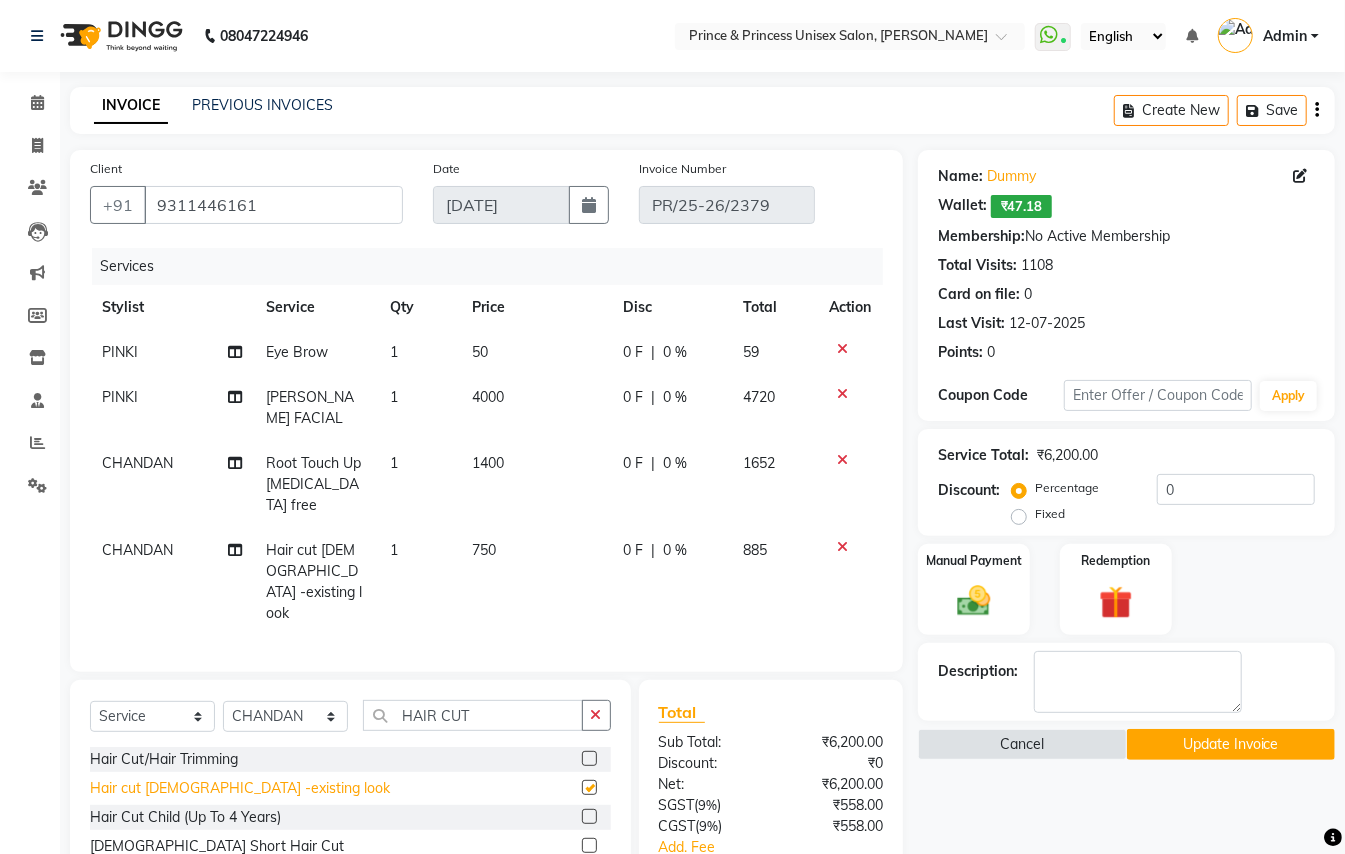 checkbox on "false" 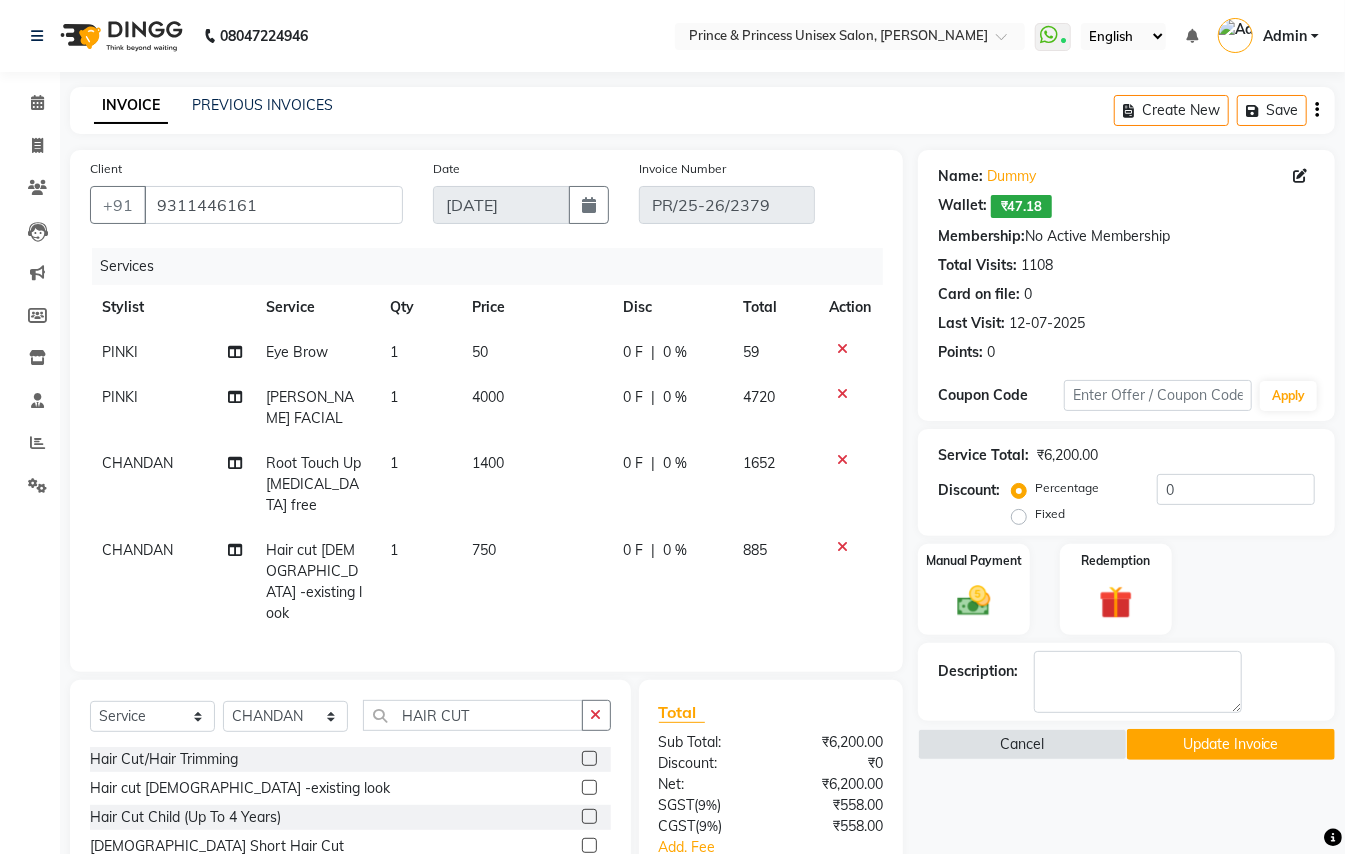 click on "0 F | 0 %" 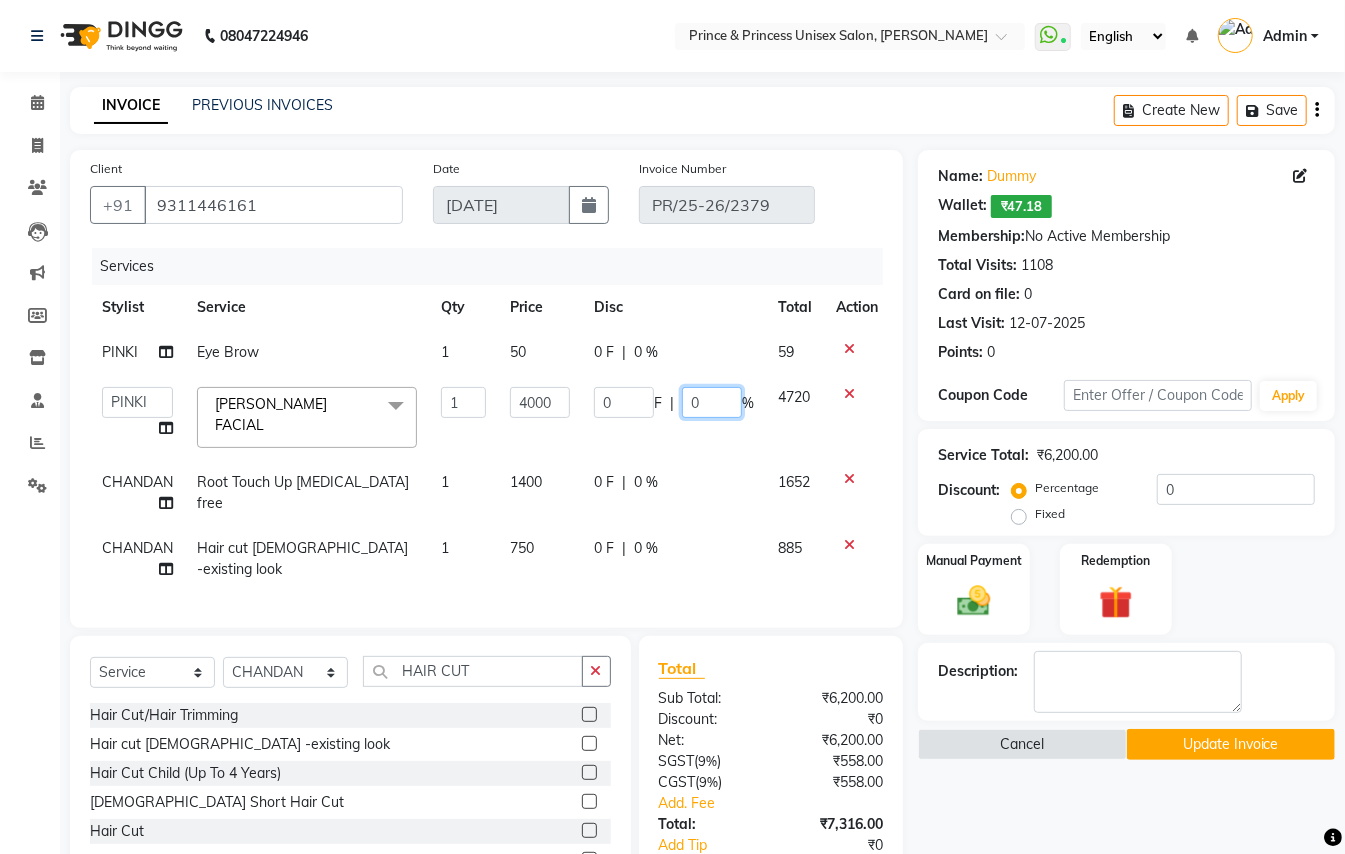 click on "0" 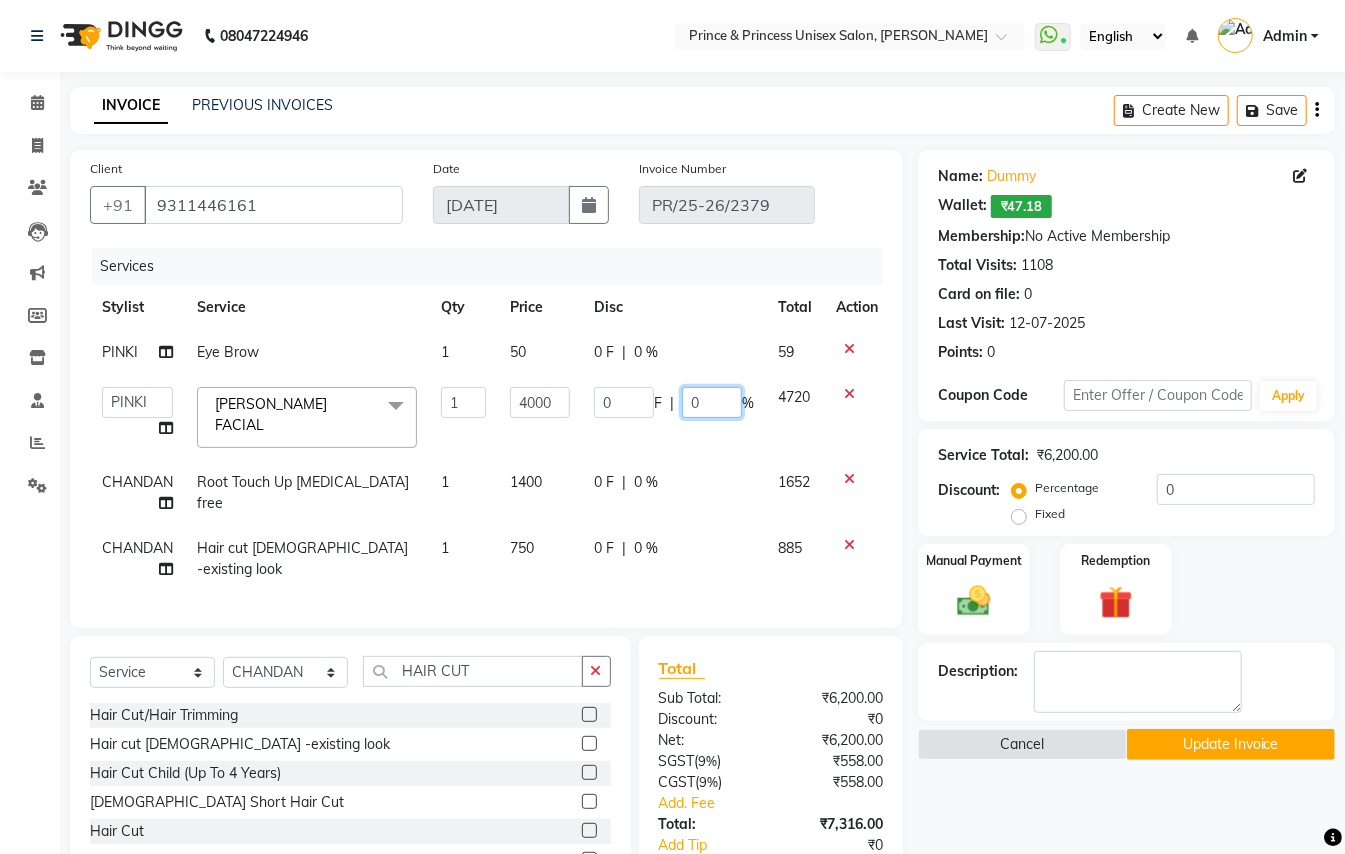 click on "0" 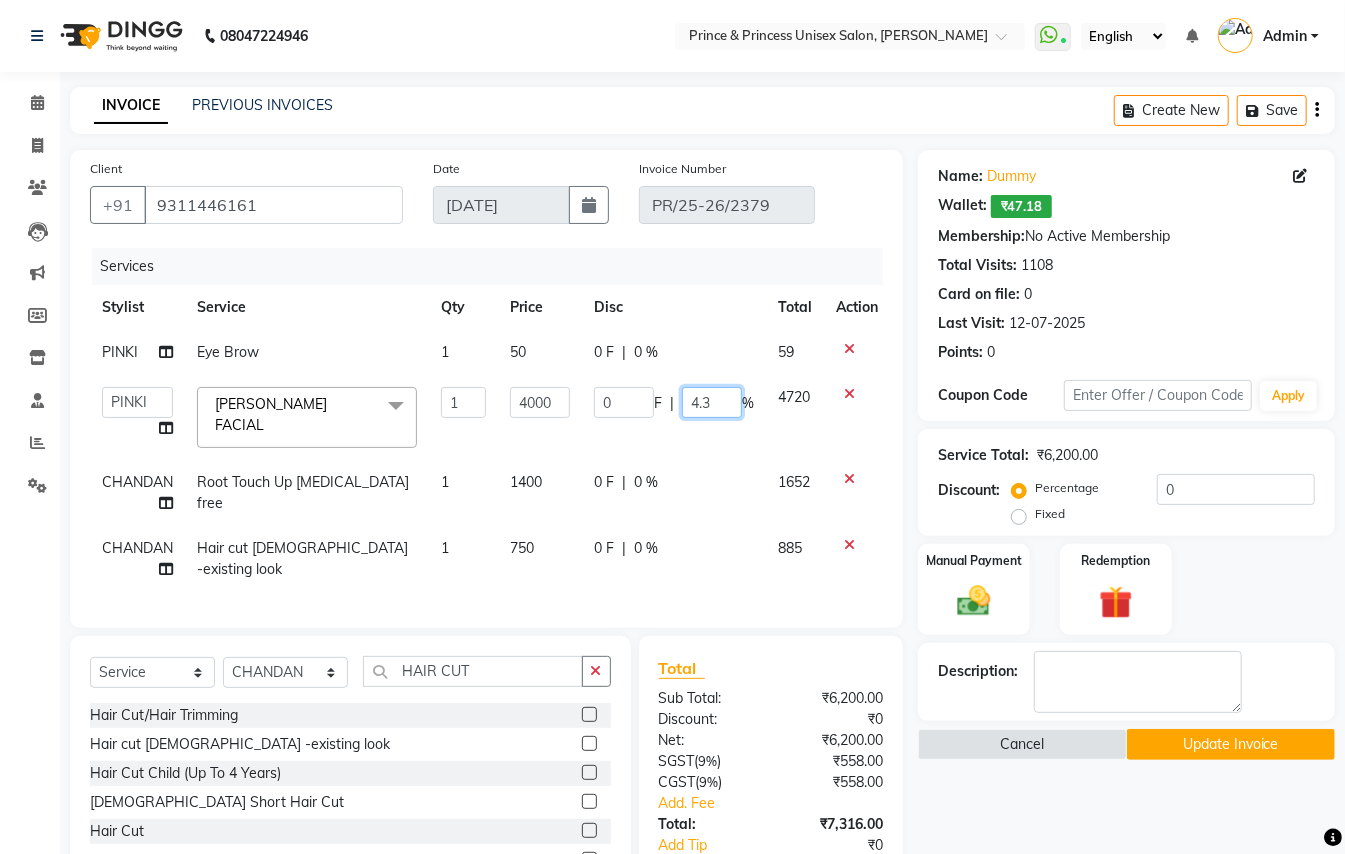 type on "4.30" 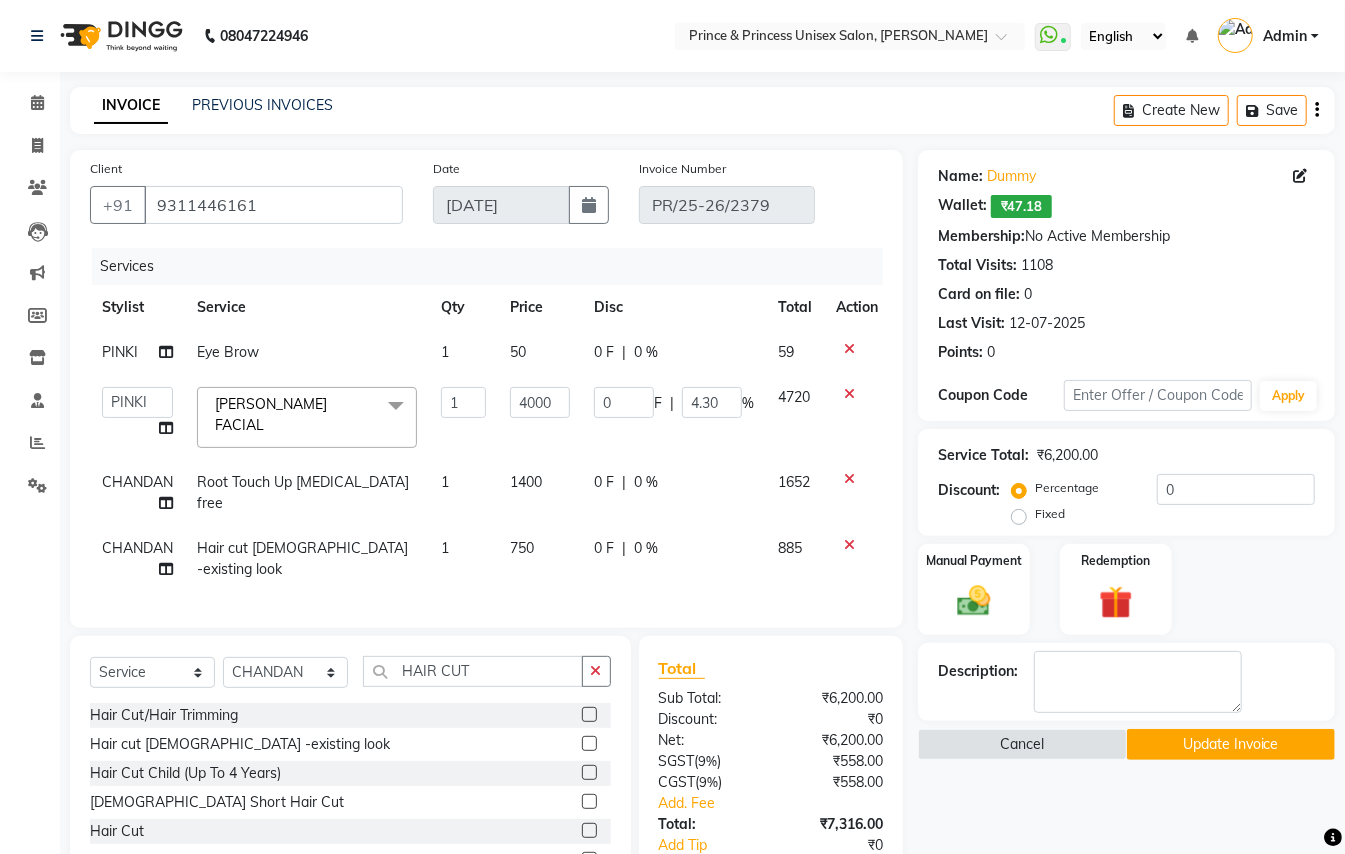 click on "0 F | 0 %" 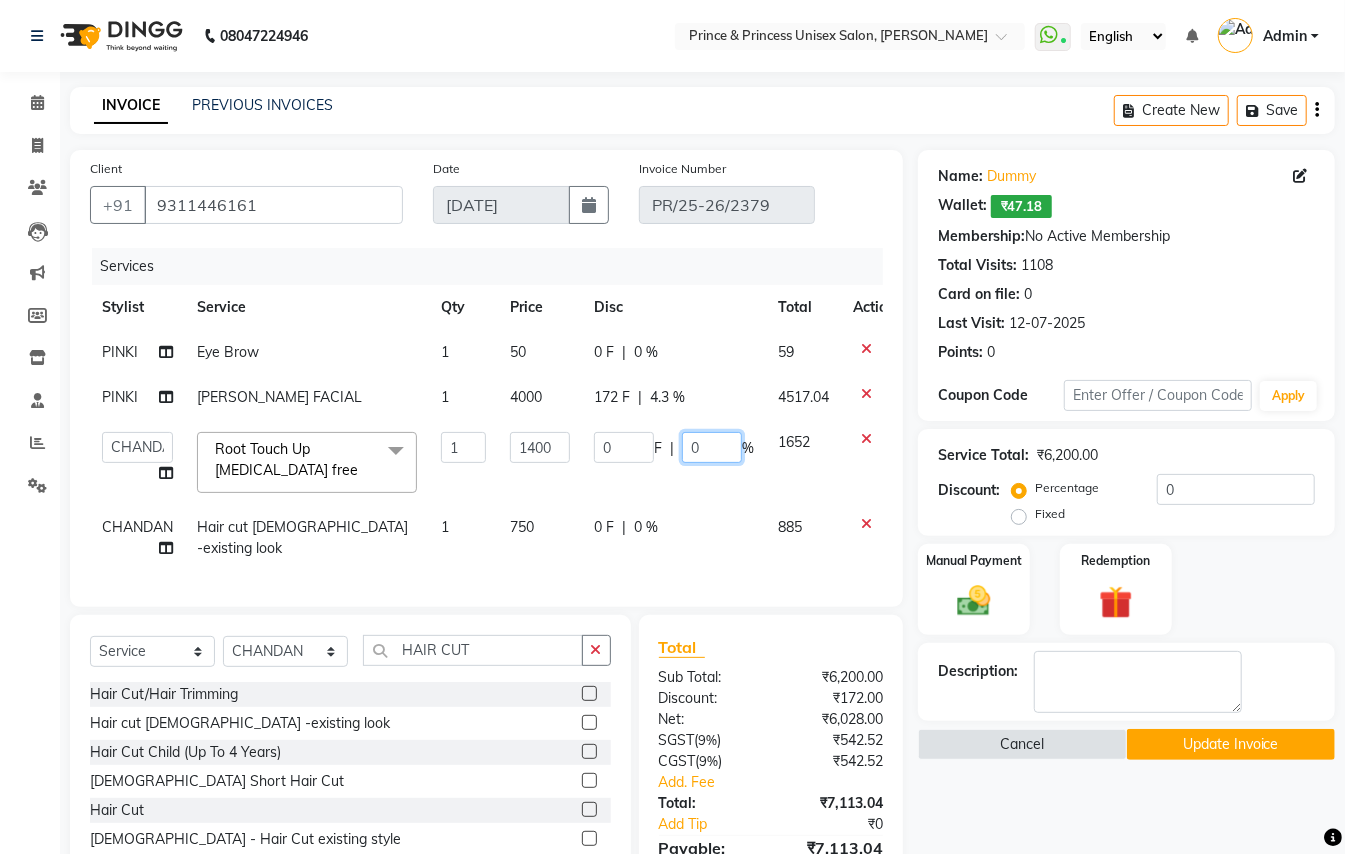 click on "0" 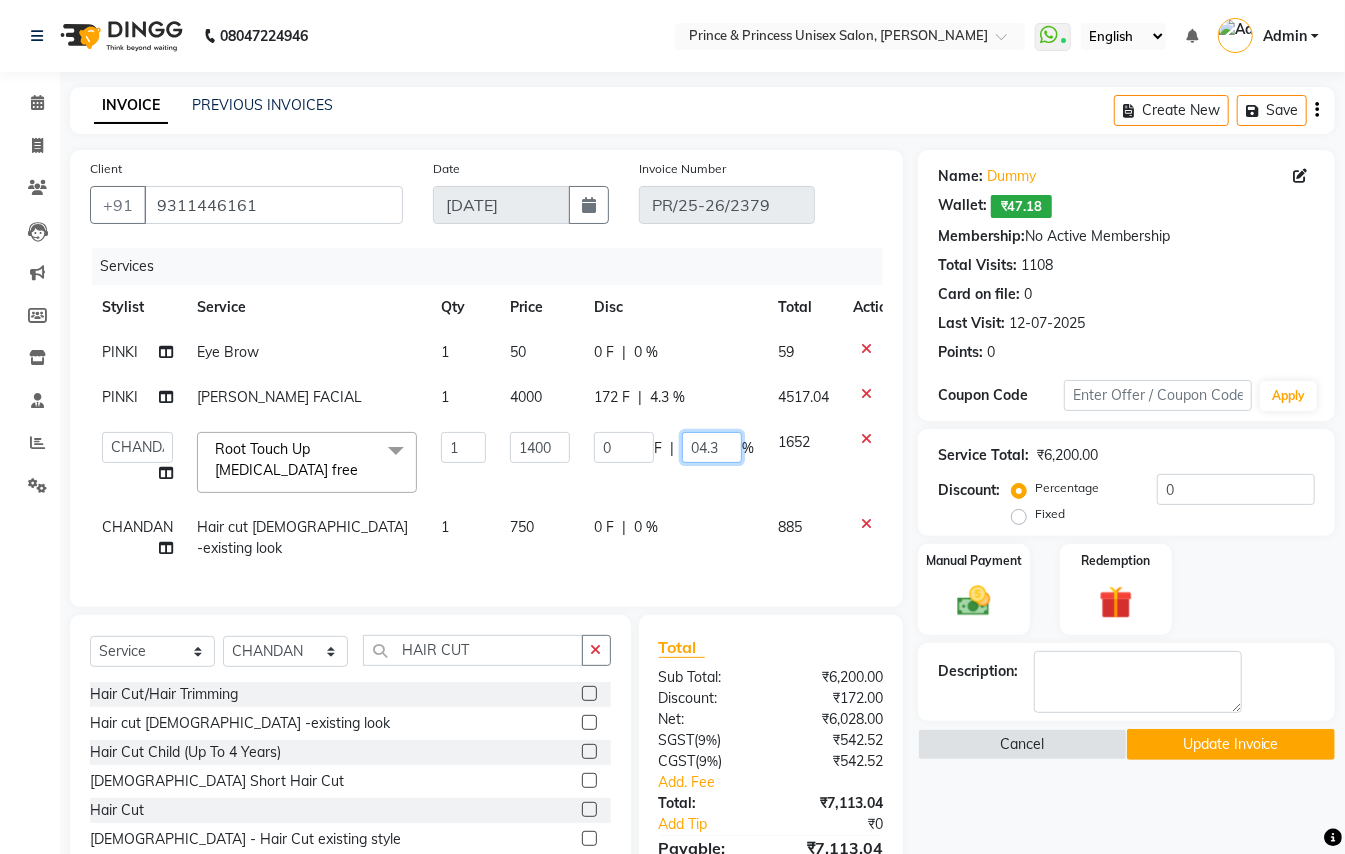 type on "04.30" 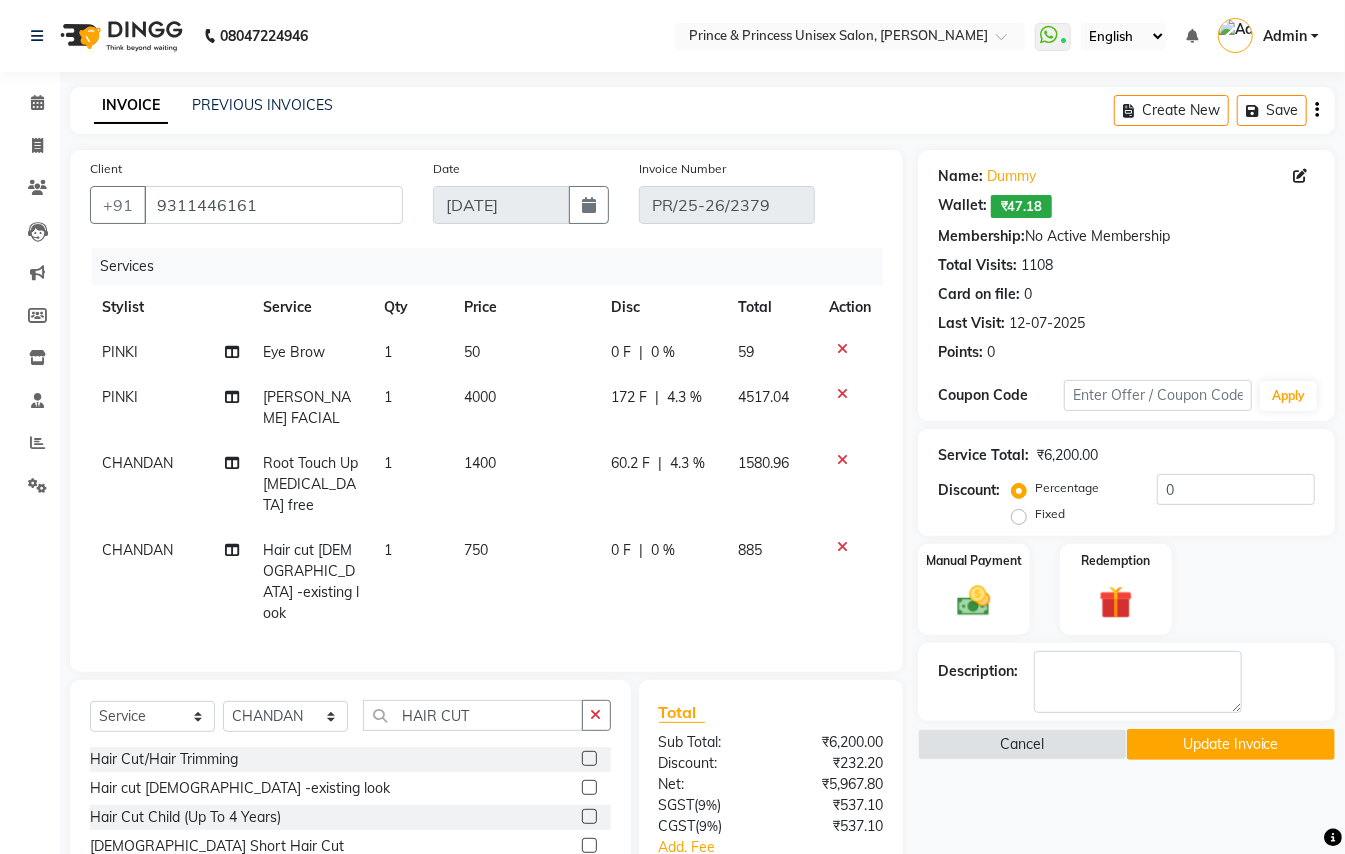 click on "0 F | 0 %" 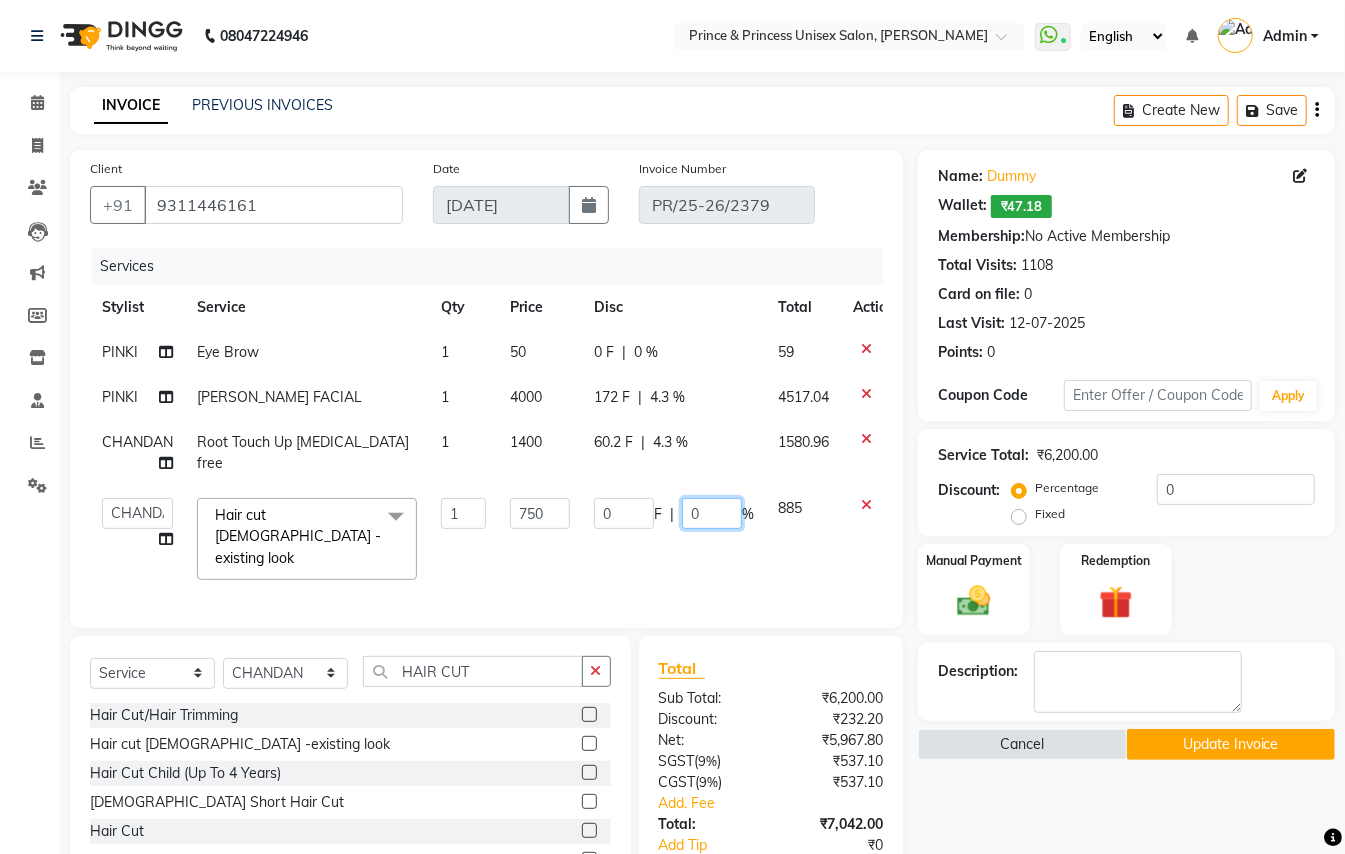 click on "0" 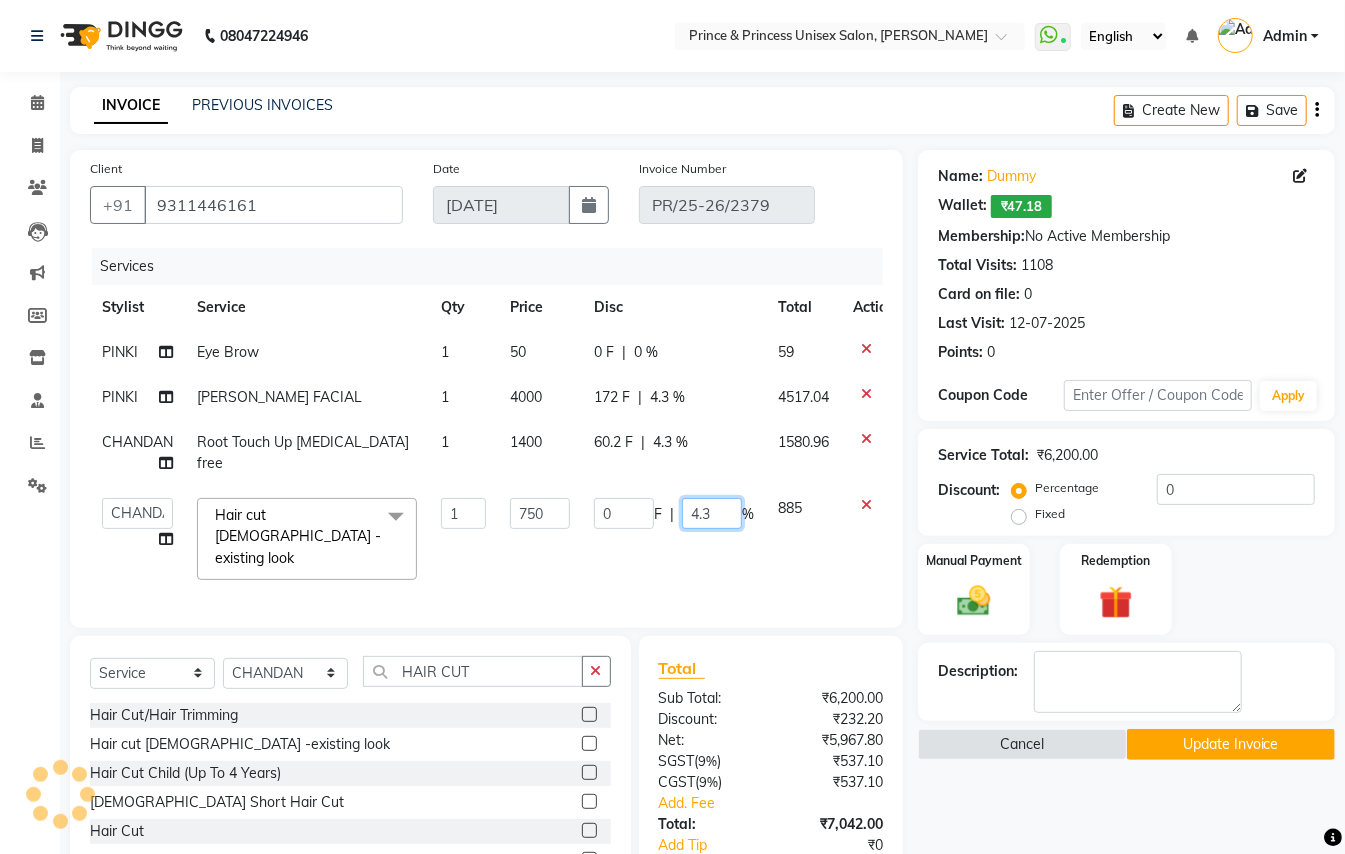 type on "4.30" 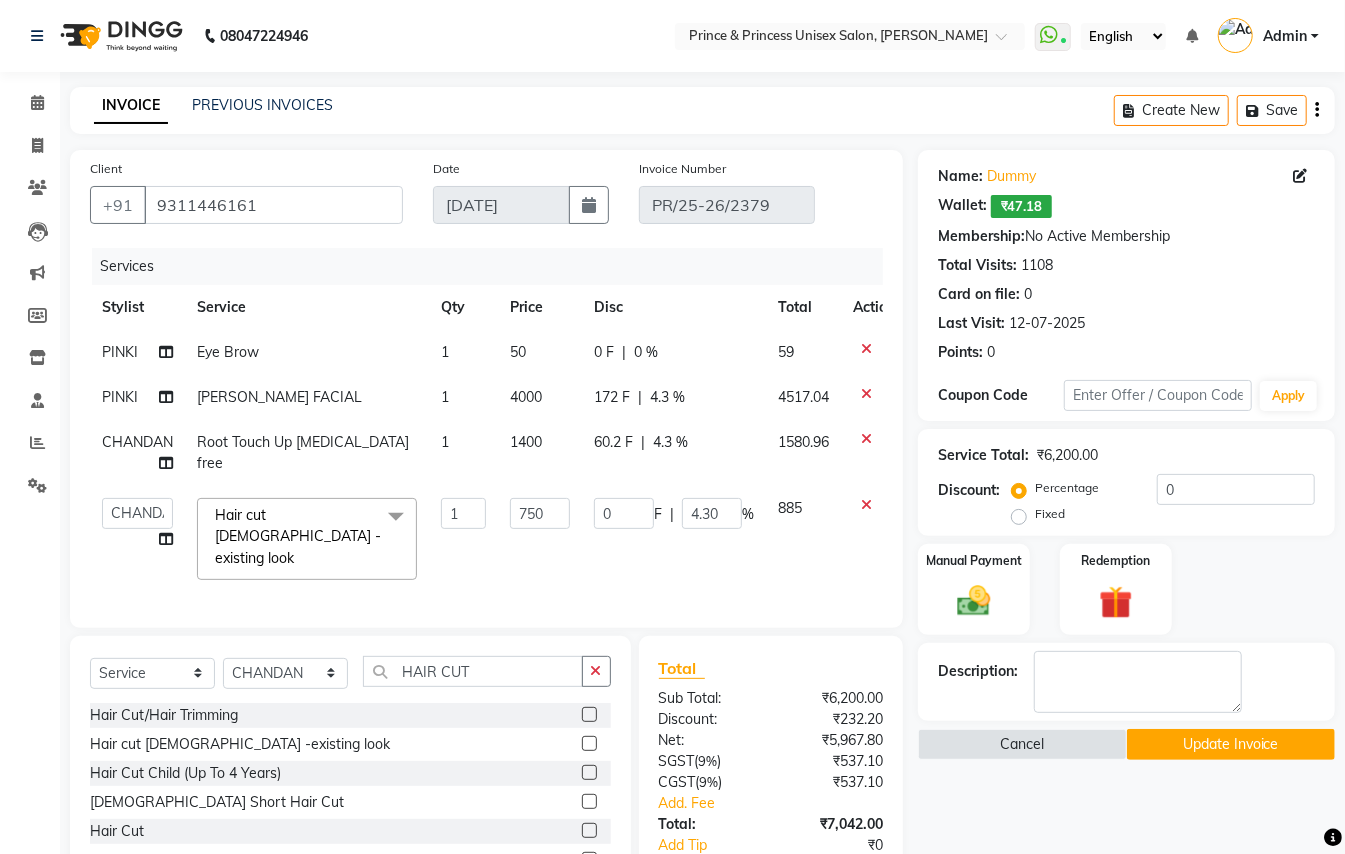 drag, startPoint x: 656, startPoint y: 566, endPoint x: 461, endPoint y: 576, distance: 195.25624 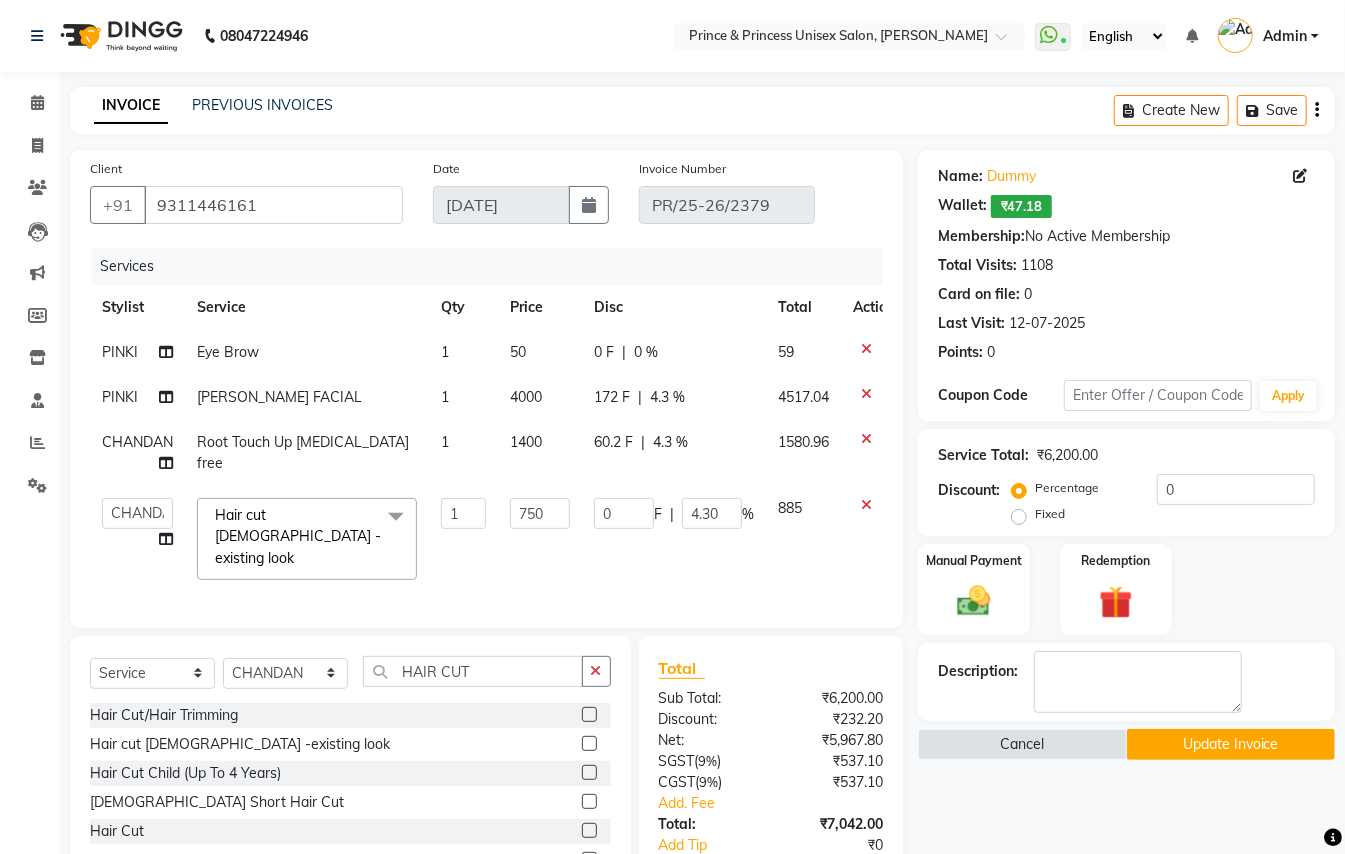 select on "63056" 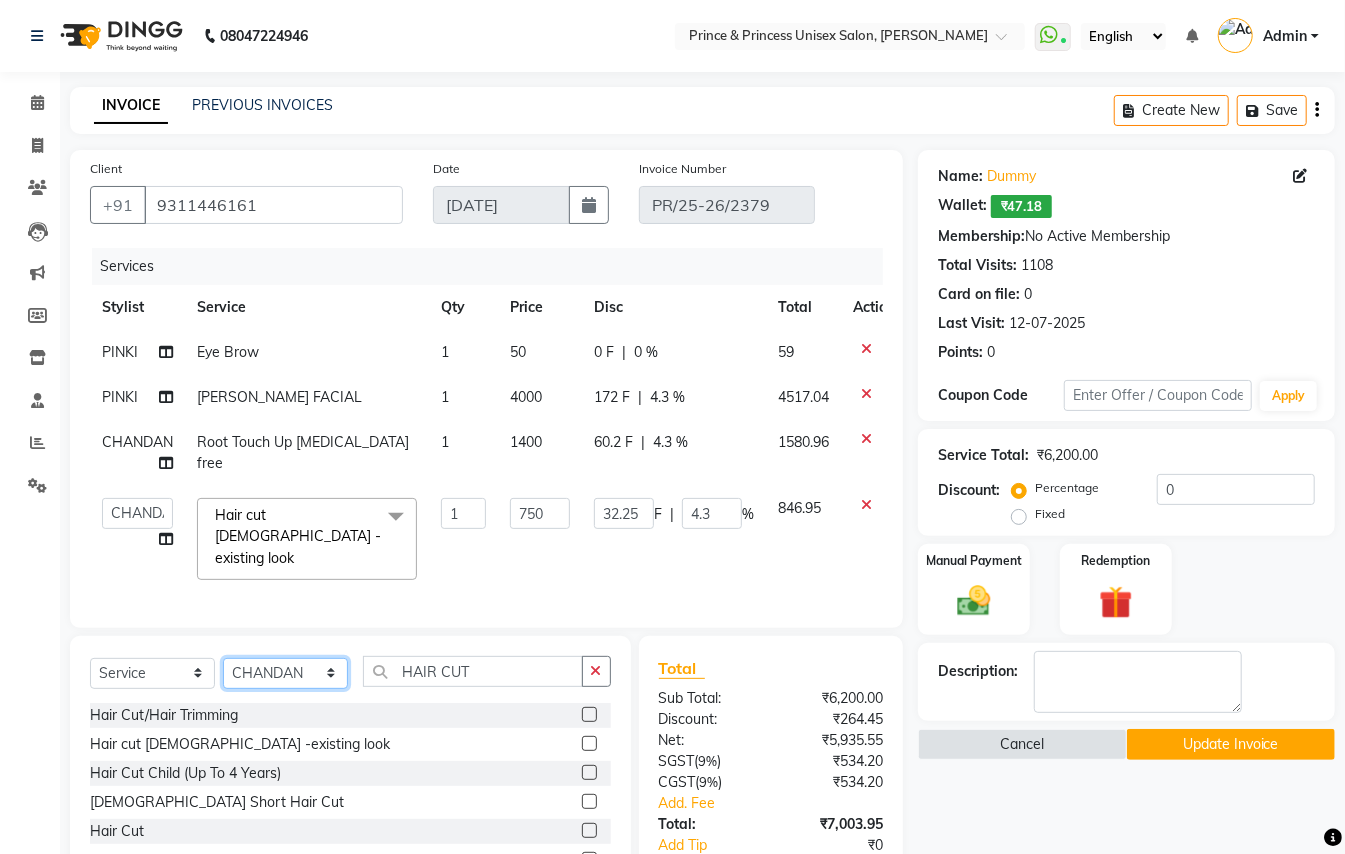 click on "Select Stylist ABHISHEK [PERSON_NAME] NEW [PERSON_NAME] CHANDAN [PERSON_NAME] MEENAKSHI [PERSON_NAME] RAHUL SANDEEP [PERSON_NAME] XYZ" 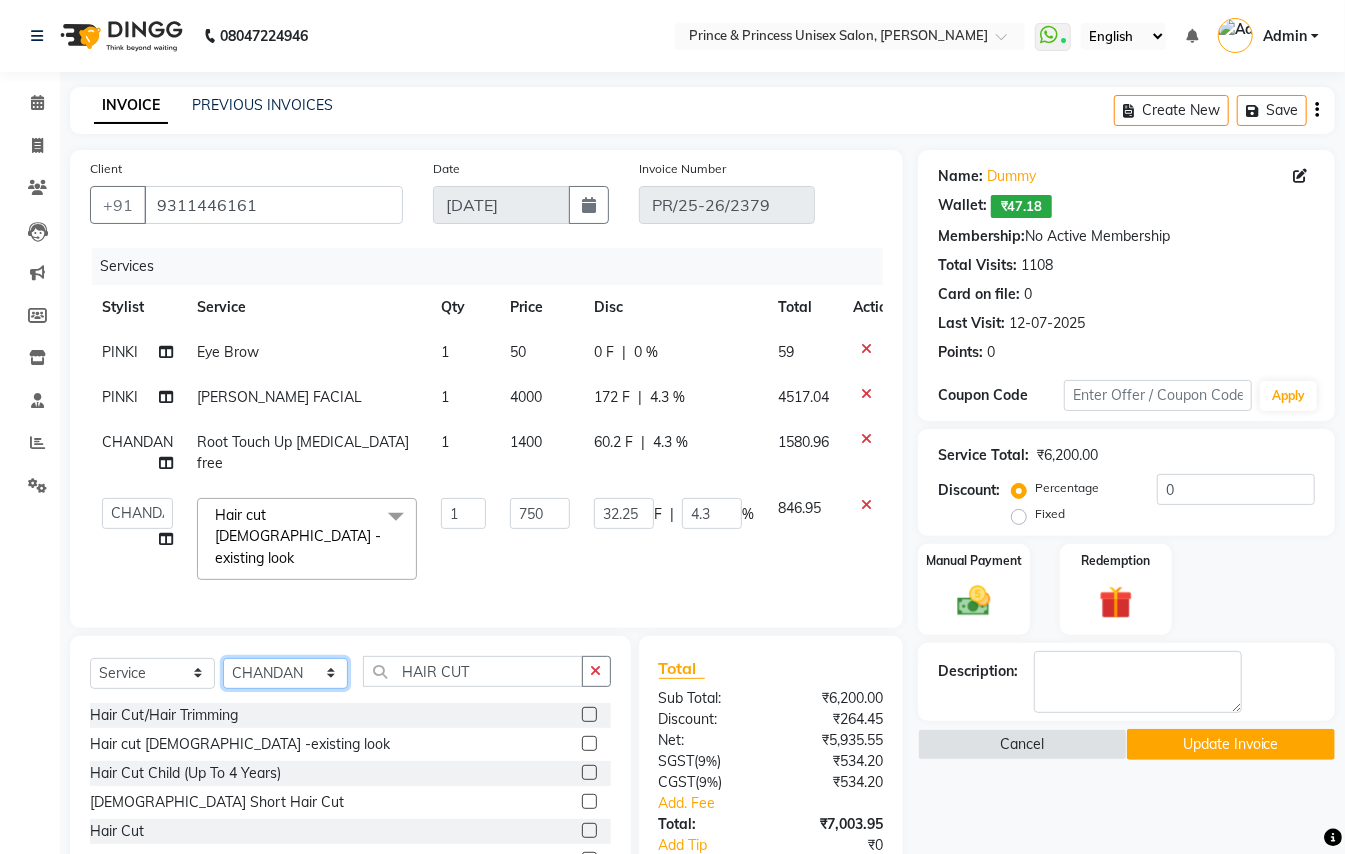 select on "17871" 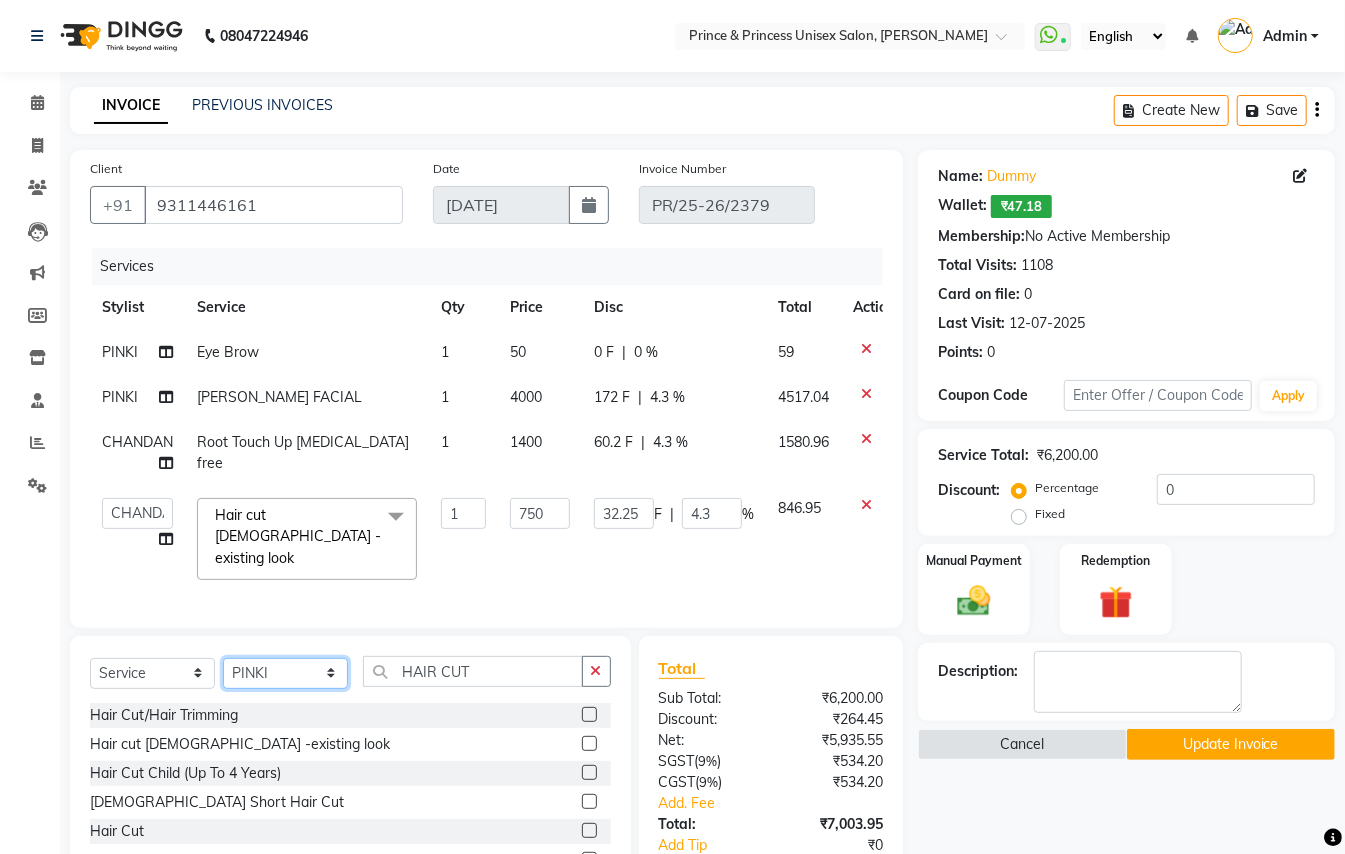 drag, startPoint x: 260, startPoint y: 668, endPoint x: 502, endPoint y: 672, distance: 242.03305 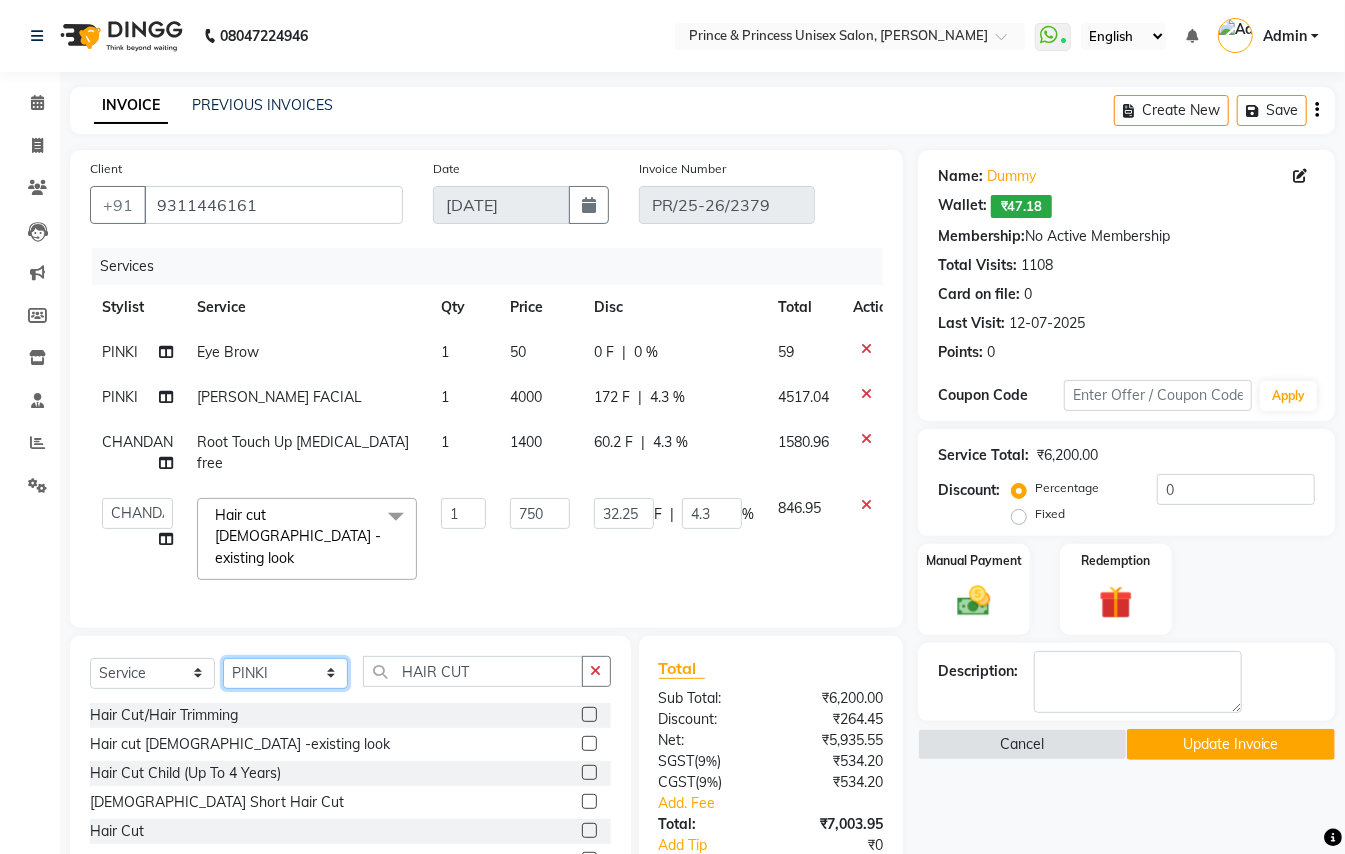 click on "Select Stylist ABHISHEK [PERSON_NAME] NEW [PERSON_NAME] CHANDAN [PERSON_NAME] MEENAKSHI [PERSON_NAME] RAHUL SANDEEP [PERSON_NAME] XYZ" 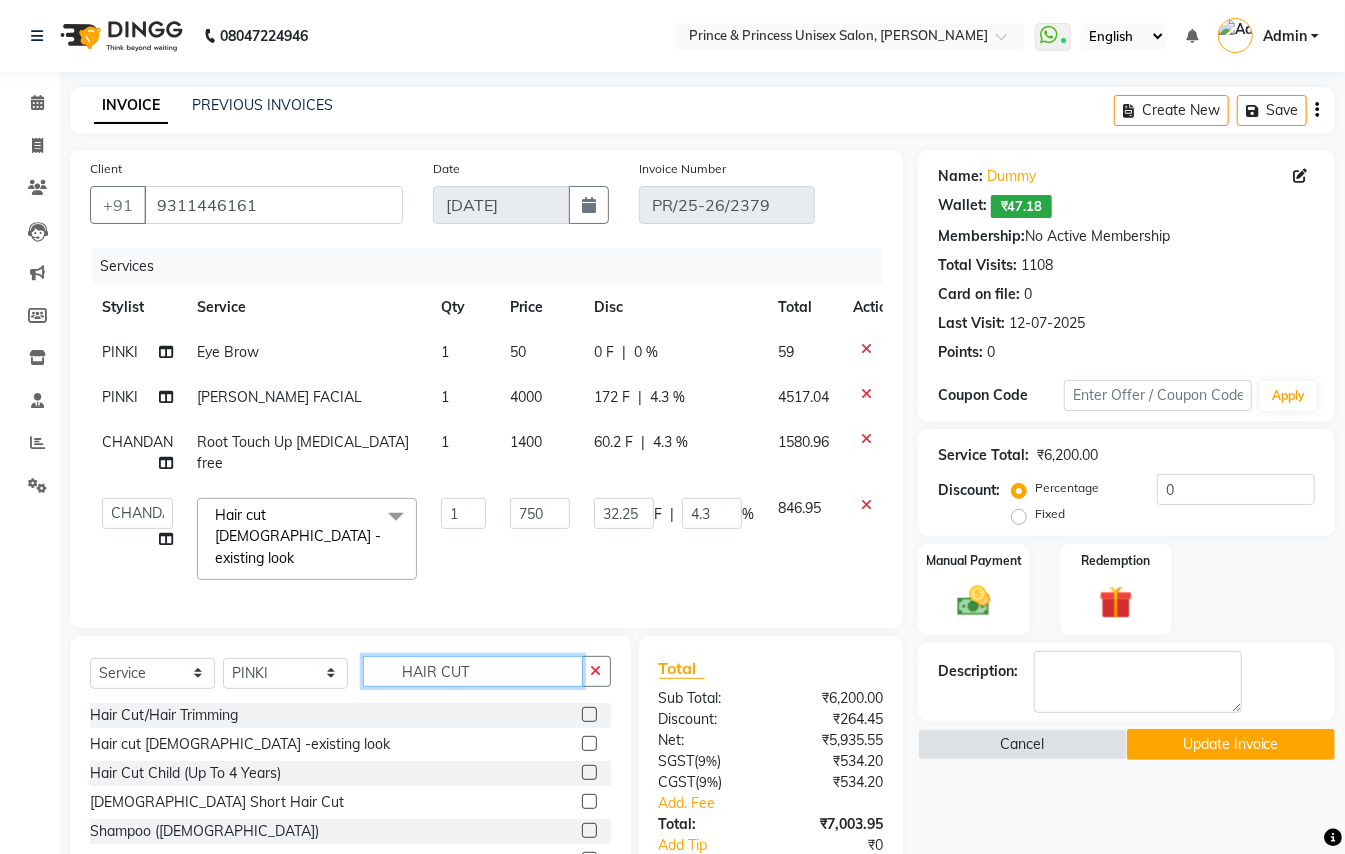 drag, startPoint x: 500, startPoint y: 670, endPoint x: 164, endPoint y: 412, distance: 423.6272 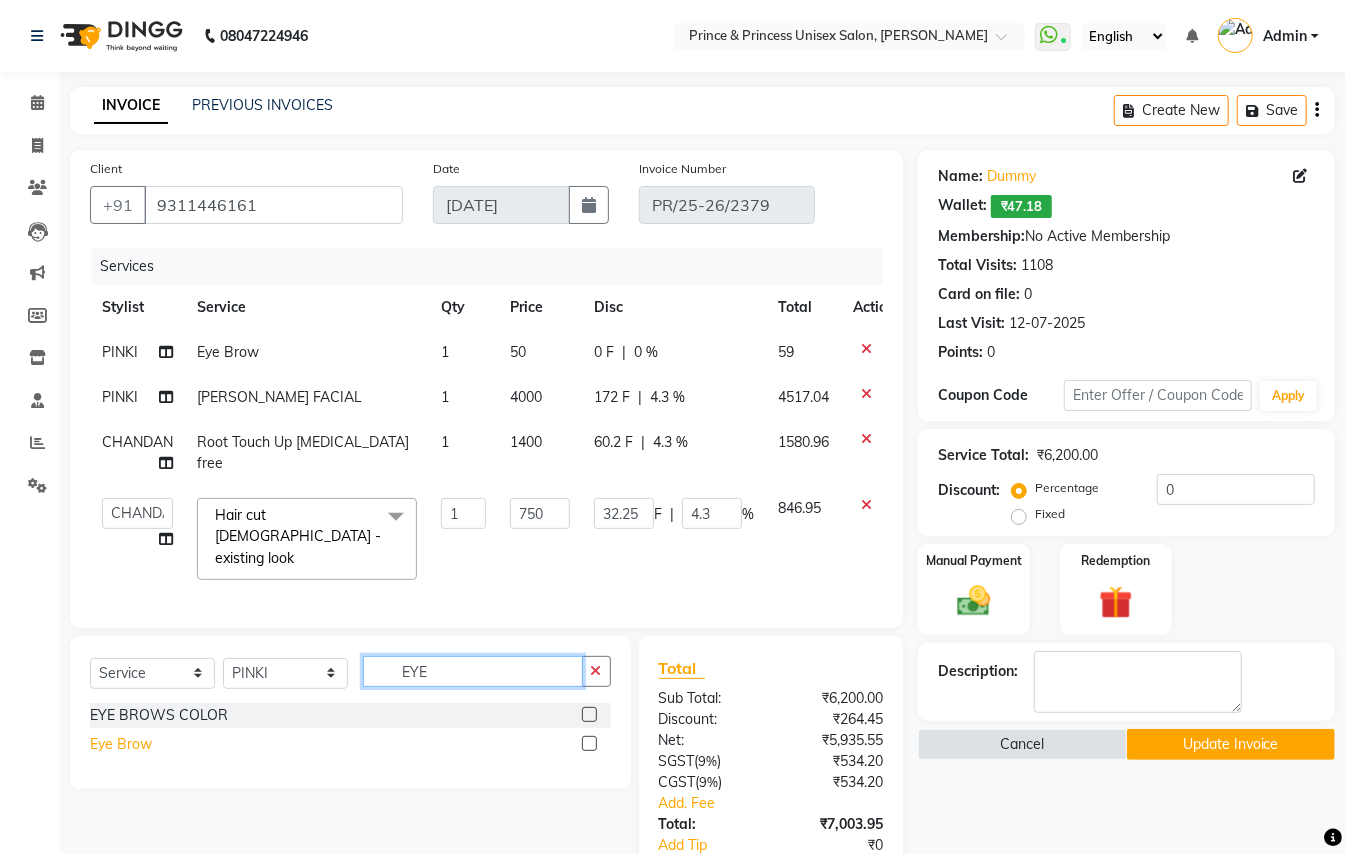 type on "EYE" 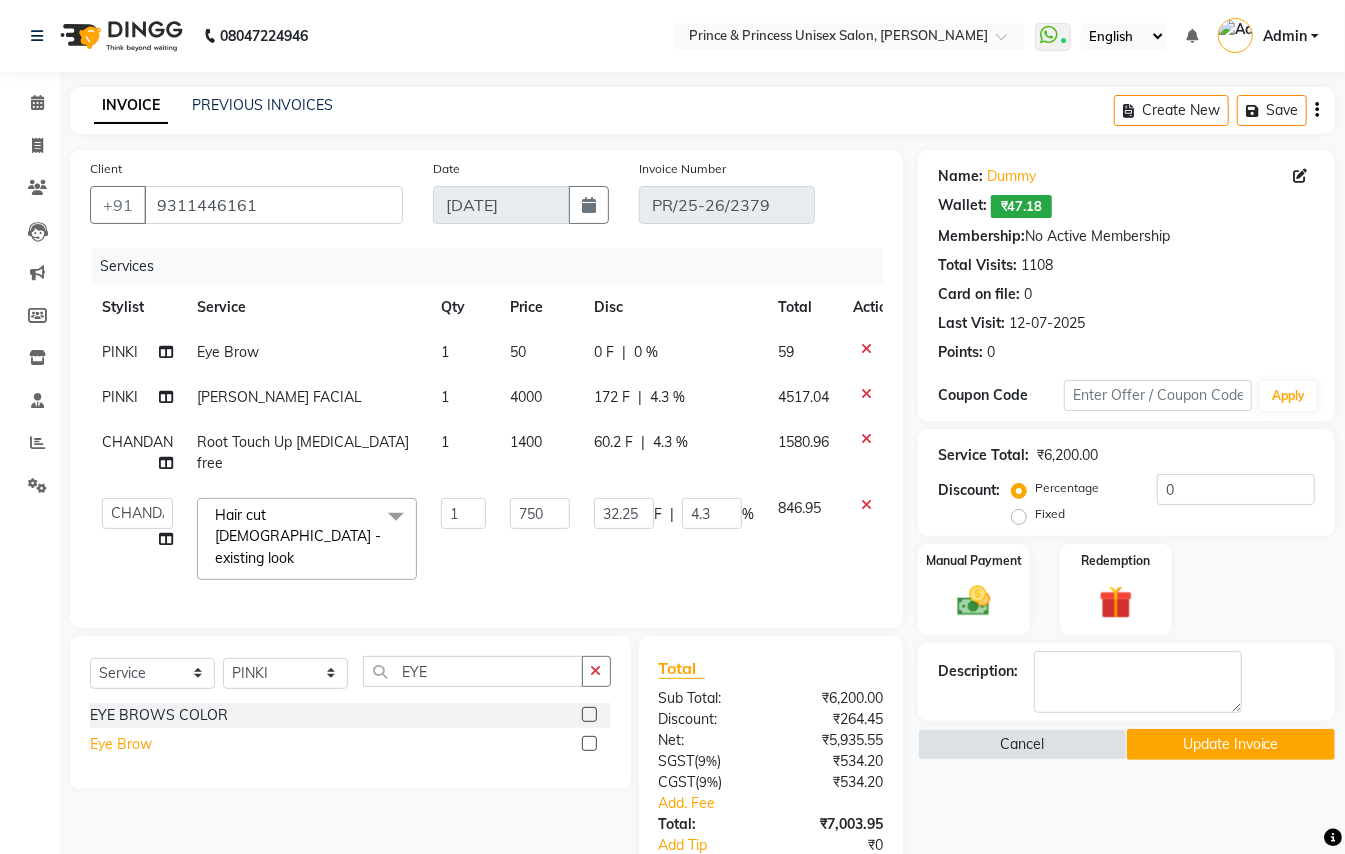 click on "Eye Brow" 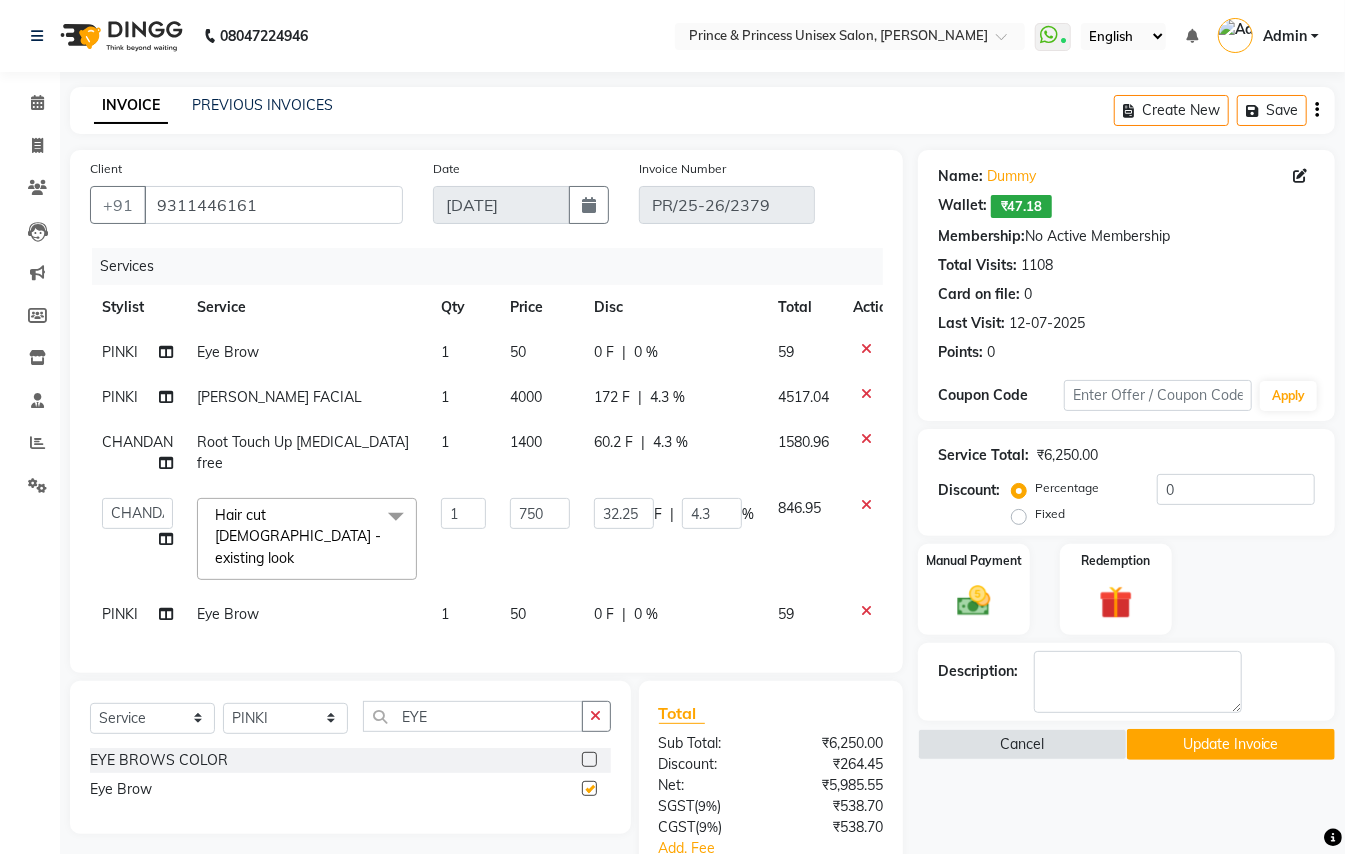 checkbox on "false" 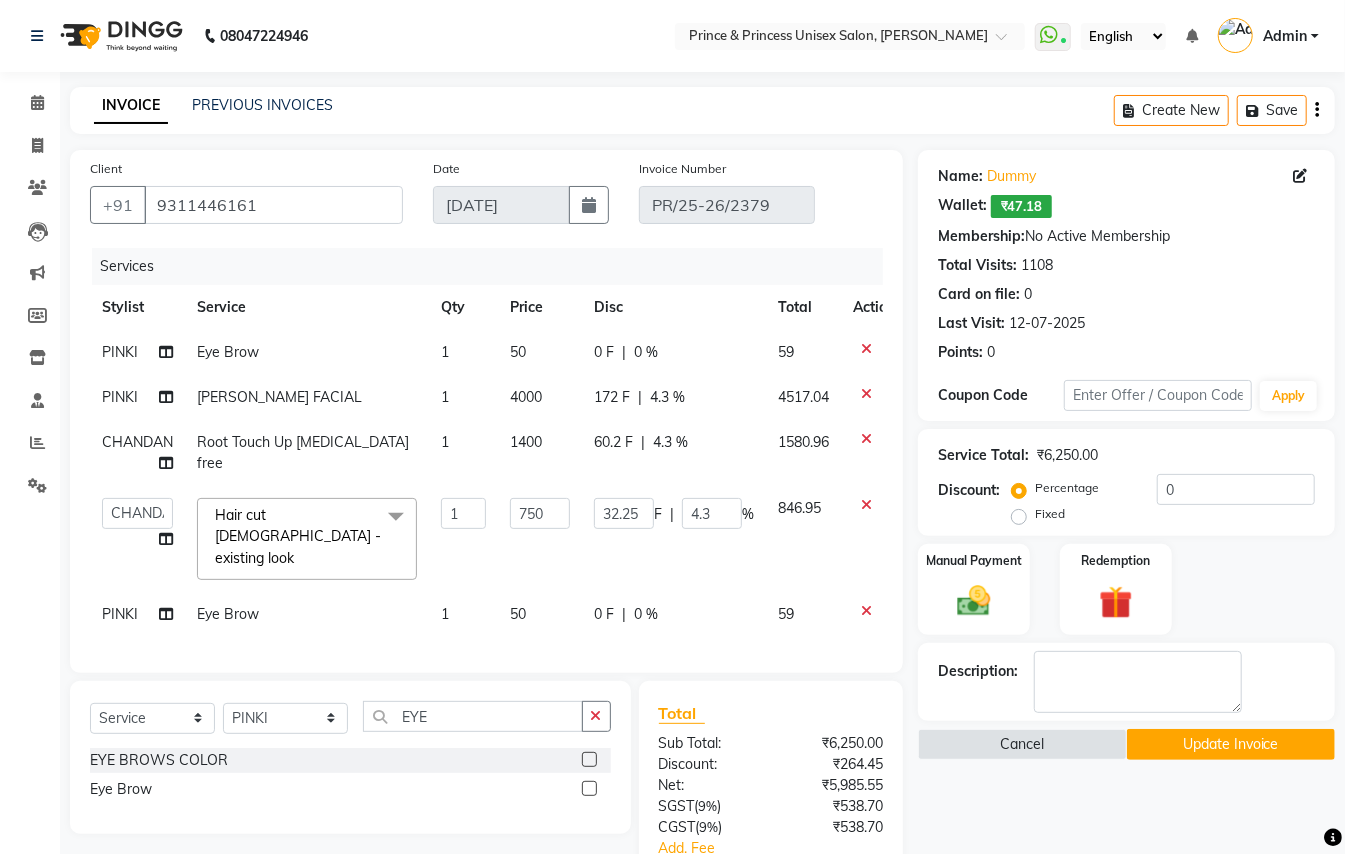 click on "0 %" 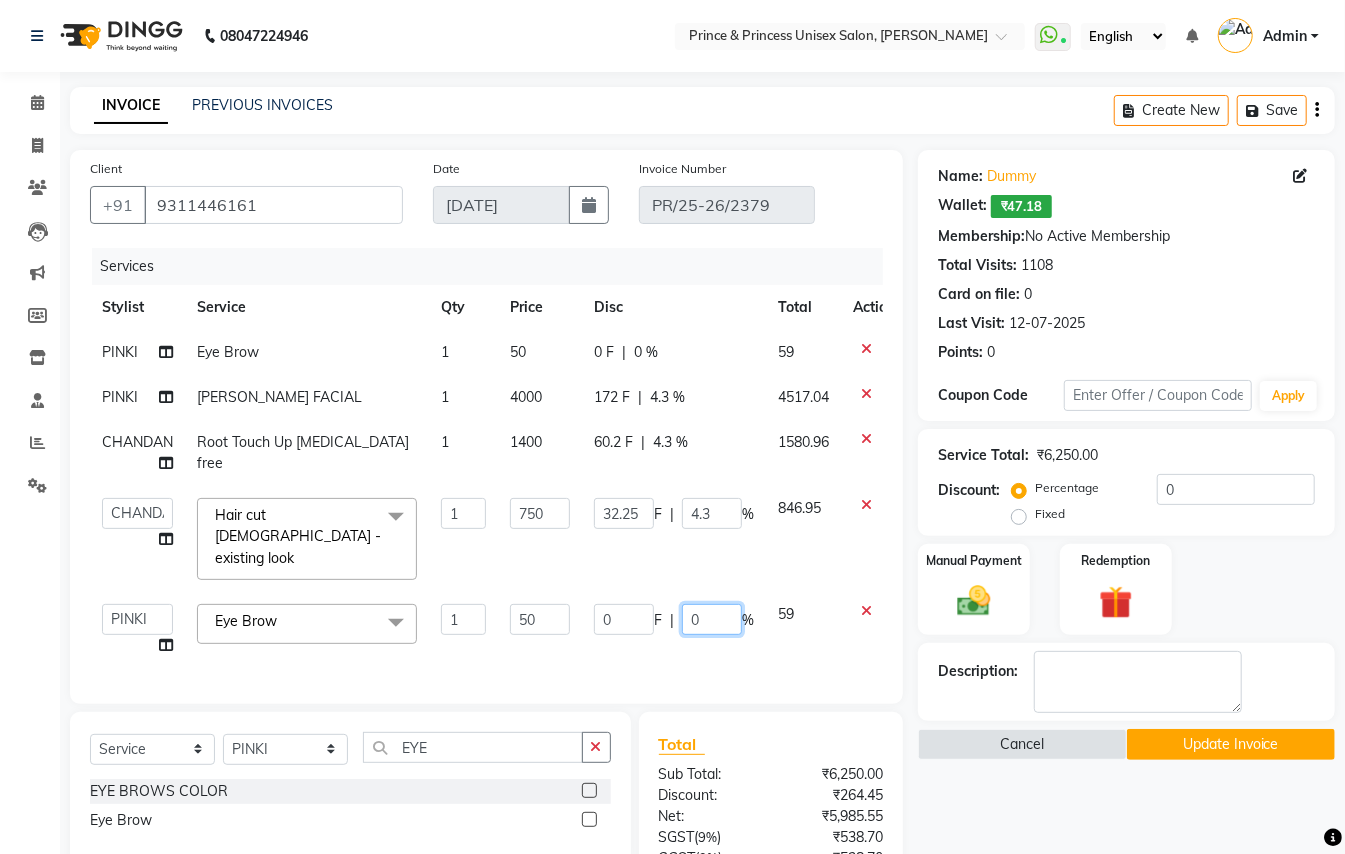 click on "0" 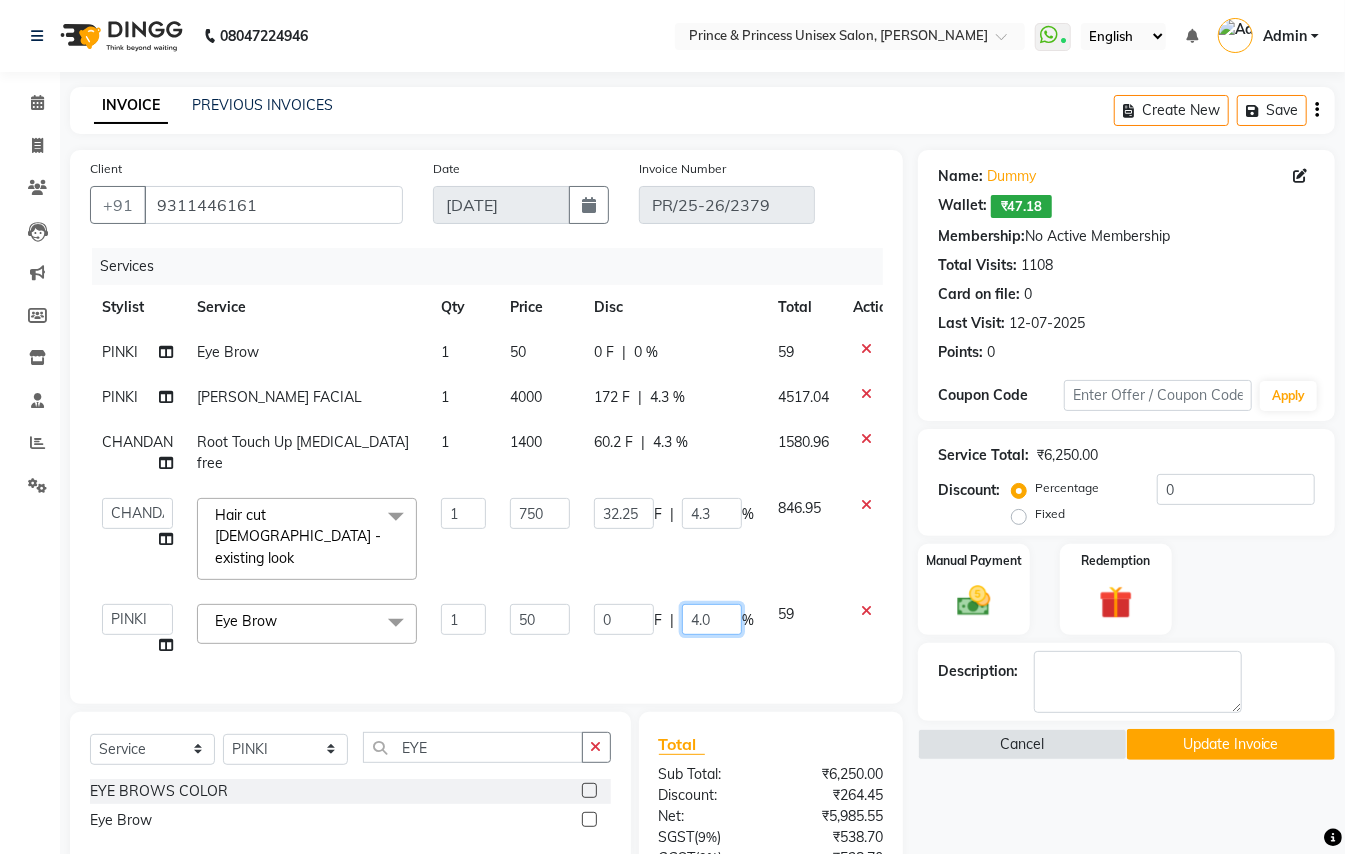 type on "4.30" 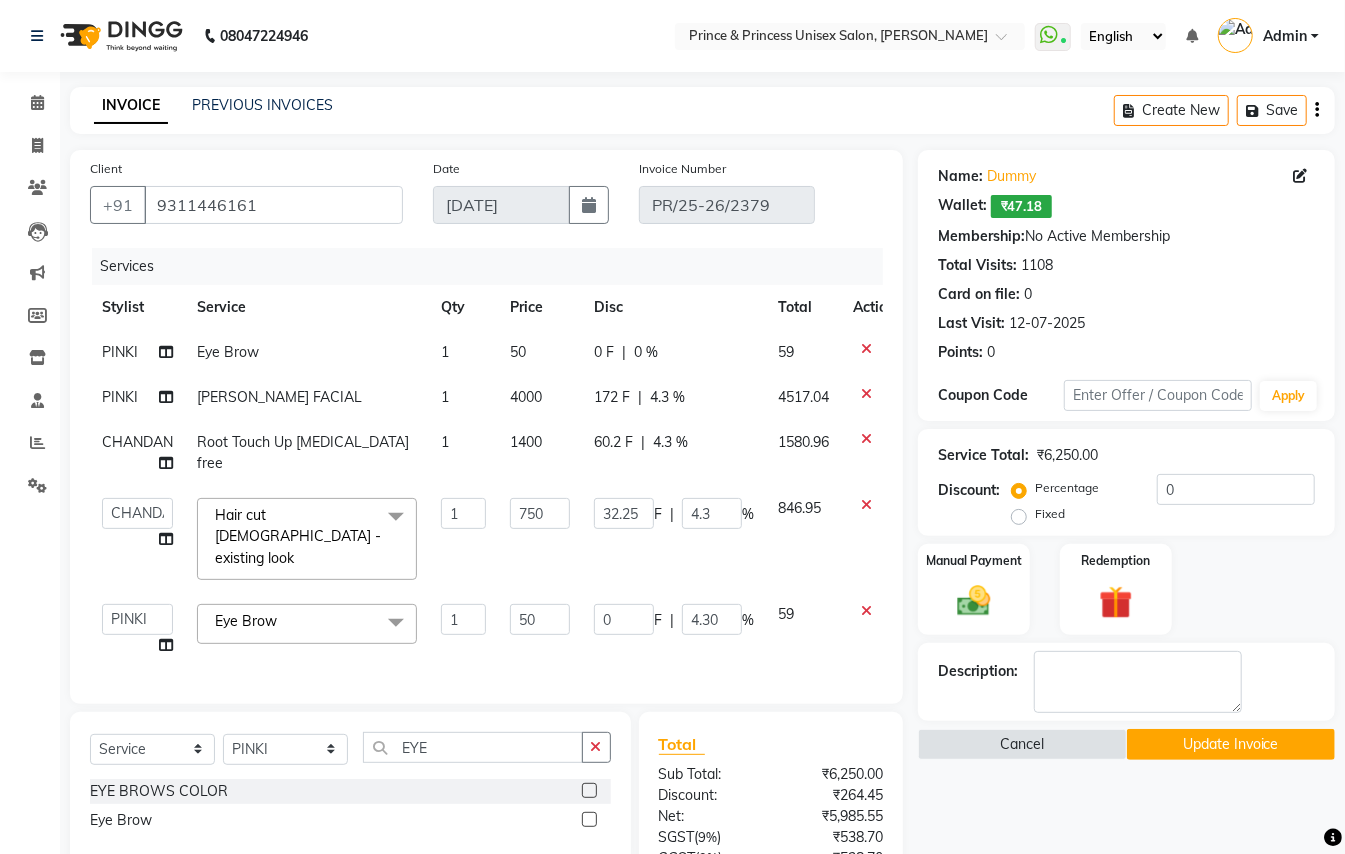 click on "Services Stylist Service Qty Price Disc Total Action PINKI Eye Brow 1 50 0 F | 0 % 59 PINKI JANSSEN FACIAL 1 4000 172 F | 4.3 % 4517.04 CHANDAN Root Touch Up Ammonia free 1 1400 60.2 F | 4.3 % 1580.96  ABHISHEK   AJEET   AJEET NEW   ARUN   ASLAM   CHANDAN   GUDDU   MANI   MEENAKSHI   MONU   PINKI   RAHUL   SANDEEP   SONIYA   TABASSUM   XYZ  Hair cut ladies -existing look  x Hair Cut/Hair Trimming Hair cut ladies -existing look Hair Cut Child (Up To 4 Years) Ladies Short Hair Cut Shampoo (ladies) olaplex shampoo Hair Care (Ladies) - Flicks/Fringe Oil Massage Henna Mustache Trim Threading Face Threading Hair Cut Gents - Style Change Gents - Tonsure (Mundan) Shampoo gents Shampoo gents (Long Hair) Beard Triming / Shave Oil Massage half color touch up  Beard Colour Hair Styling (Gel/ Serum Application) Colour Touch Up men's Colour Touch-Up Amonia Free) Highlighting Rebonding Dry Head Massage Full Front Chest Clipper Full Back Clipper Ear Wax Full Body Clipper Under Arms Clipper Full Front/Back Waxing (Sugar) 1 F" 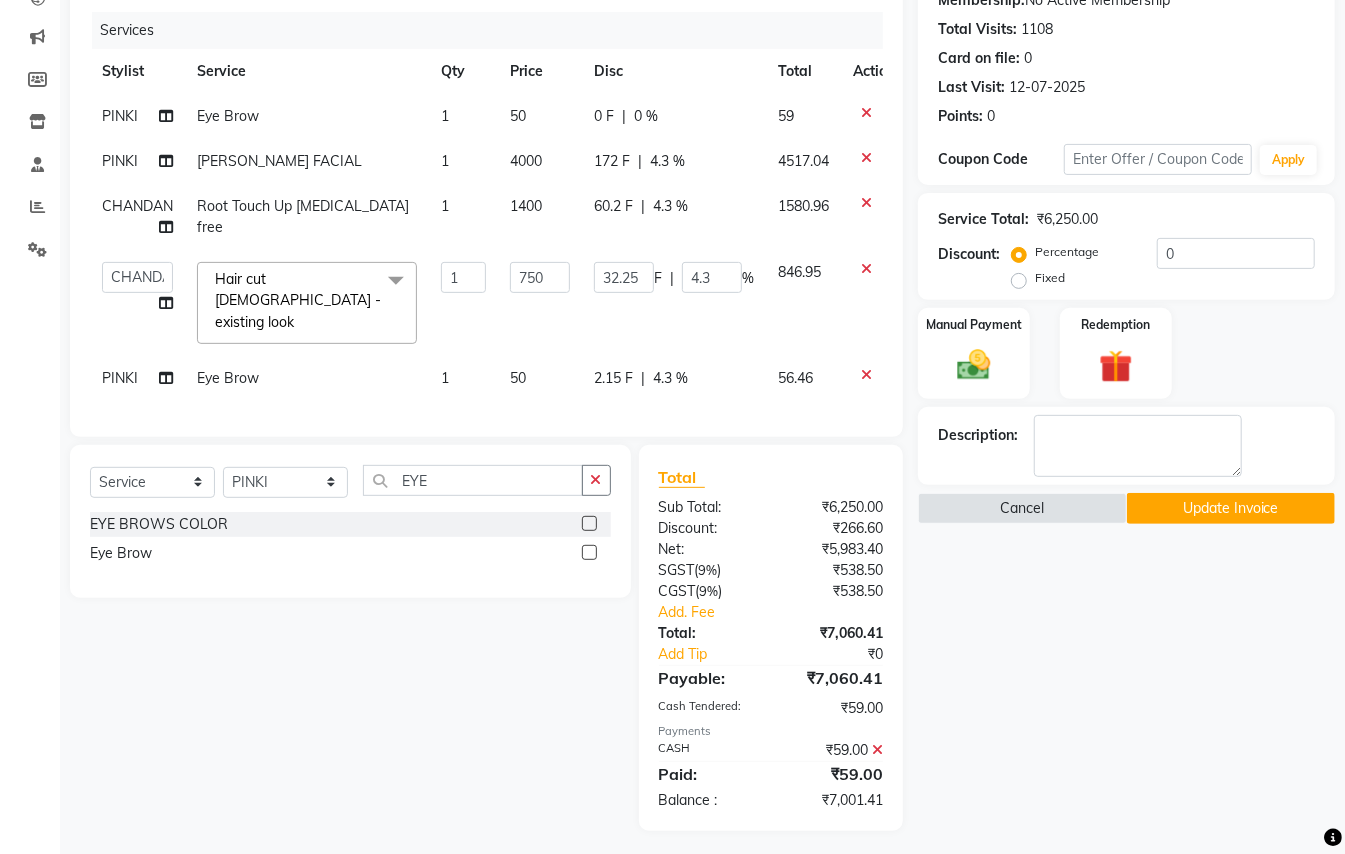 scroll, scrollTop: 242, scrollLeft: 0, axis: vertical 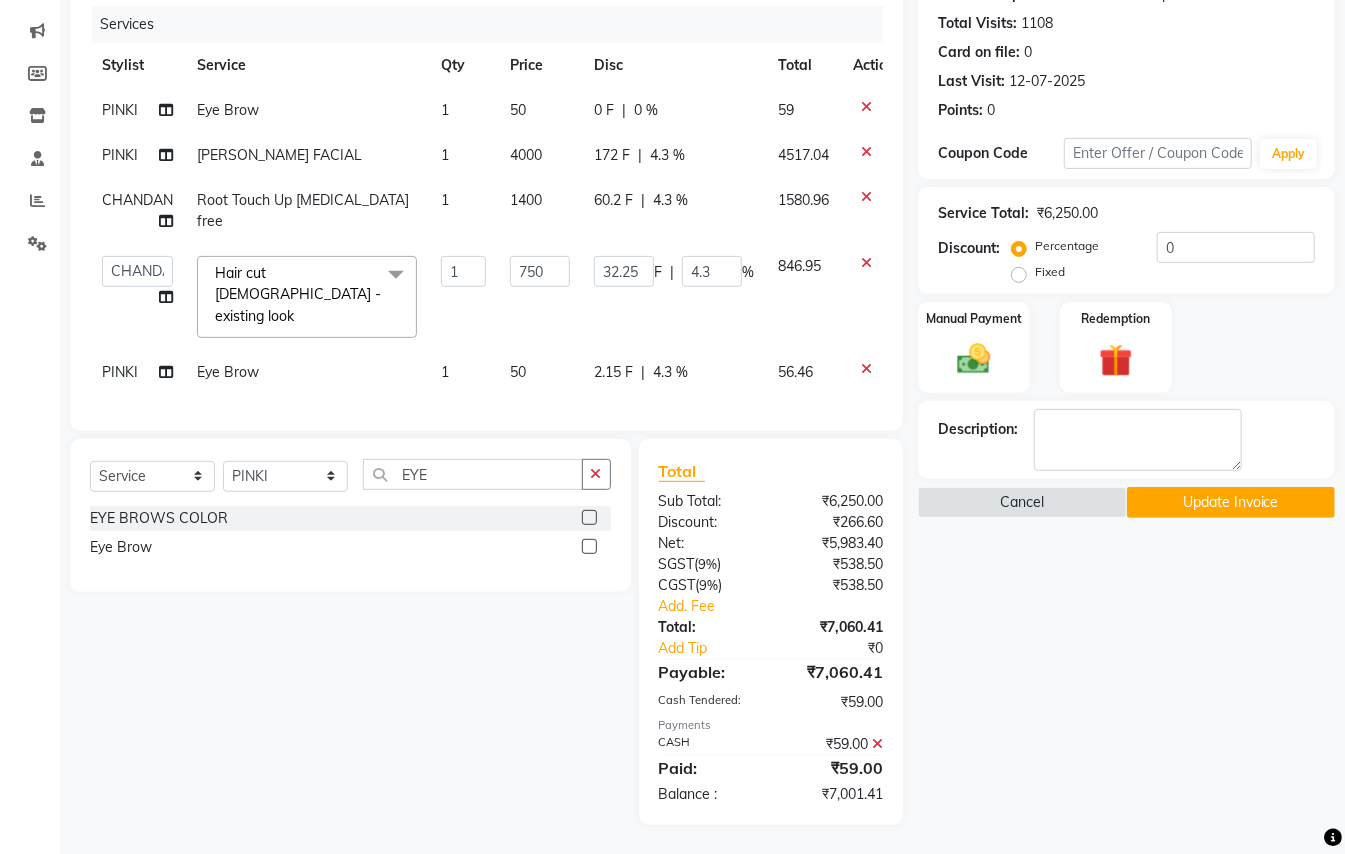 click 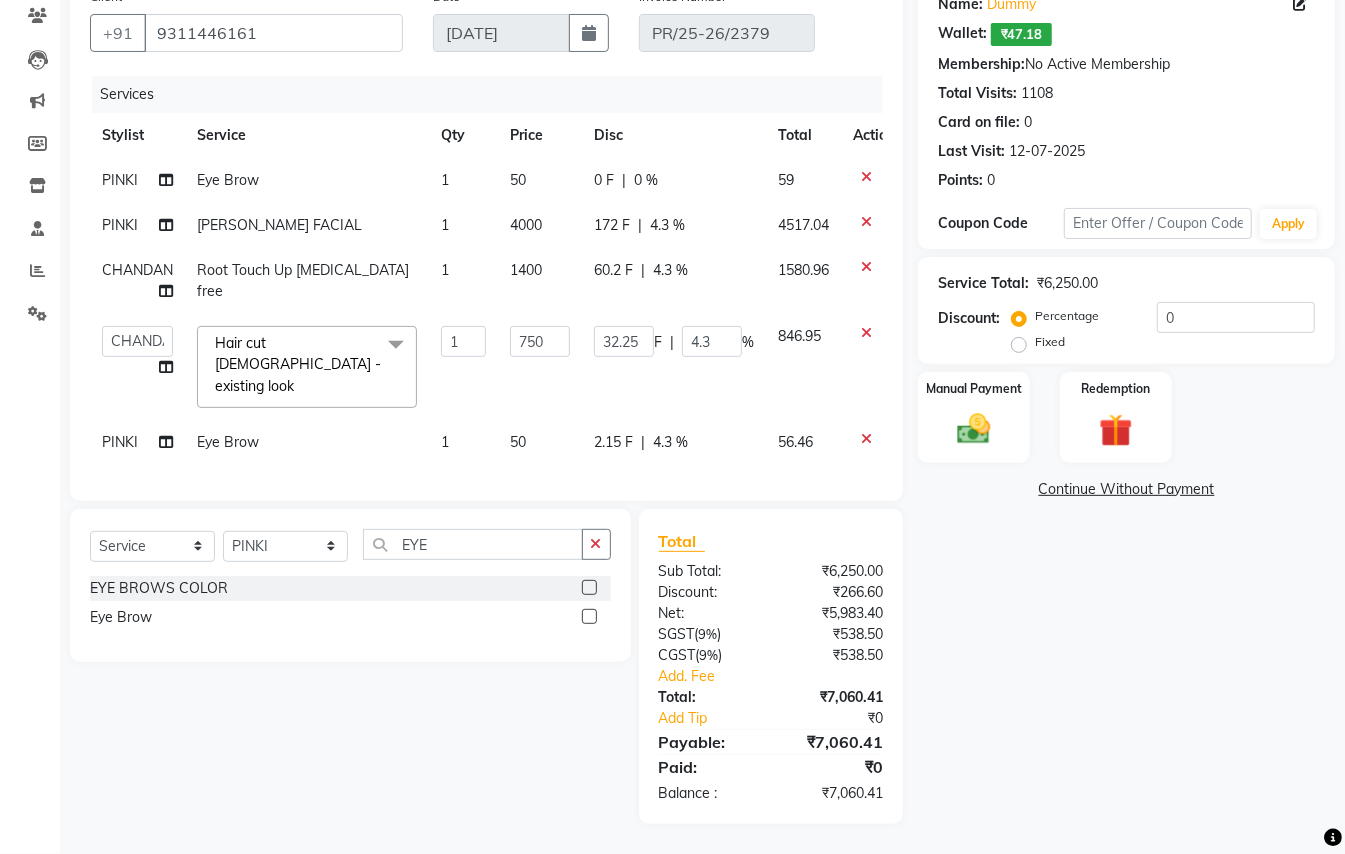 scroll, scrollTop: 172, scrollLeft: 0, axis: vertical 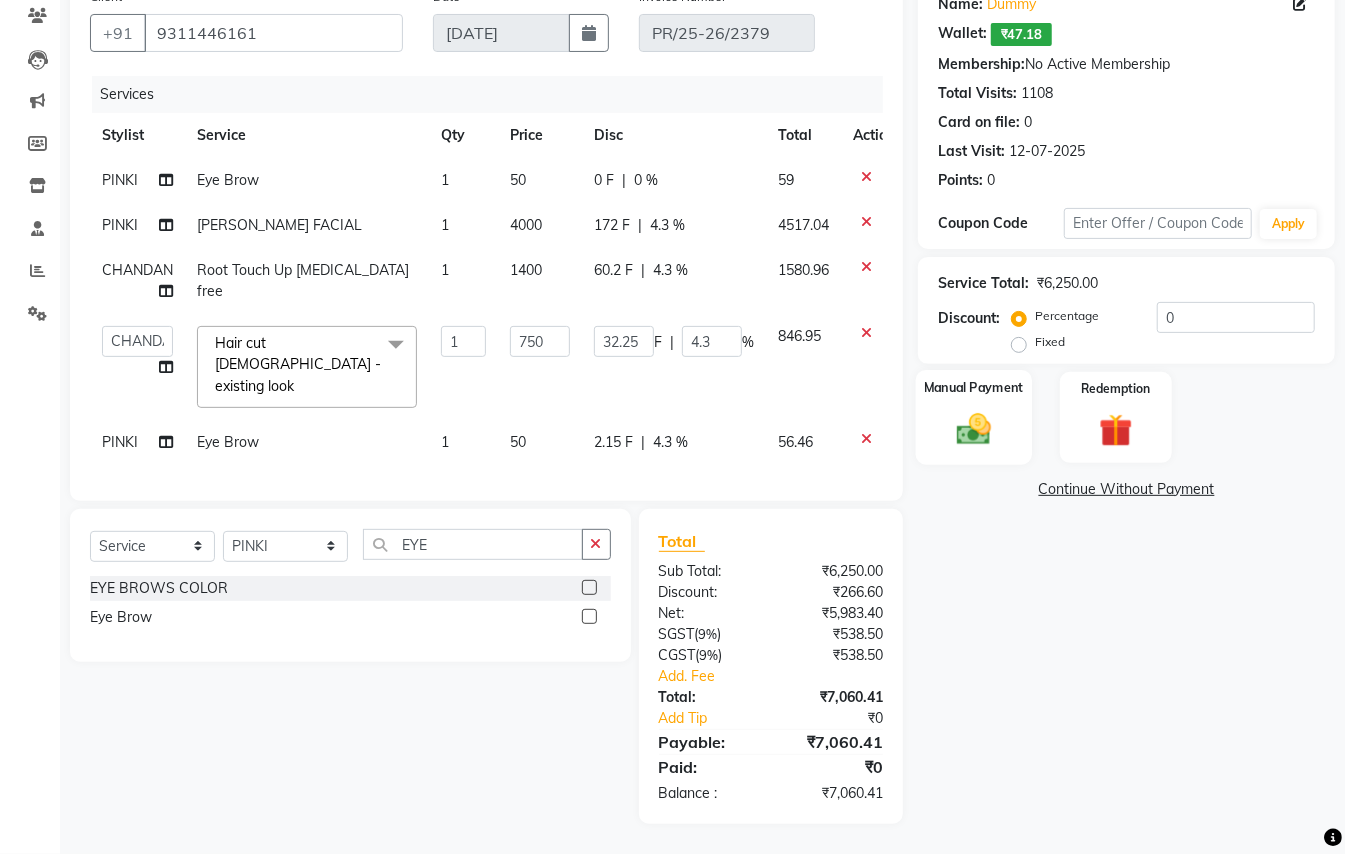 drag, startPoint x: 970, startPoint y: 436, endPoint x: 996, endPoint y: 393, distance: 50.24938 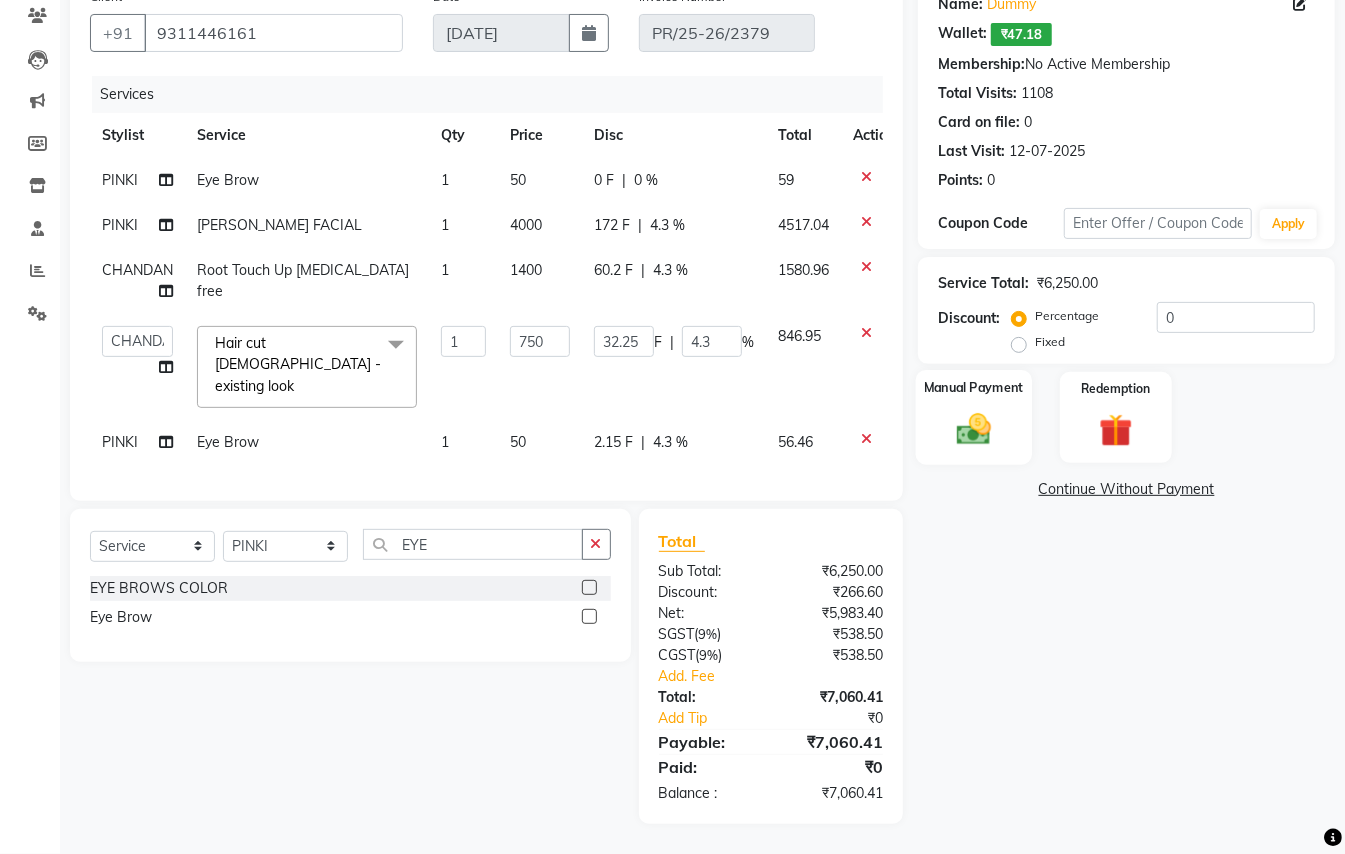 click 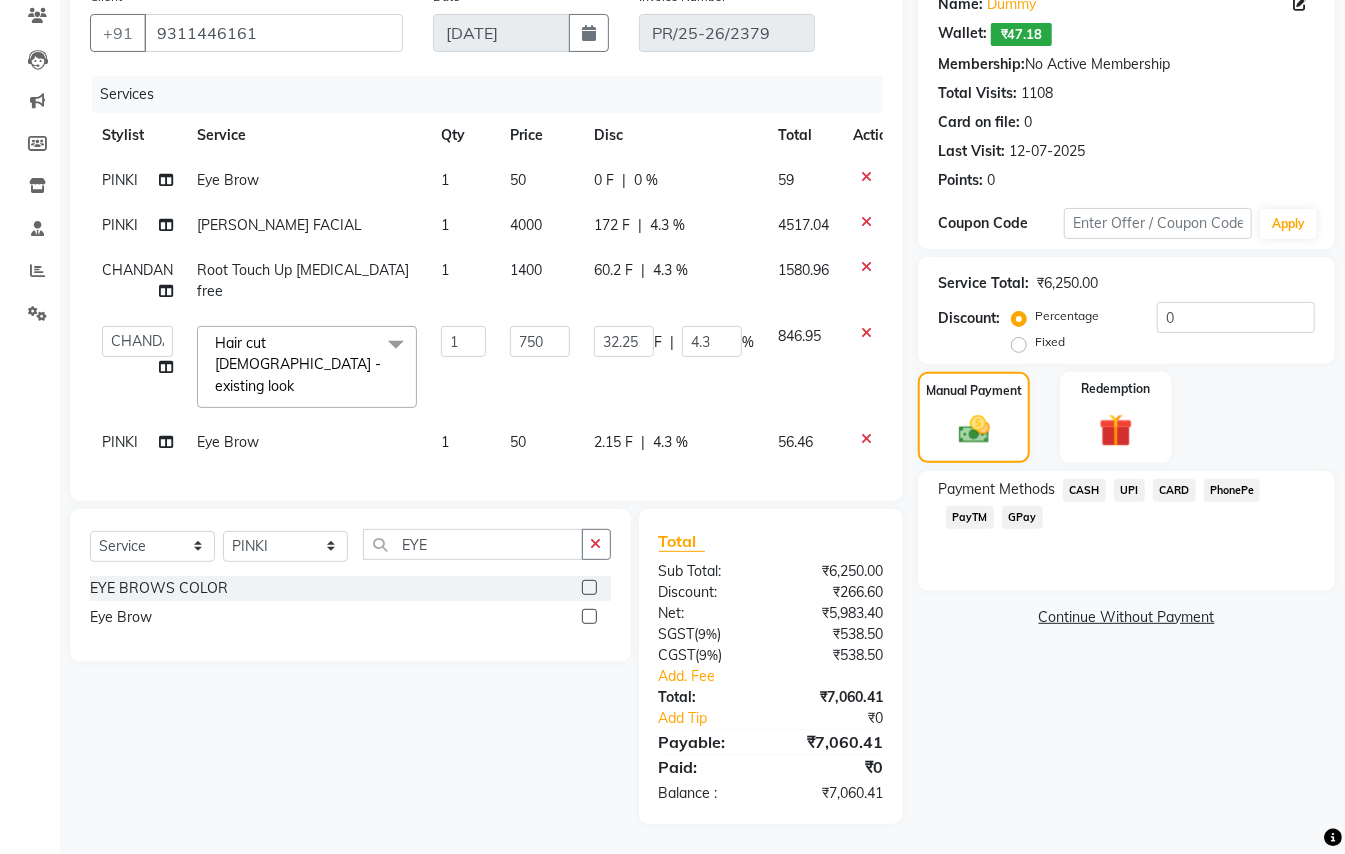 click on "PayTM" 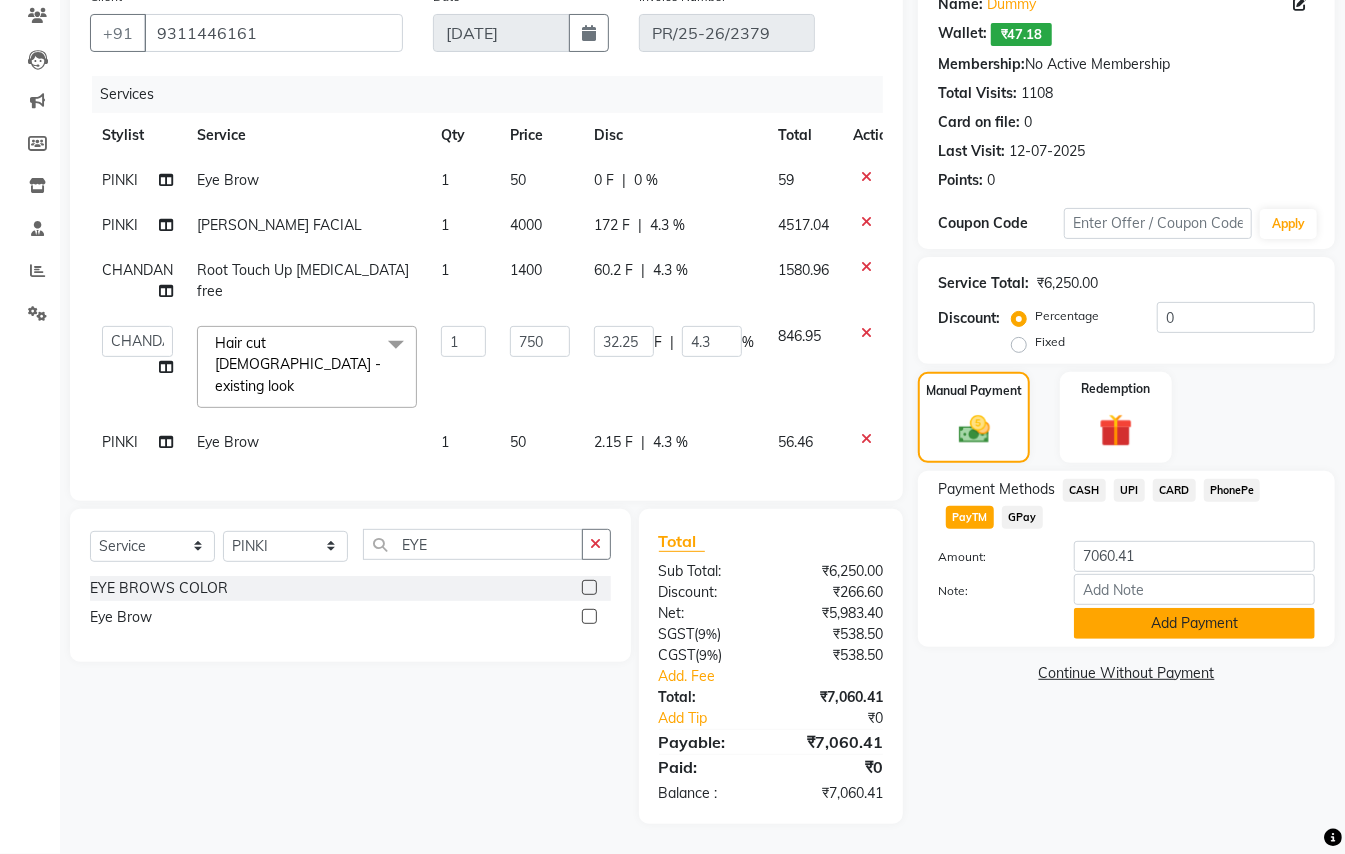 click on "Add Payment" 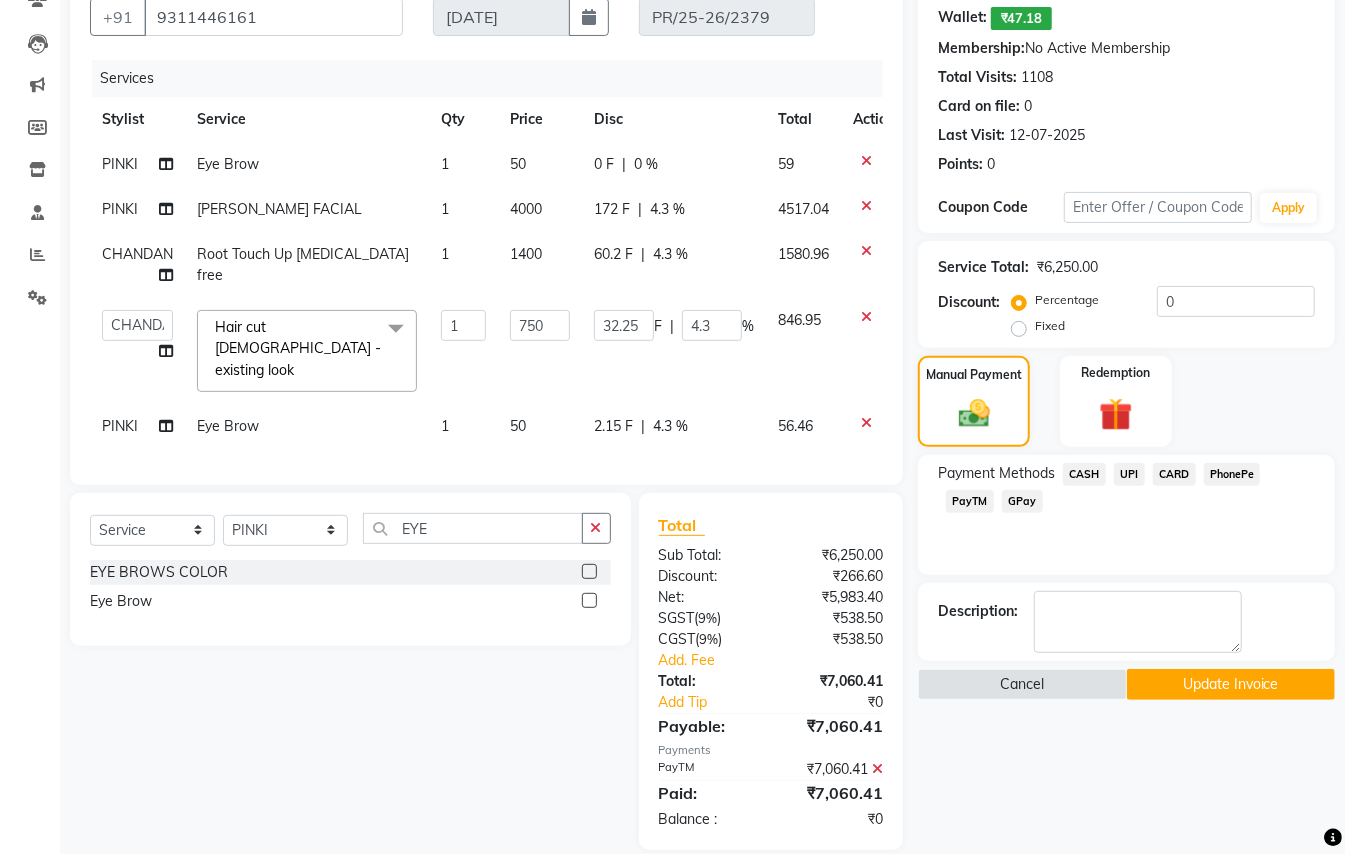 scroll, scrollTop: 213, scrollLeft: 0, axis: vertical 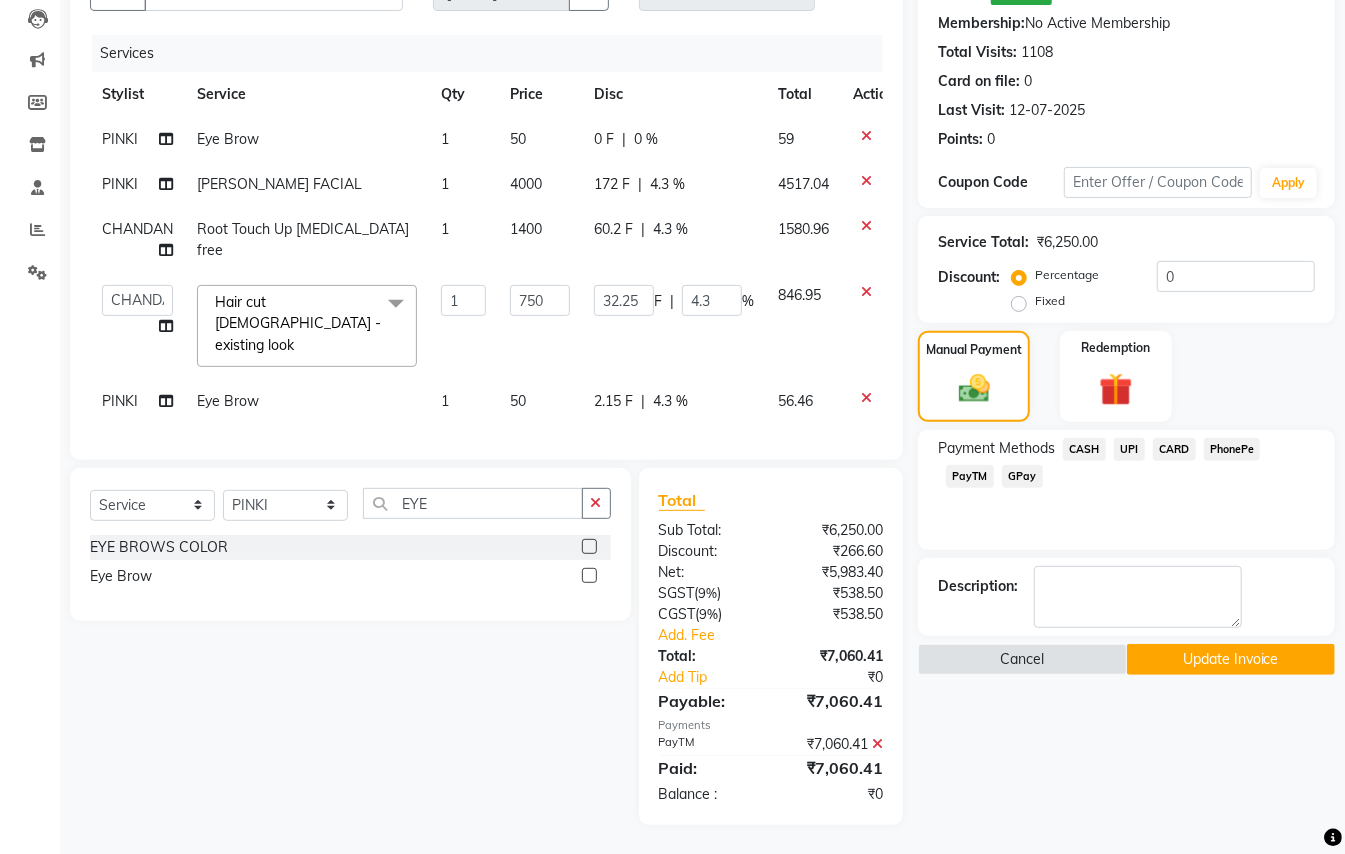 click on "Update Invoice" 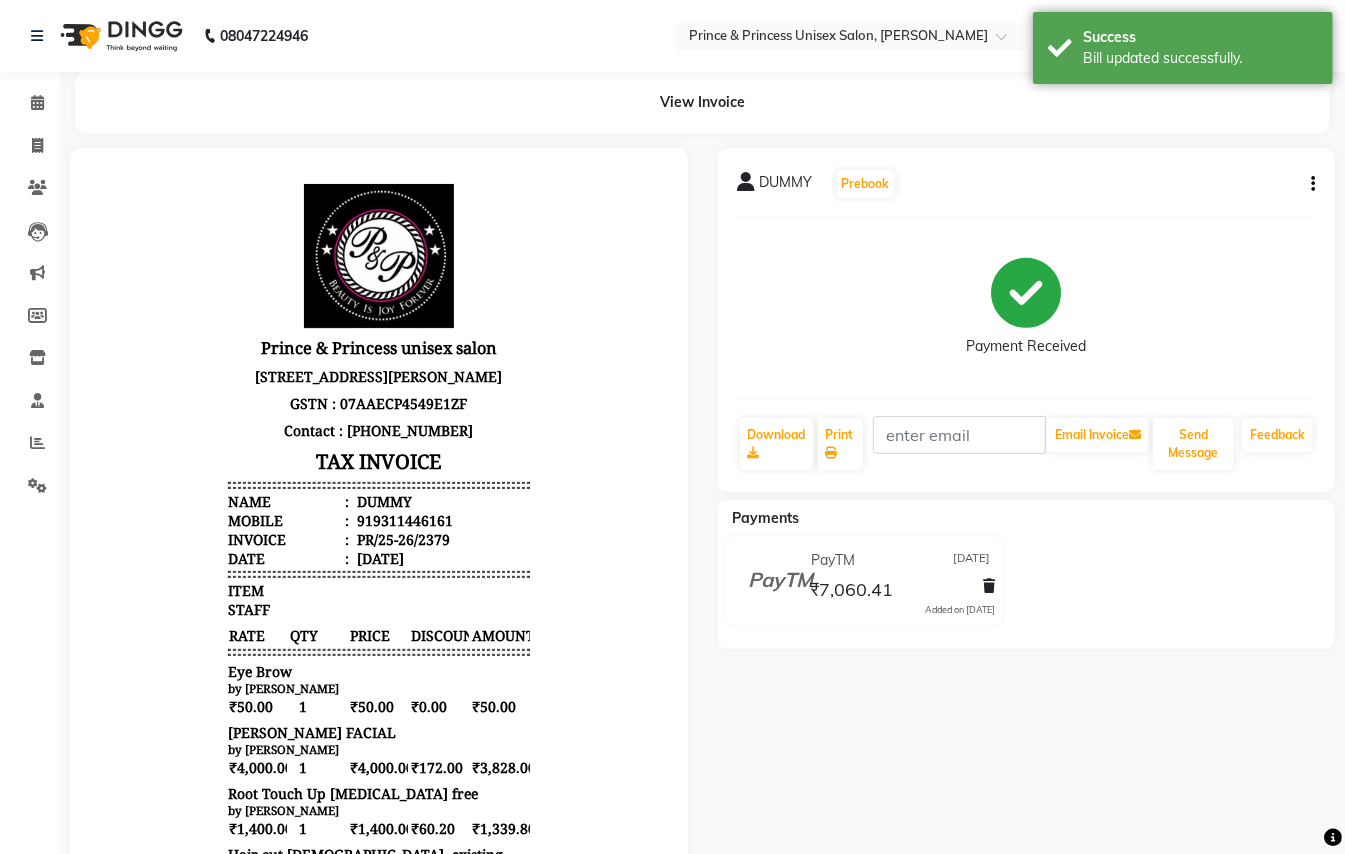 scroll, scrollTop: 0, scrollLeft: 0, axis: both 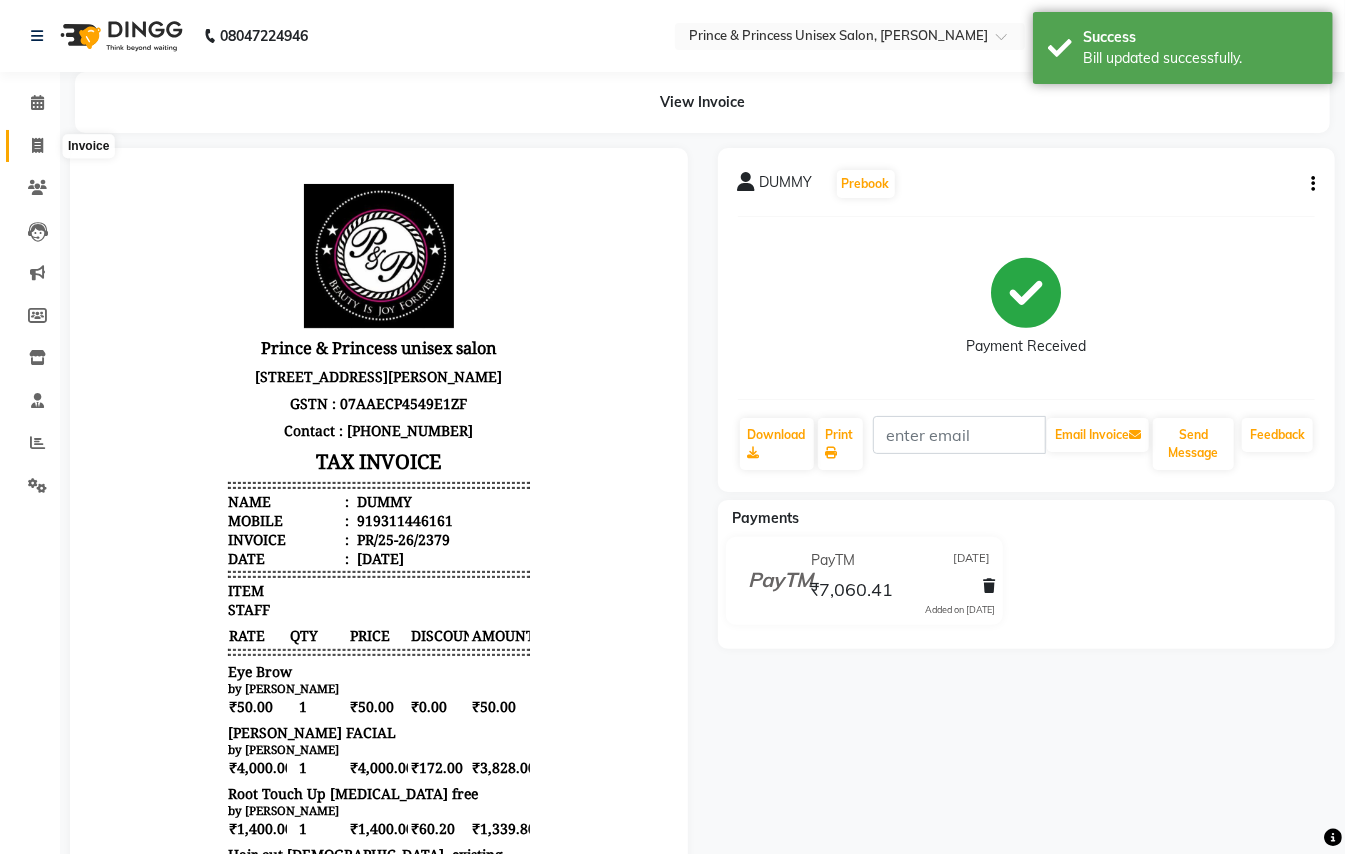click 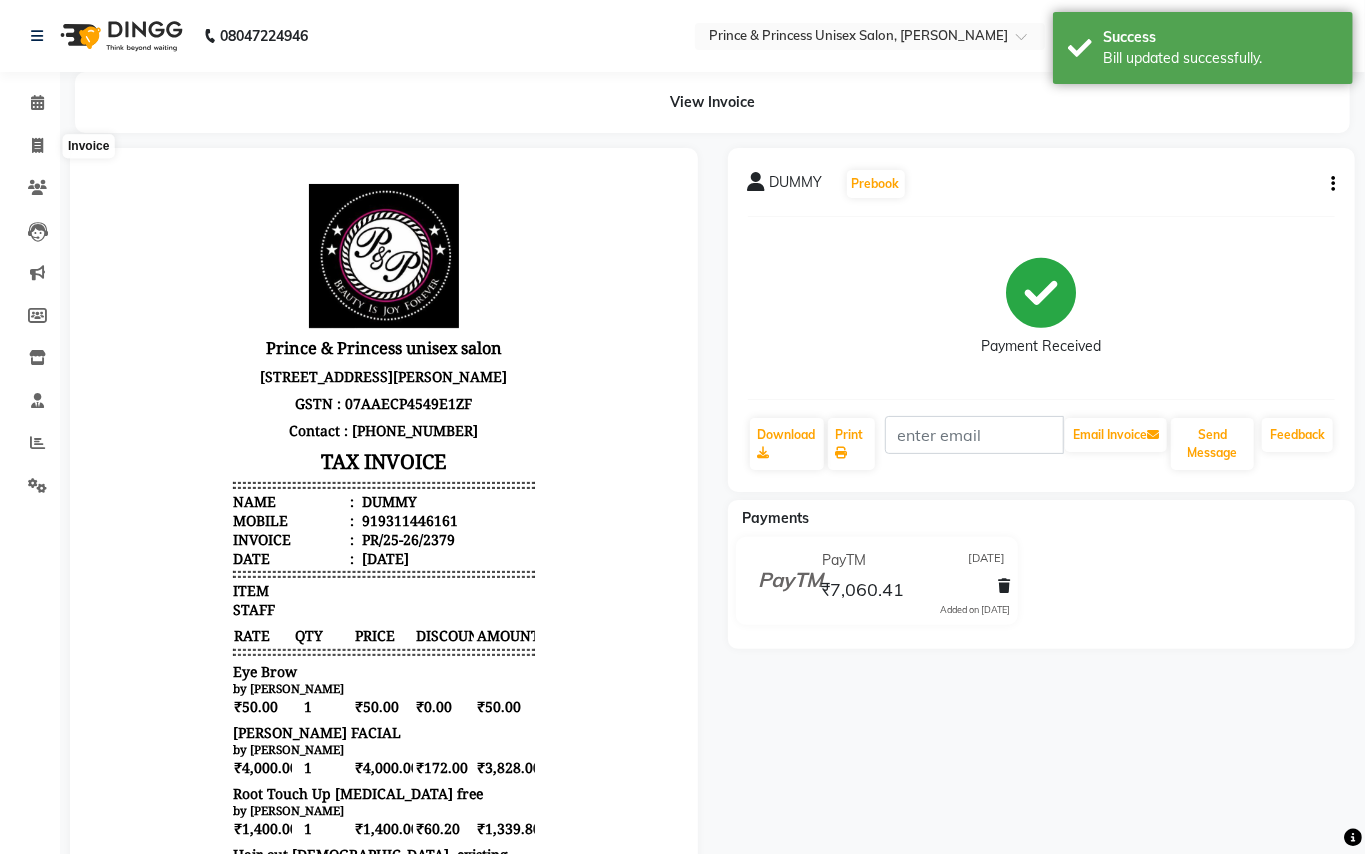 select on "service" 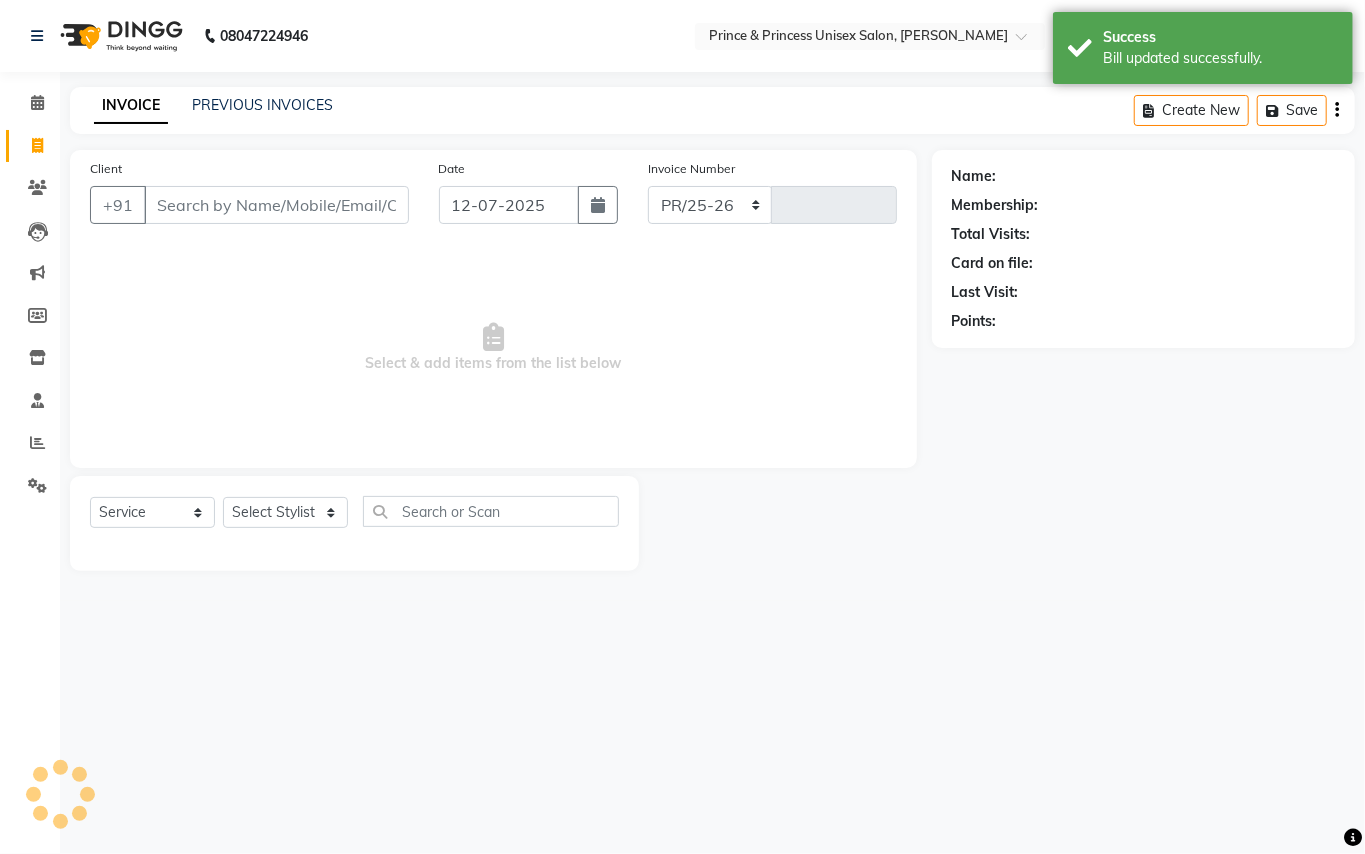 select on "3760" 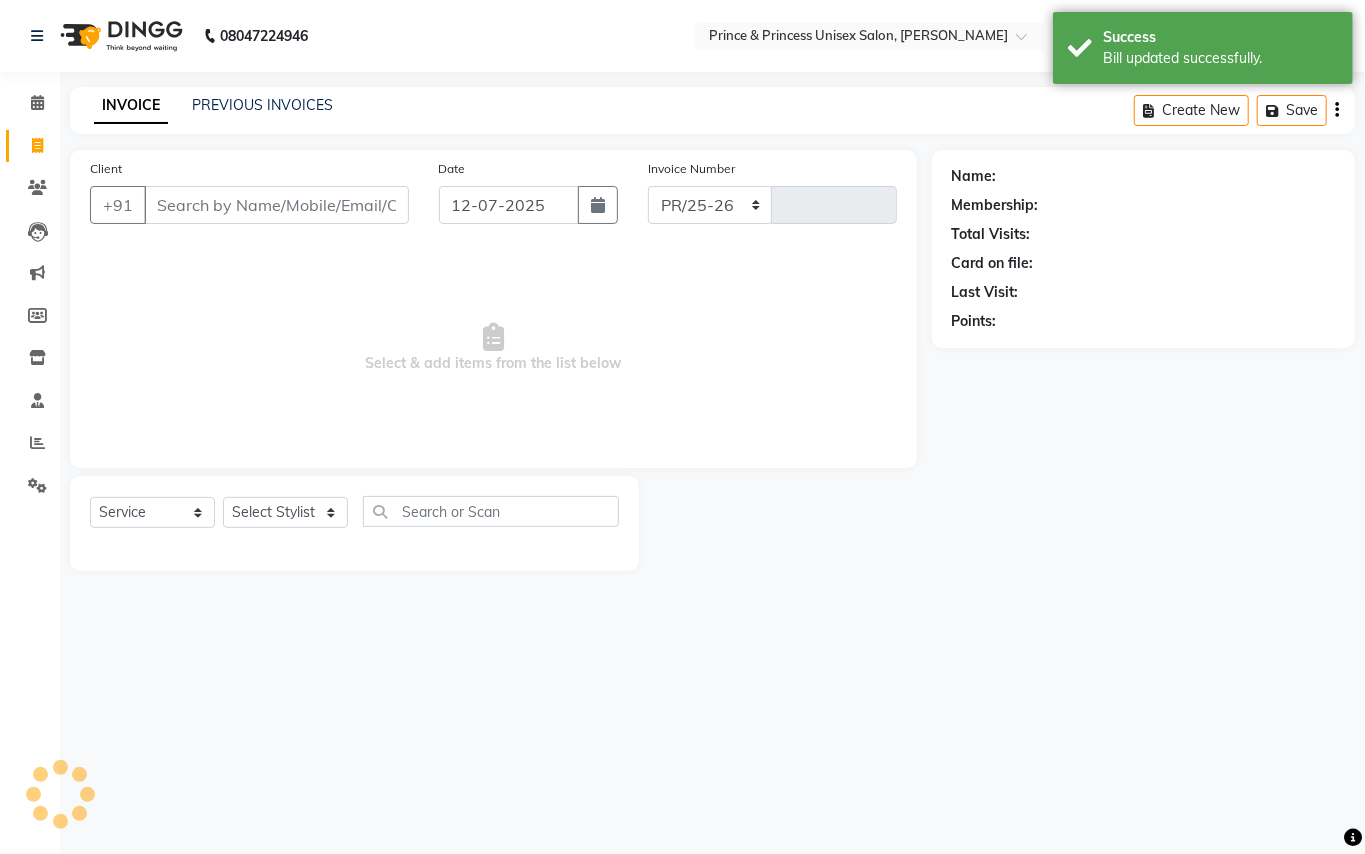 type on "2399" 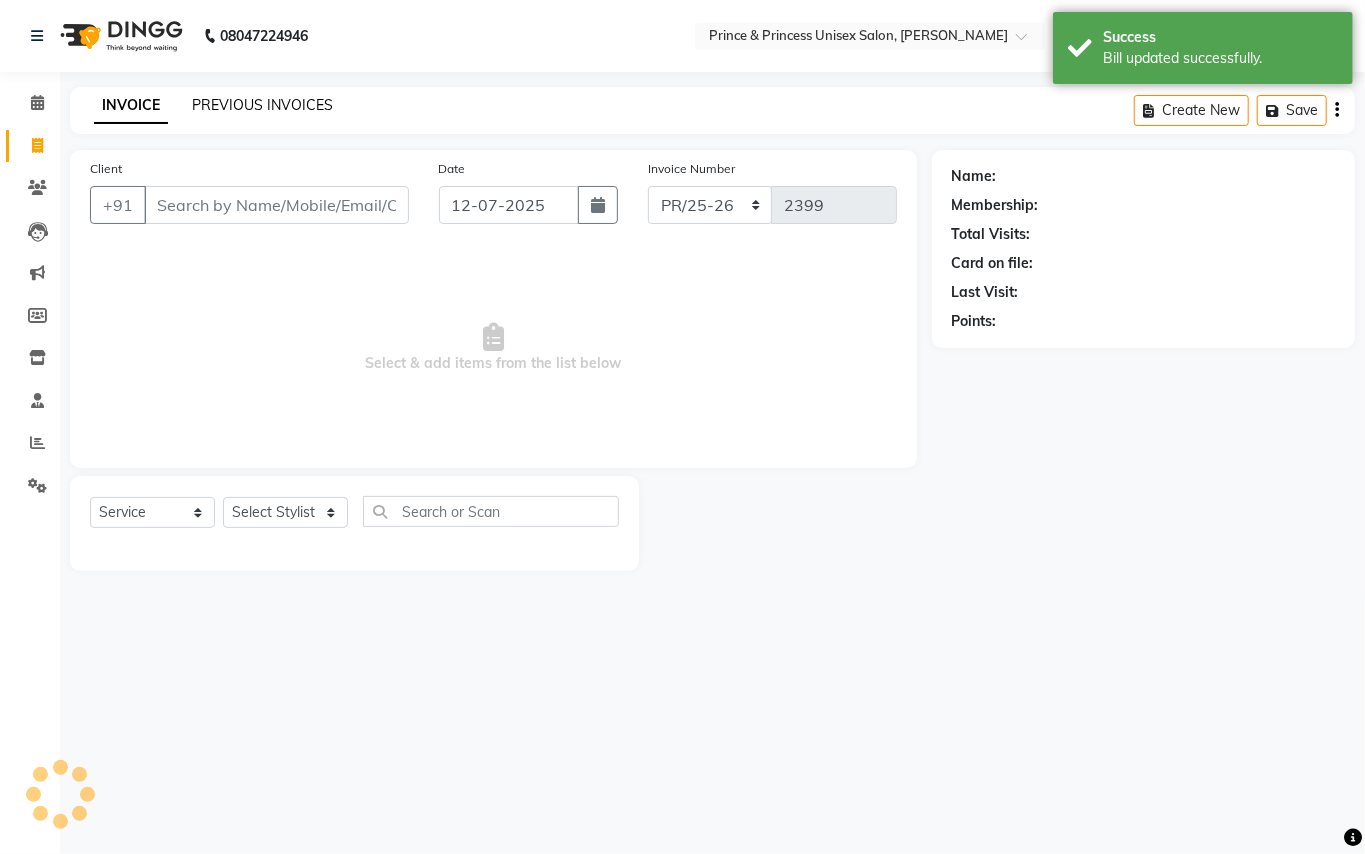 click on "PREVIOUS INVOICES" 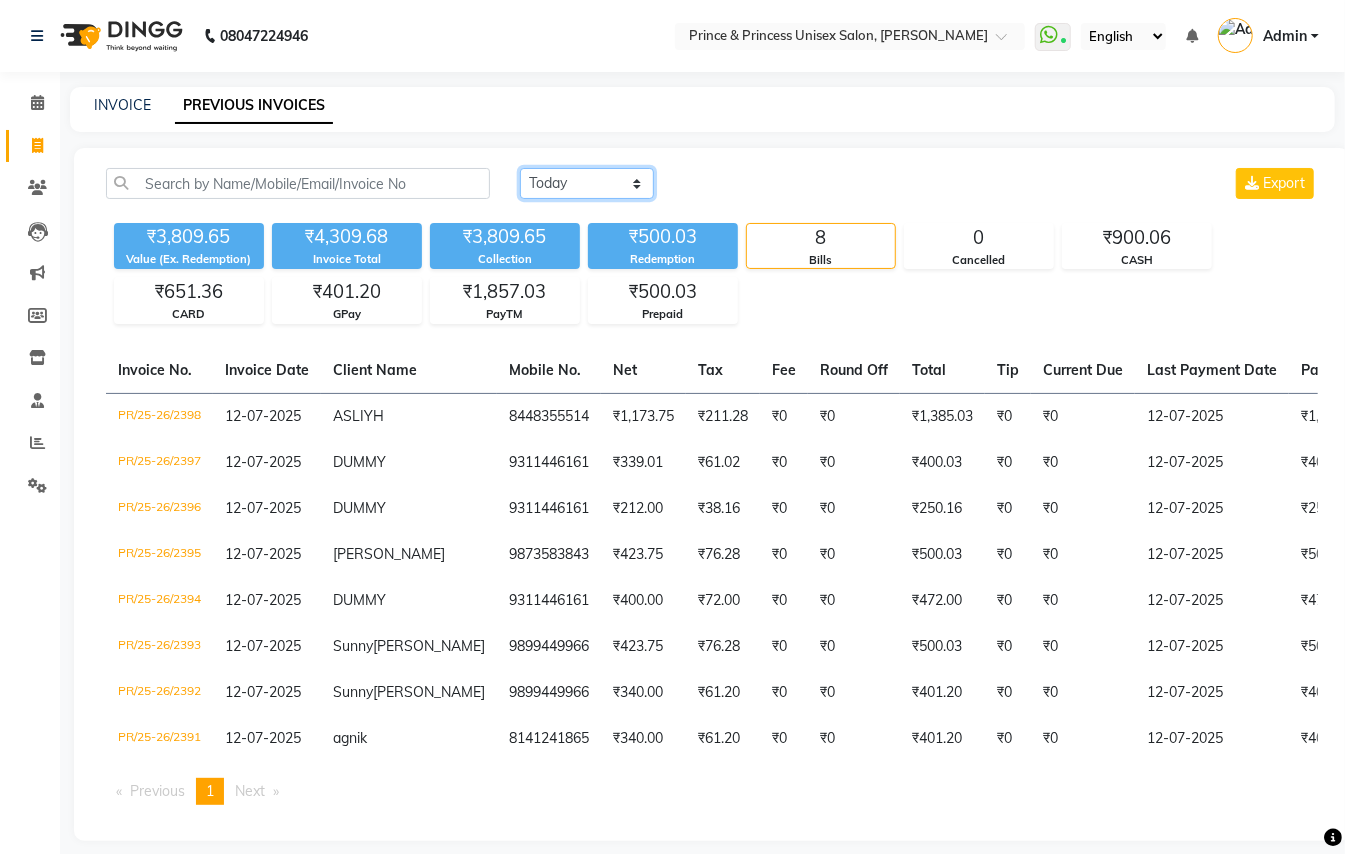 click on "Today Yesterday Custom Range" 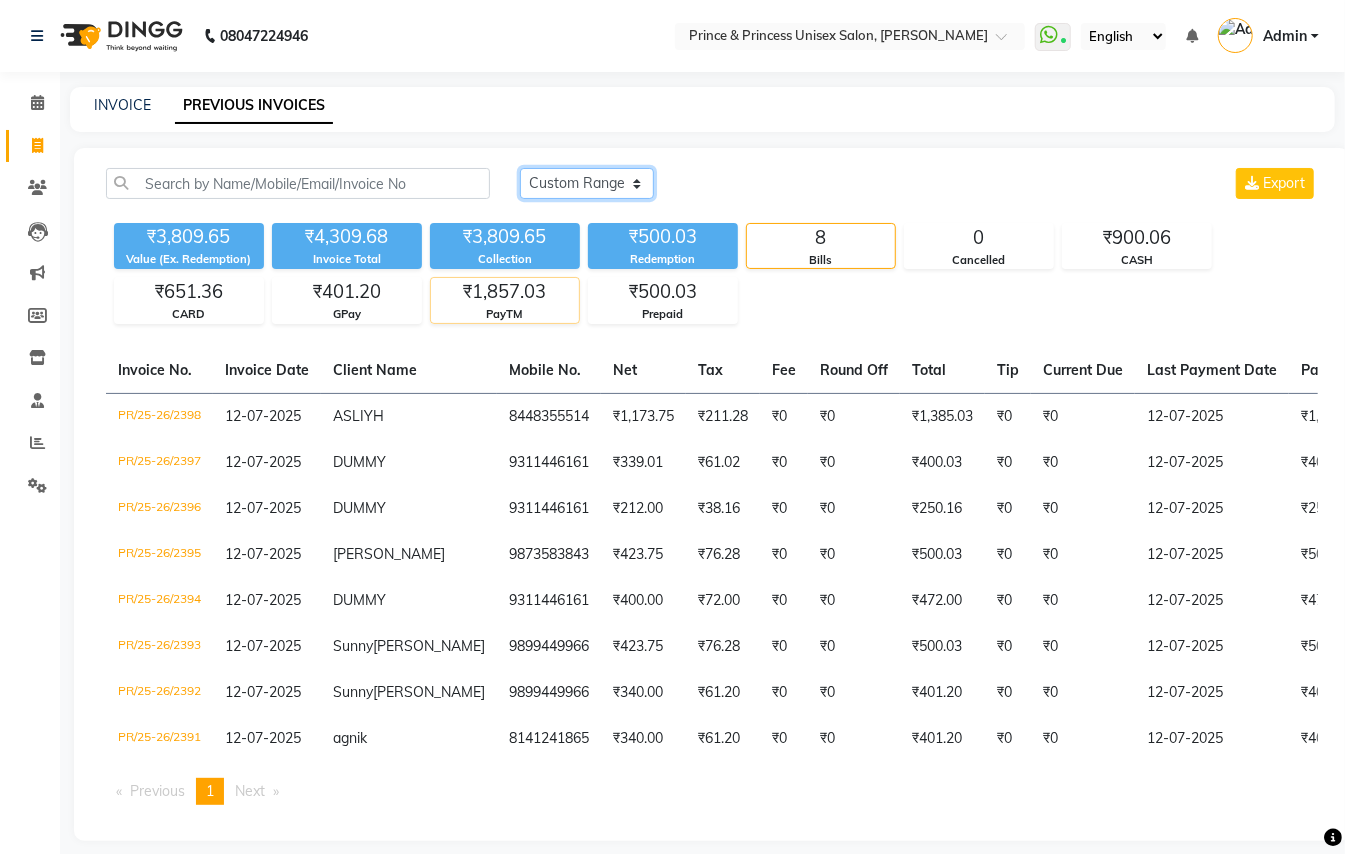 click on "Today Yesterday Custom Range" 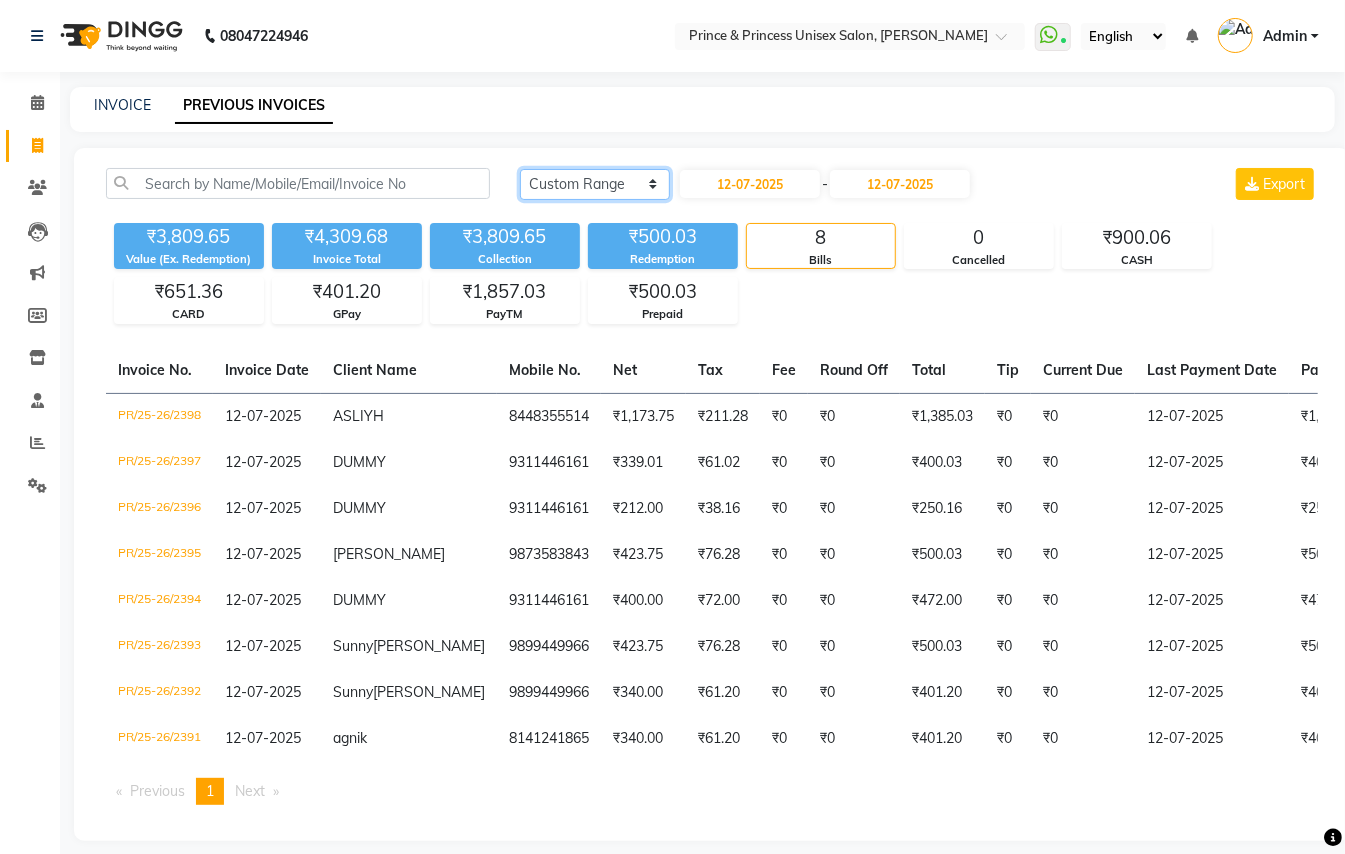 click on "Today Yesterday Custom Range" 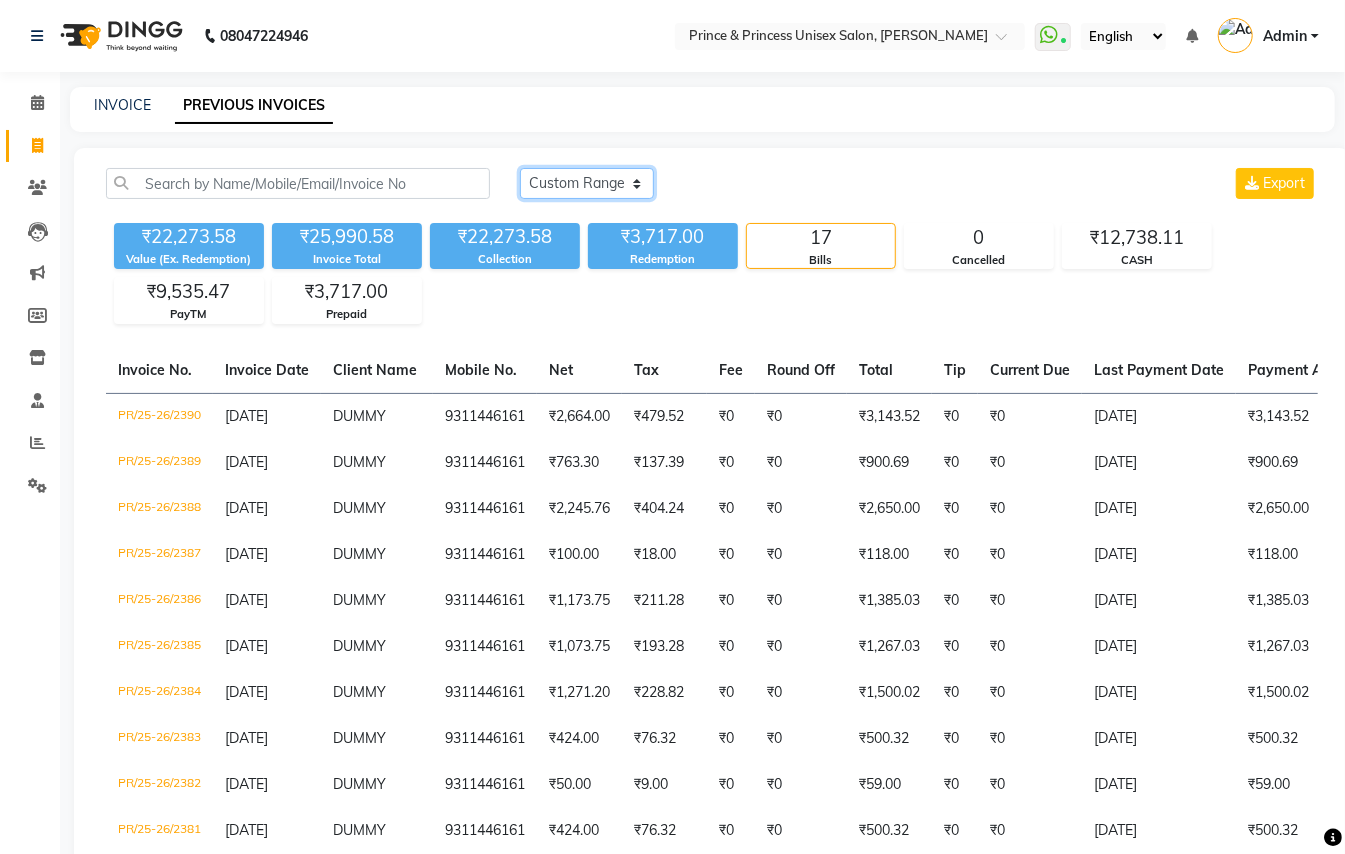 click on "Today Yesterday Custom Range" 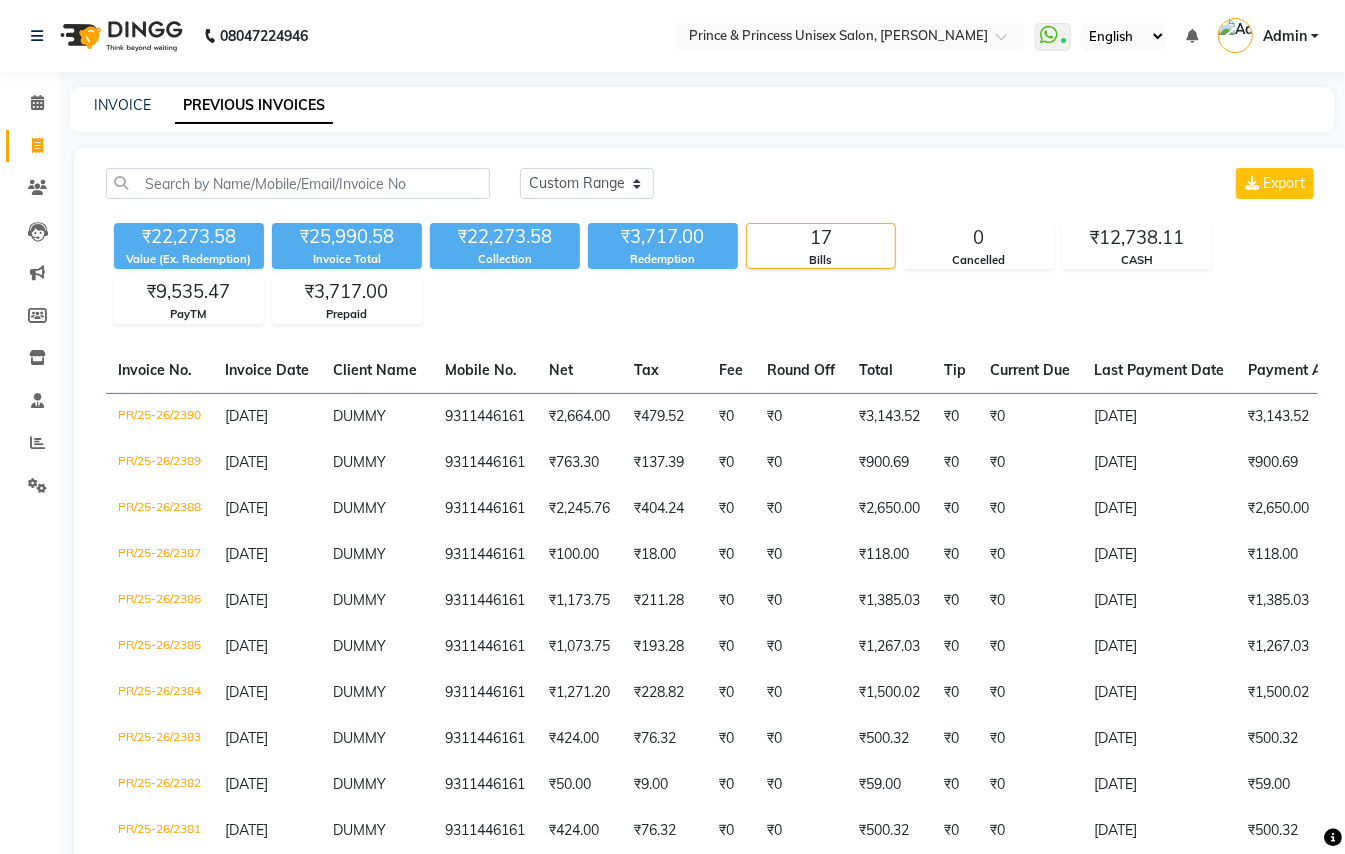 click on "Today Yesterday Custom Range Export" 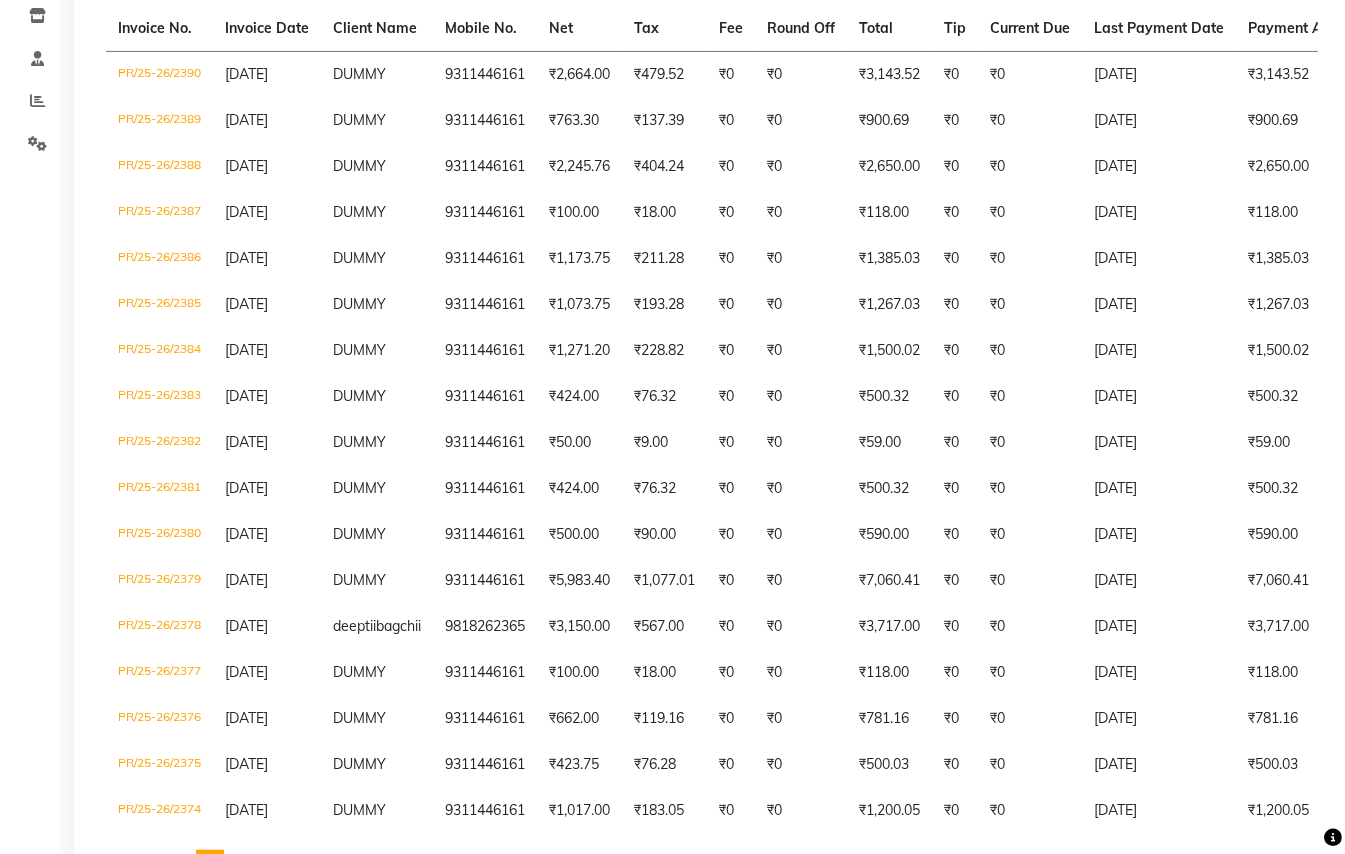 scroll, scrollTop: 466, scrollLeft: 0, axis: vertical 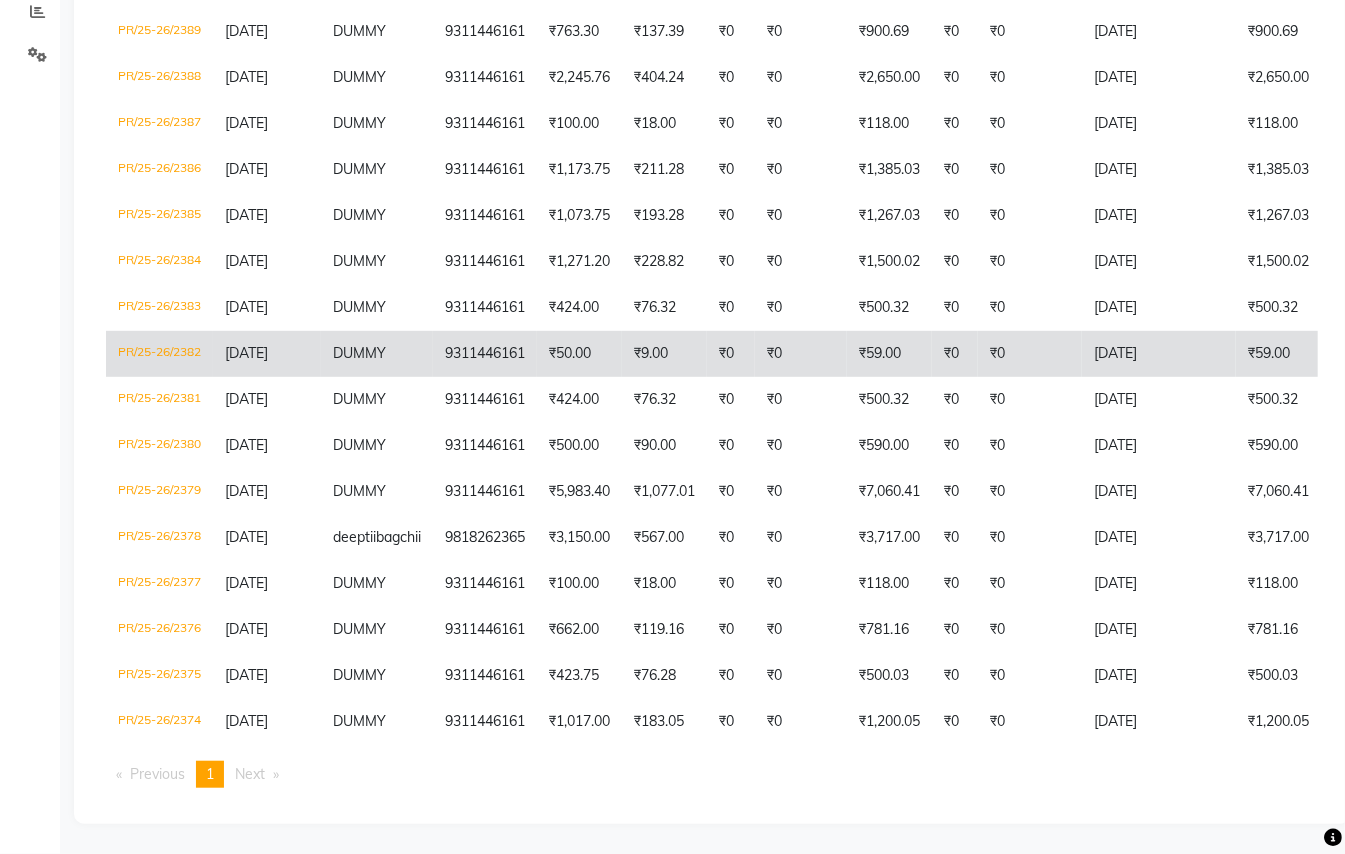 click on "PR/25-26/2382" 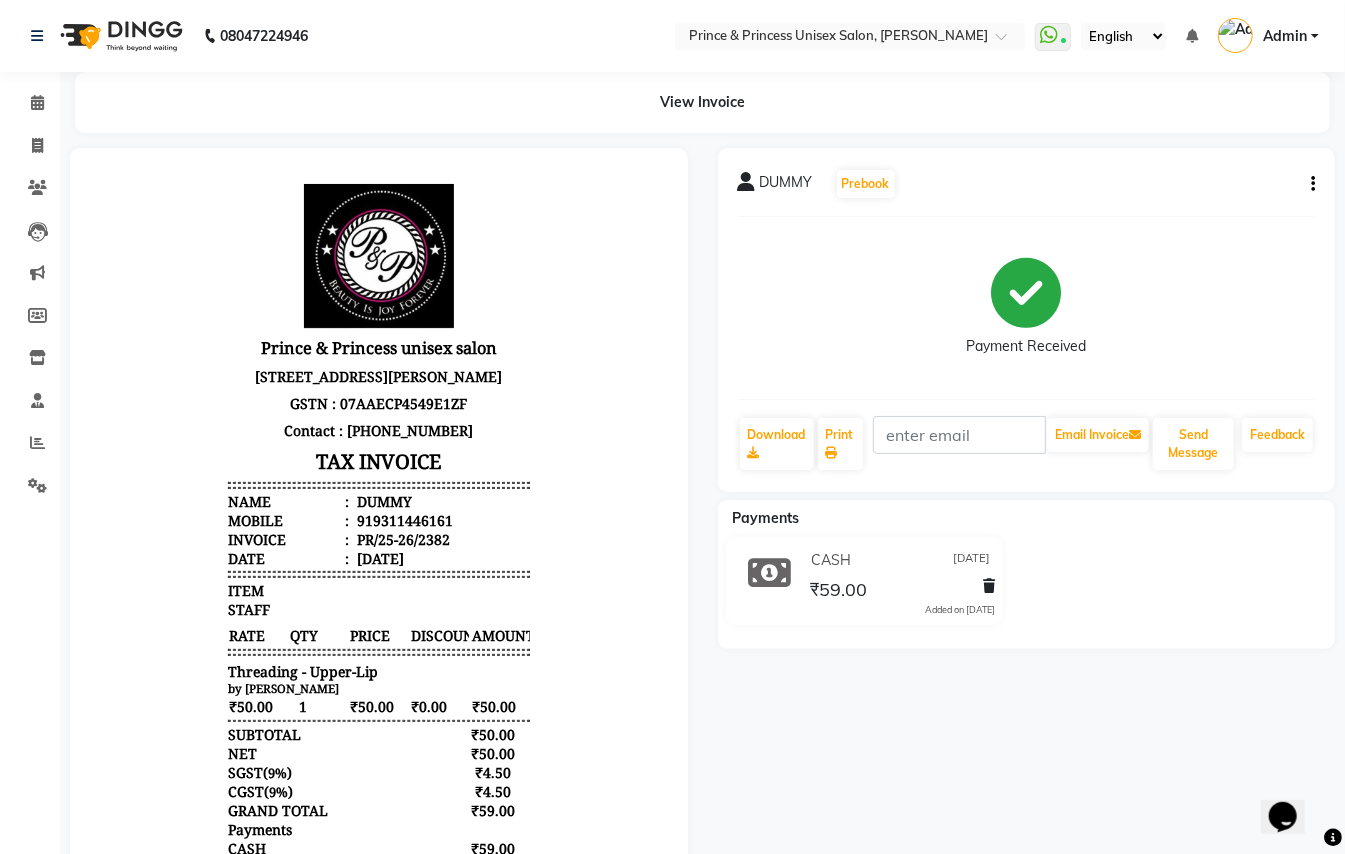 scroll, scrollTop: 0, scrollLeft: 0, axis: both 